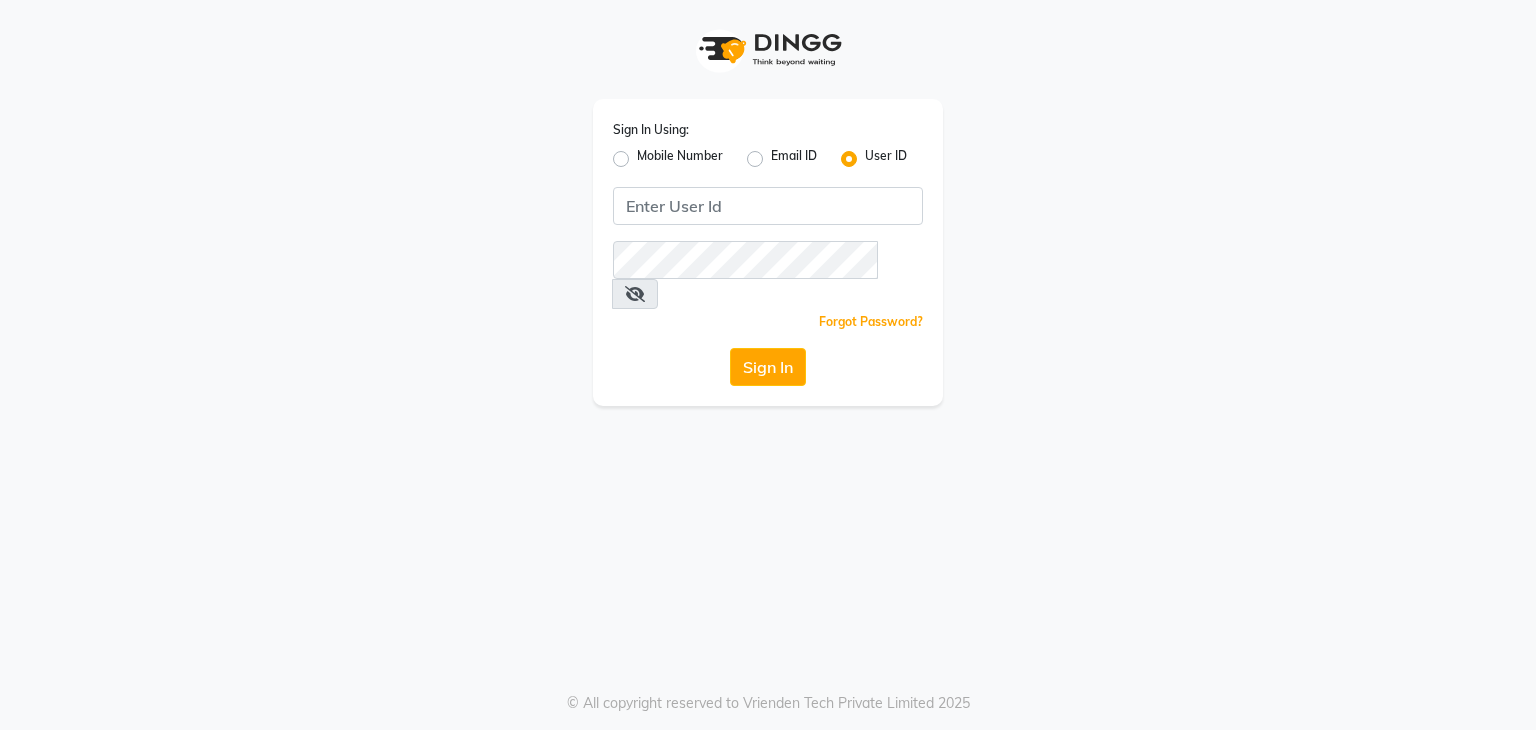 scroll, scrollTop: 0, scrollLeft: 0, axis: both 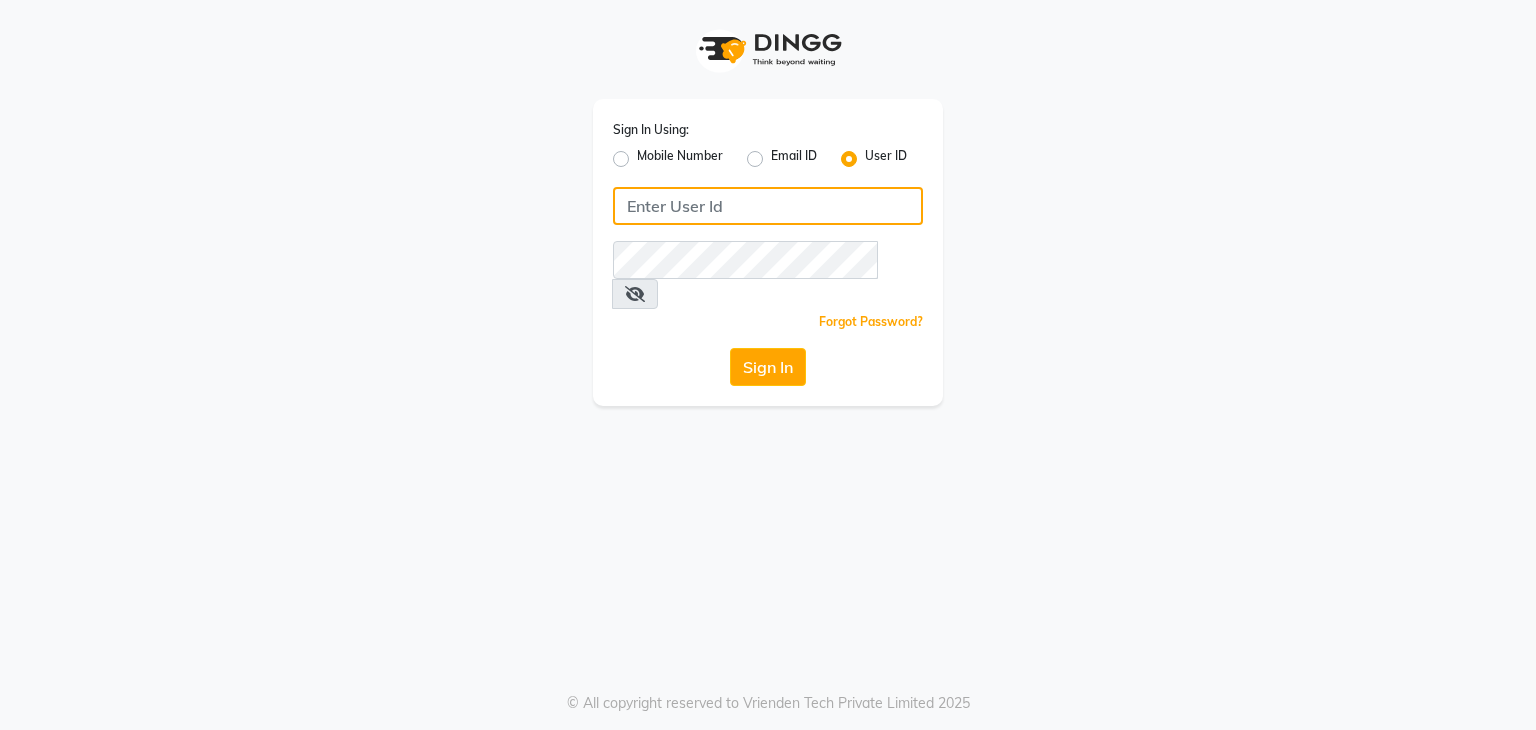 click 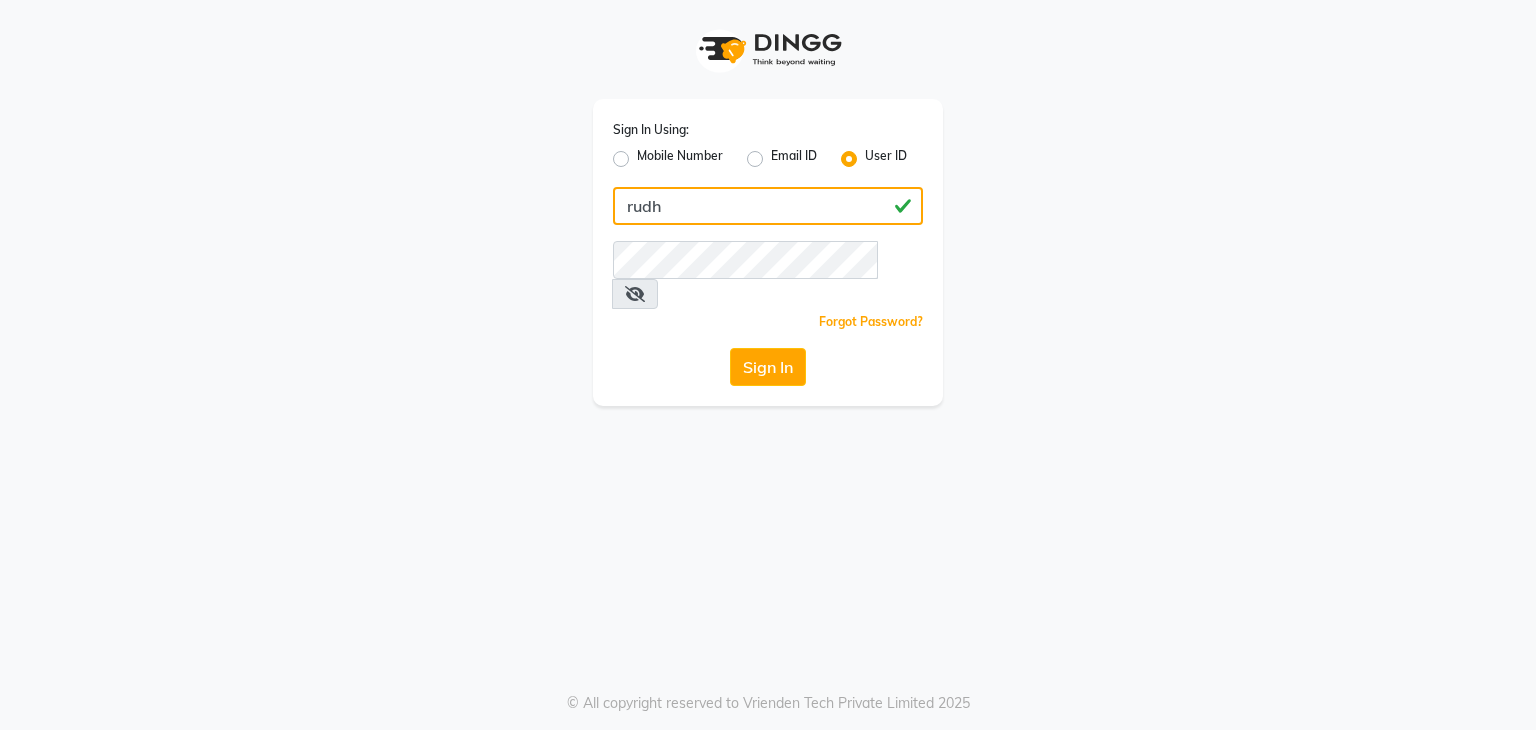 click on "rudh" 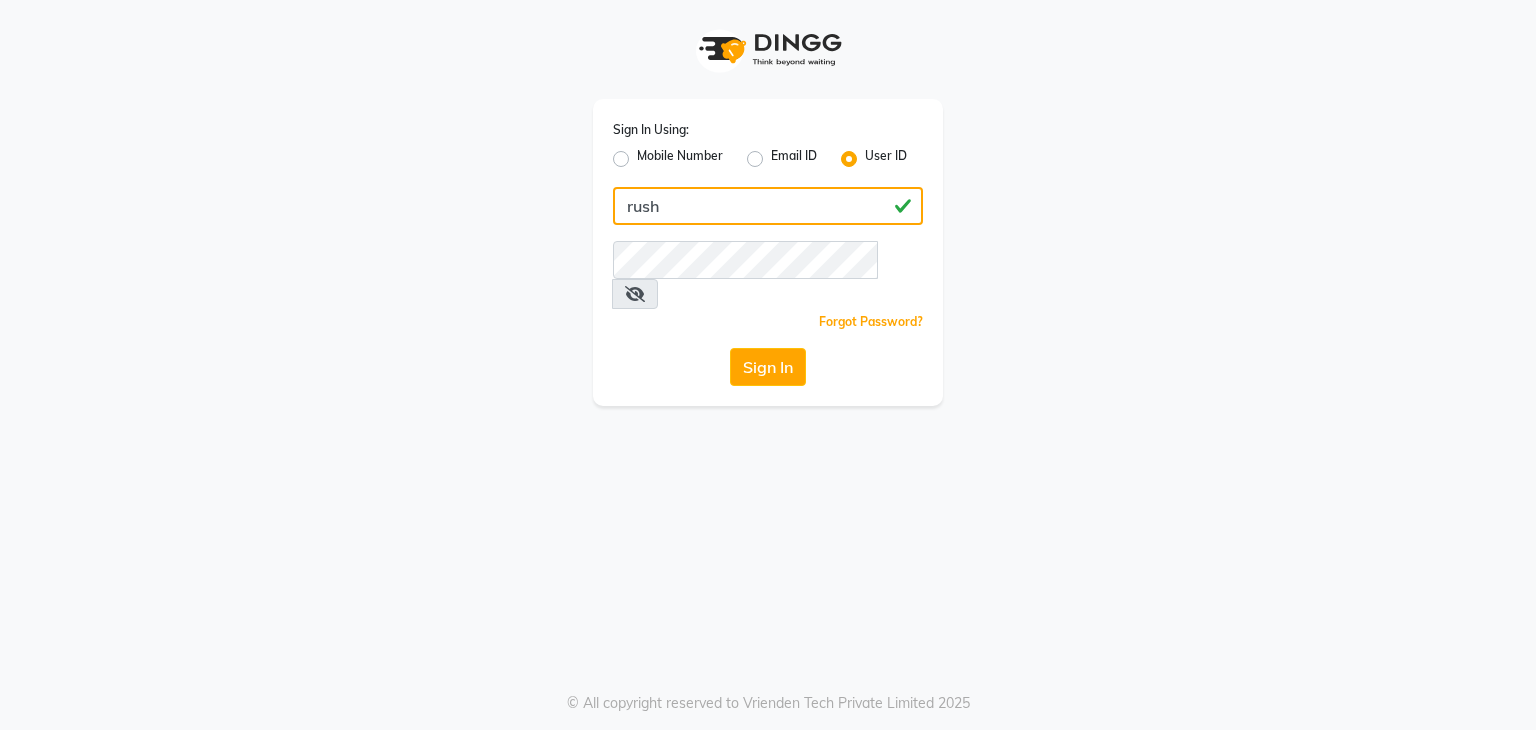type on "rush" 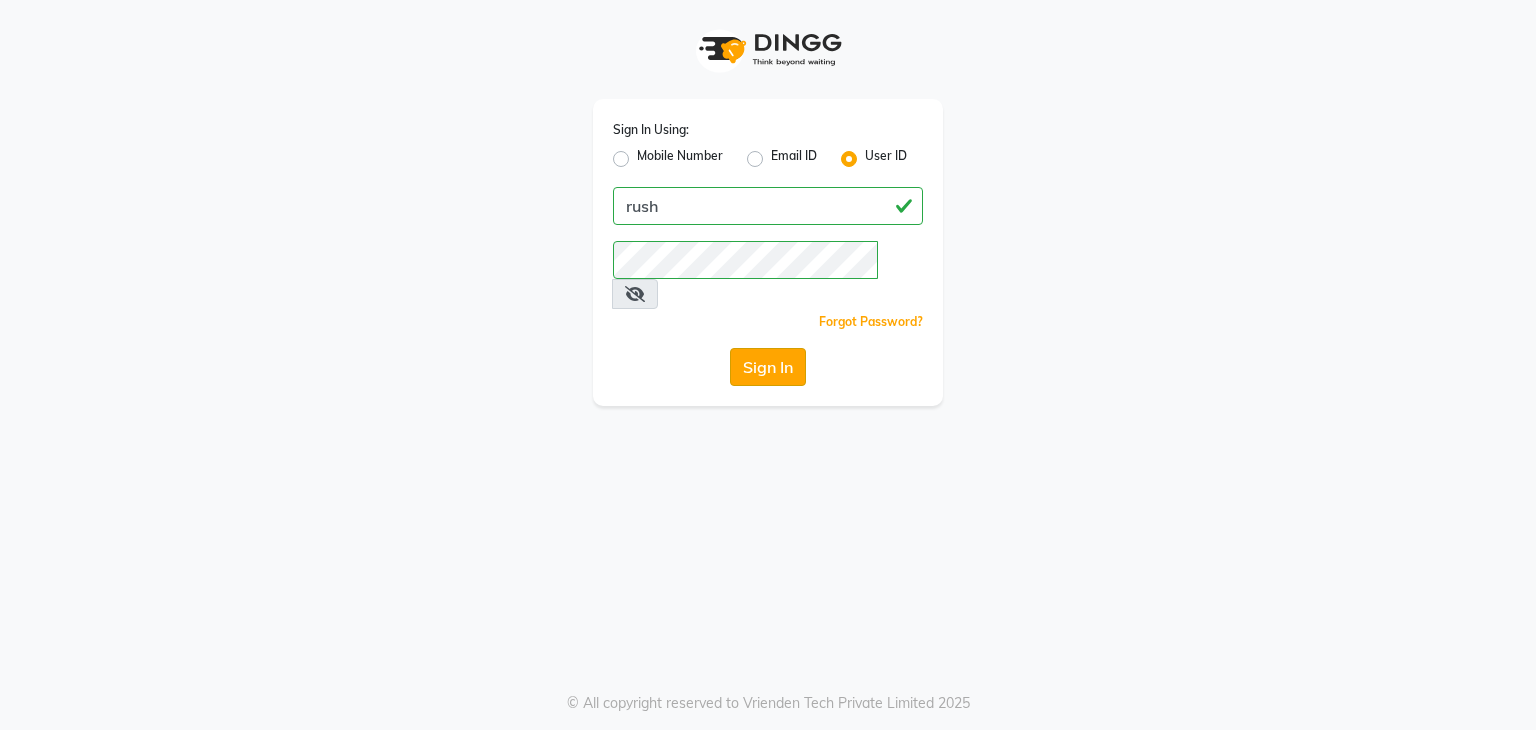 click on "Sign In" 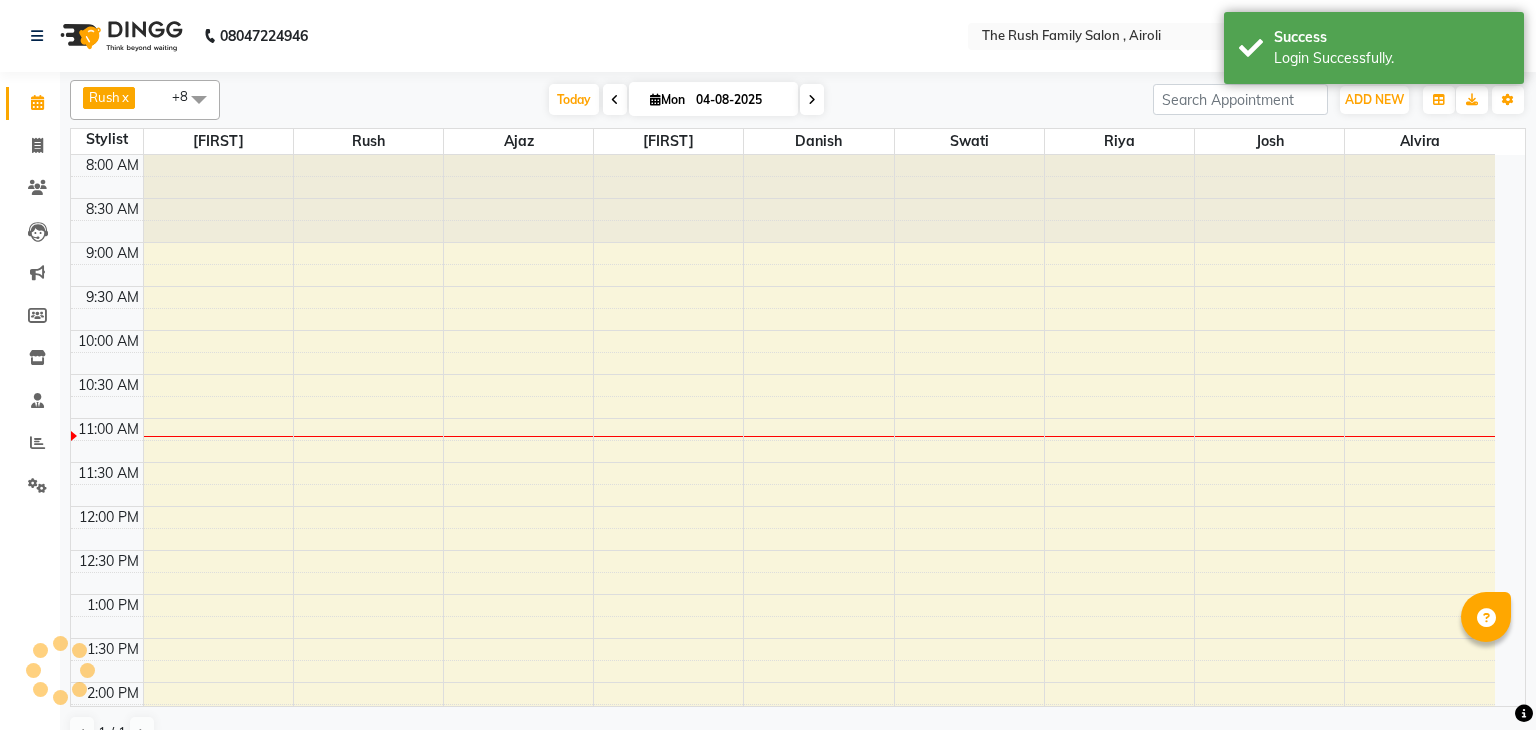 scroll, scrollTop: 263, scrollLeft: 0, axis: vertical 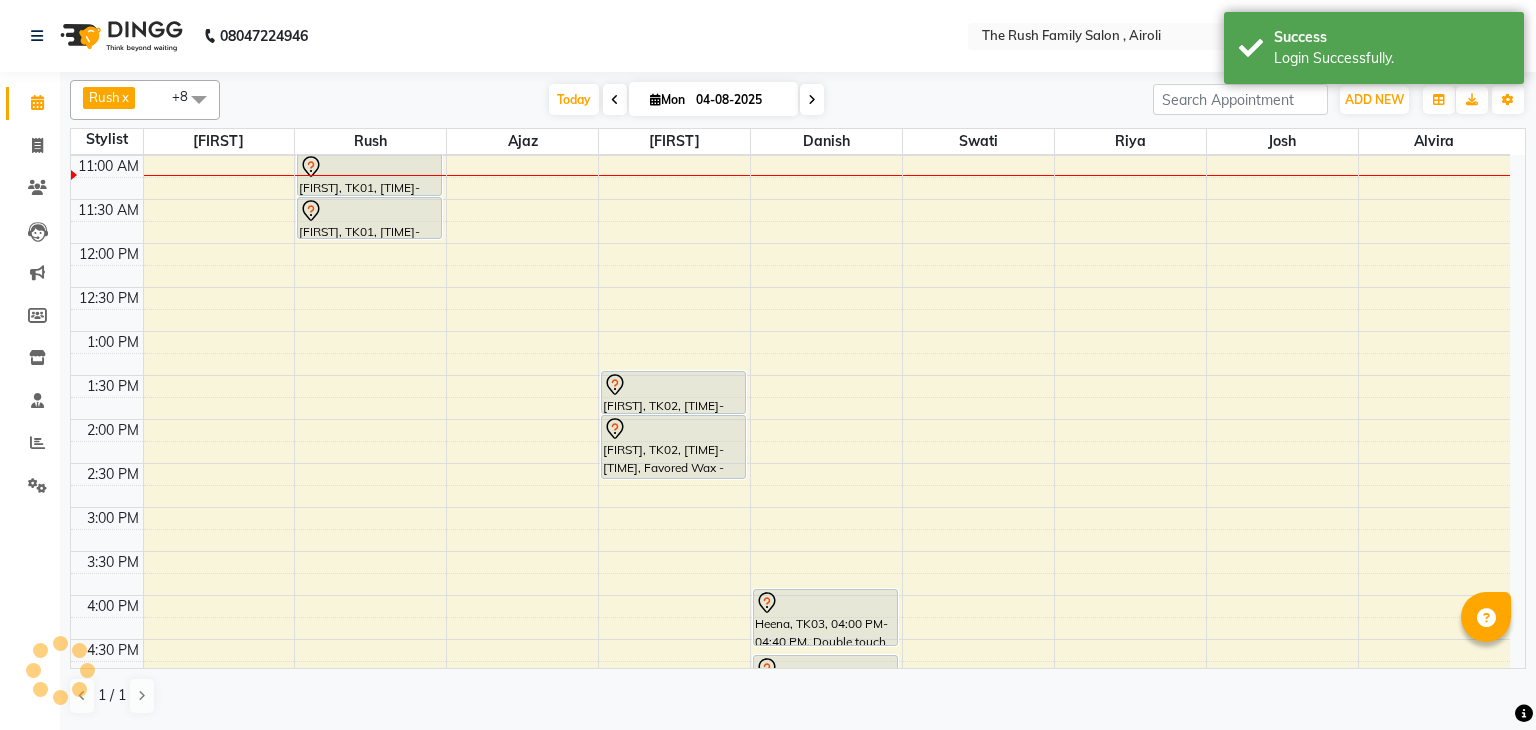 select on "en" 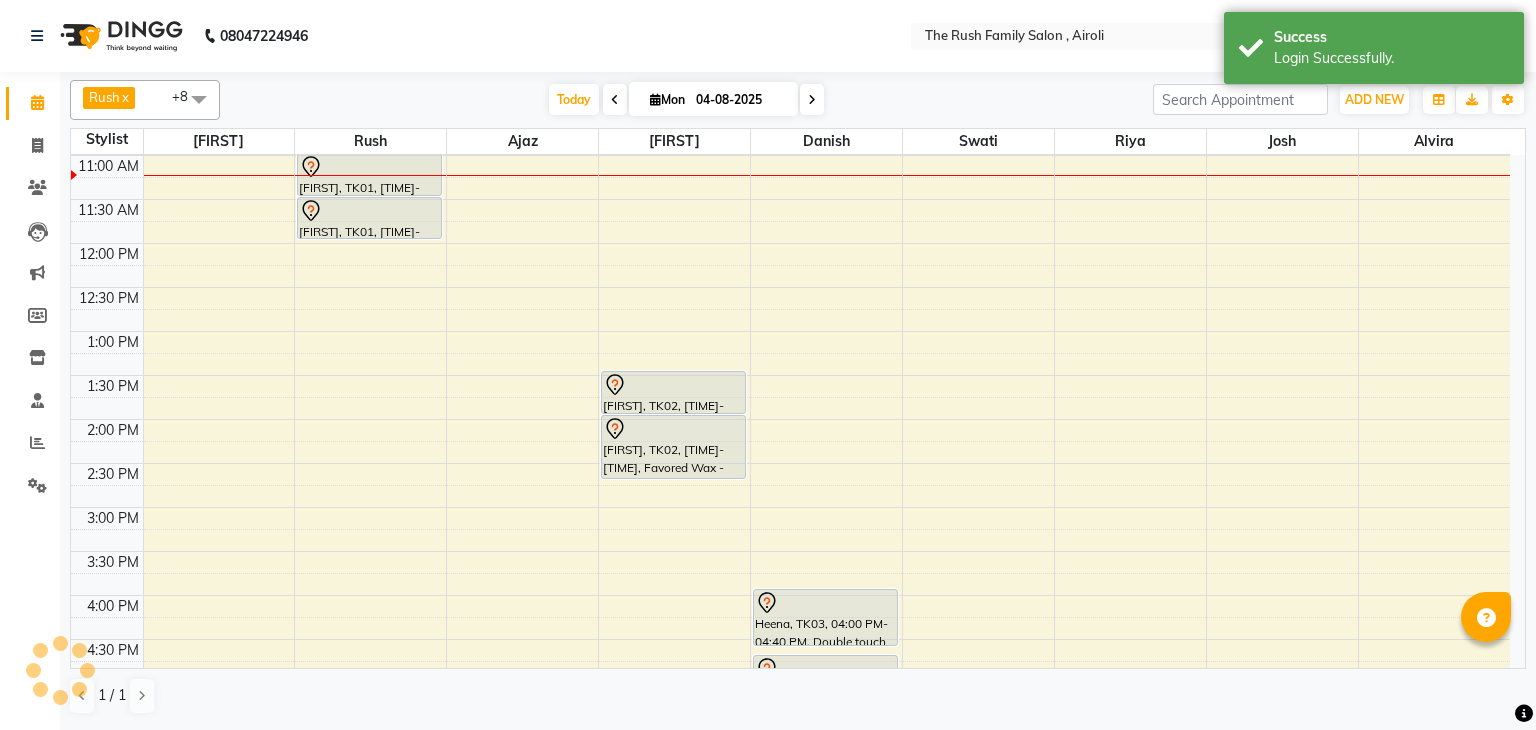 scroll, scrollTop: 0, scrollLeft: 0, axis: both 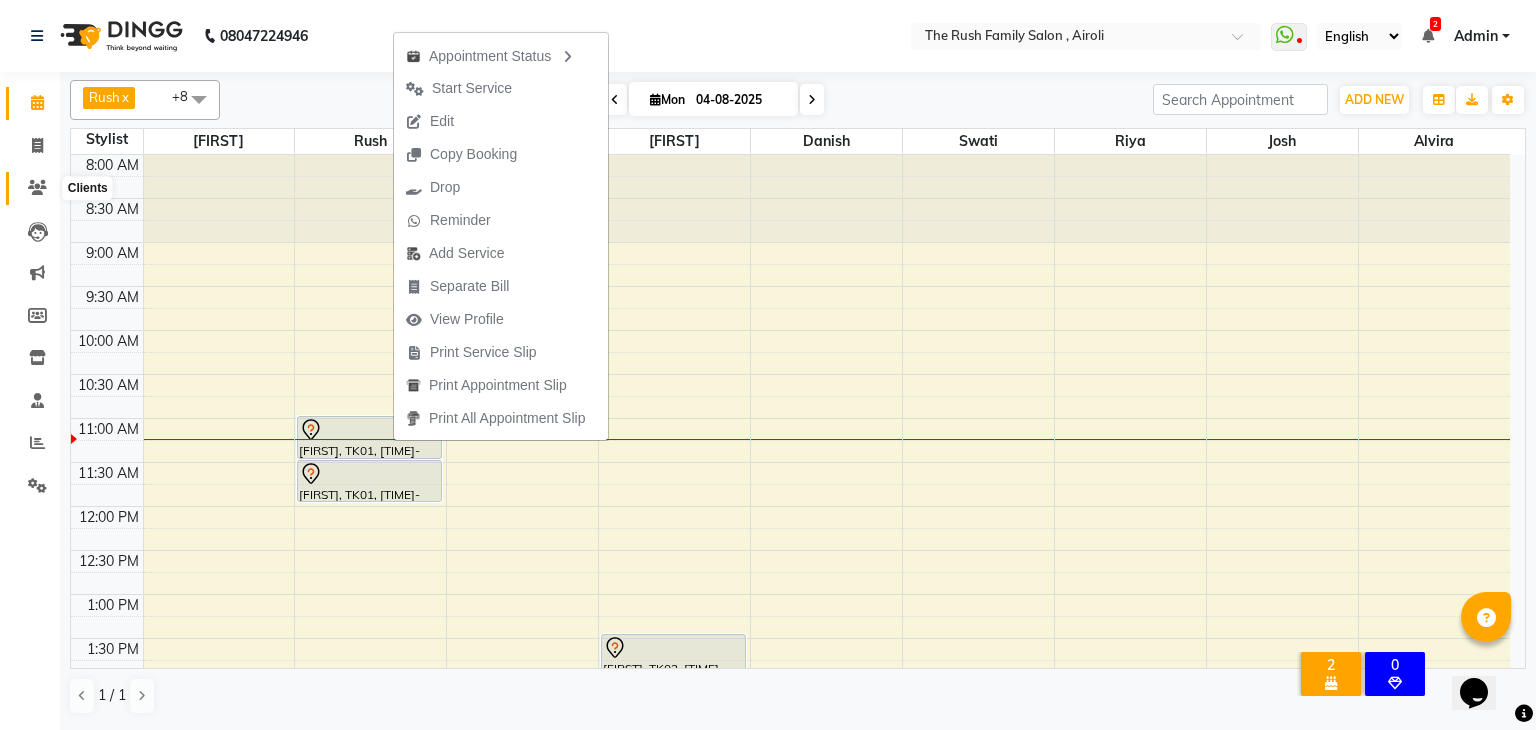 click 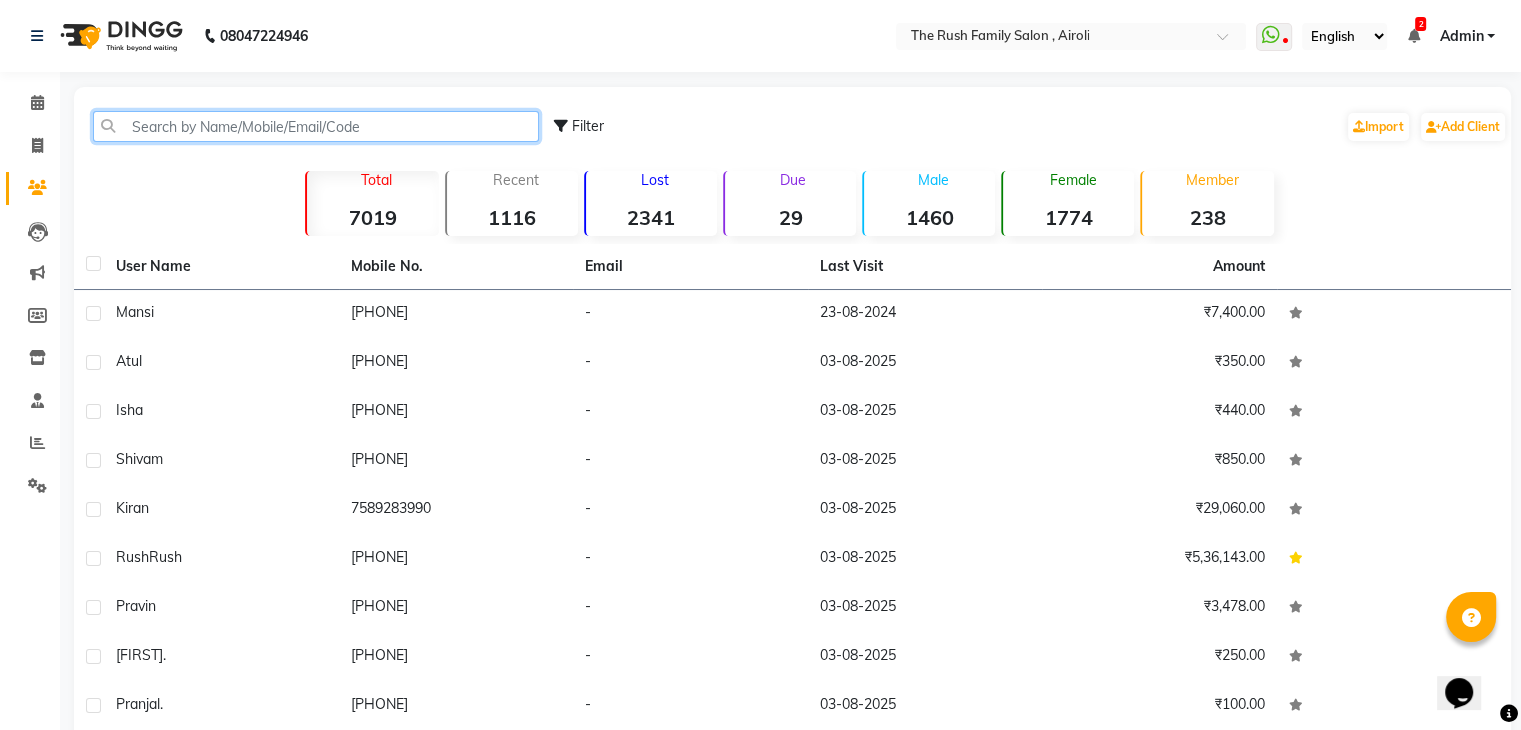 click 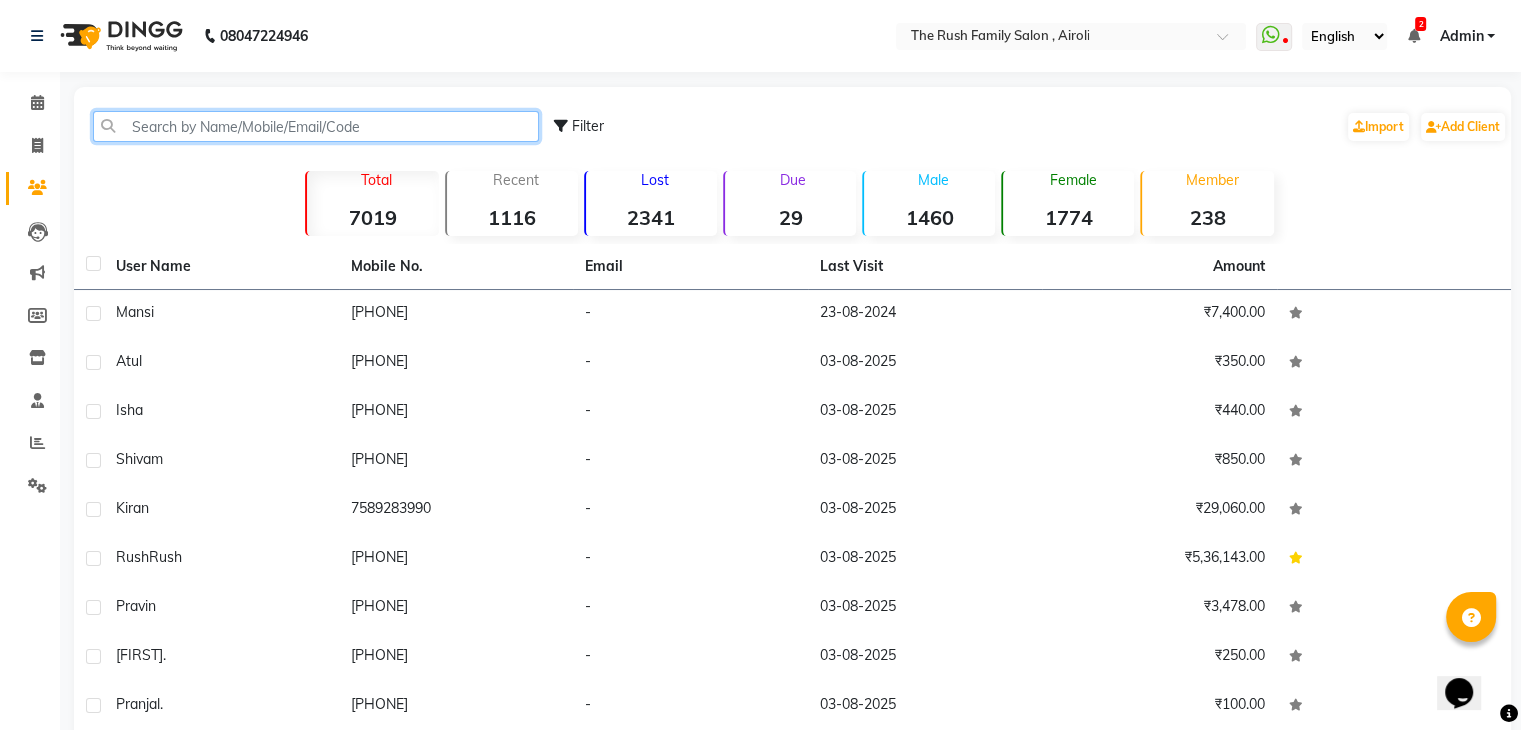 click 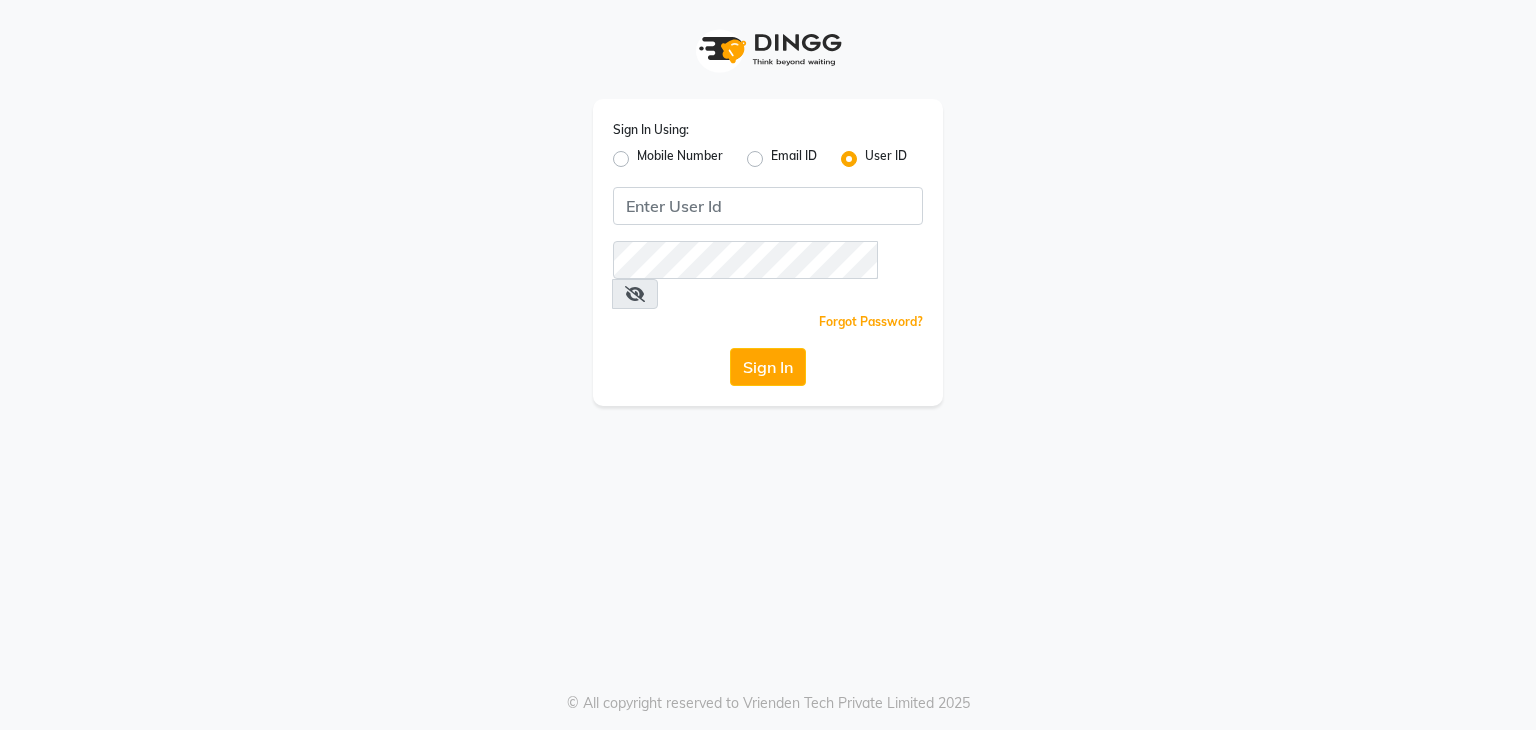 scroll, scrollTop: 0, scrollLeft: 0, axis: both 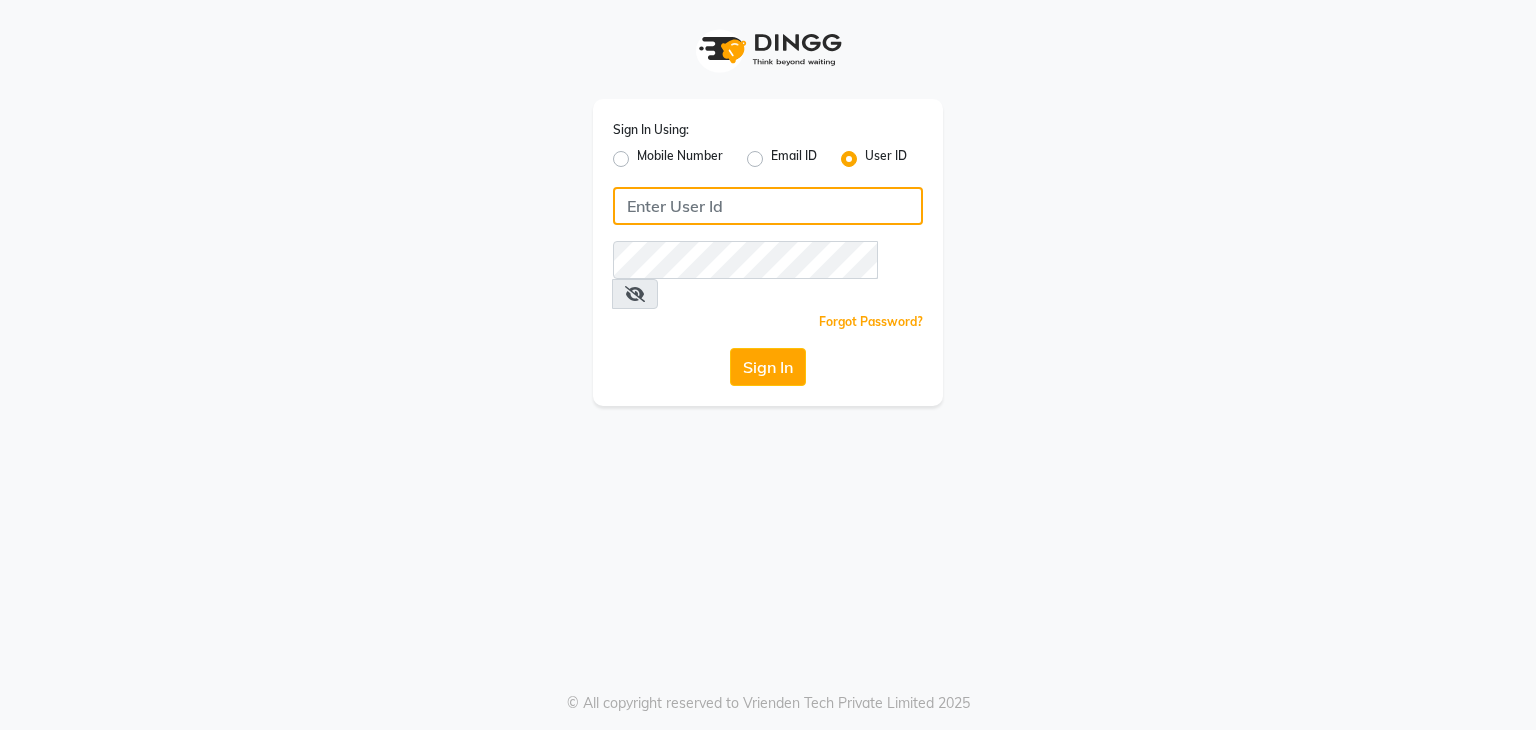 click 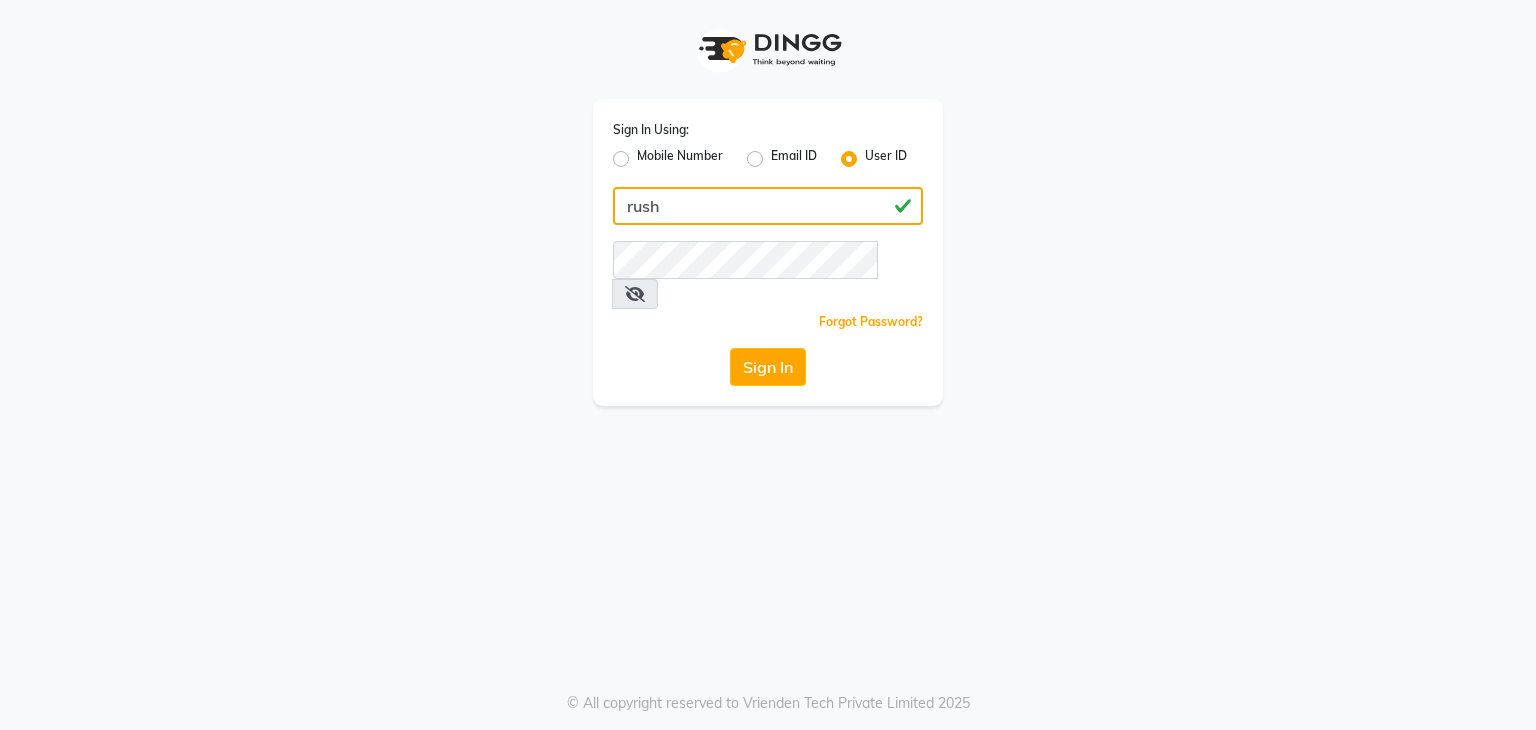 type on "rush" 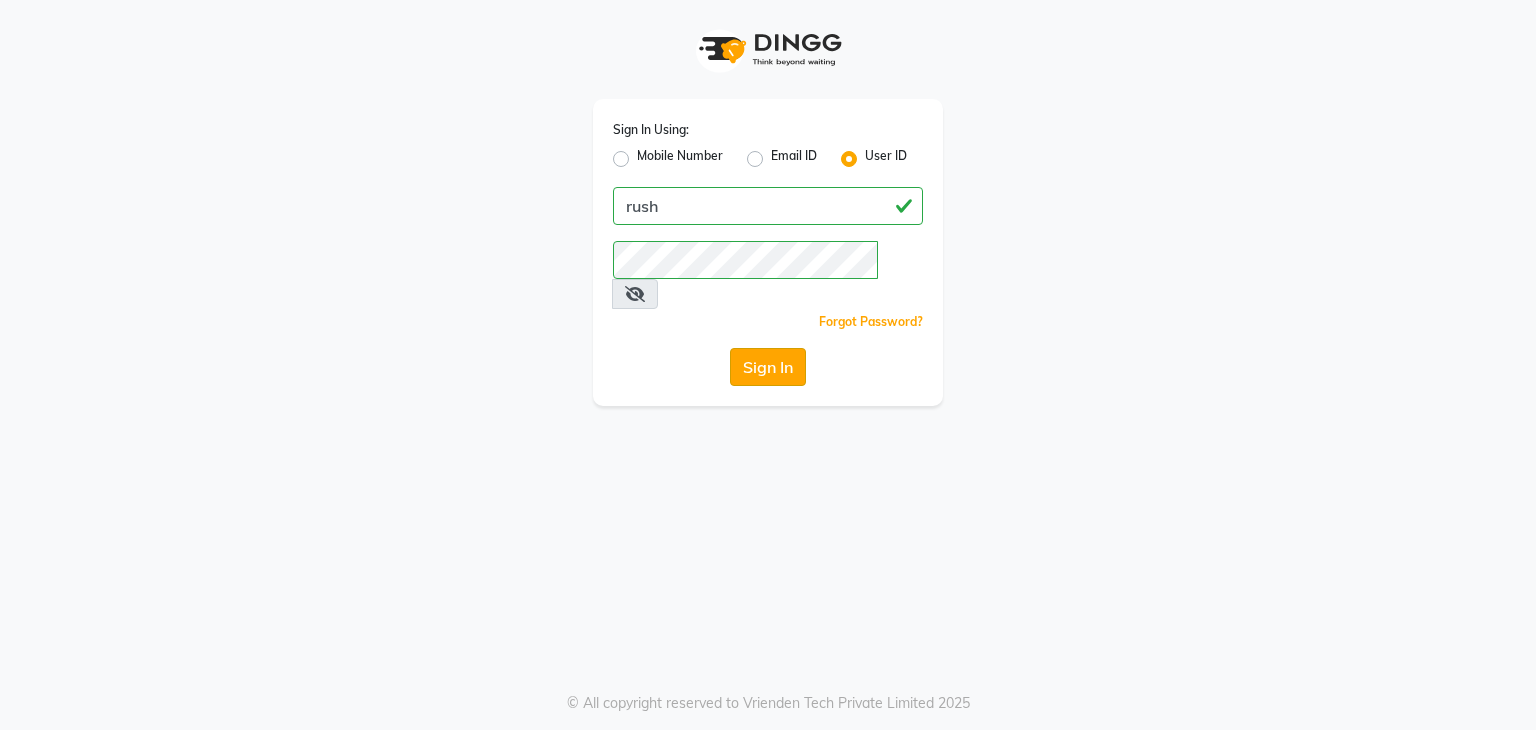 click on "Sign In" 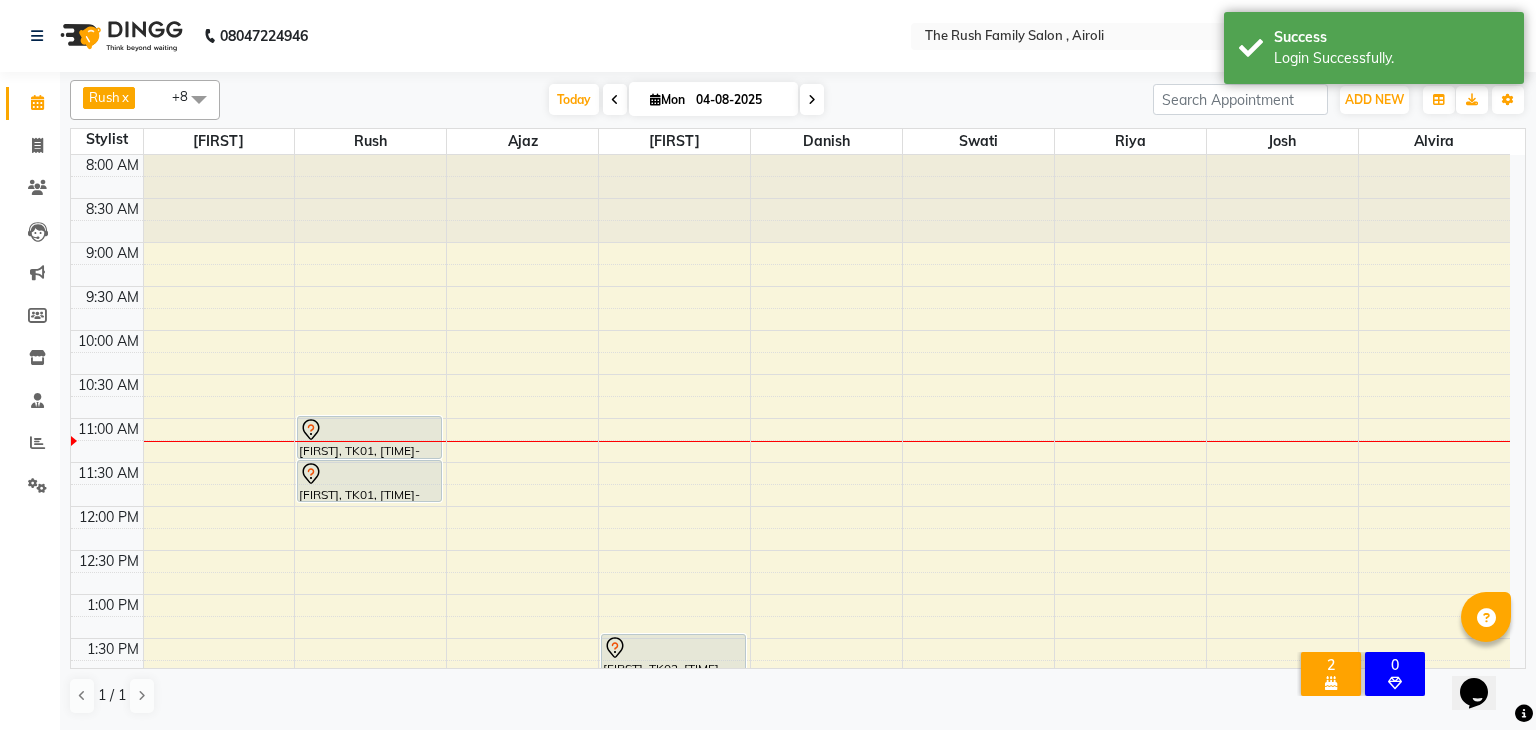 scroll, scrollTop: 0, scrollLeft: 0, axis: both 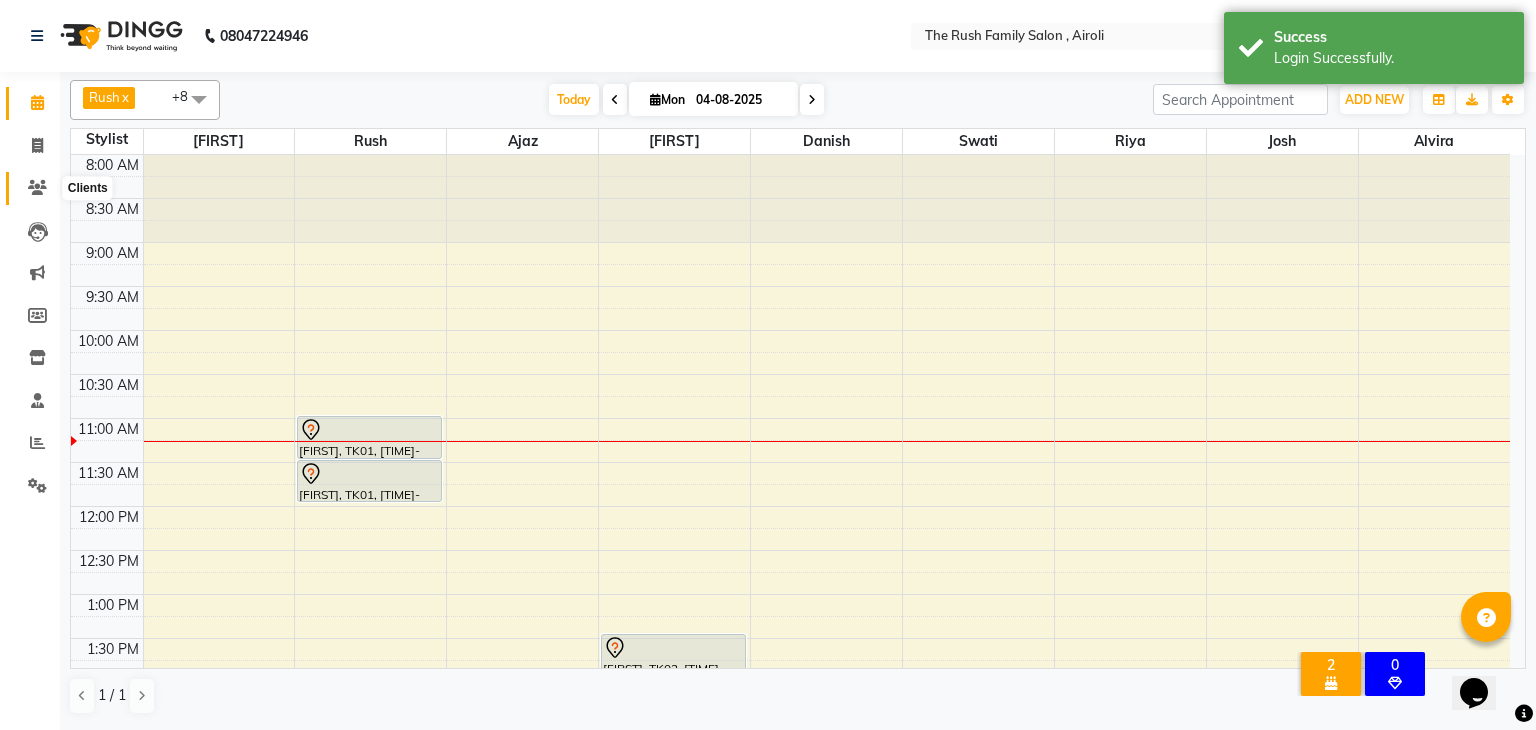 click 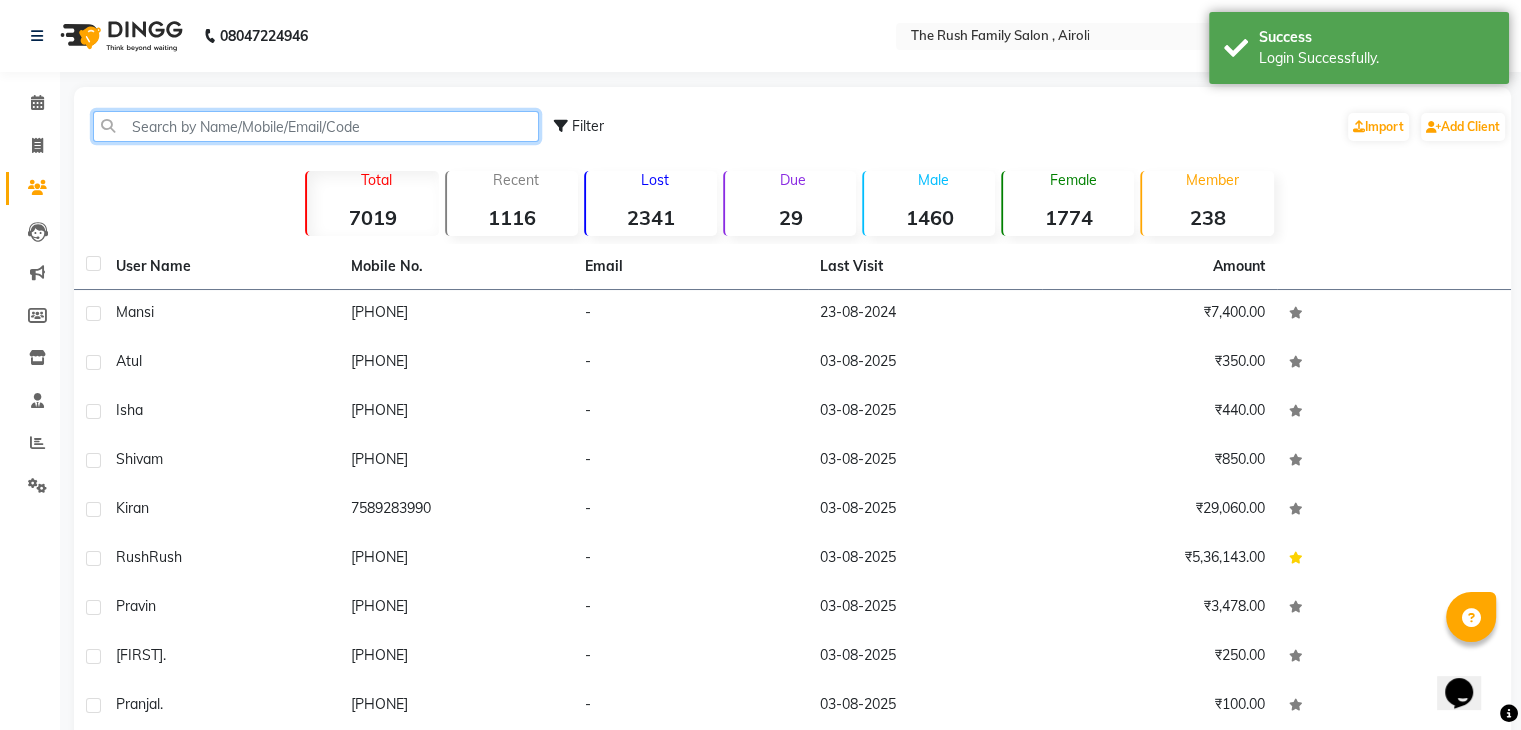 click 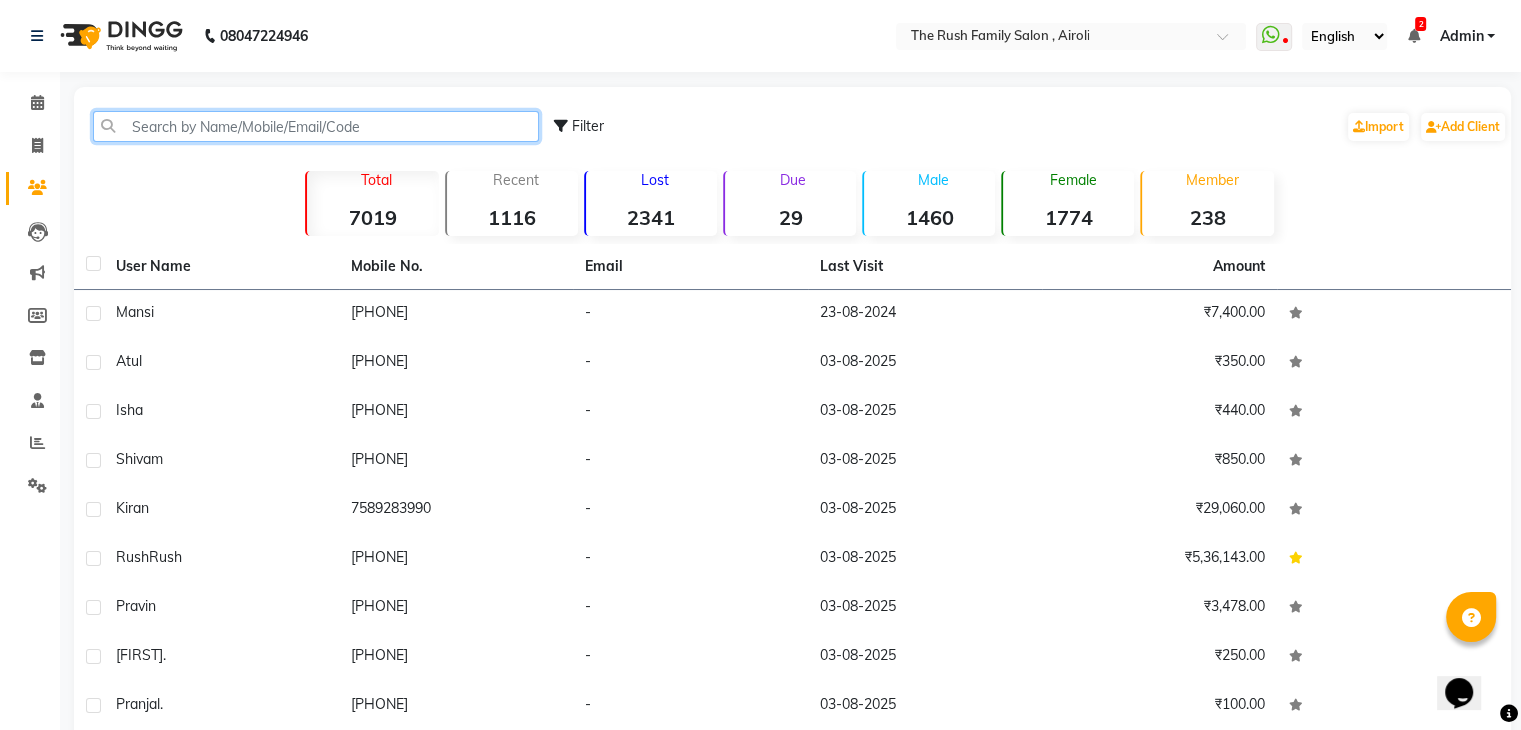 click 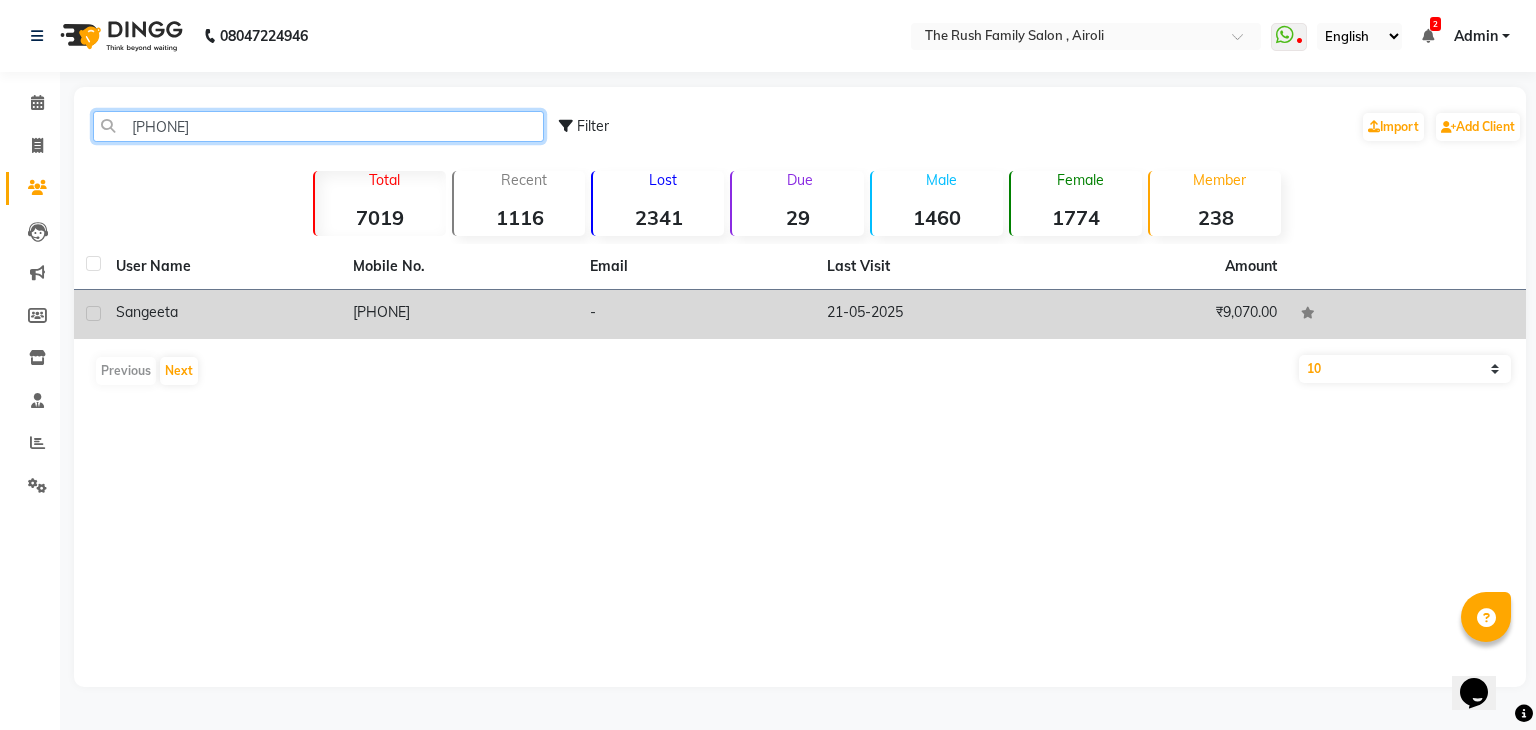 type on "[PHONE]" 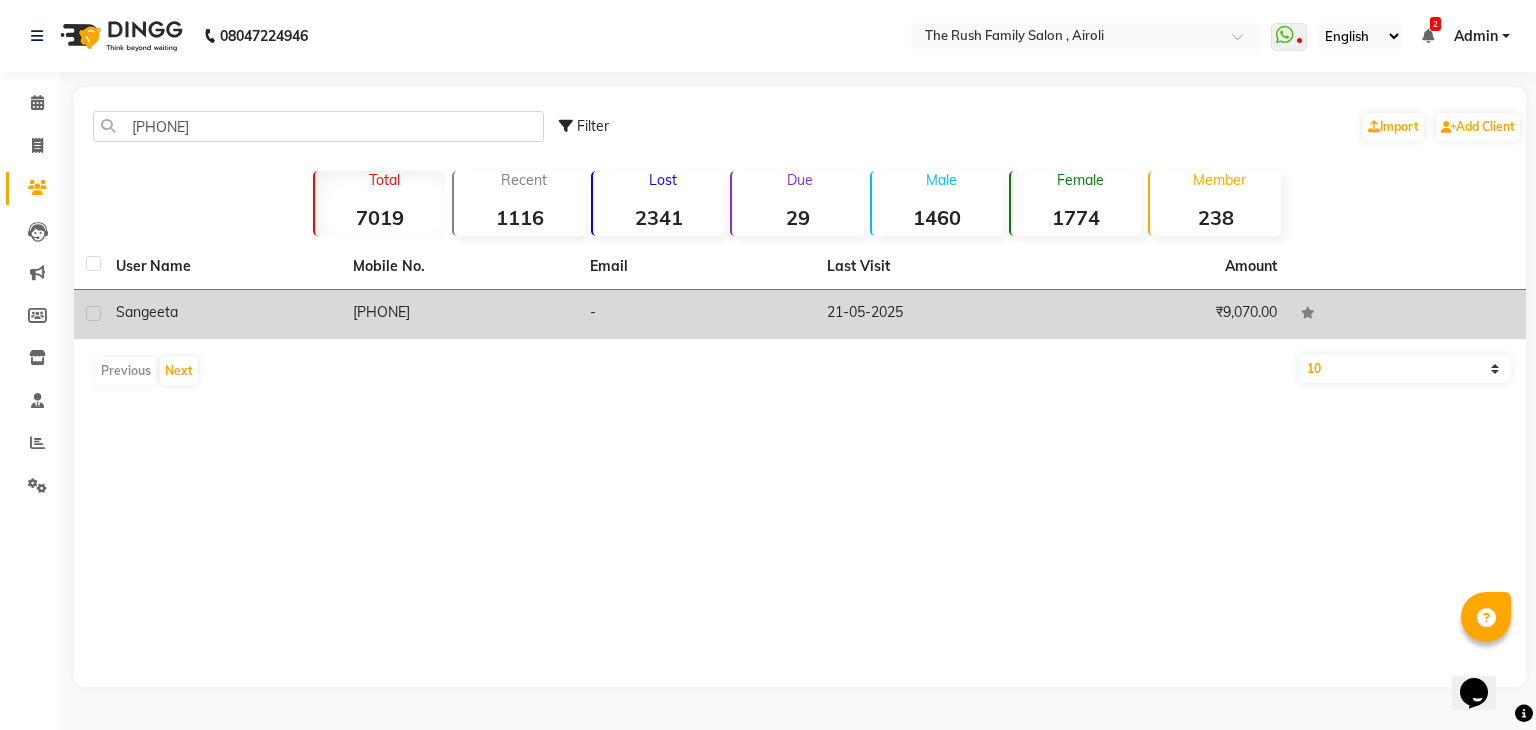 click on "[PHONE]" 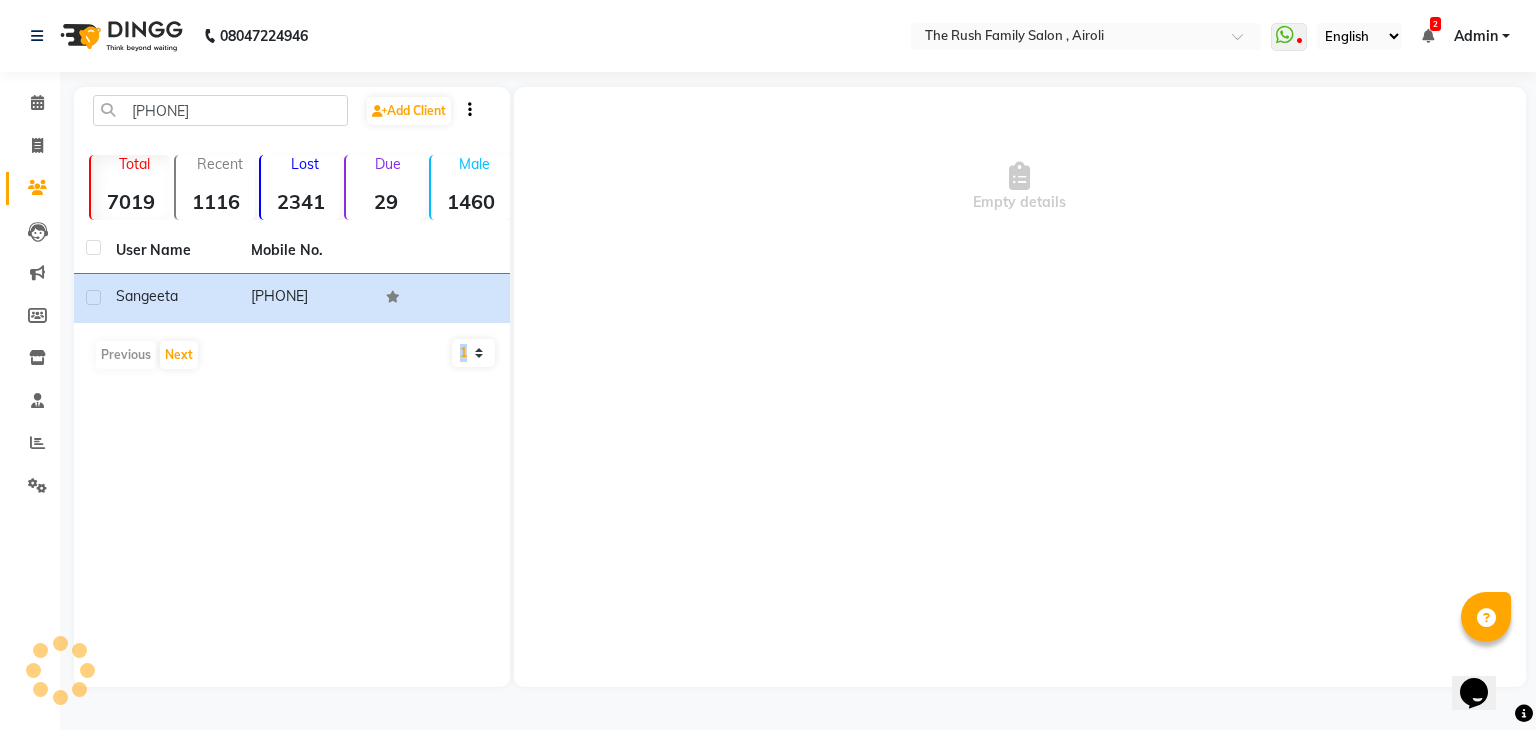 click on "Previous   Next" 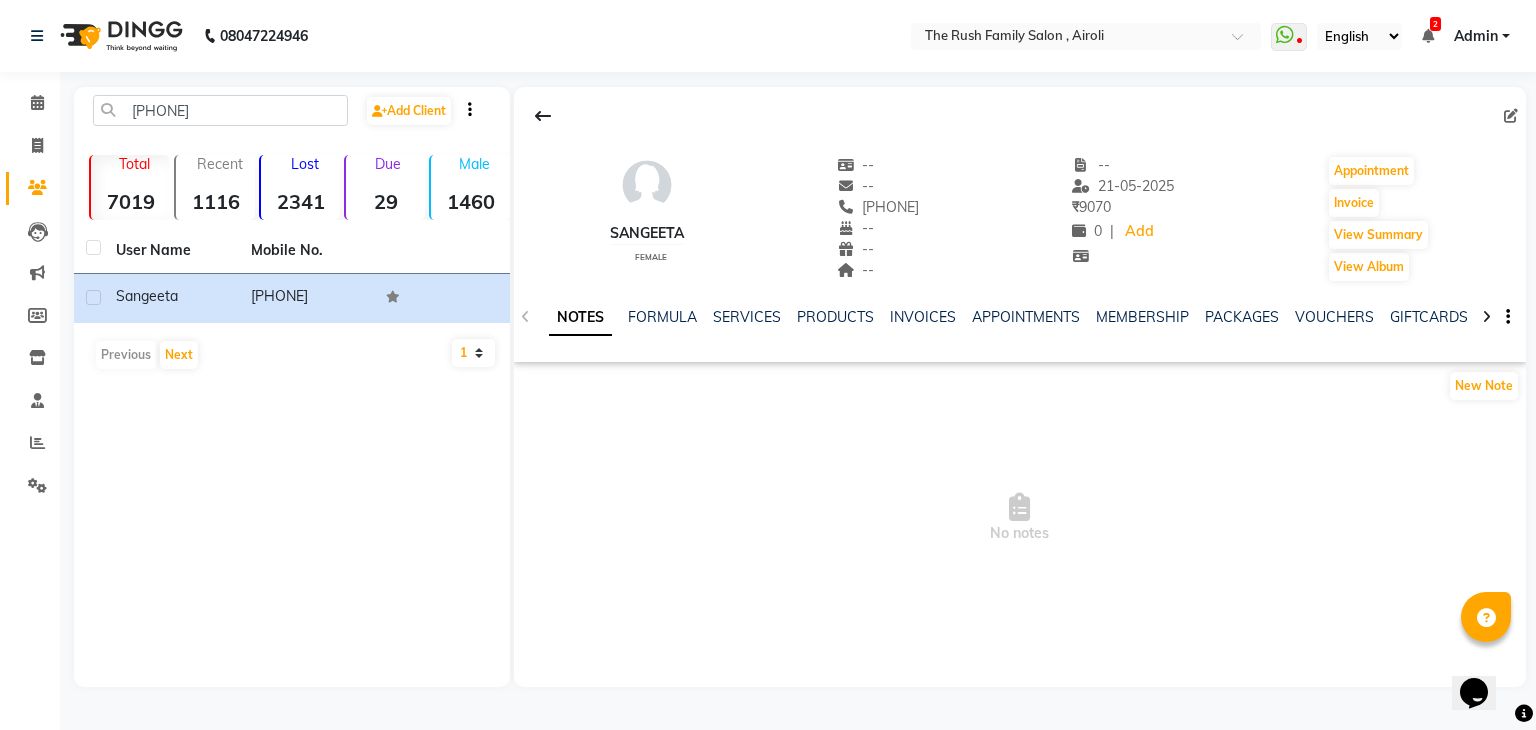 click on "NOTES FORMULA SERVICES PRODUCTS INVOICES APPOINTMENTS MEMBERSHIP PACKAGES VOUCHERS GIFTCARDS POINTS FORMS FAMILY CARDS WALLET" 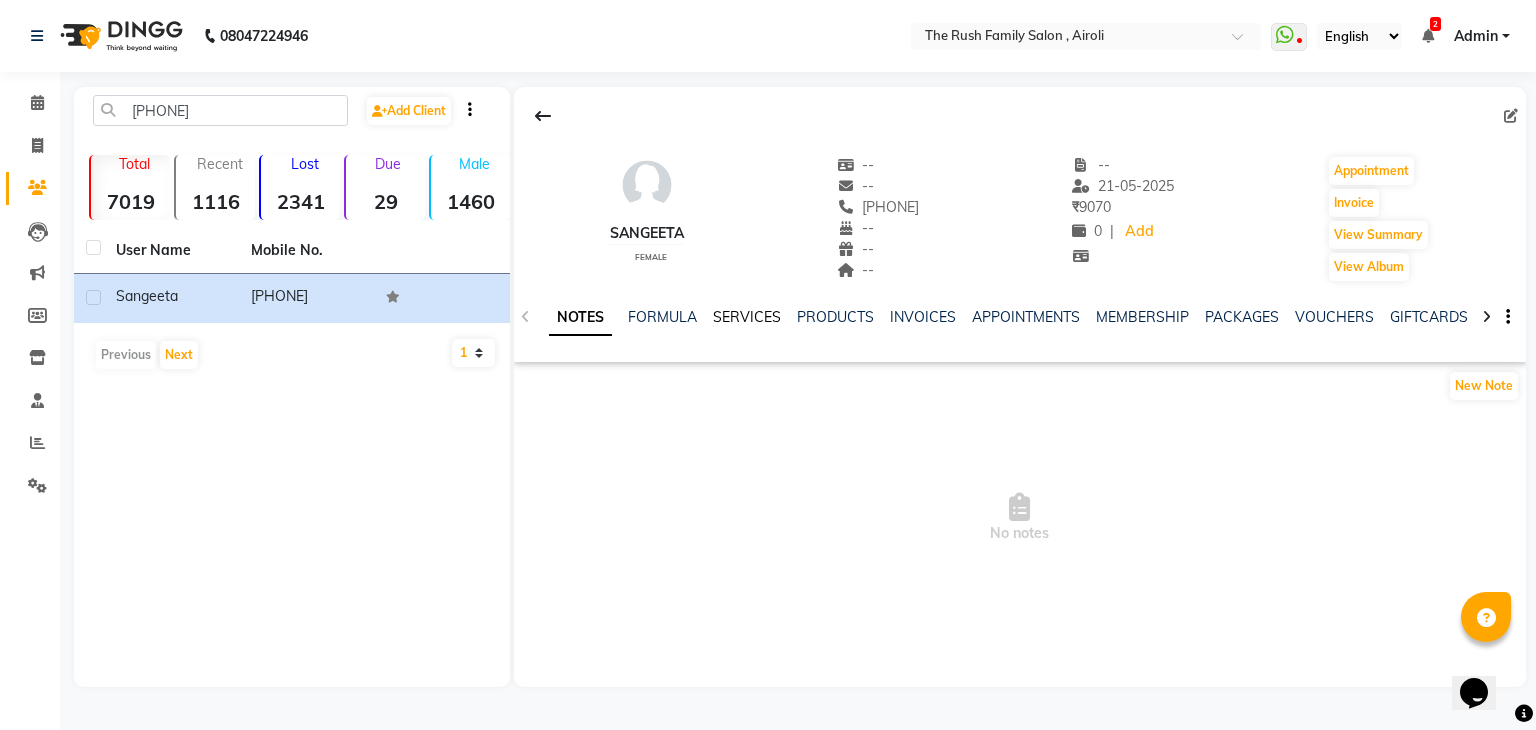 click on "SERVICES" 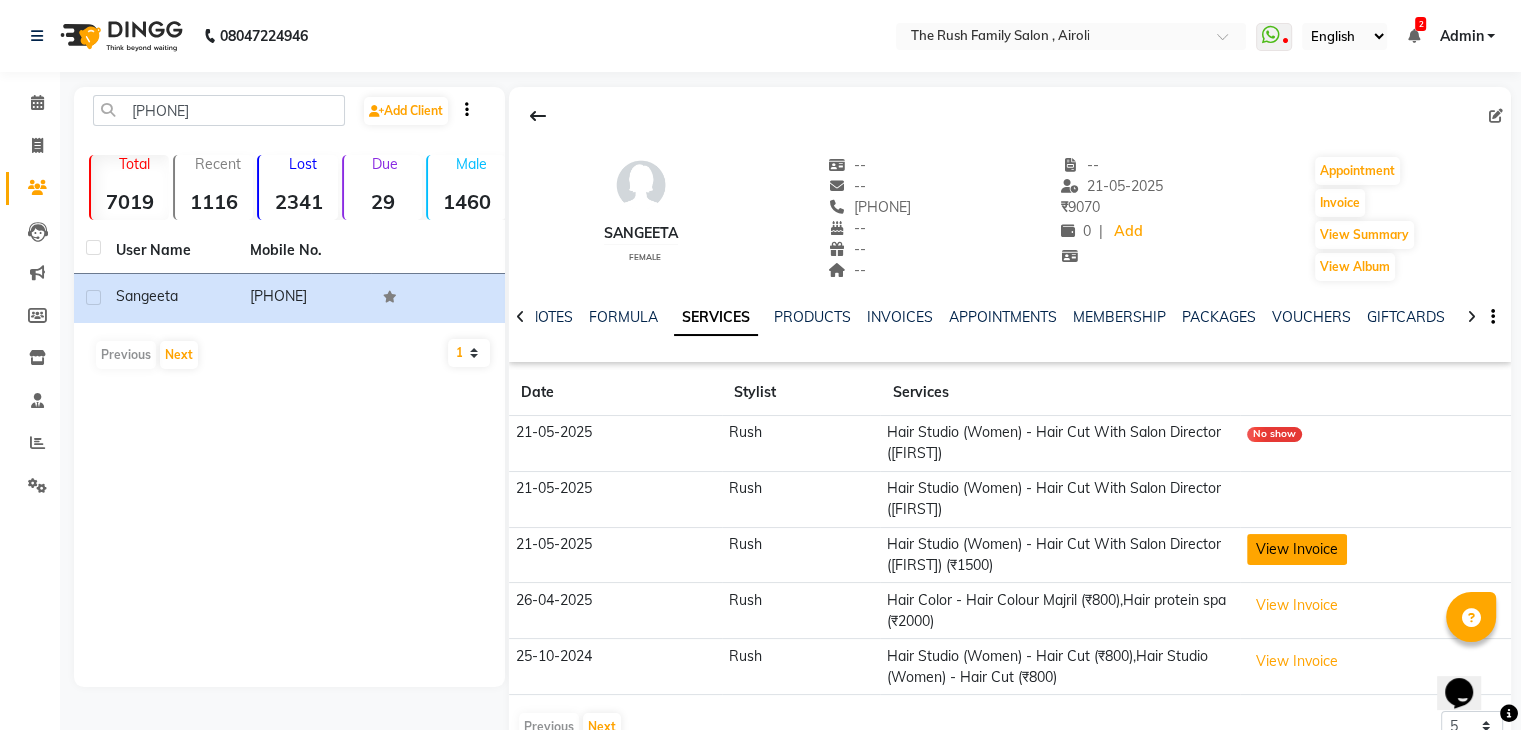click on "View Invoice" 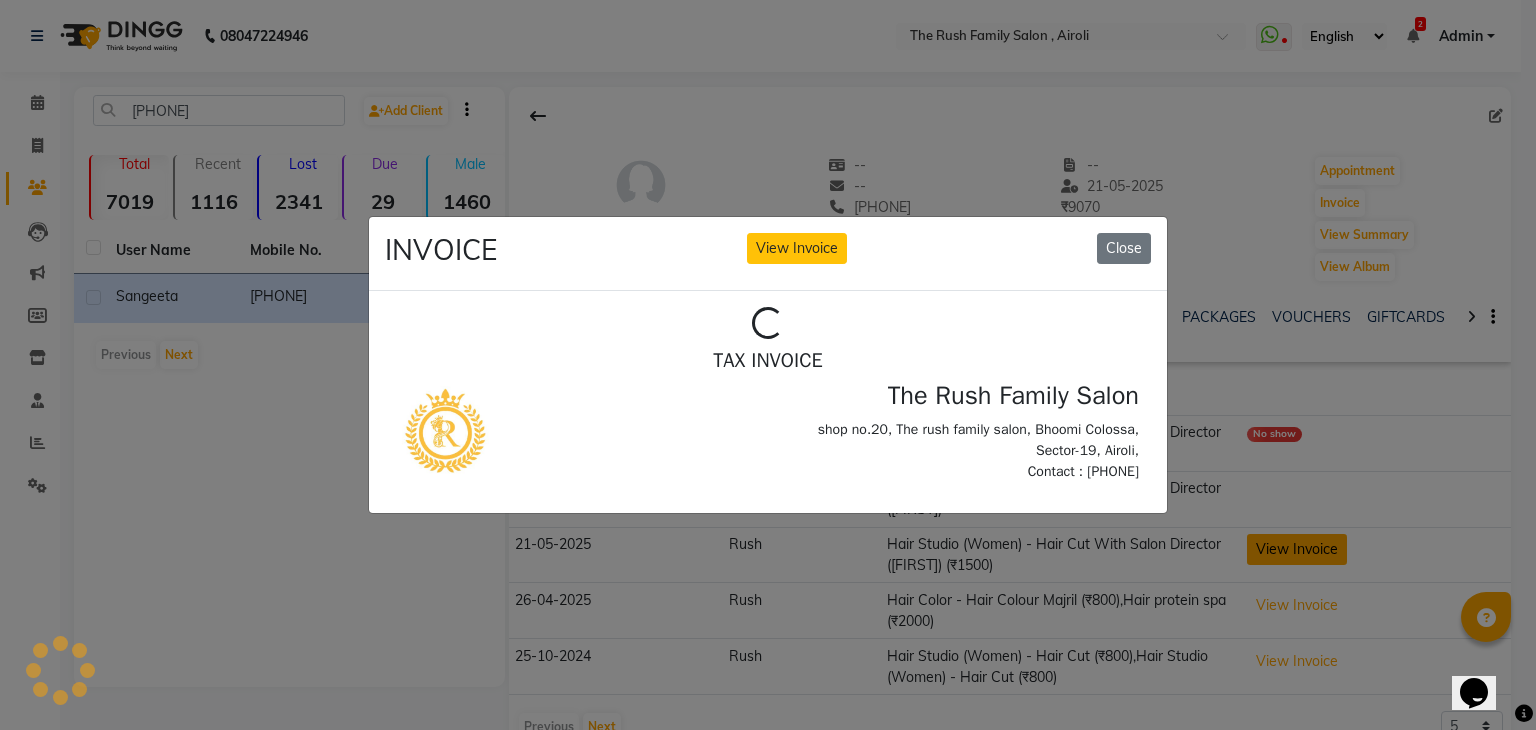 scroll, scrollTop: 0, scrollLeft: 0, axis: both 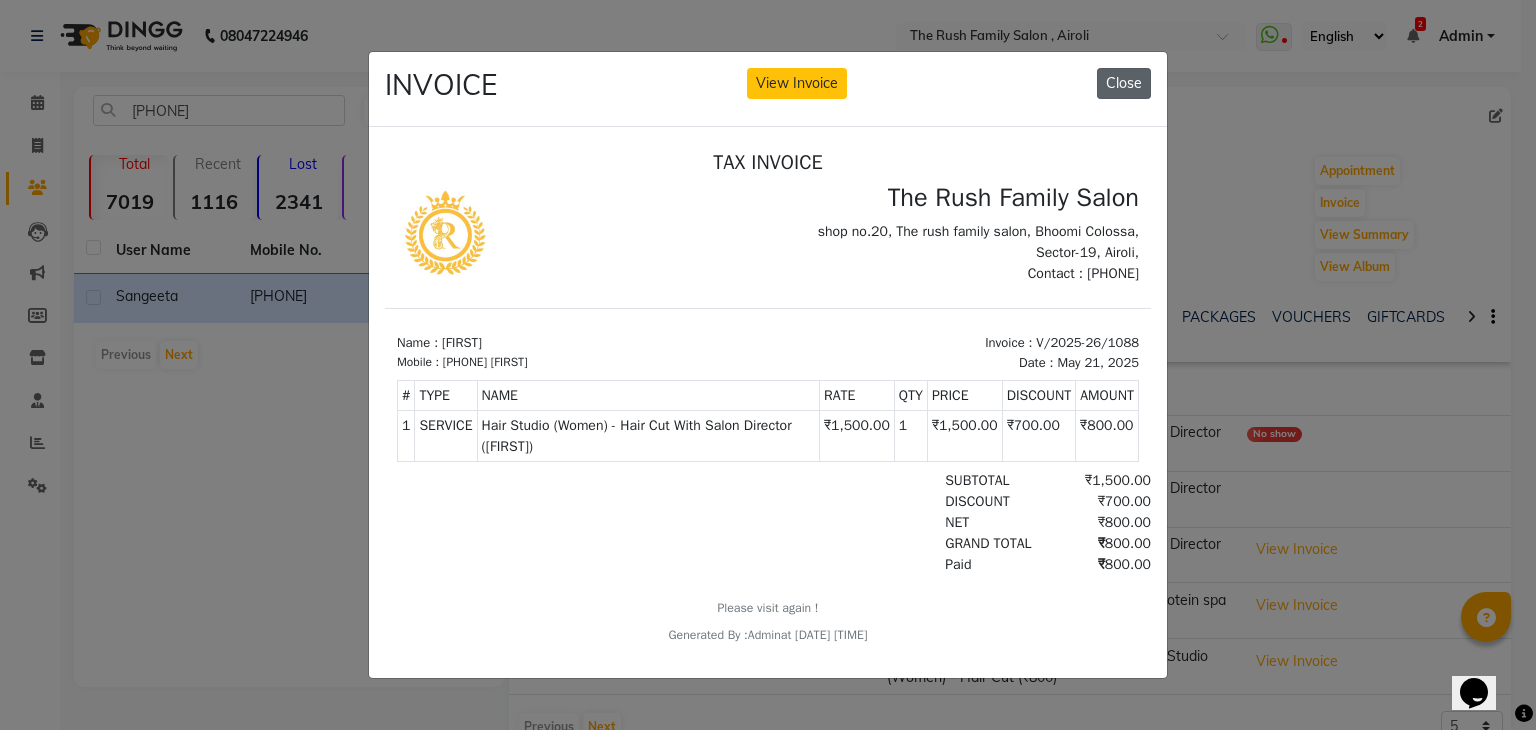 click on "Close" 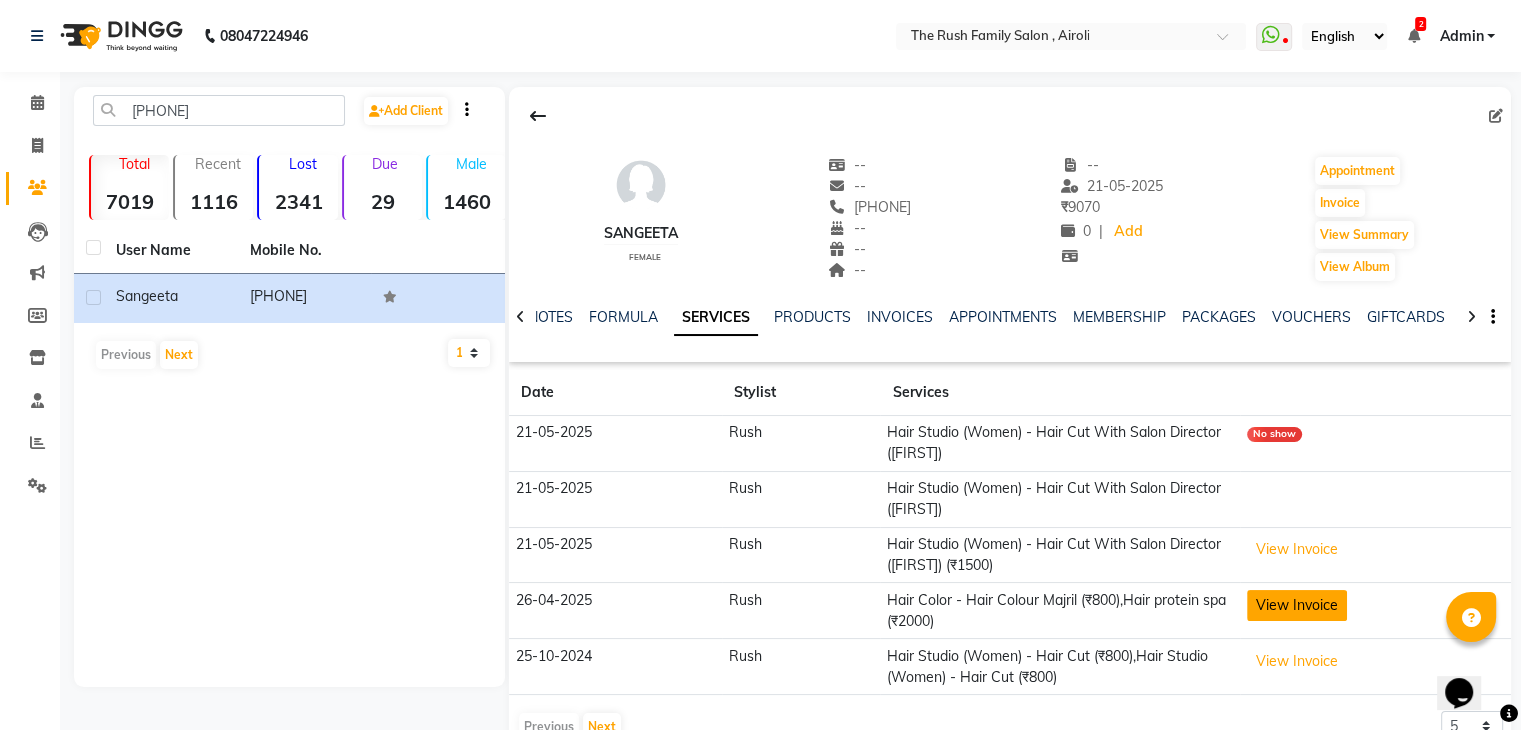 click on "View Invoice" 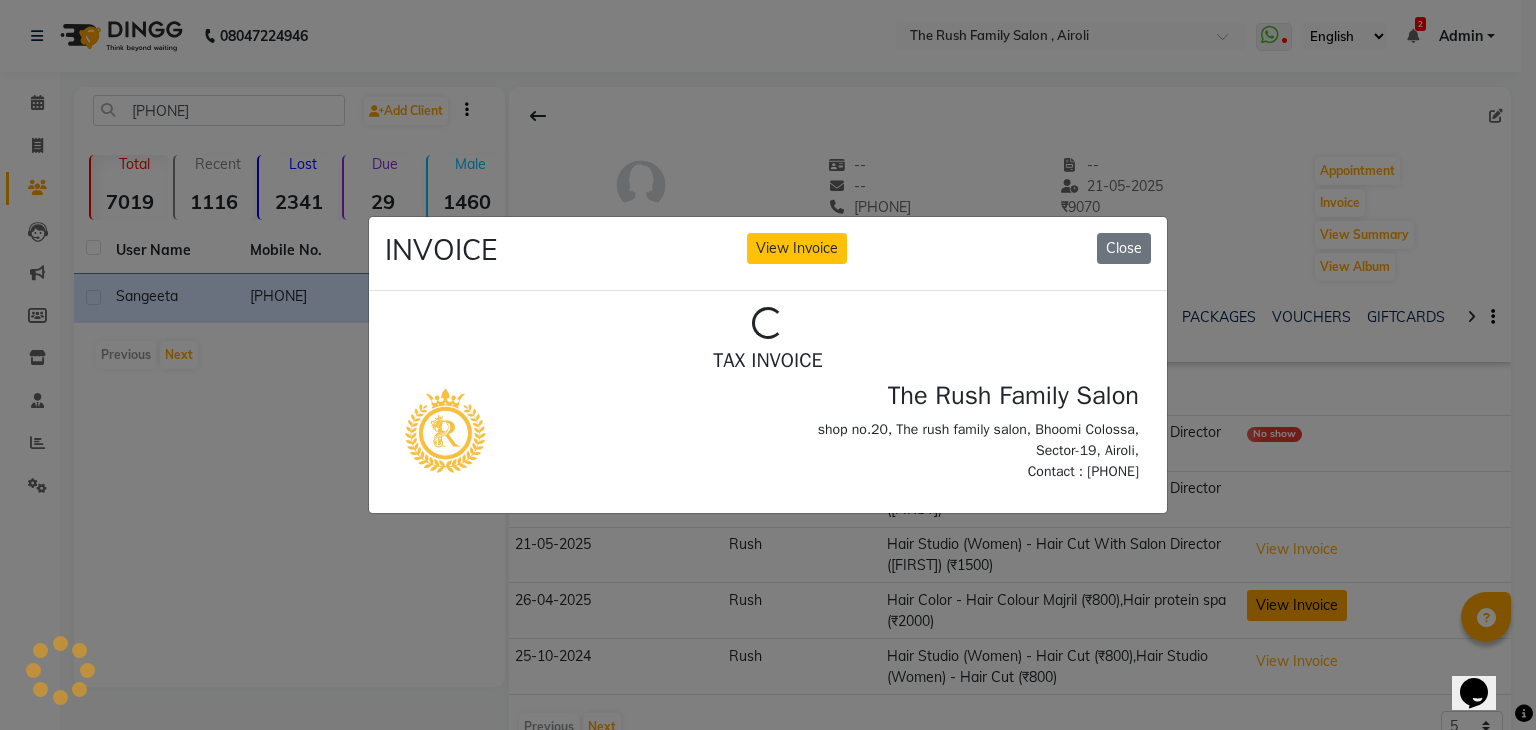 scroll, scrollTop: 0, scrollLeft: 0, axis: both 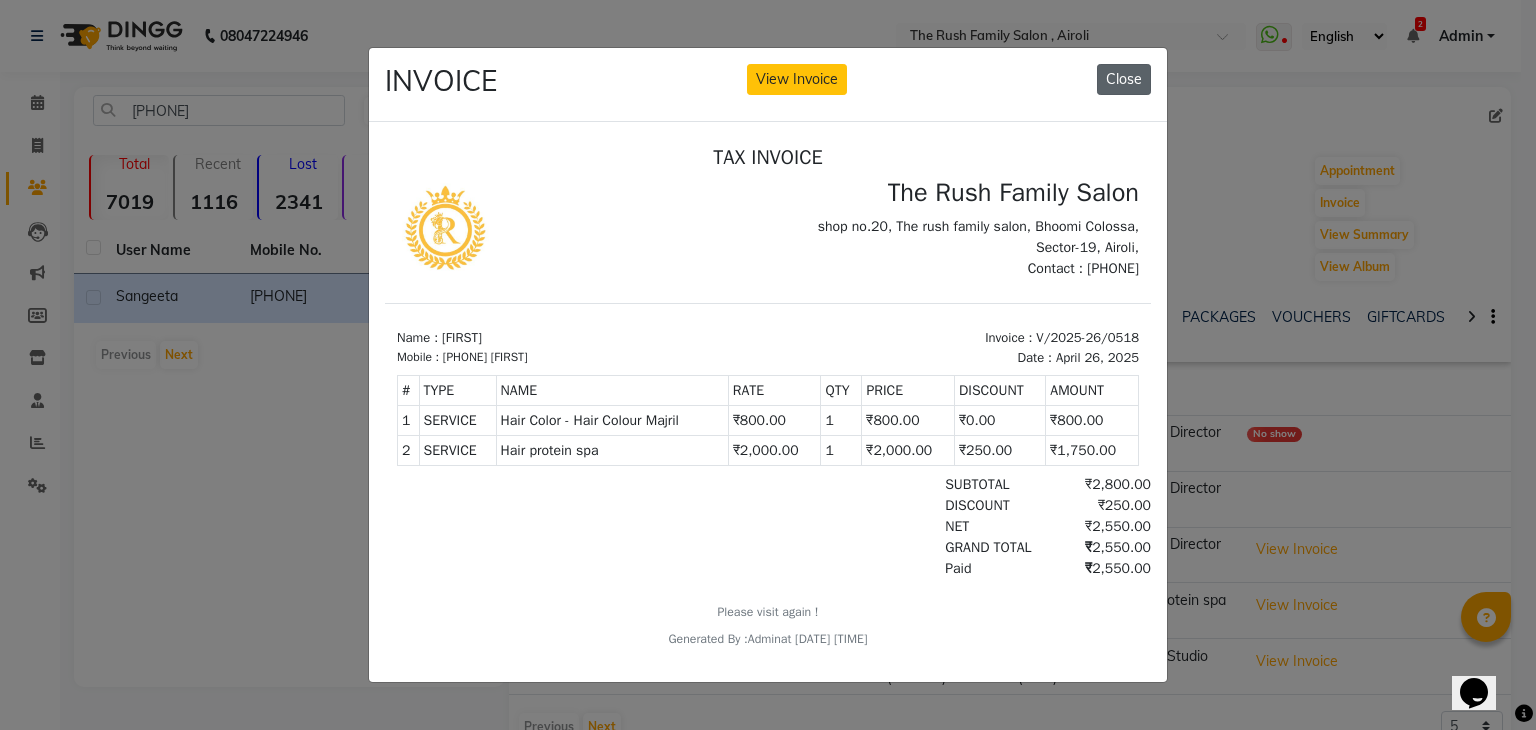 click on "Close" 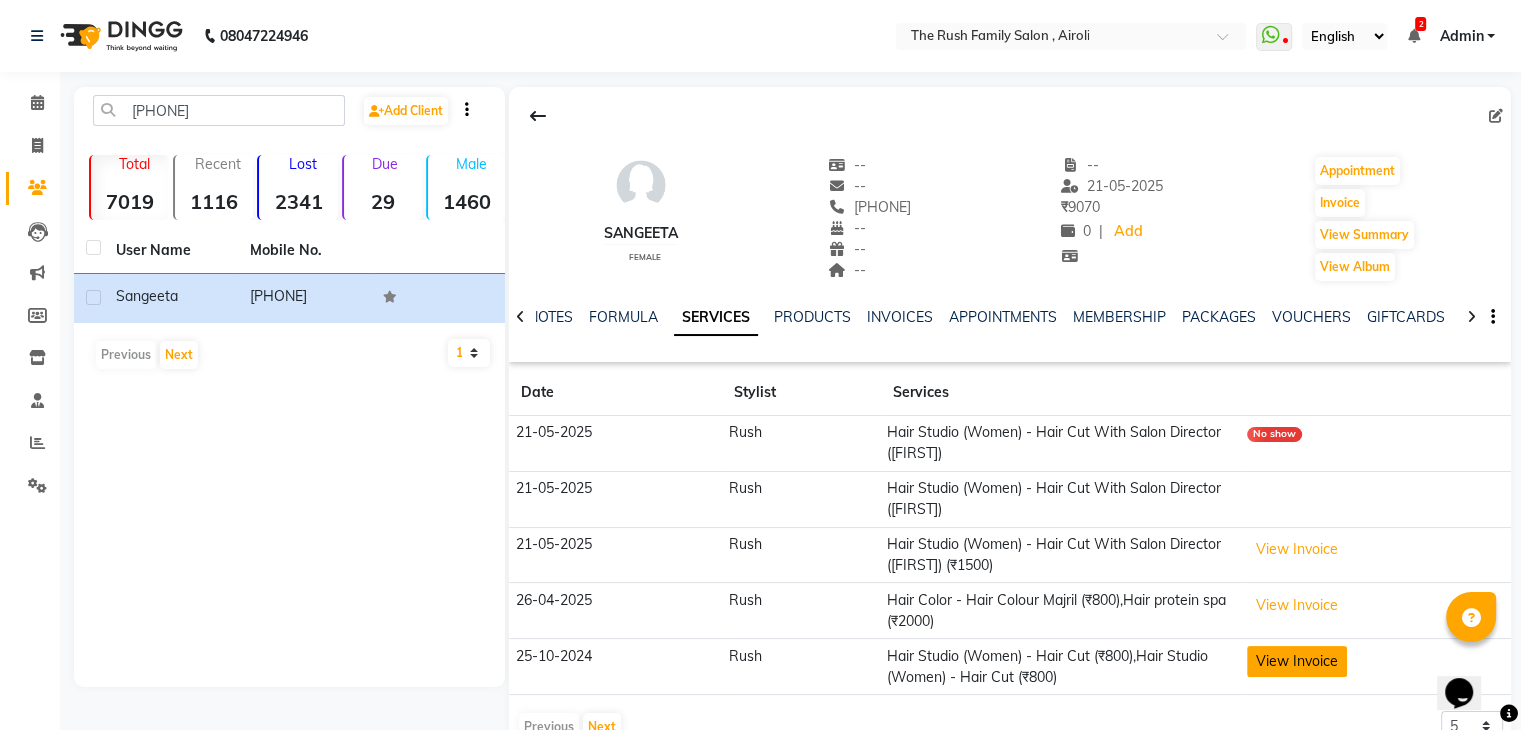 click on "View Invoice" 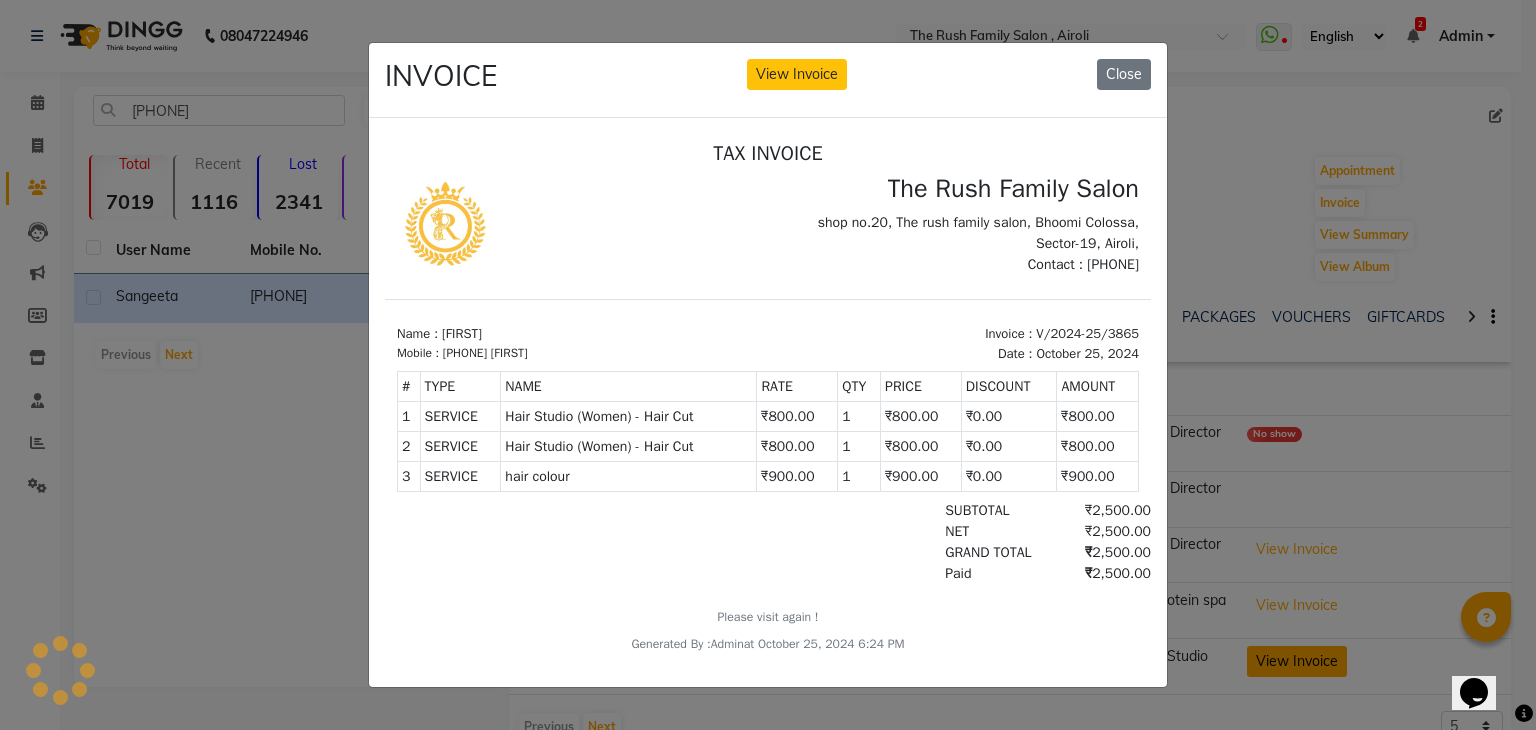 scroll, scrollTop: 0, scrollLeft: 0, axis: both 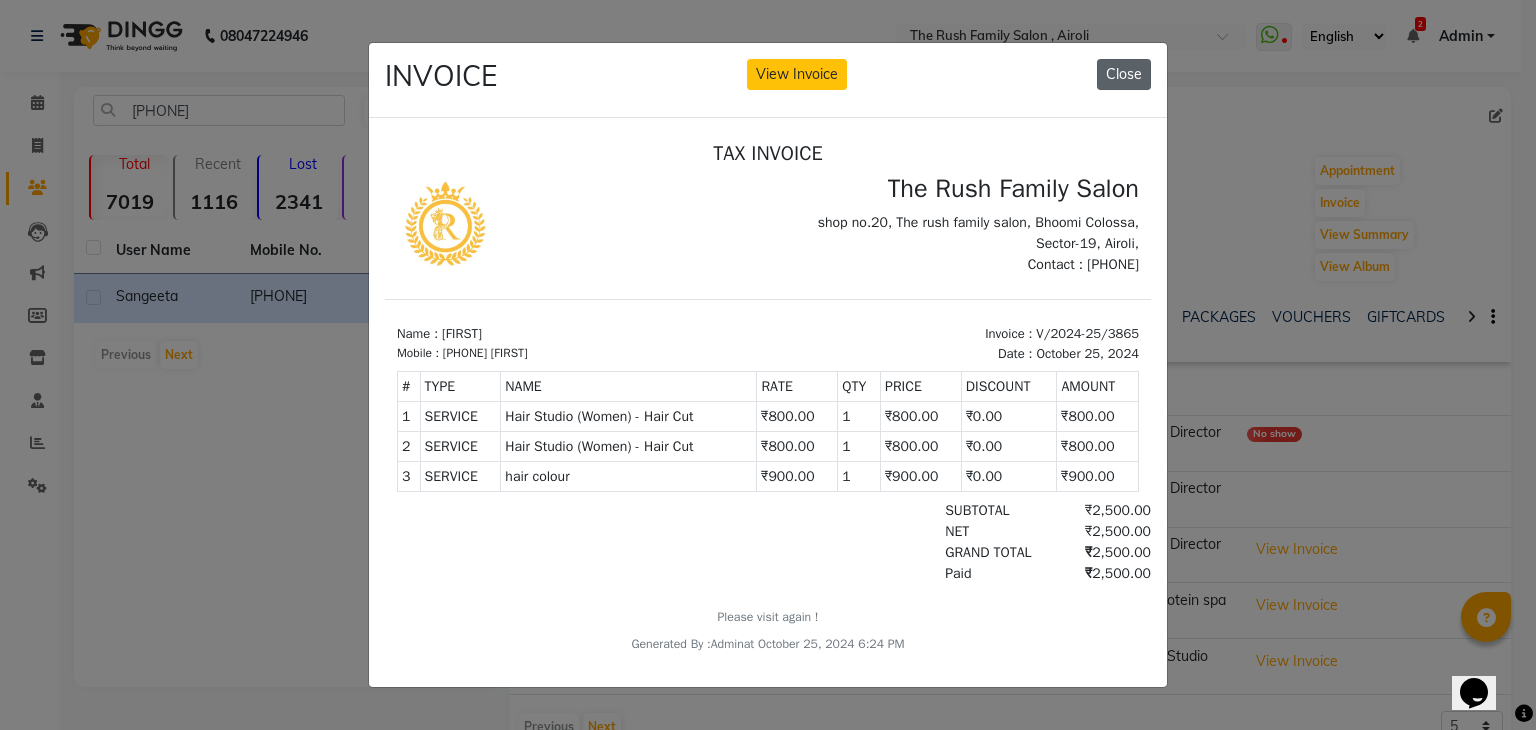 click on "Close" 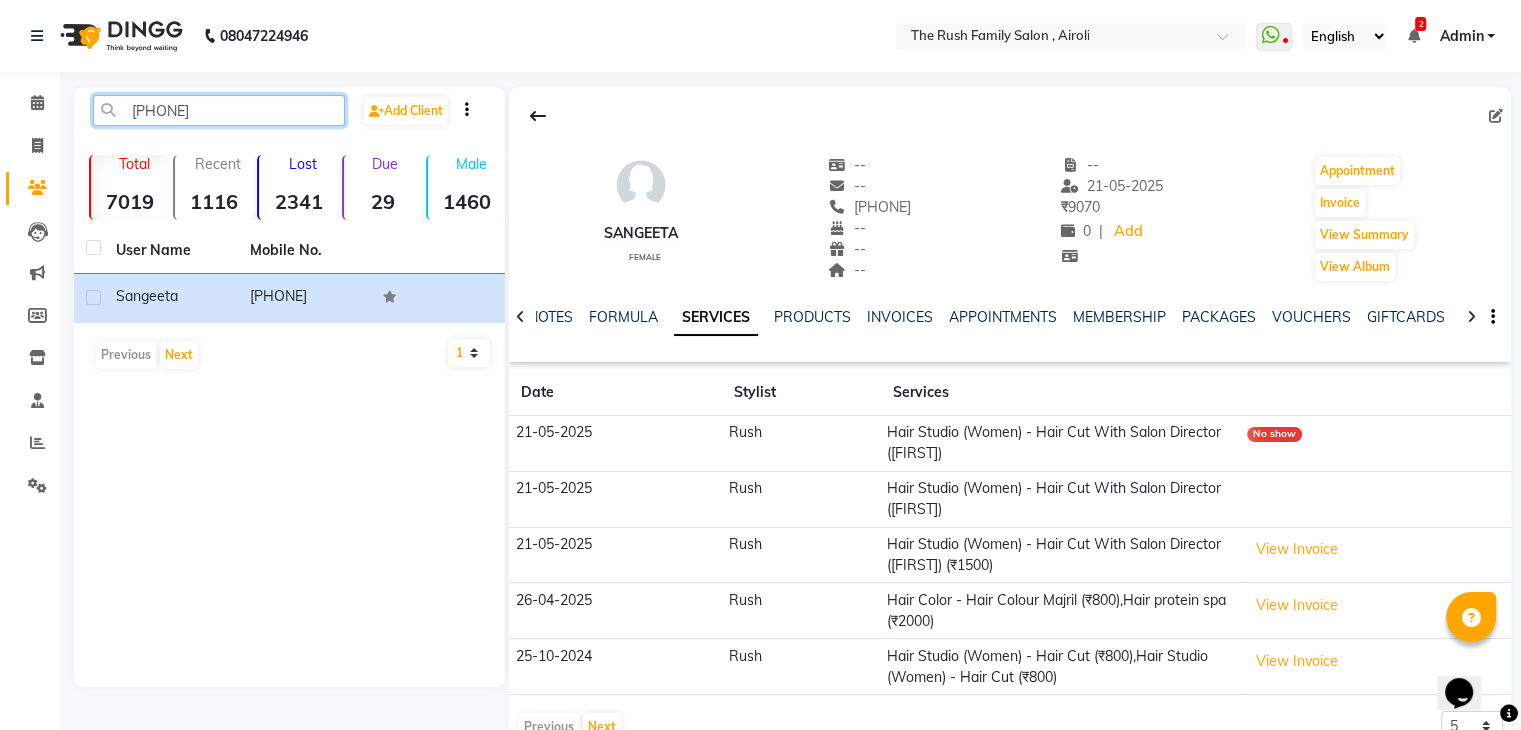 click on "[PHONE]" 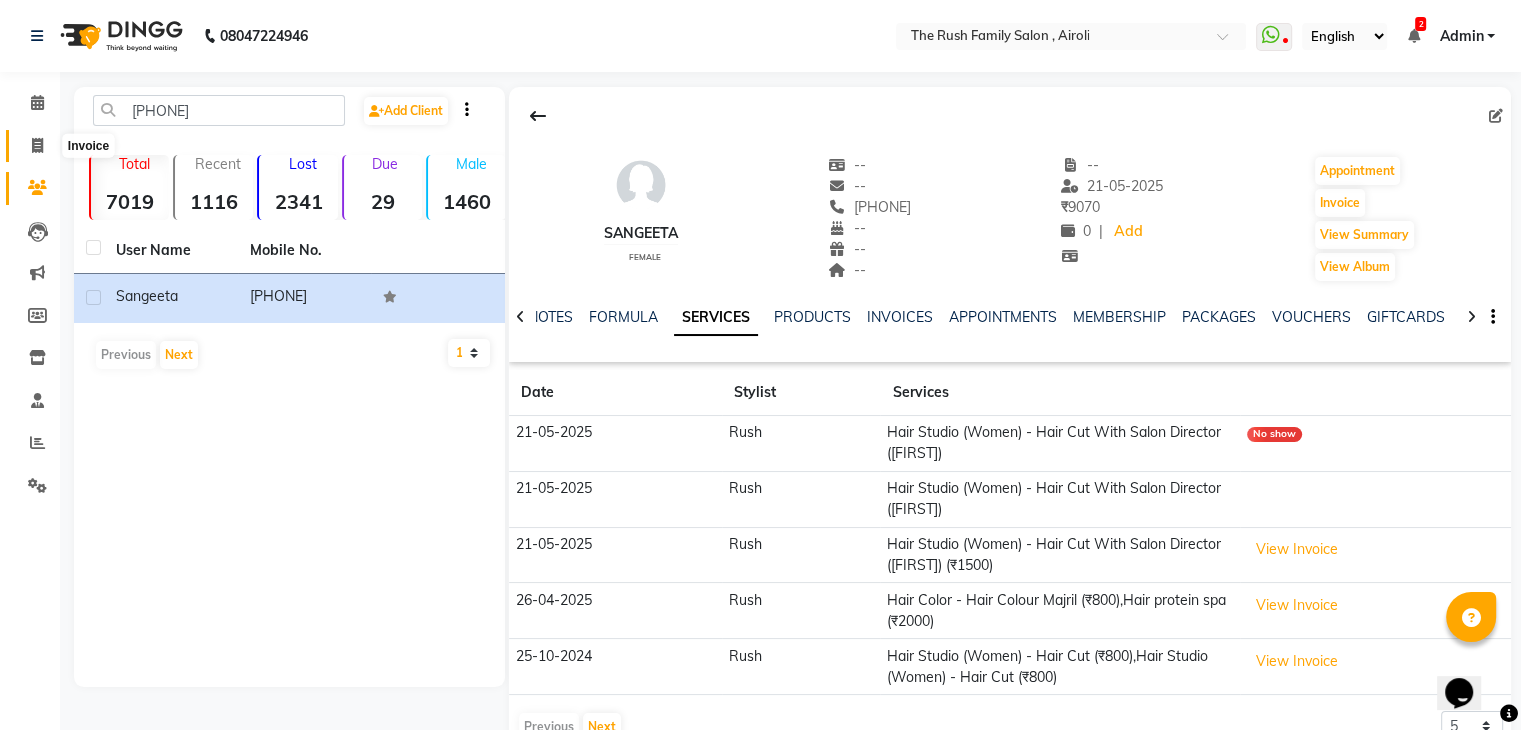 click 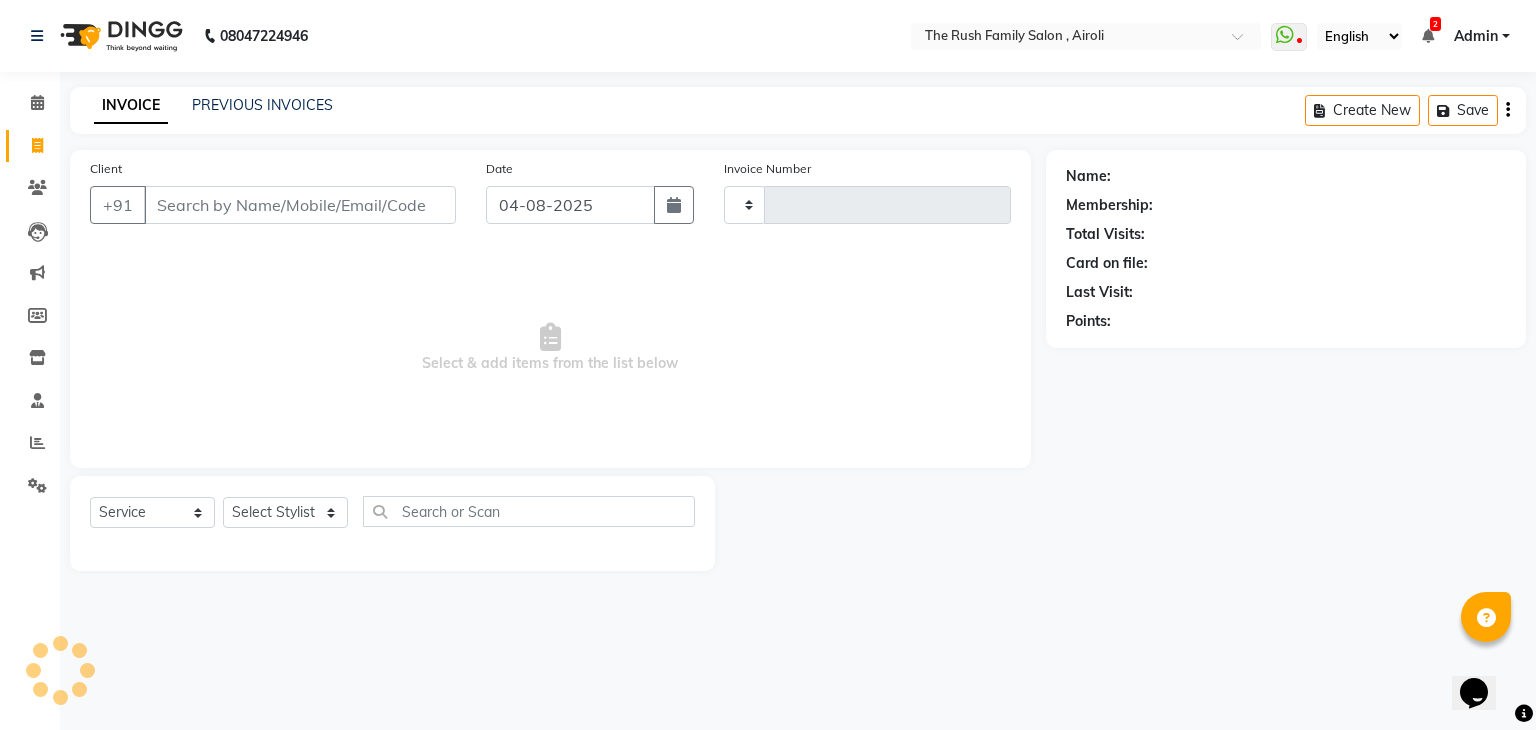 type on "2839" 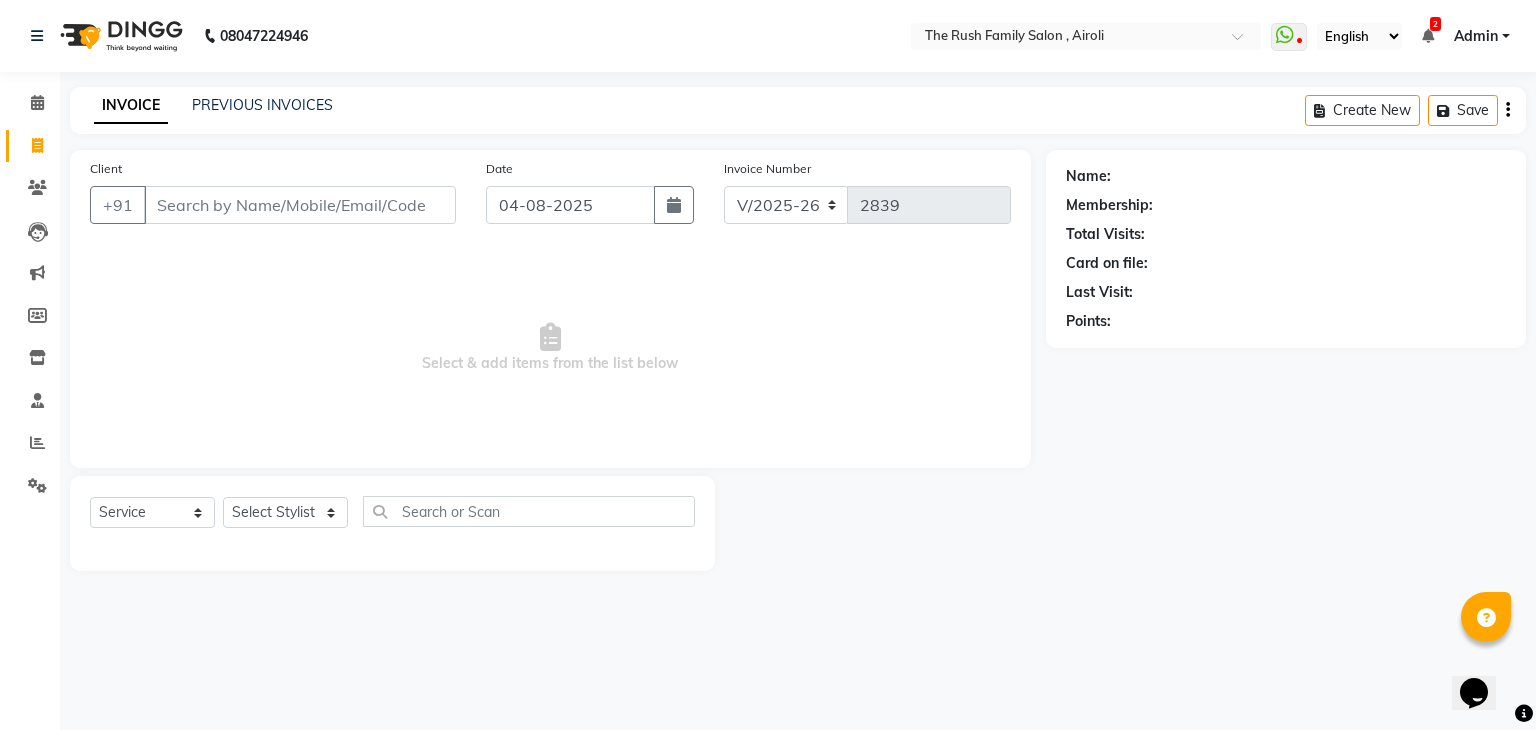 click on "INVOICE PREVIOUS INVOICES Create New   Save" 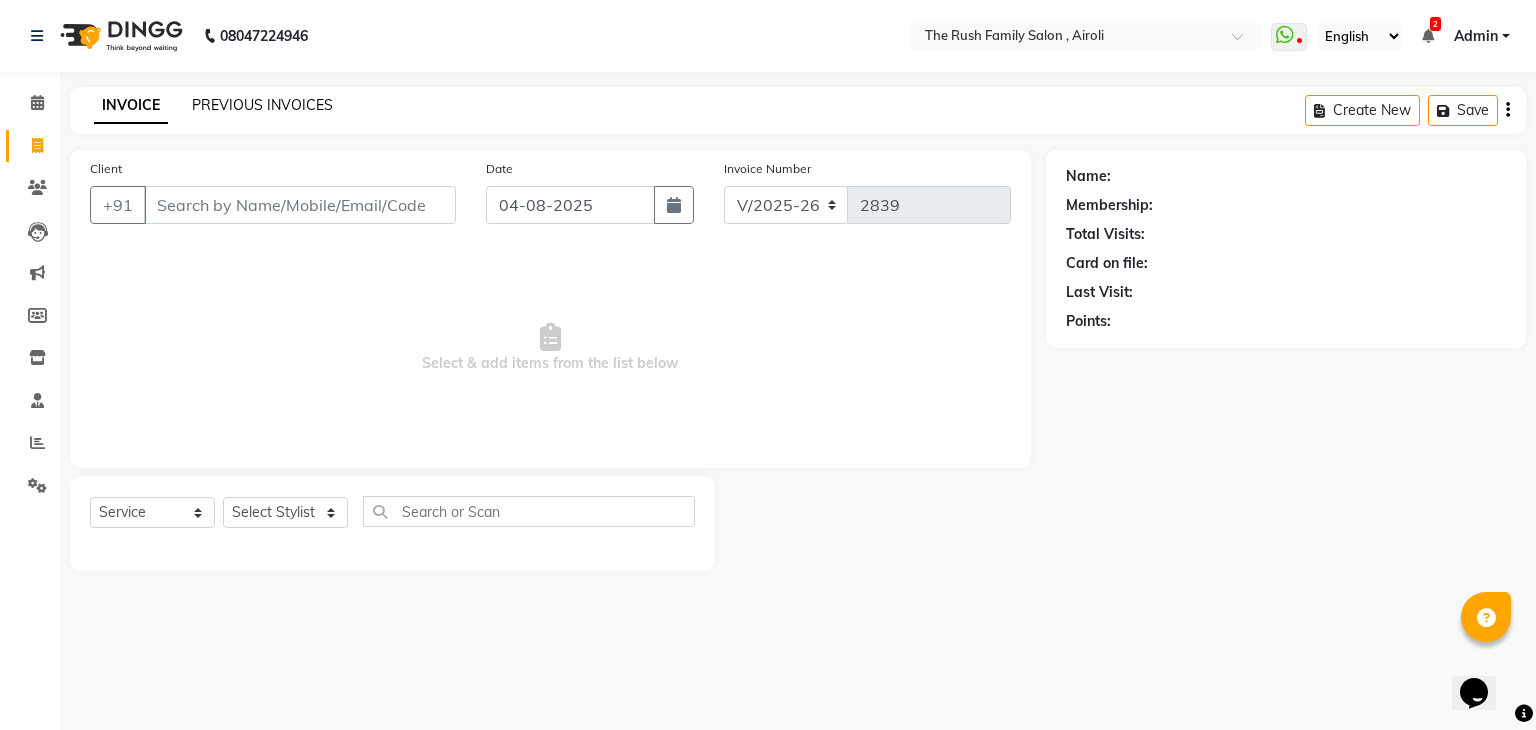 click on "PREVIOUS INVOICES" 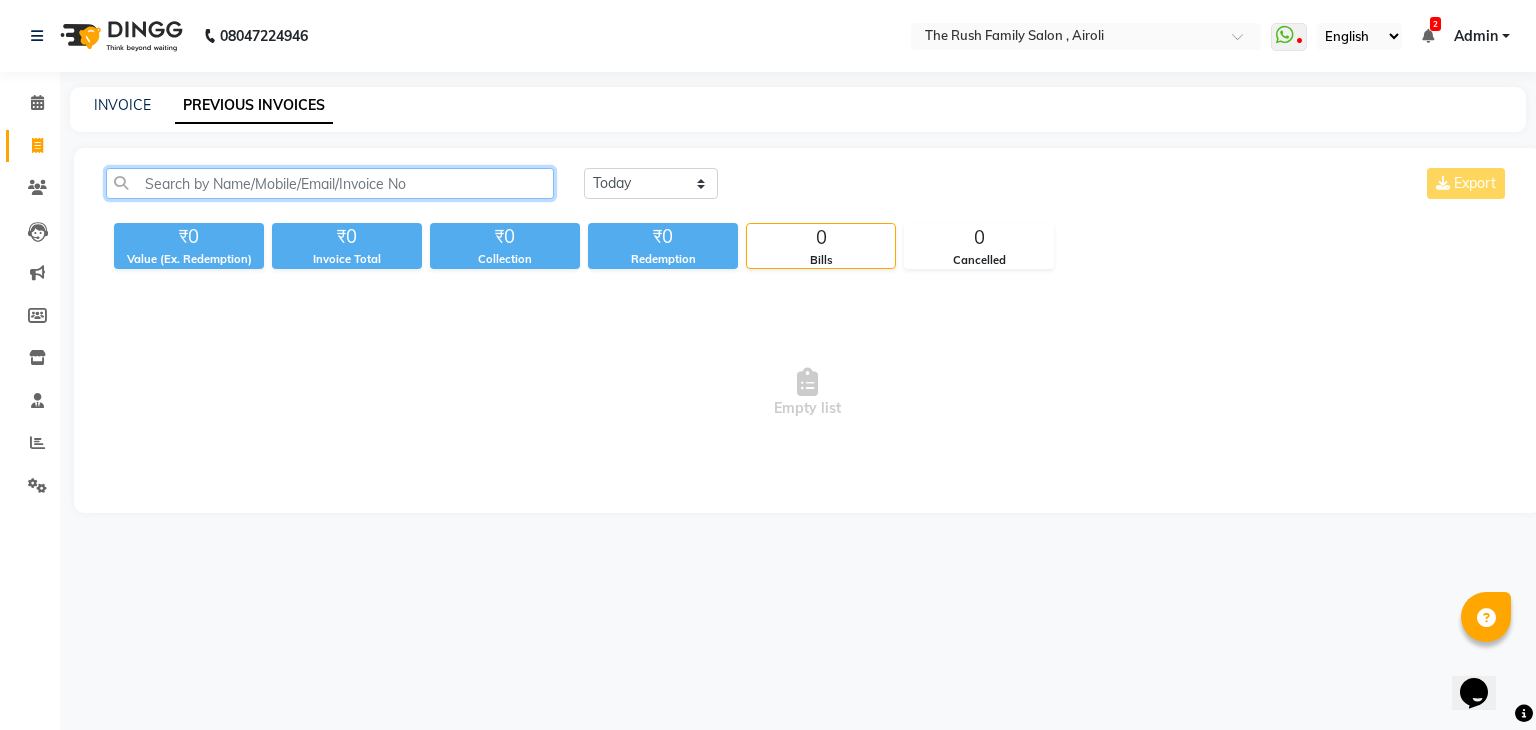 click 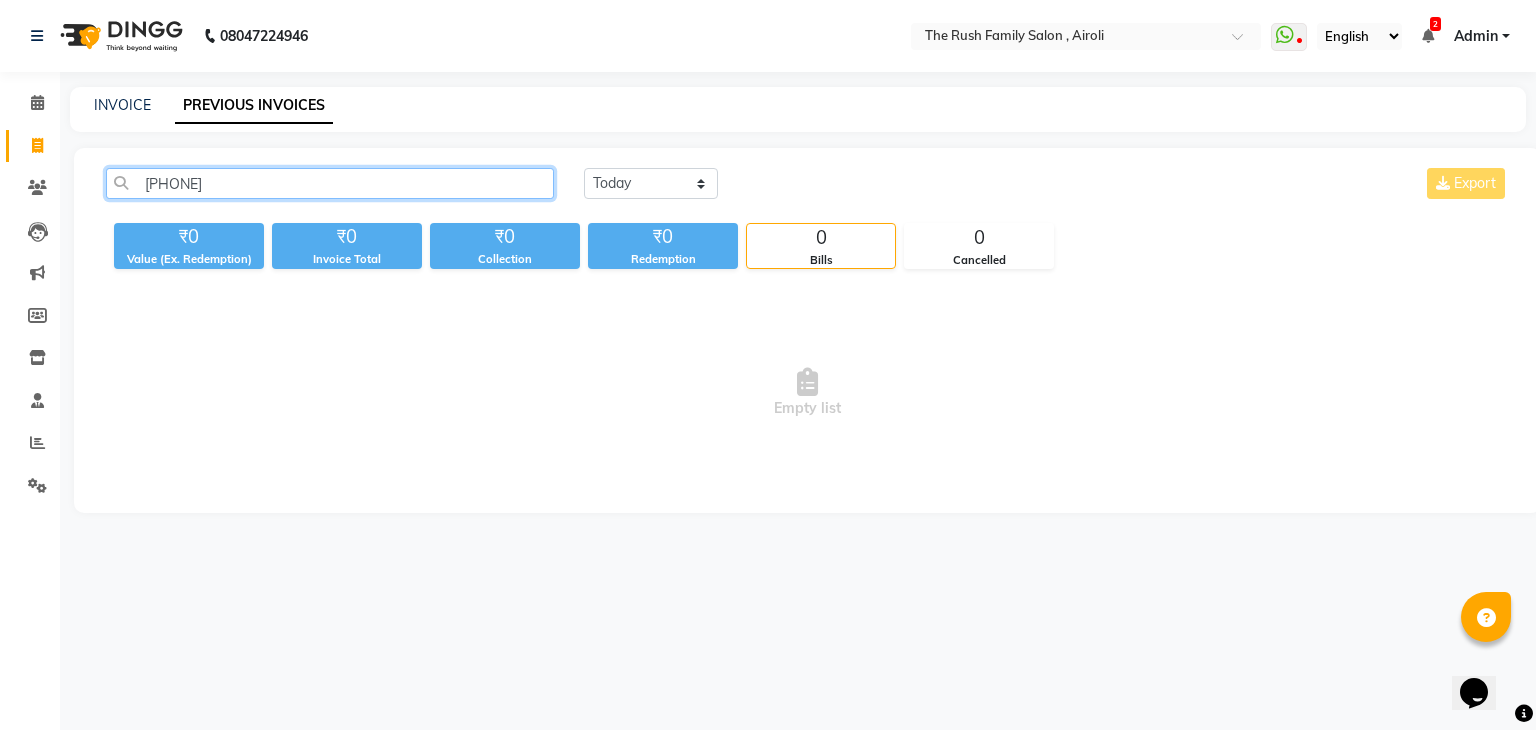 click on "[PHONE]" 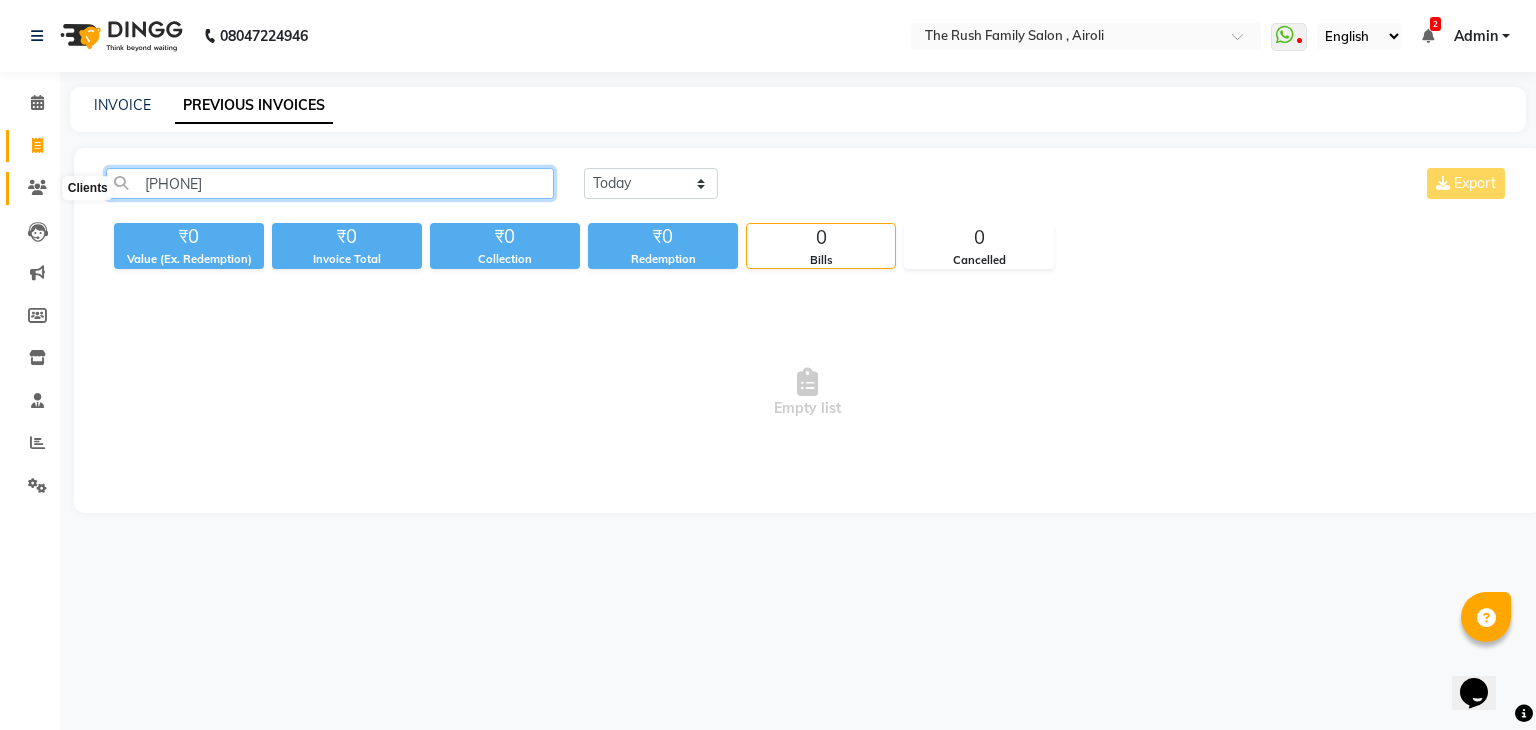 type on "[PHONE]" 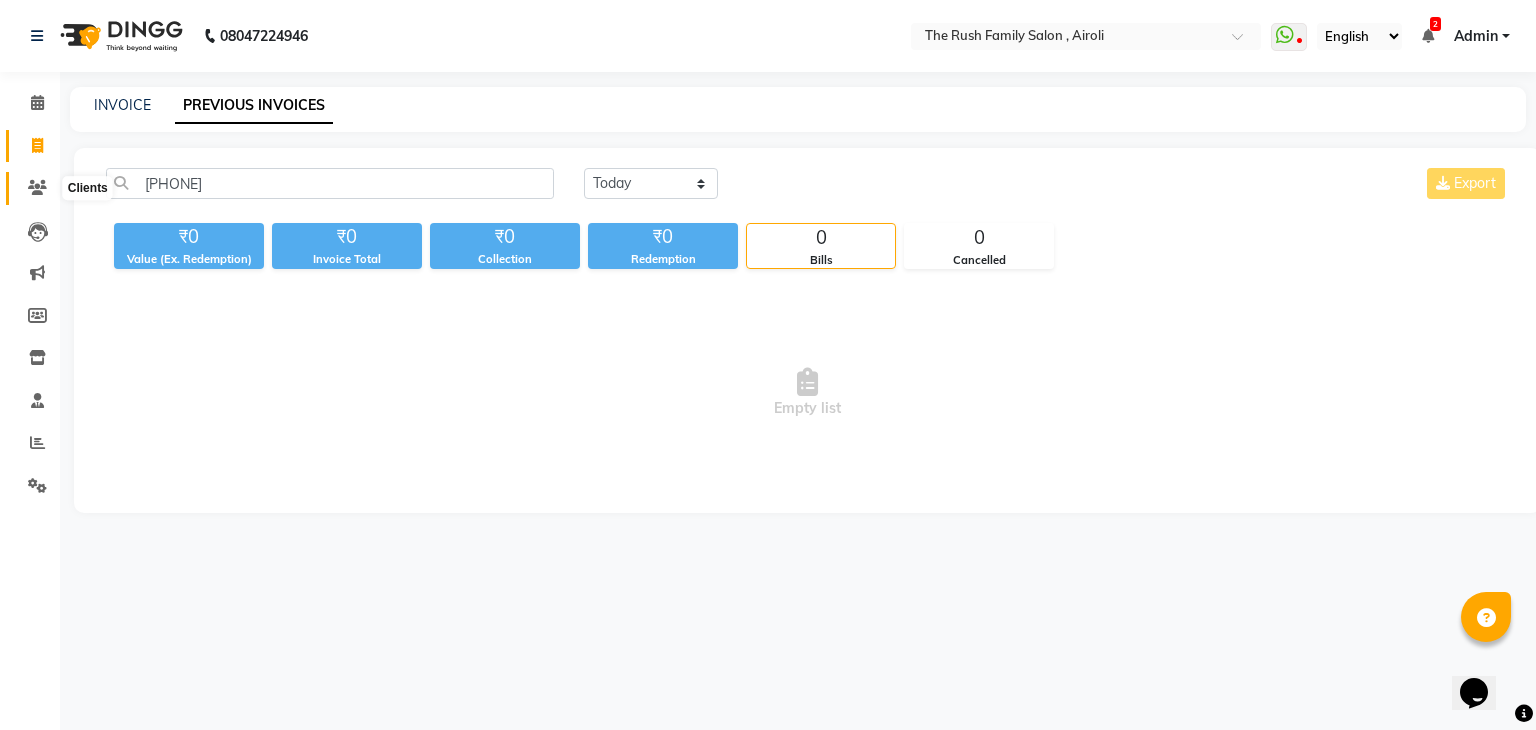 click 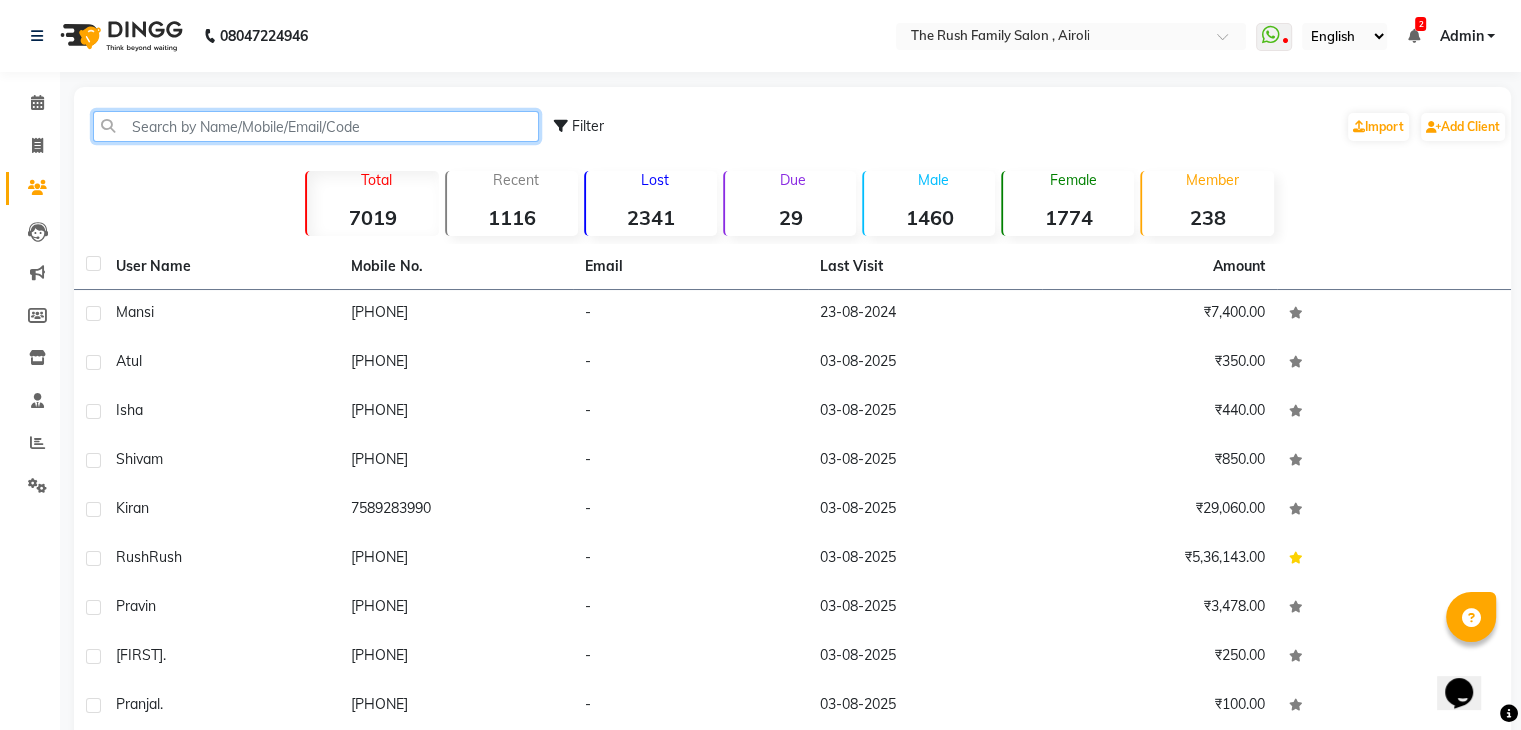 click 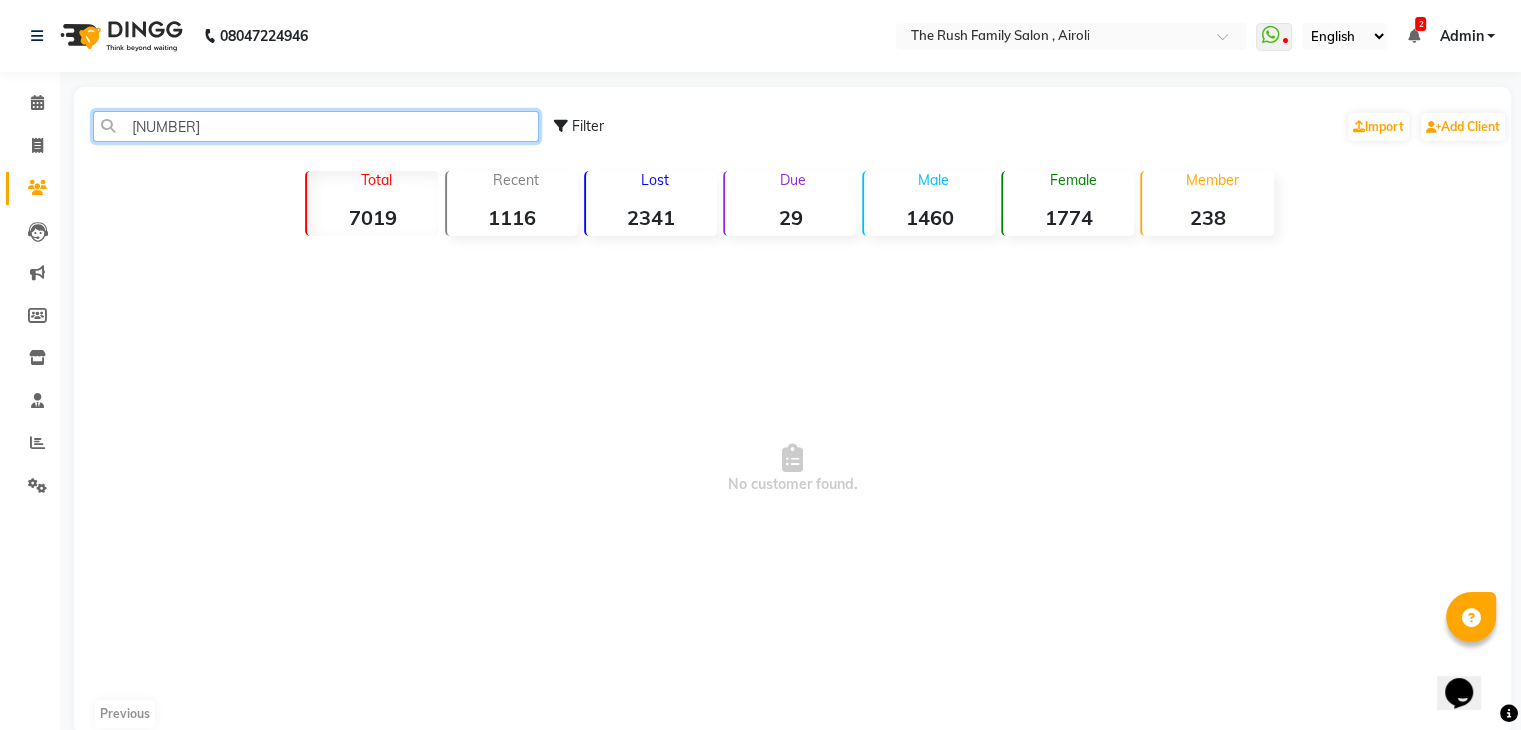 click on "[NUMBER]" 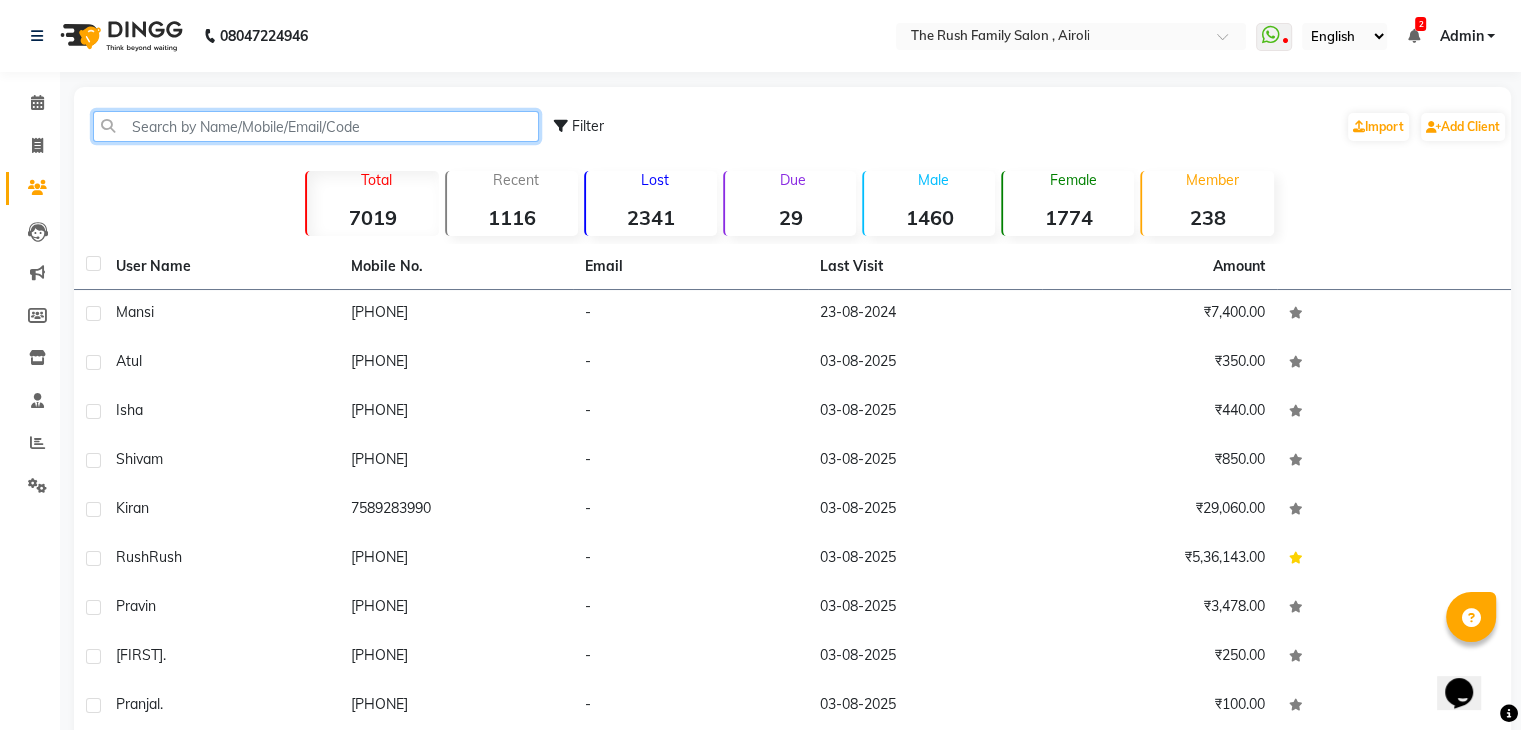 click 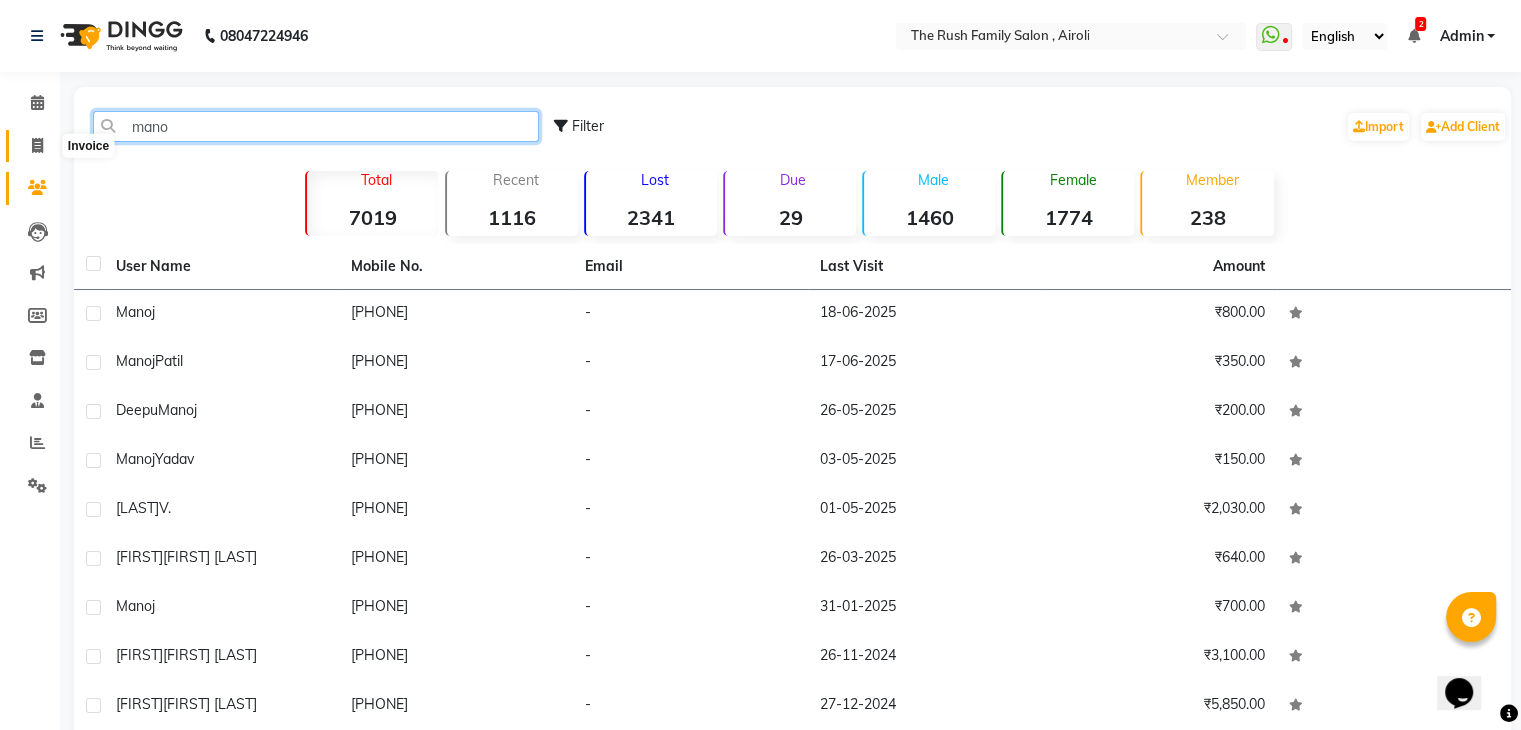 type on "mano" 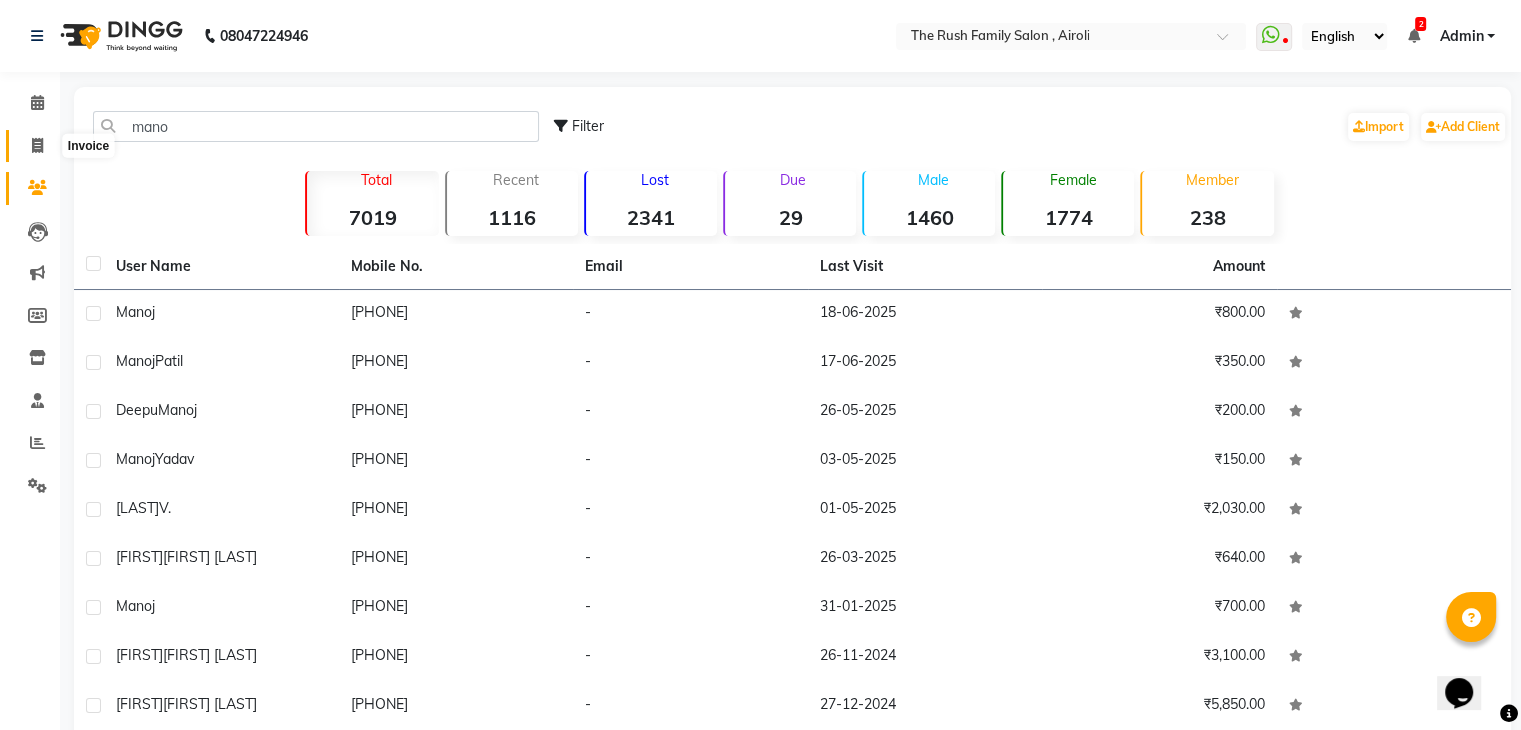 click 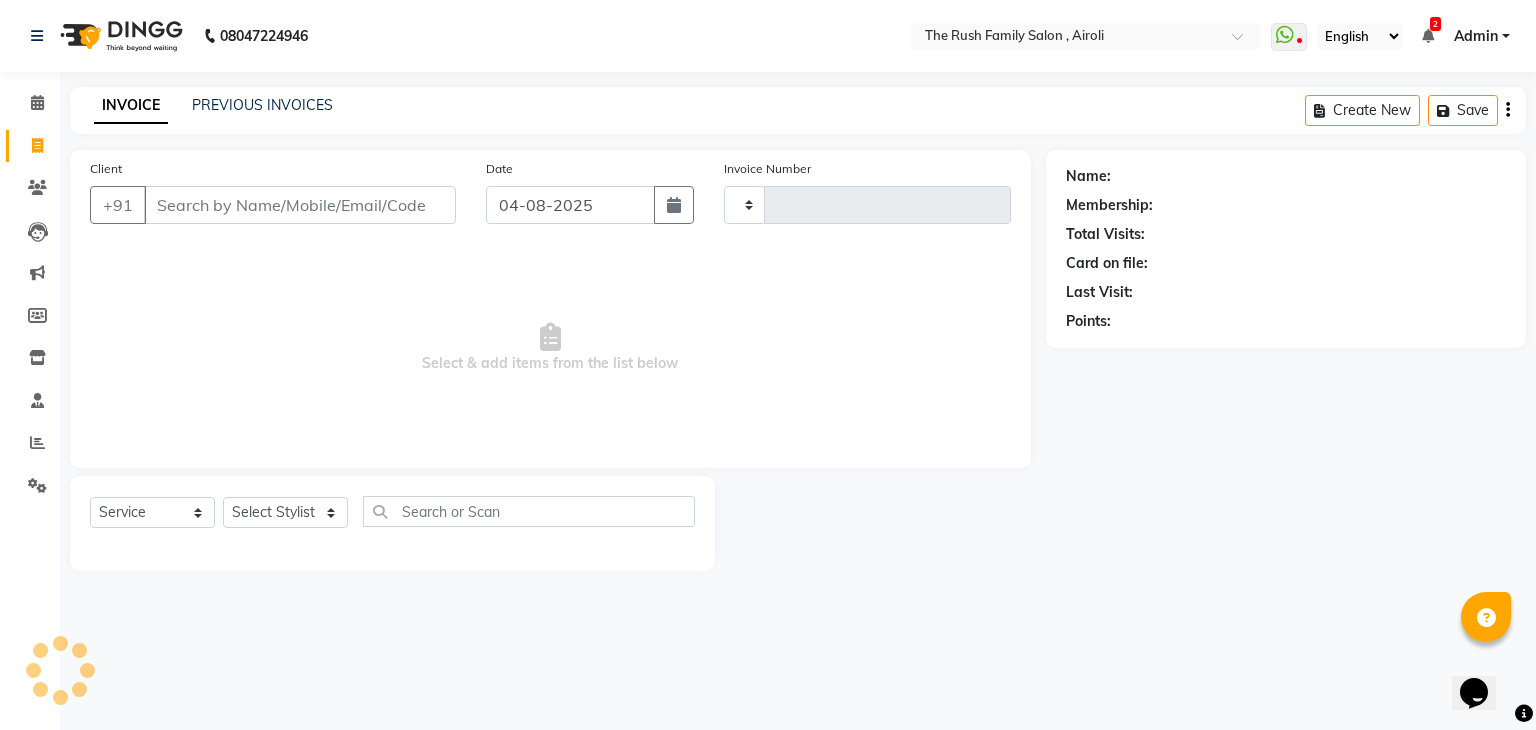 type on "2839" 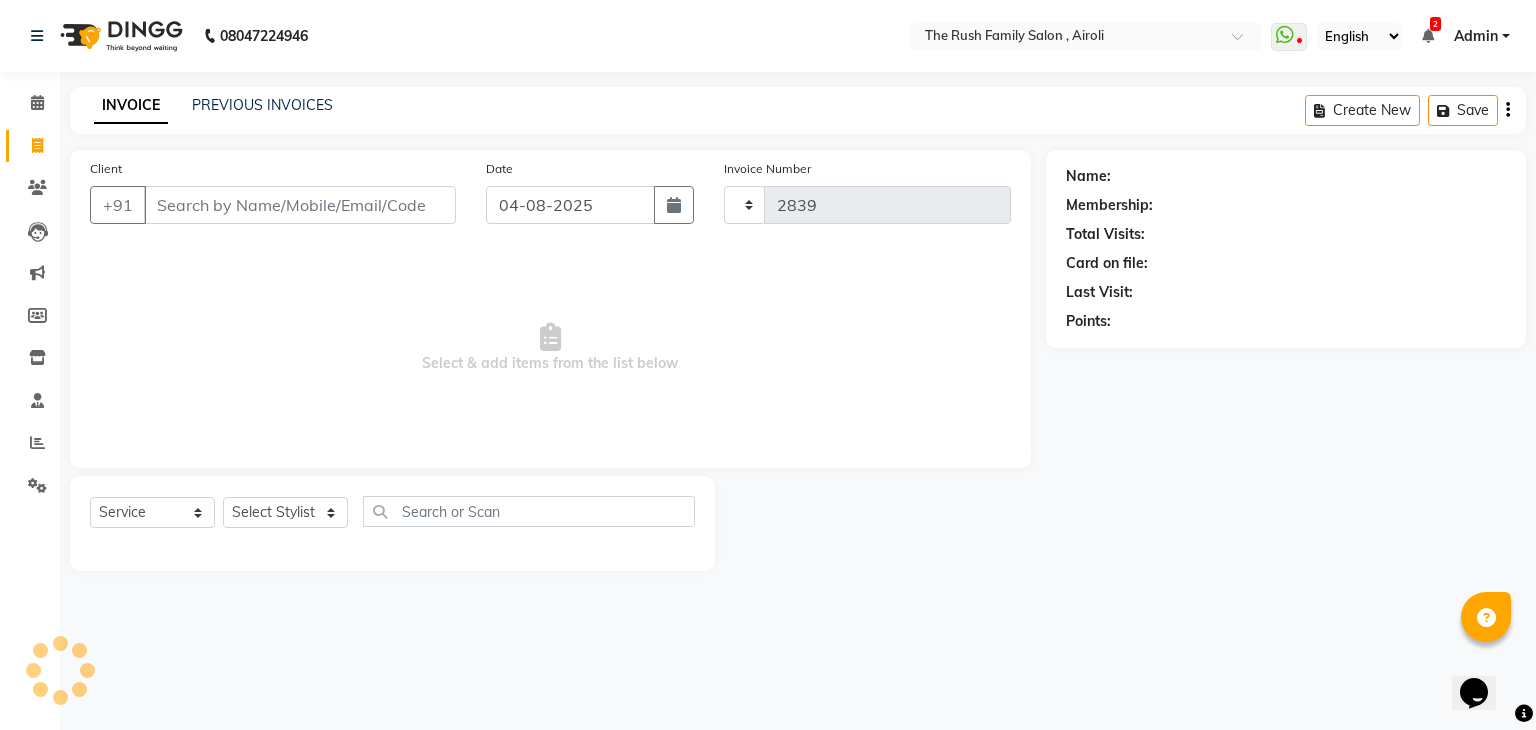 select on "5419" 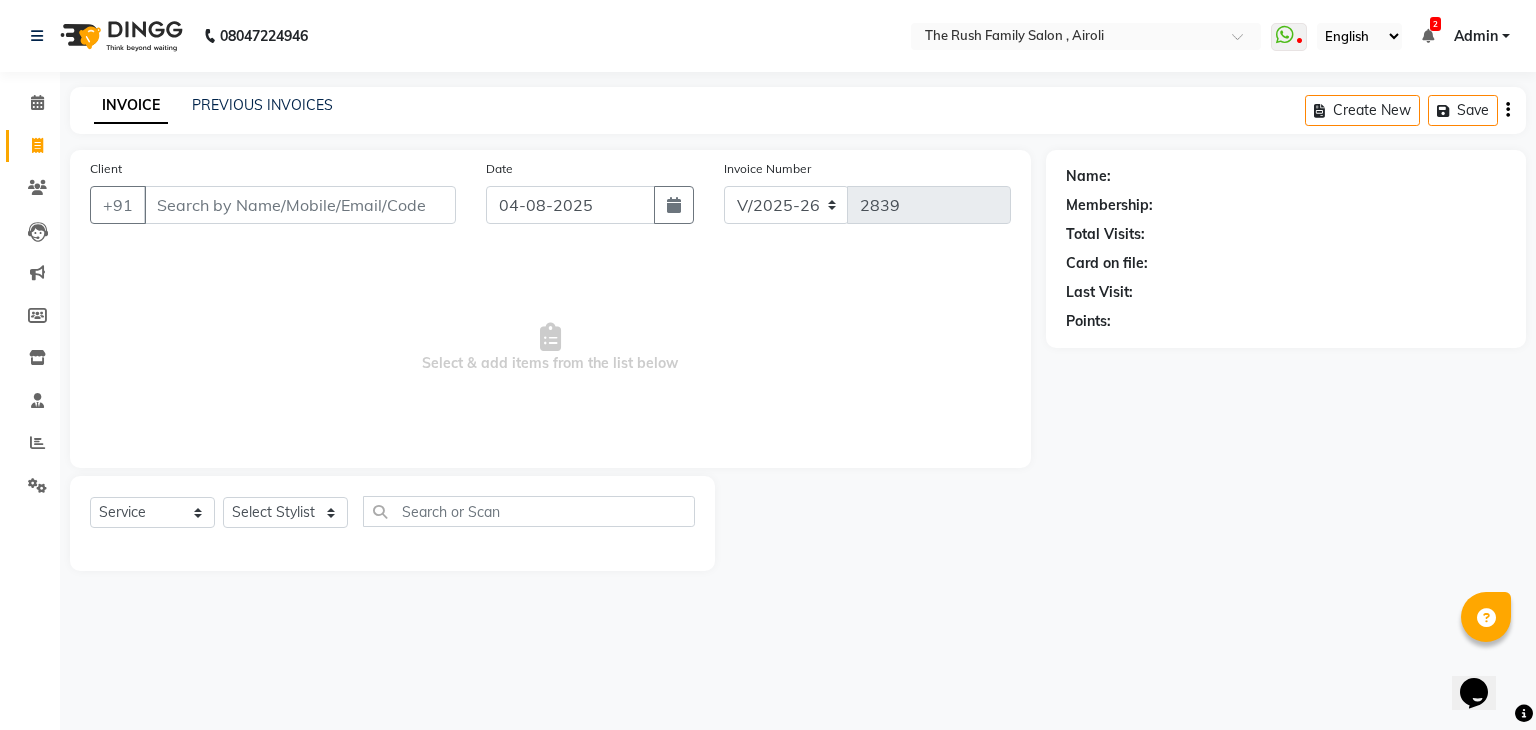 click on "Client" at bounding box center (300, 205) 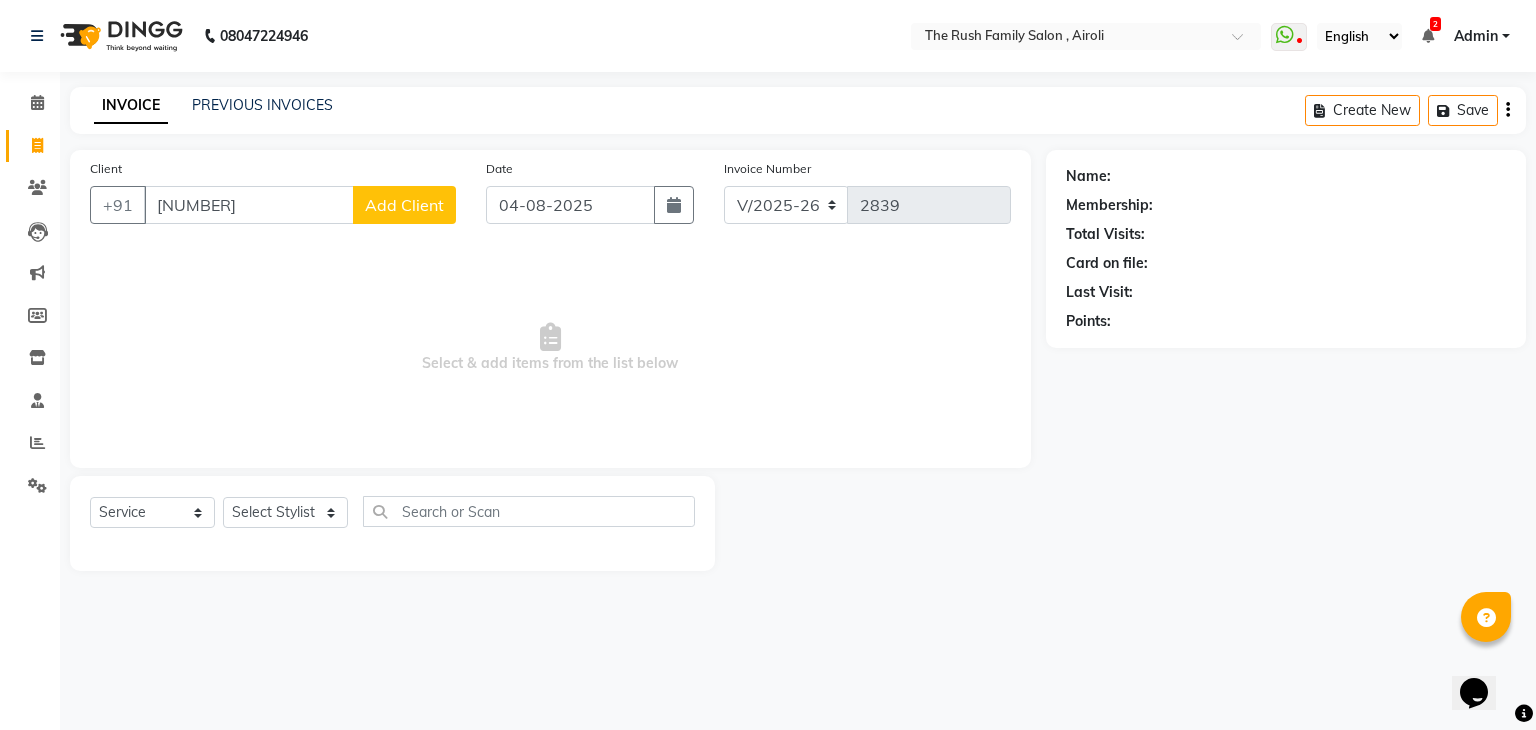 type on "[NUMBER]" 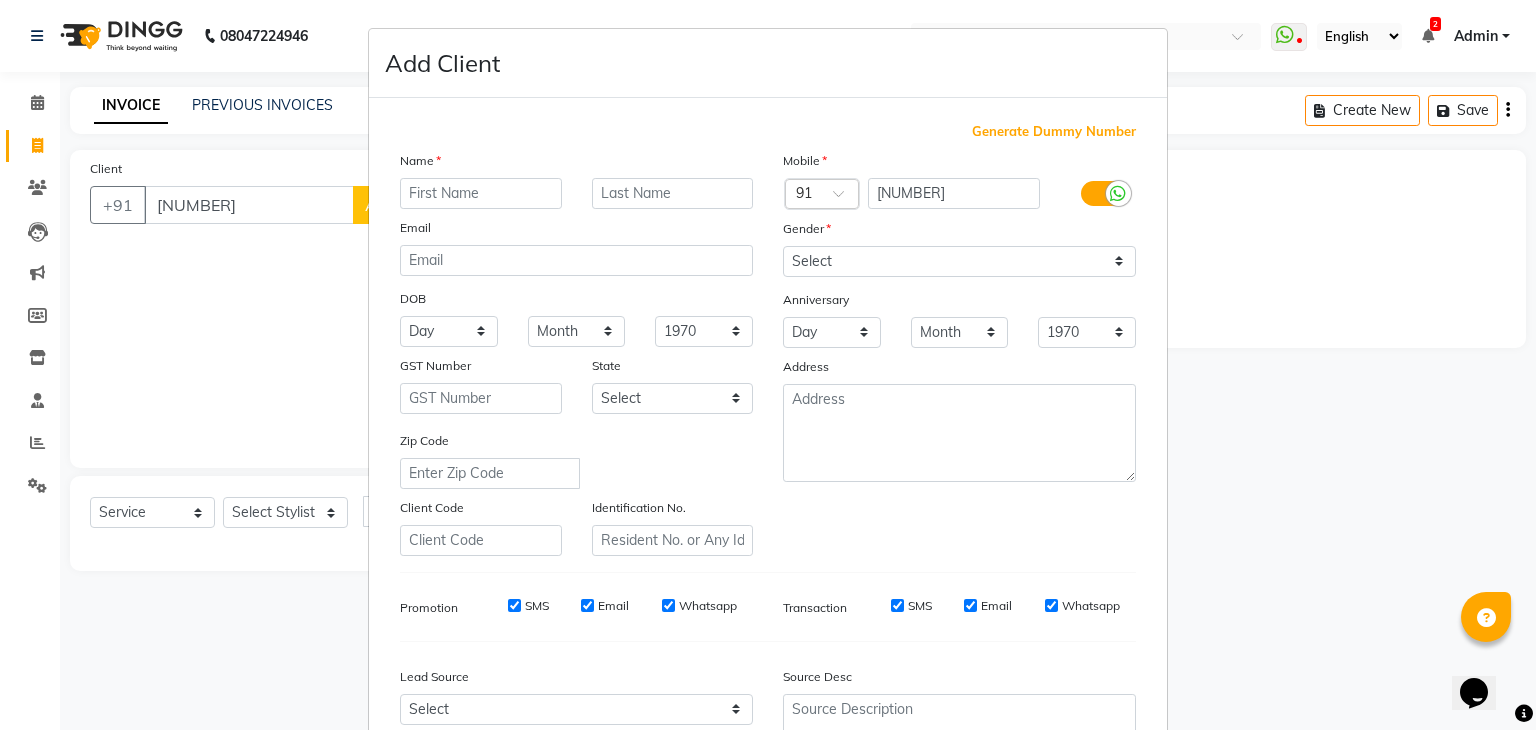 type on "N" 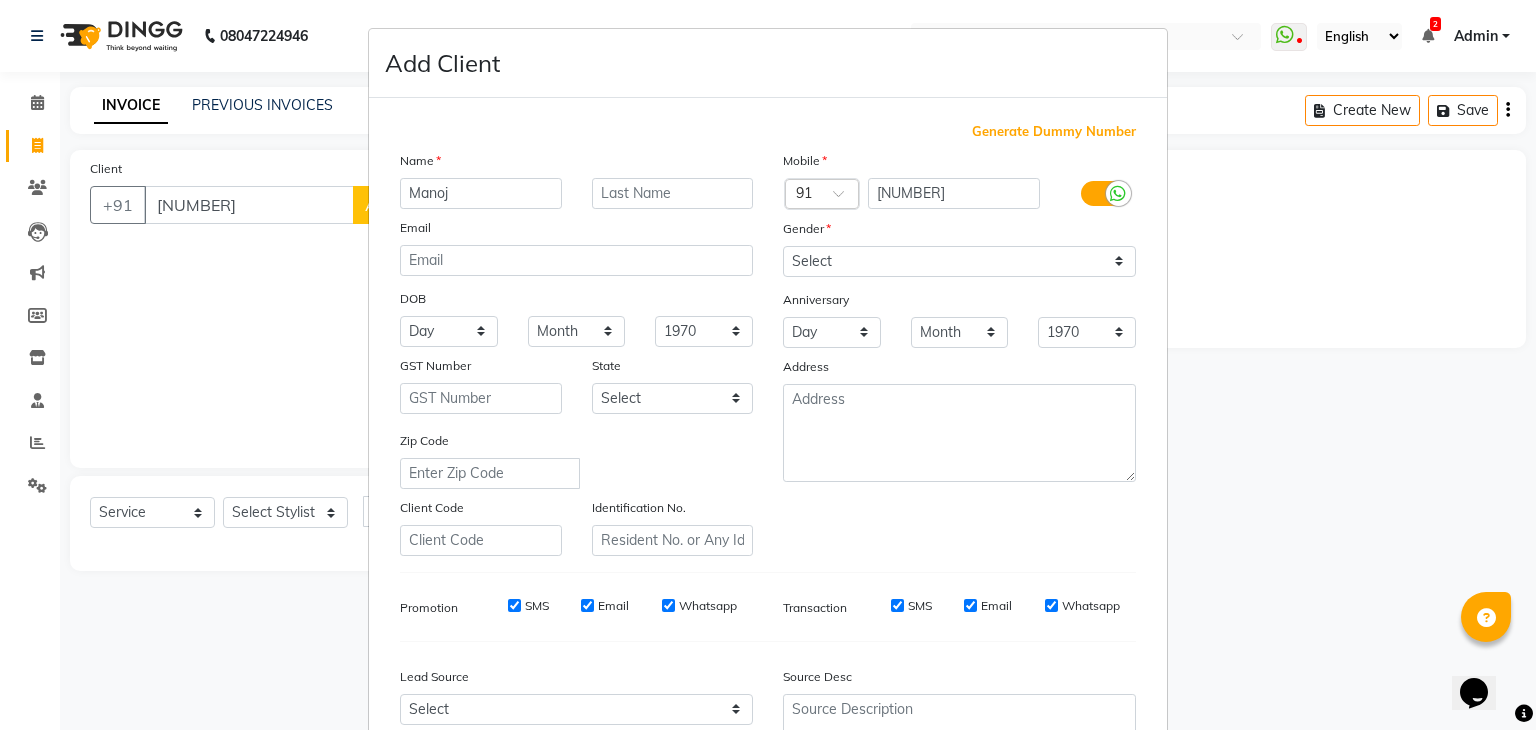 type on "Manoj" 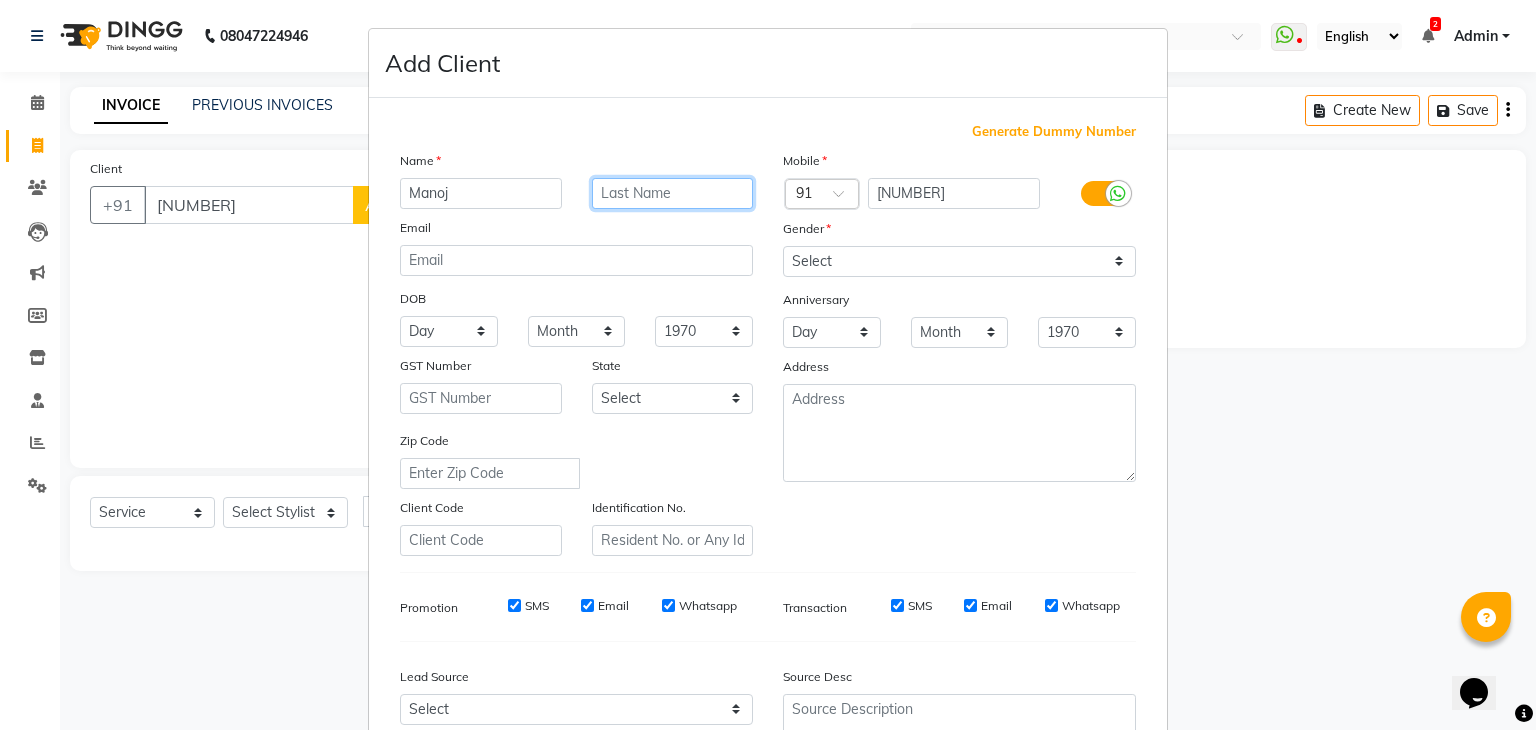 click at bounding box center [673, 193] 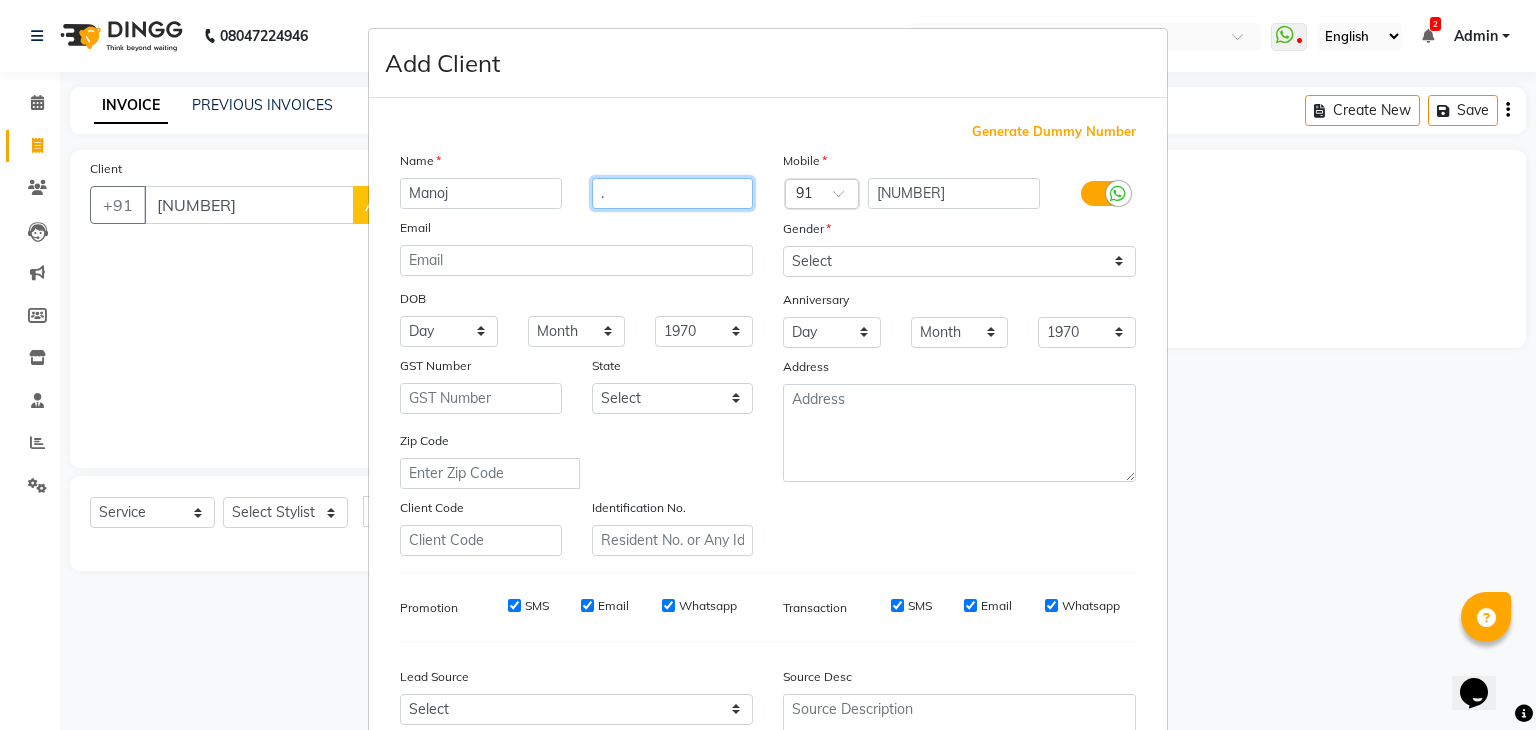 type on "." 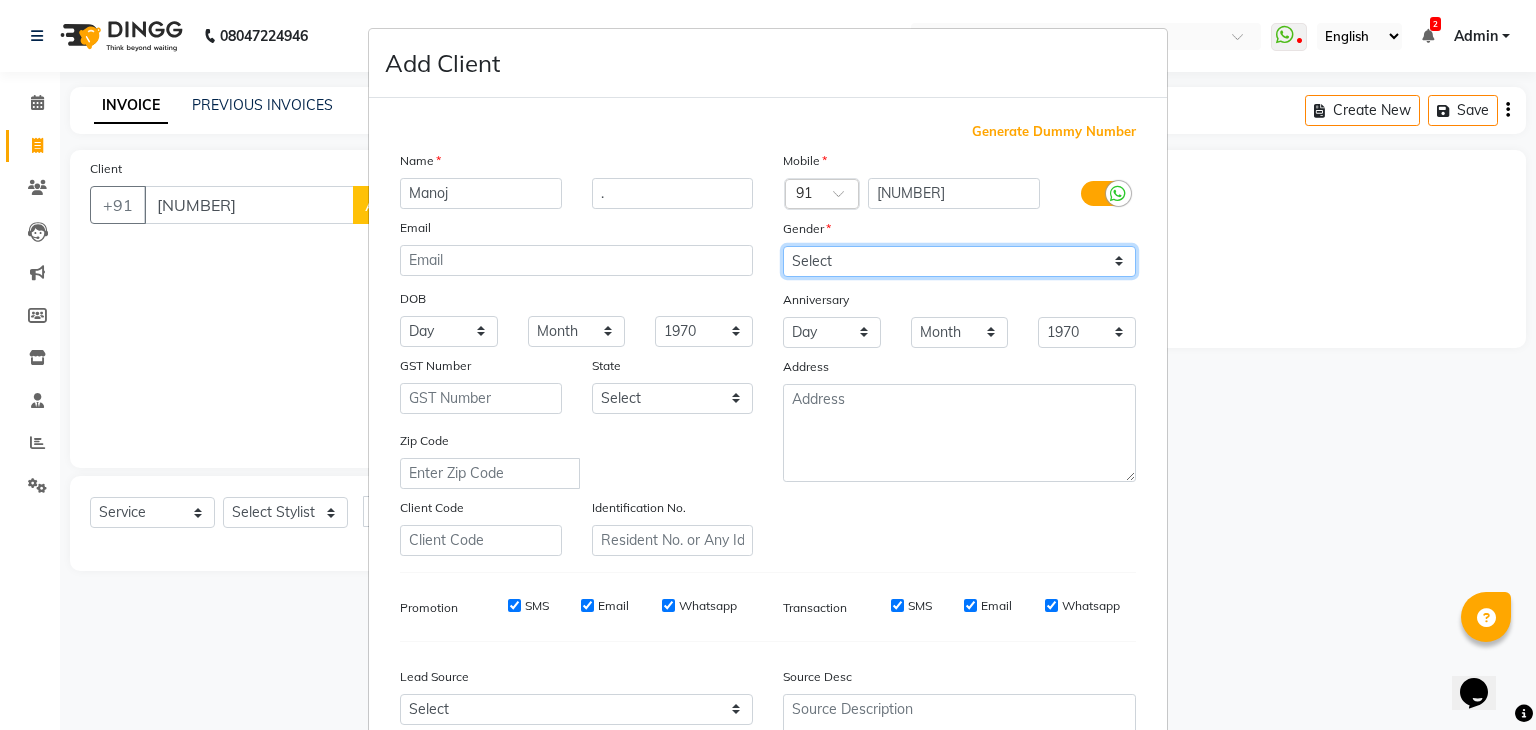 click on "Select Male Female Other Prefer Not To Say" at bounding box center [959, 261] 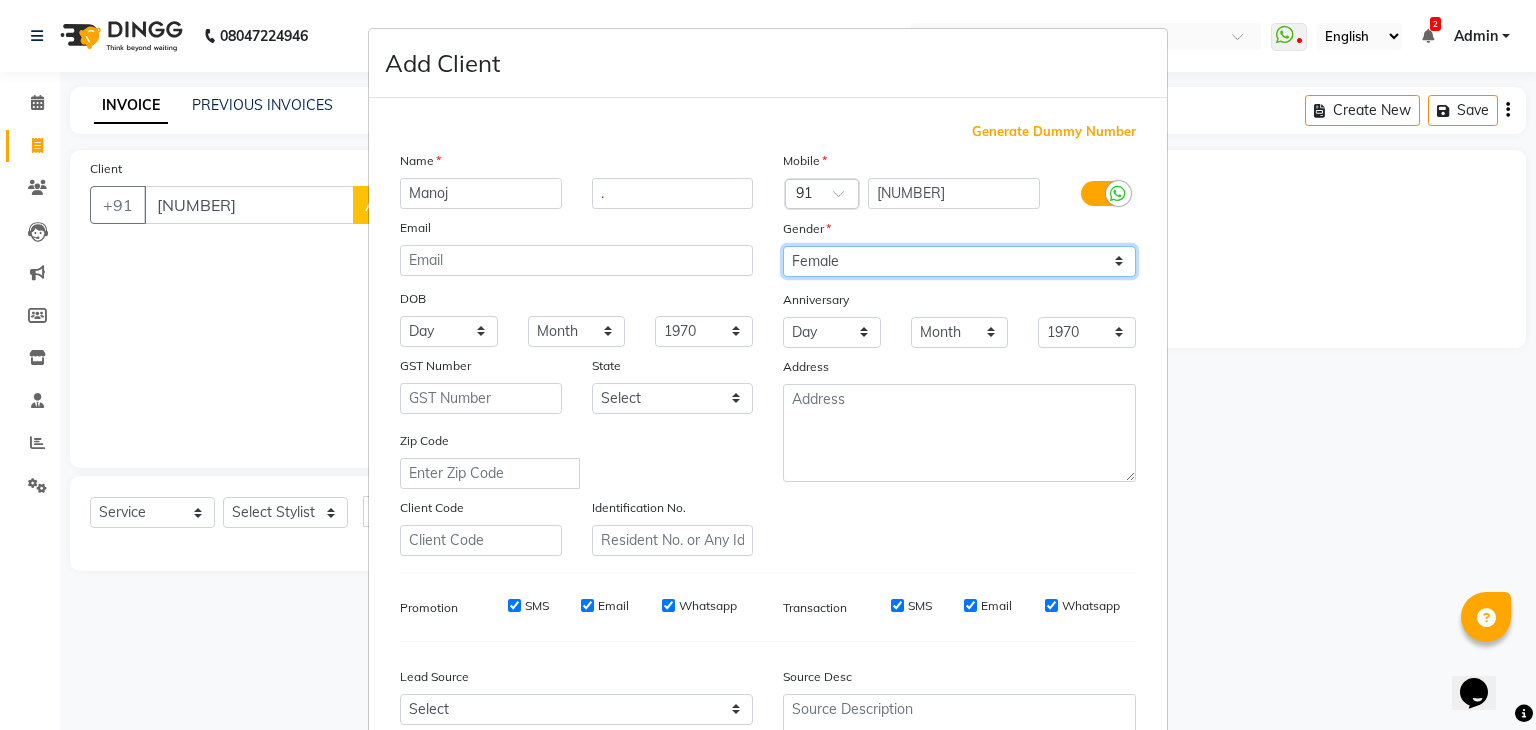 click on "Select Male Female Other Prefer Not To Say" at bounding box center [959, 261] 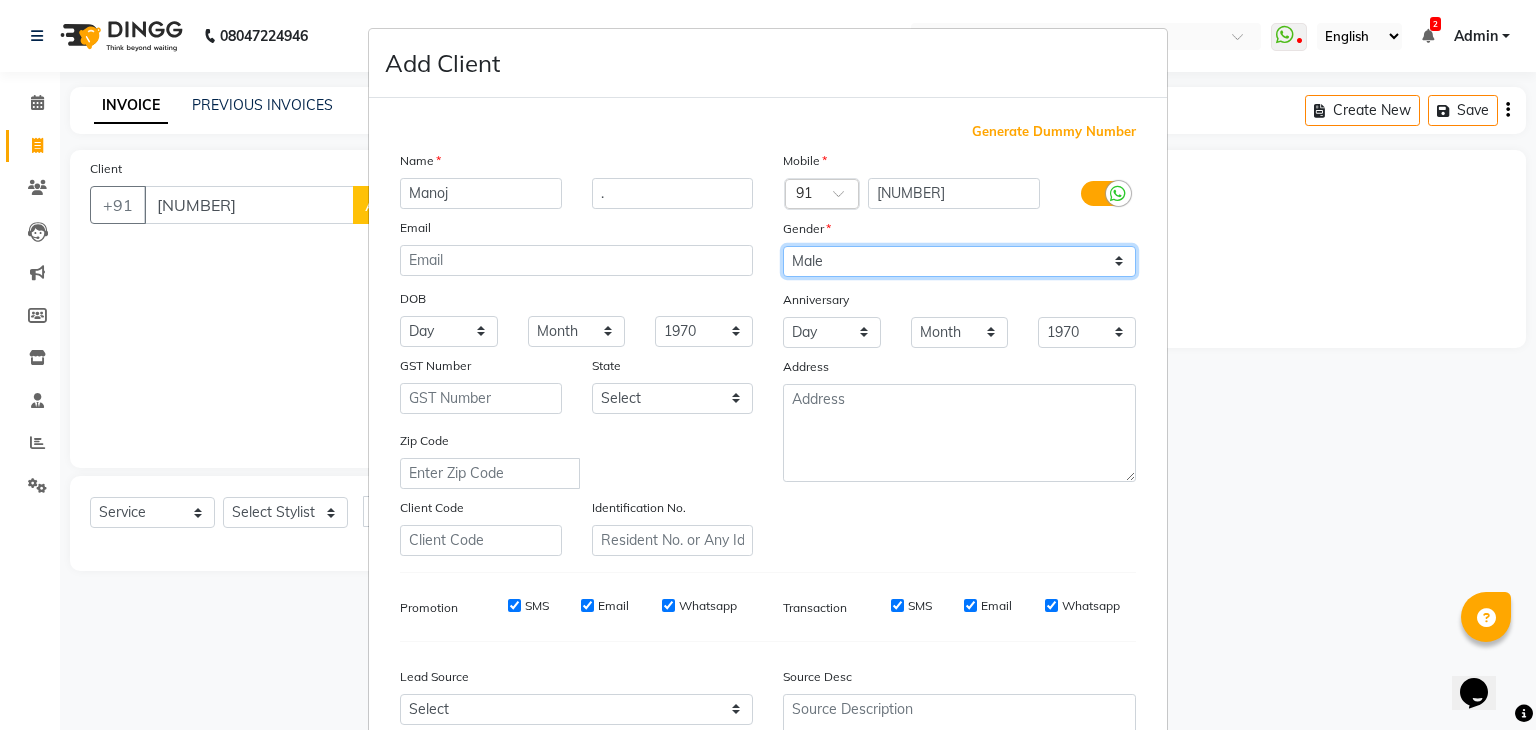 click on "Select Male Female Other Prefer Not To Say" at bounding box center [959, 261] 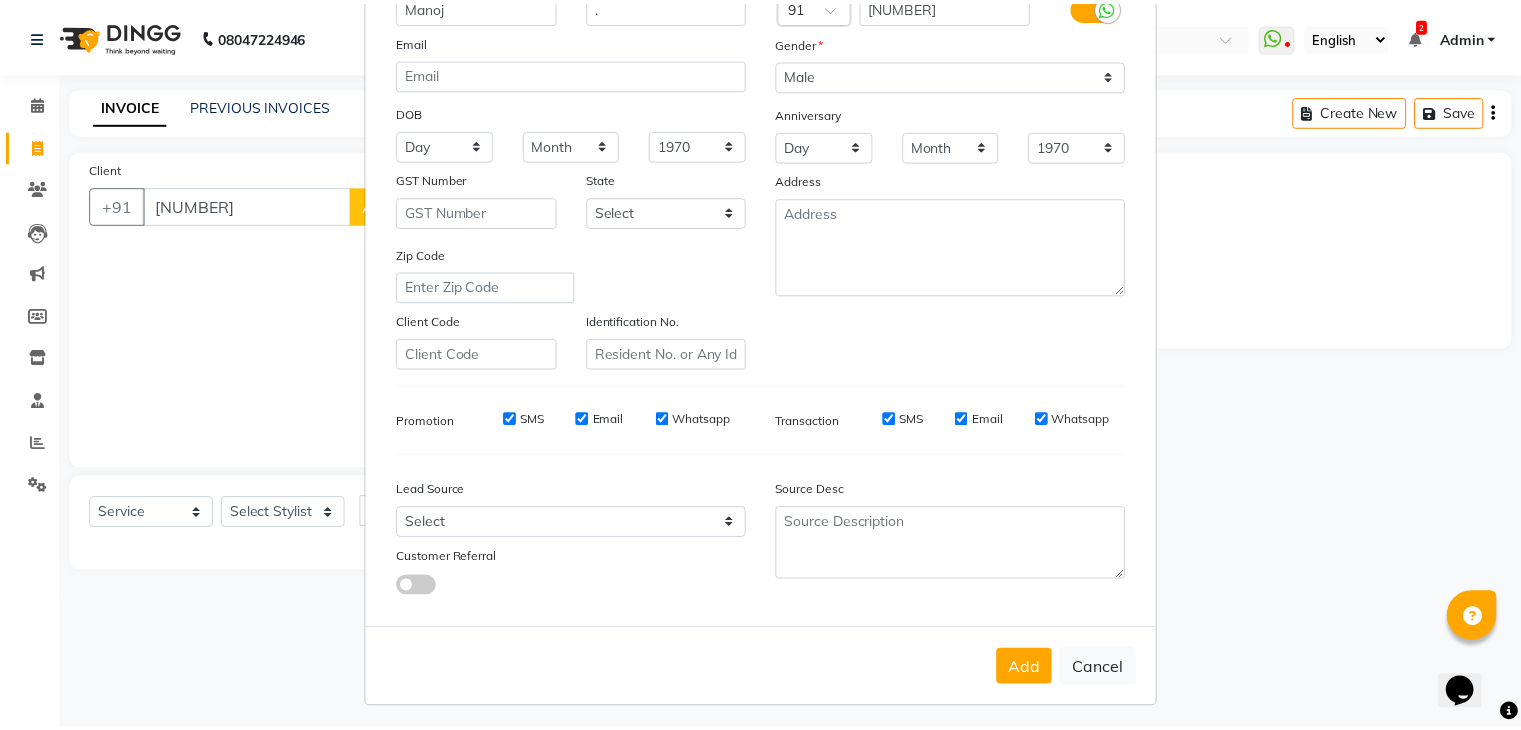 scroll, scrollTop: 203, scrollLeft: 0, axis: vertical 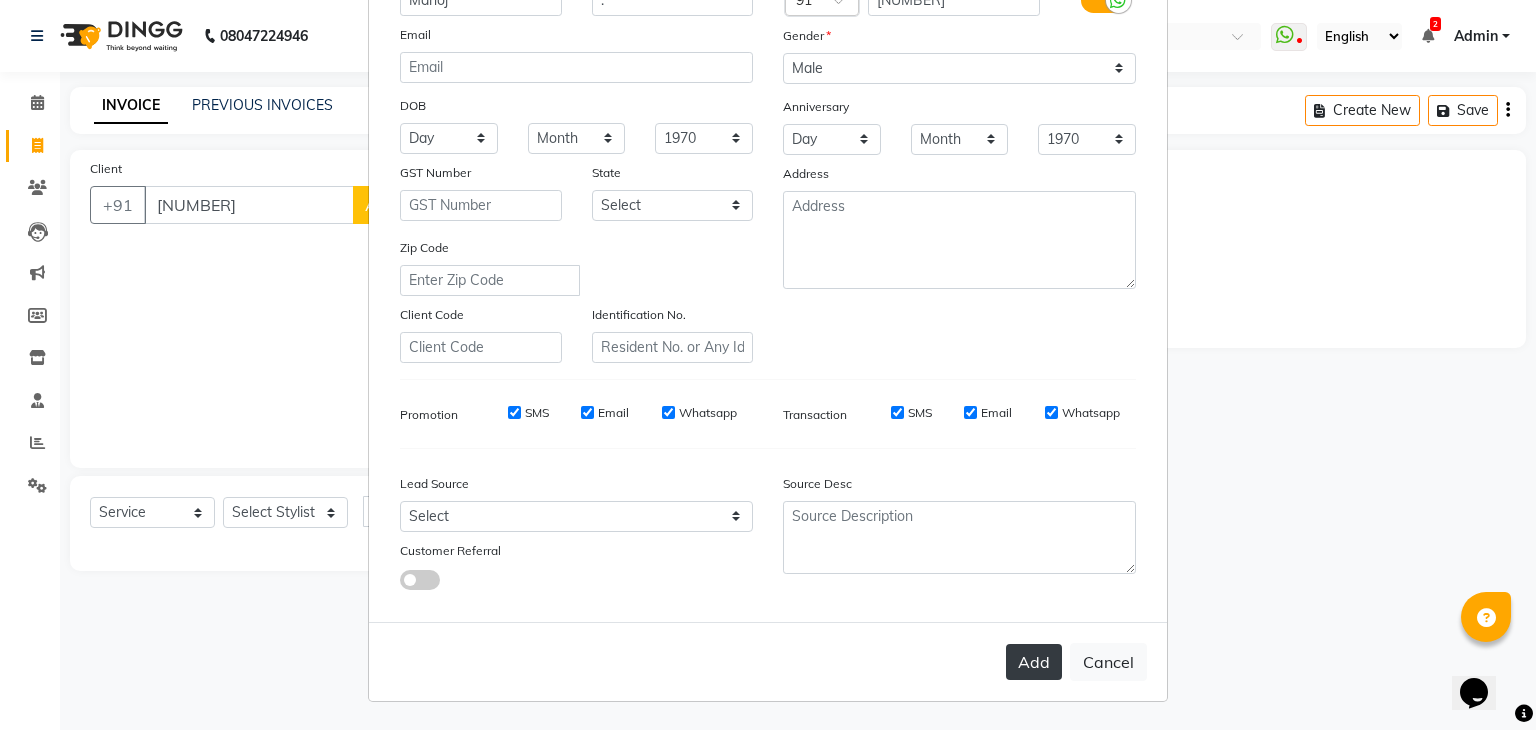 click on "Add" at bounding box center (1034, 662) 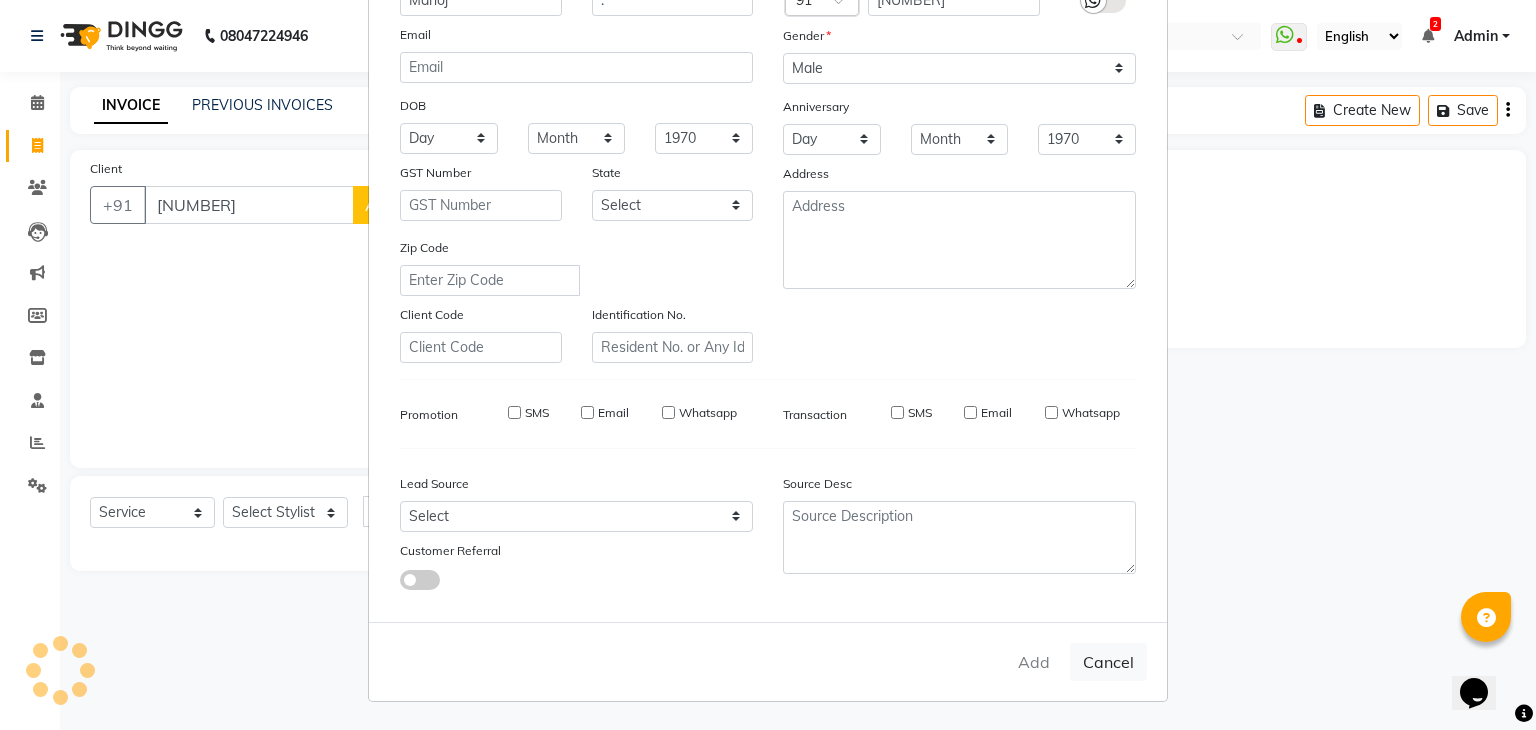 type 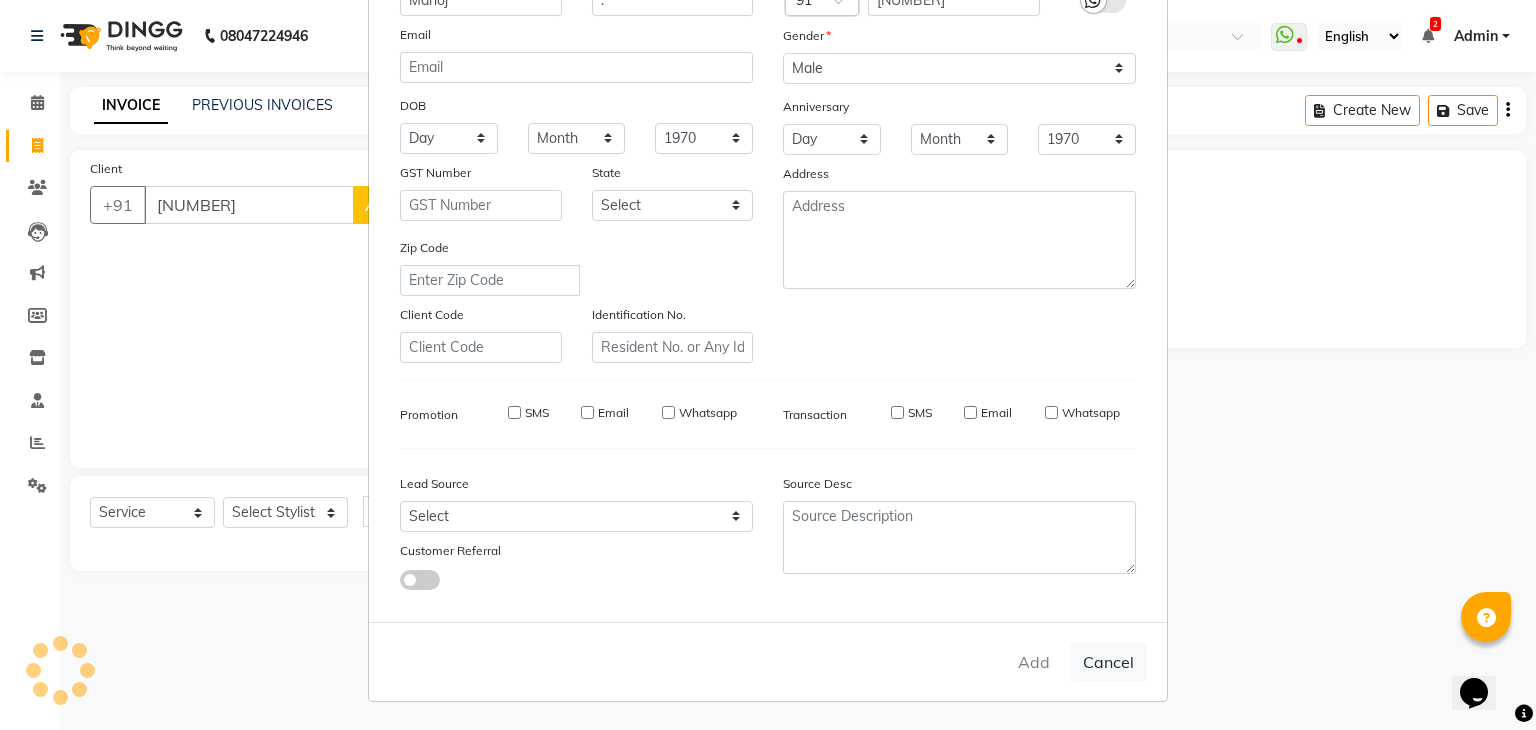 type 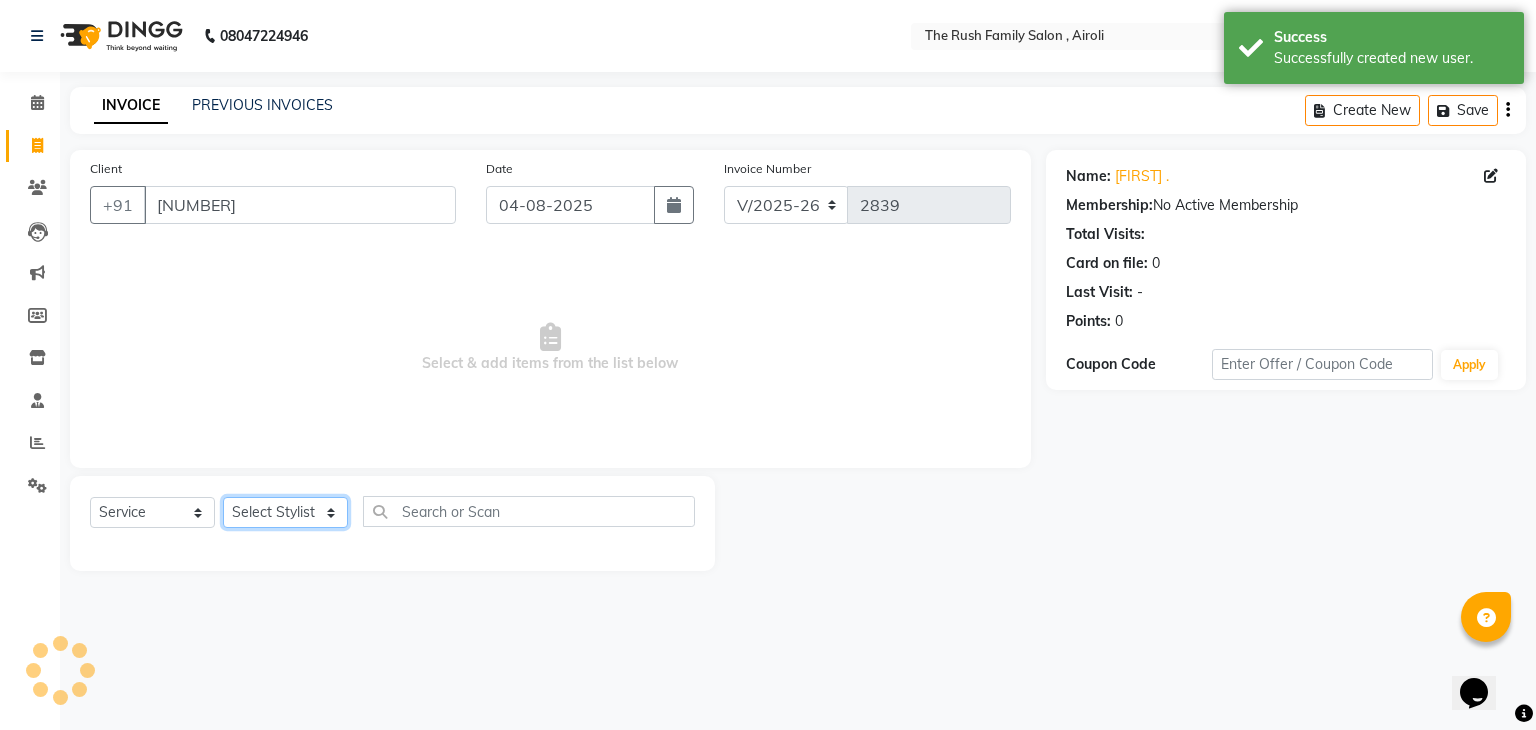 click on "Select Stylist Ajaz Alvira Danish Guddi Jayesh Josh  mumtaz Naeem Neha Riya    Rush Swati" 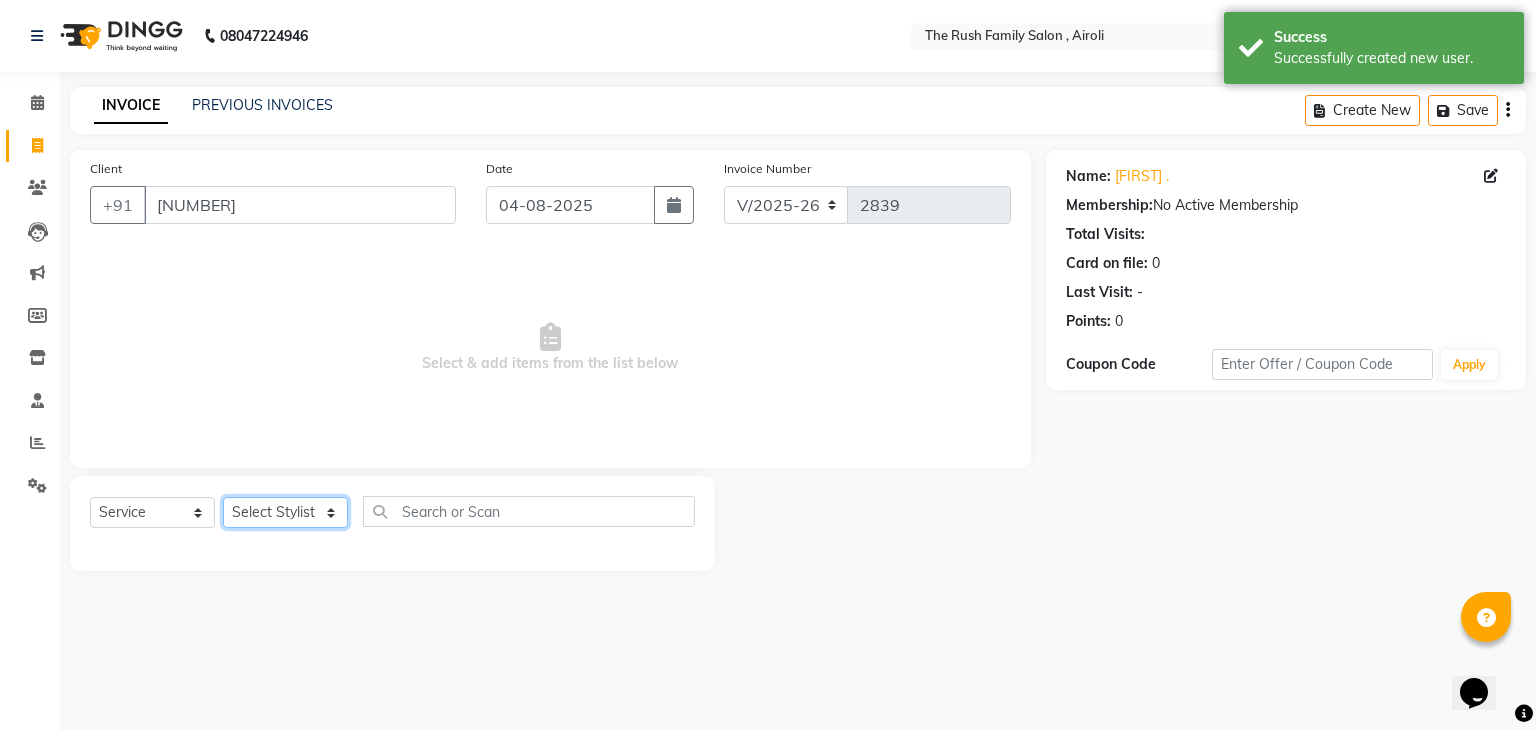 select on "53300" 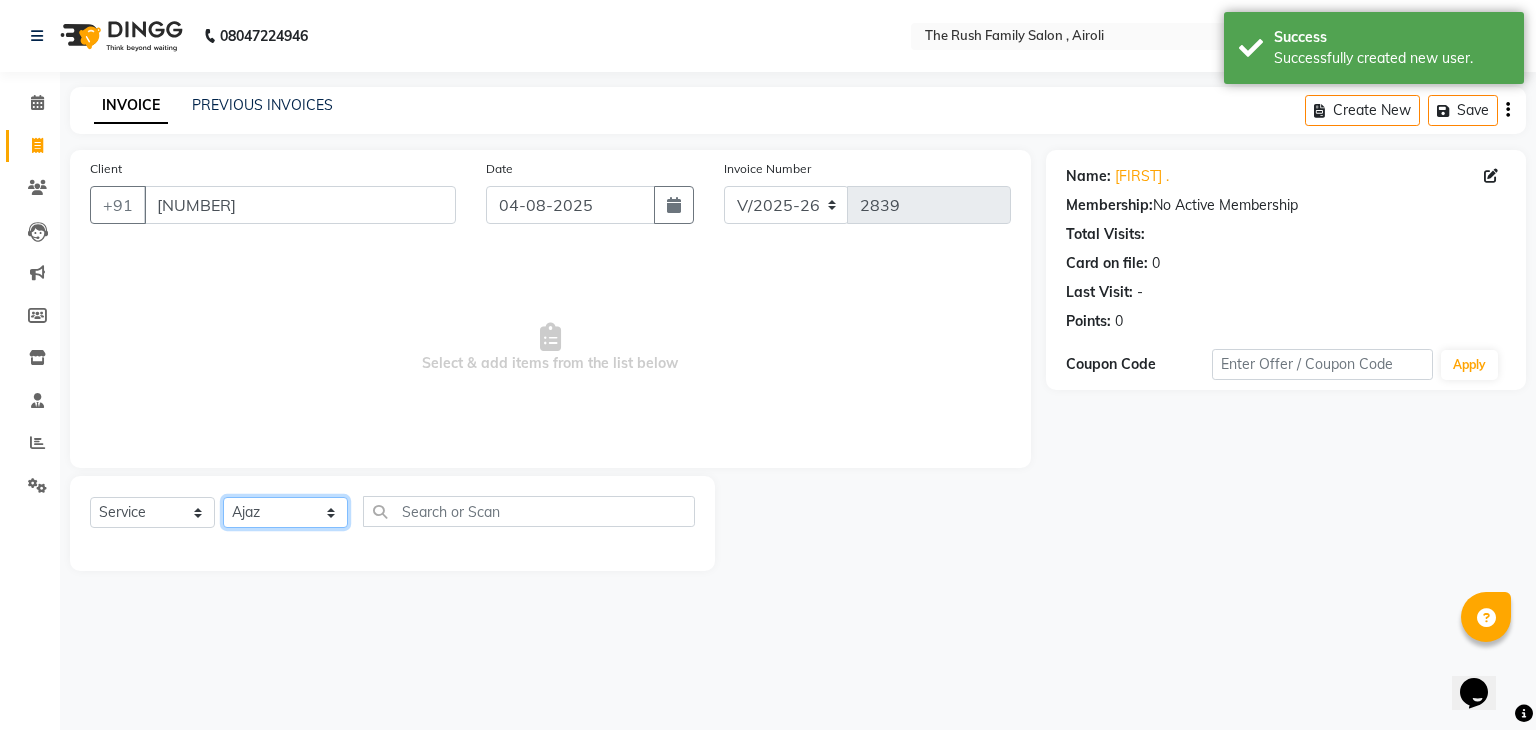 click on "Select Stylist Ajaz Alvira Danish Guddi Jayesh Josh  mumtaz Naeem Neha Riya    Rush Swati" 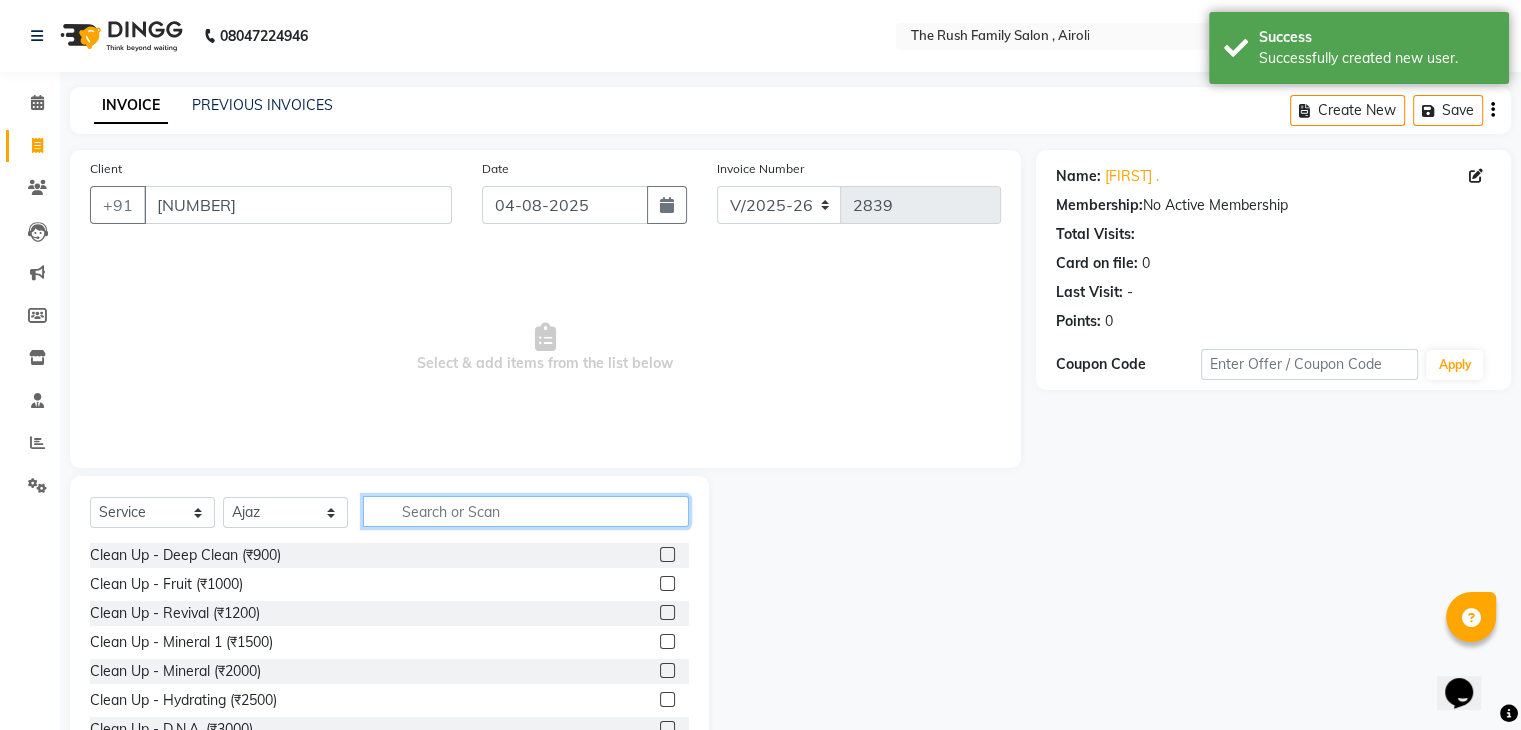 click 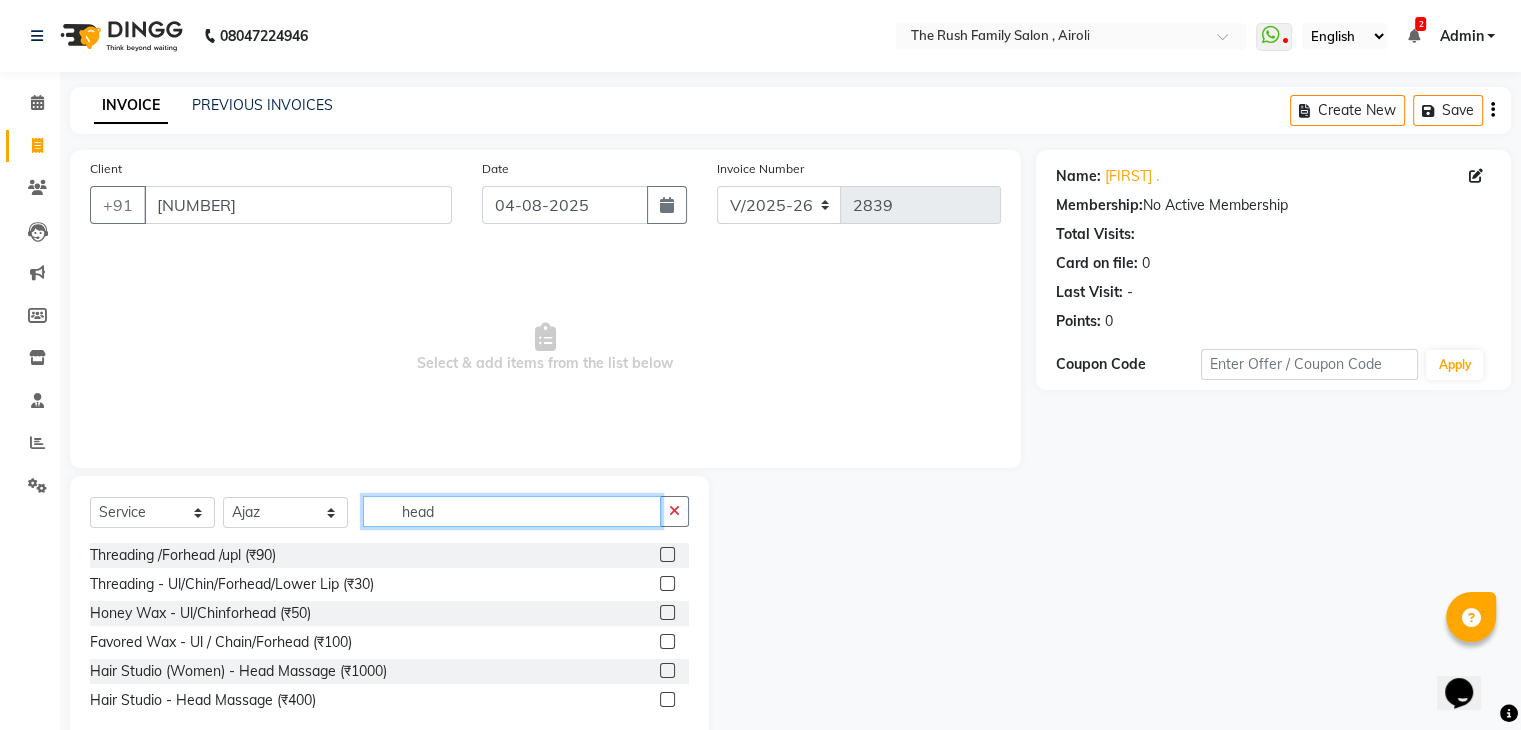type on "head" 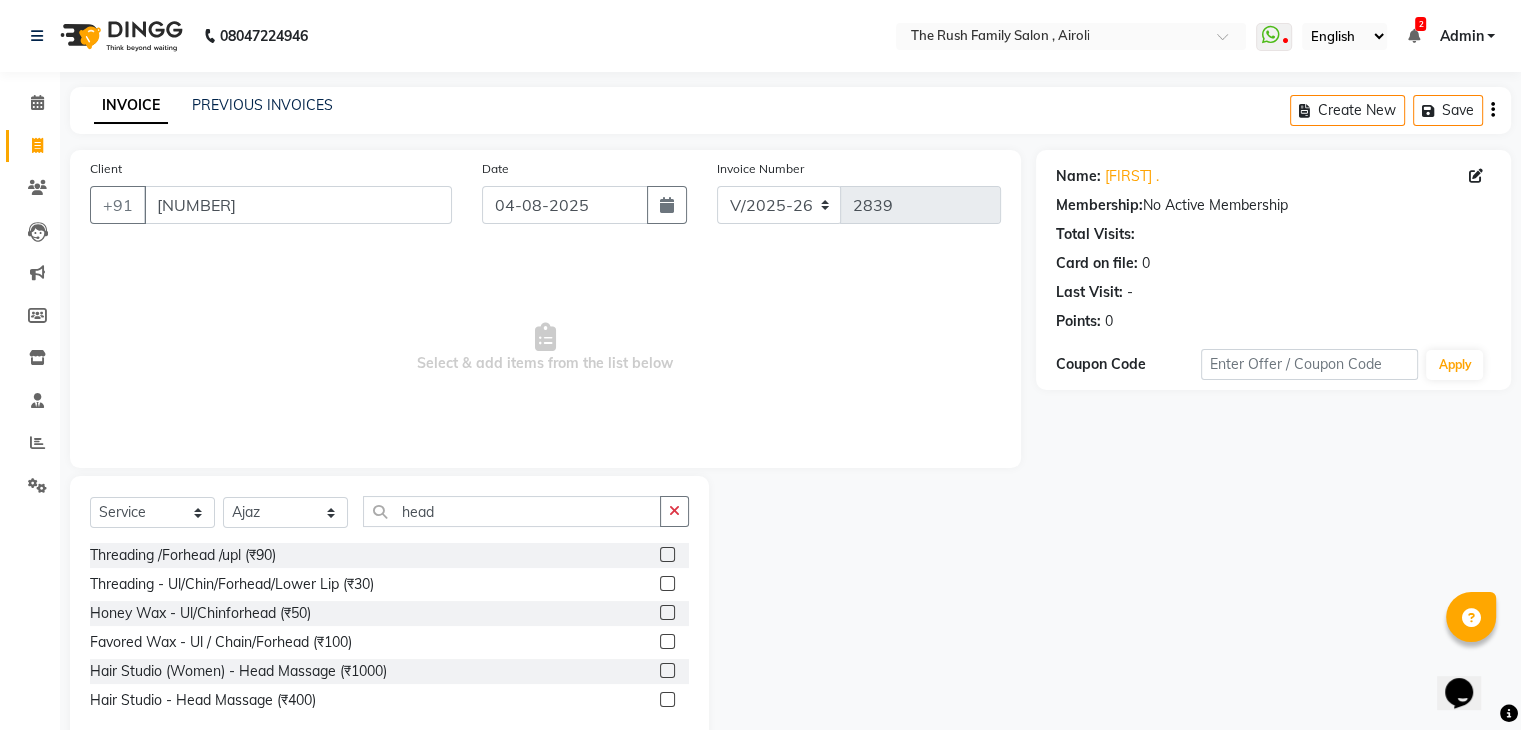 click 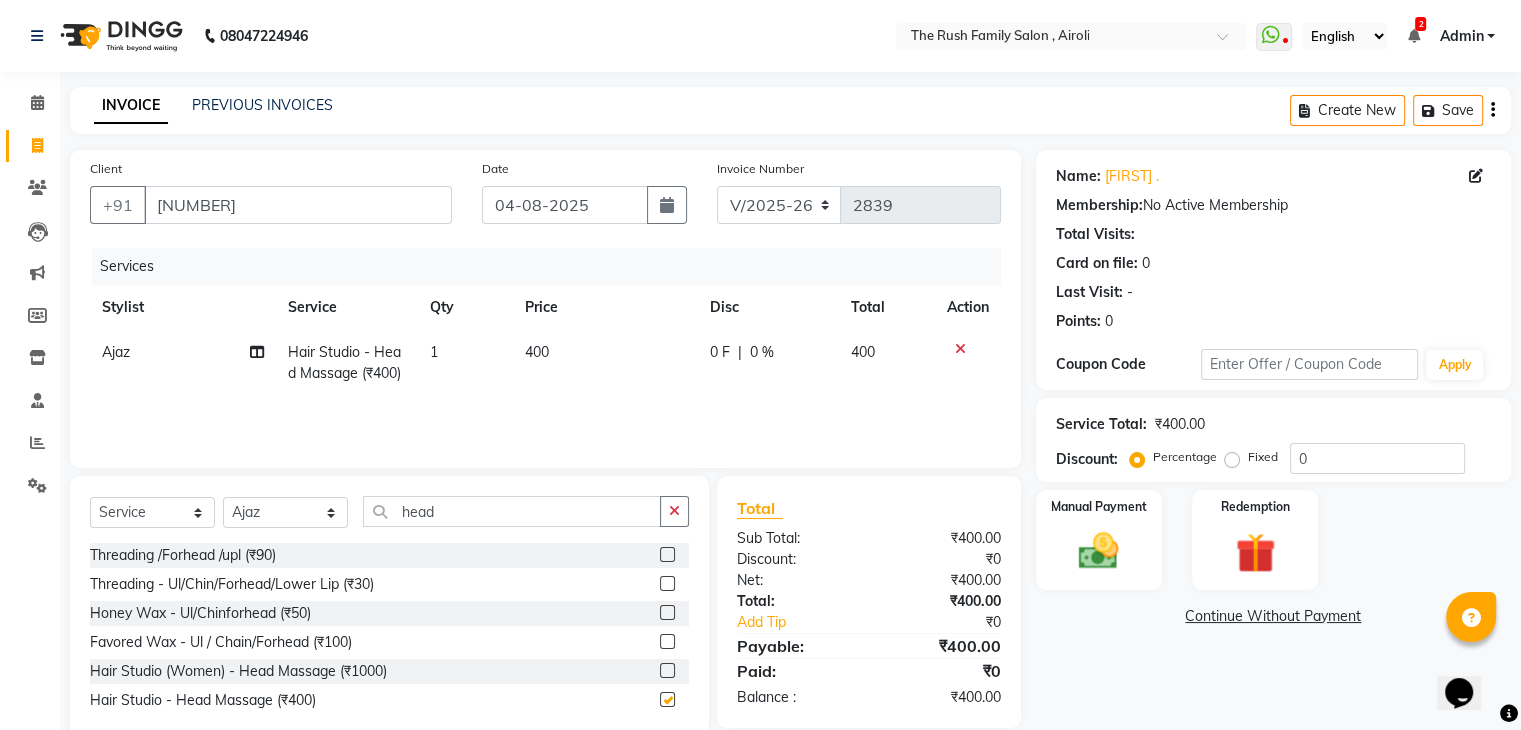 checkbox on "false" 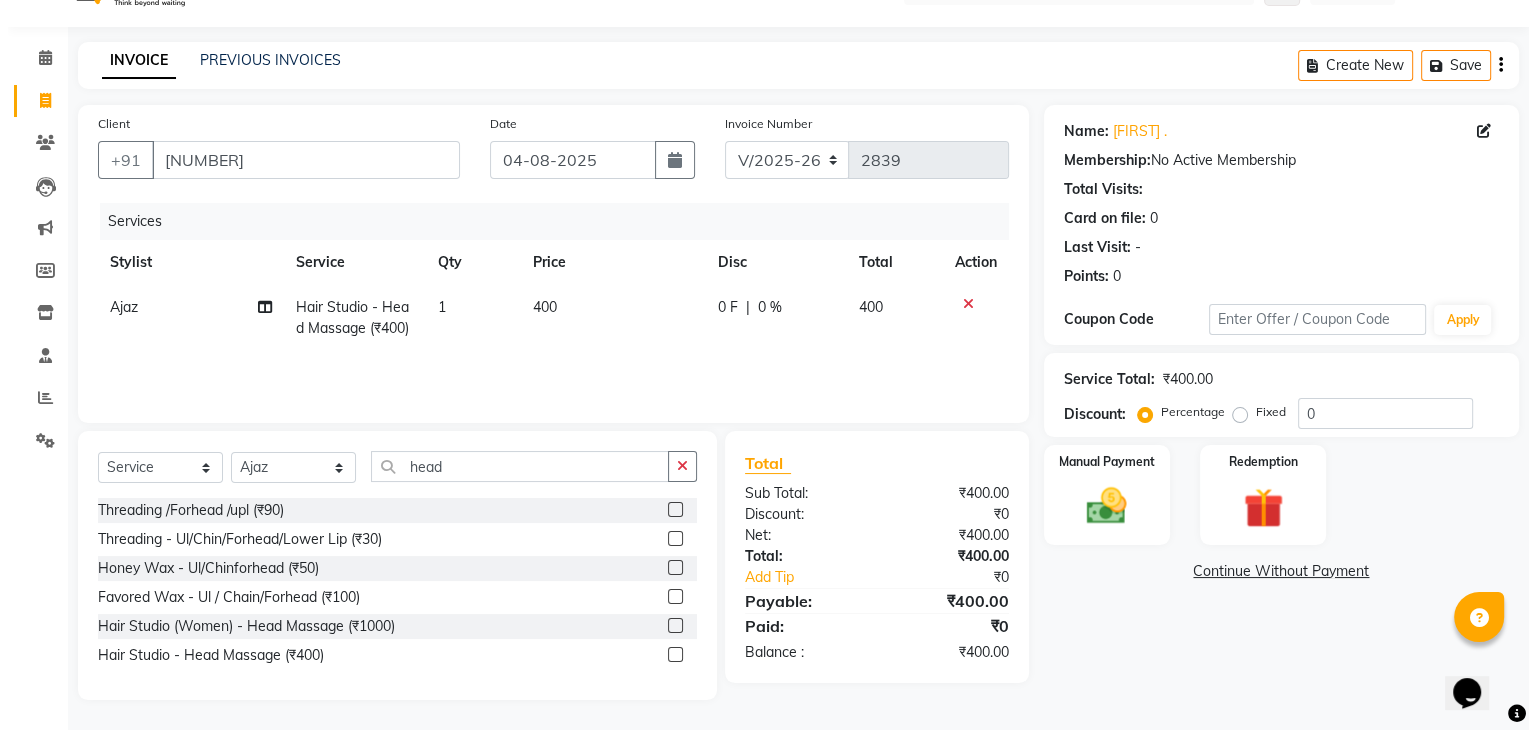 scroll, scrollTop: 0, scrollLeft: 0, axis: both 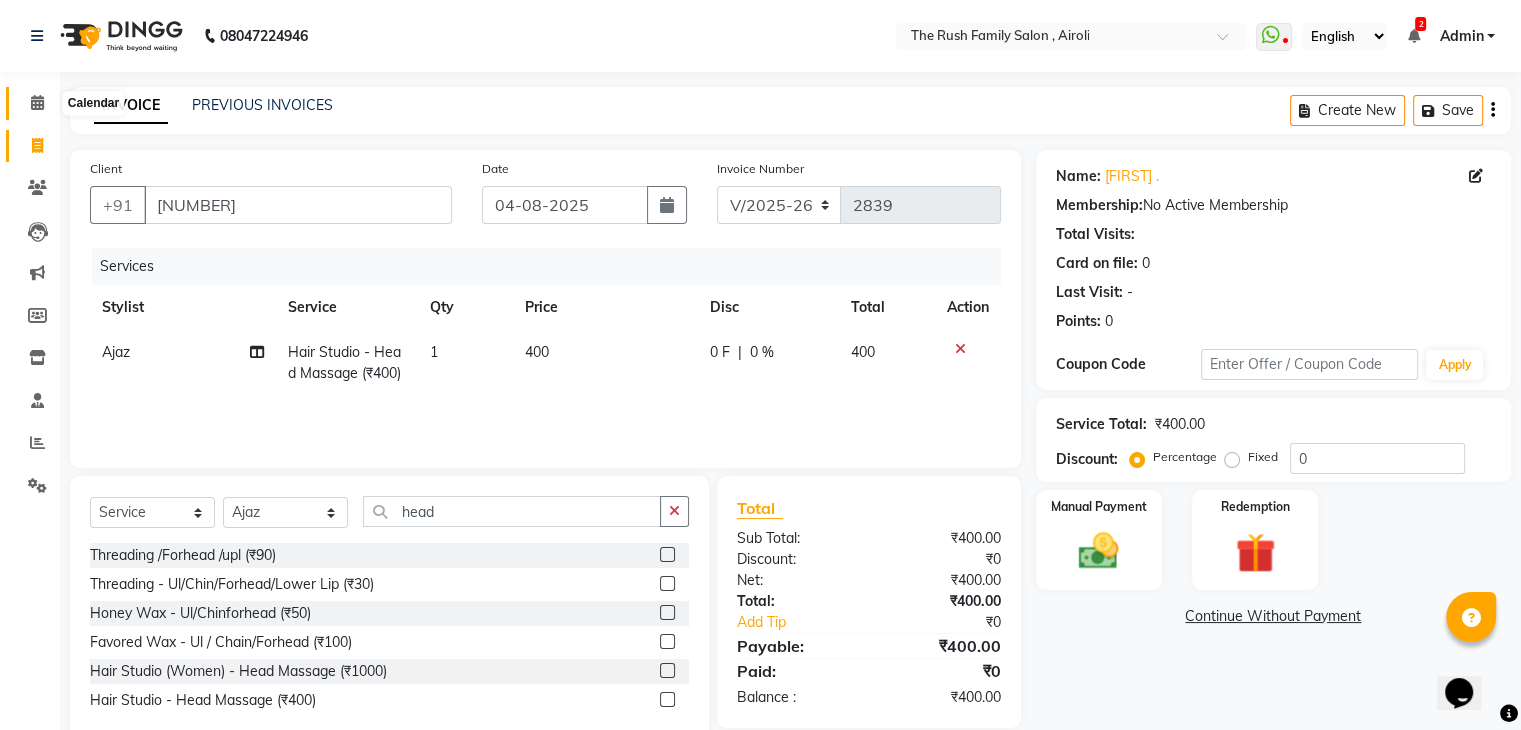 click 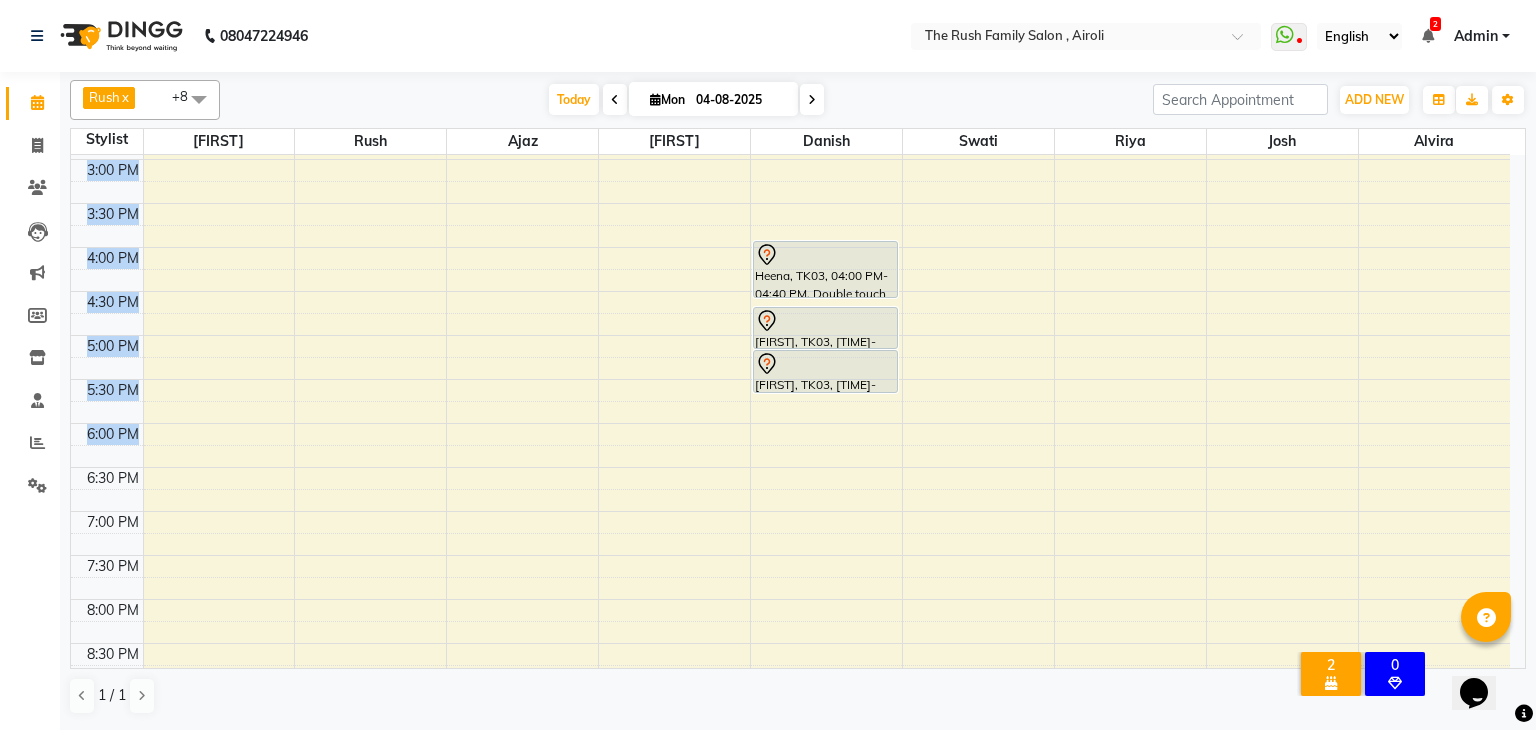 drag, startPoint x: 1524, startPoint y: 213, endPoint x: 1505, endPoint y: 439, distance: 226.79727 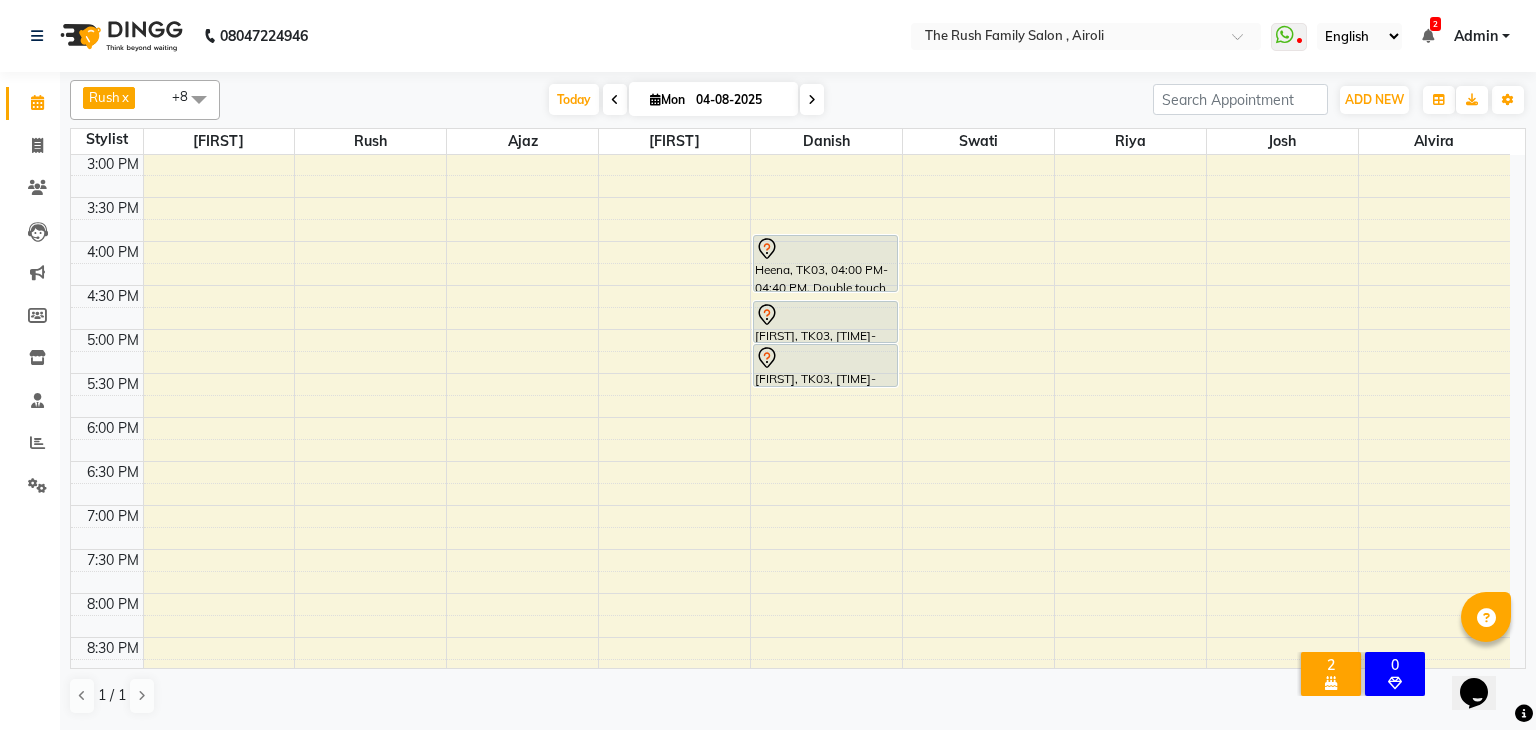 click on "04-08-2025" at bounding box center [740, 100] 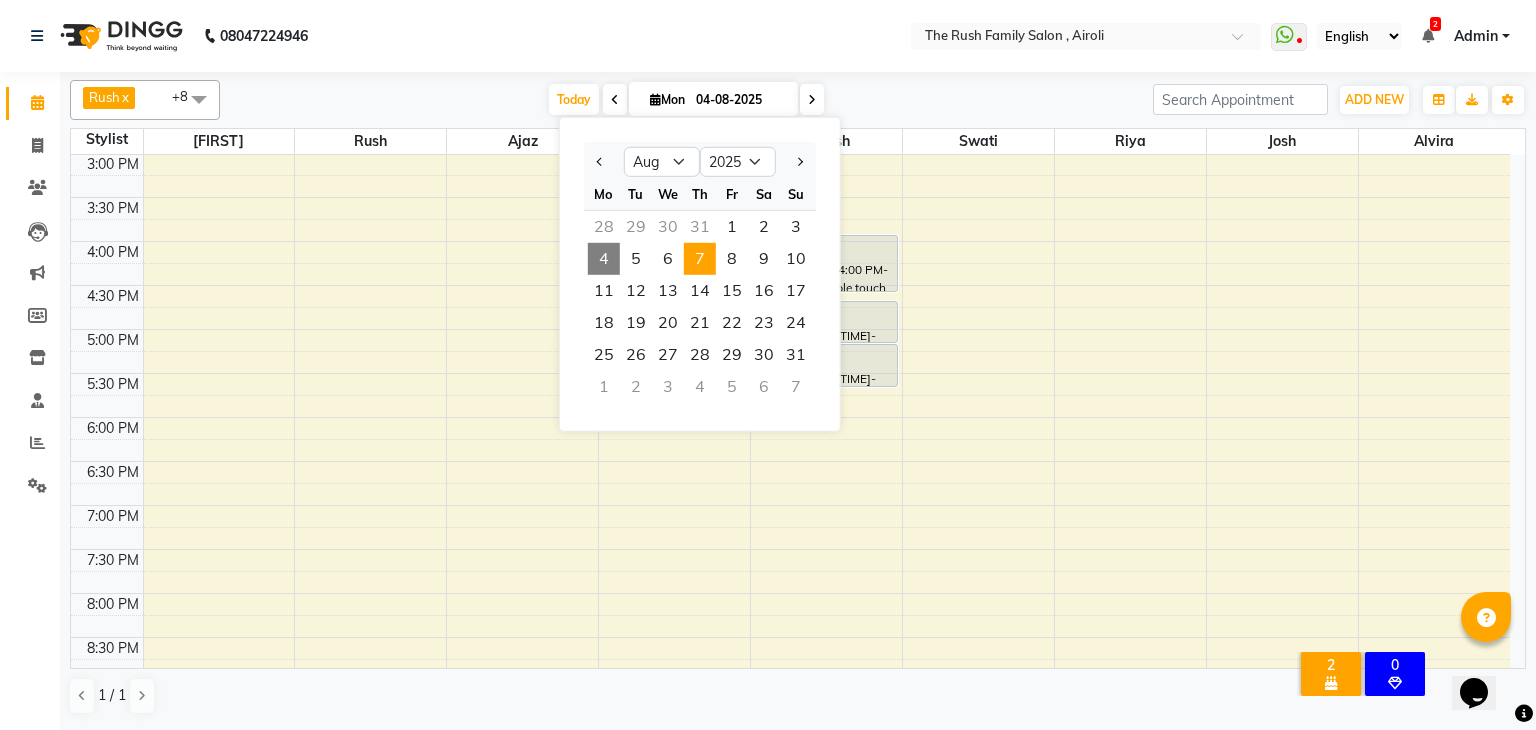 click on "7" at bounding box center (700, 259) 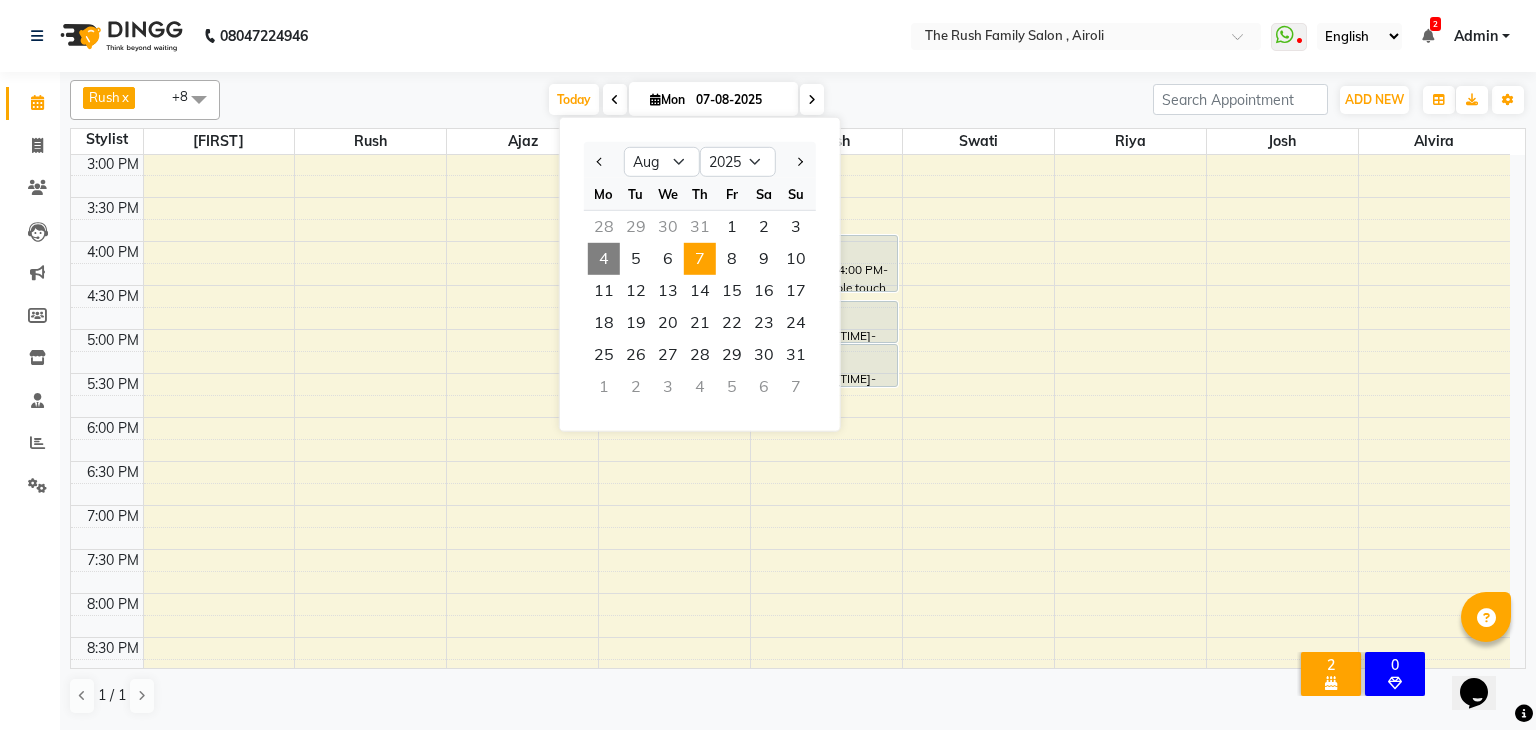 scroll, scrollTop: 263, scrollLeft: 0, axis: vertical 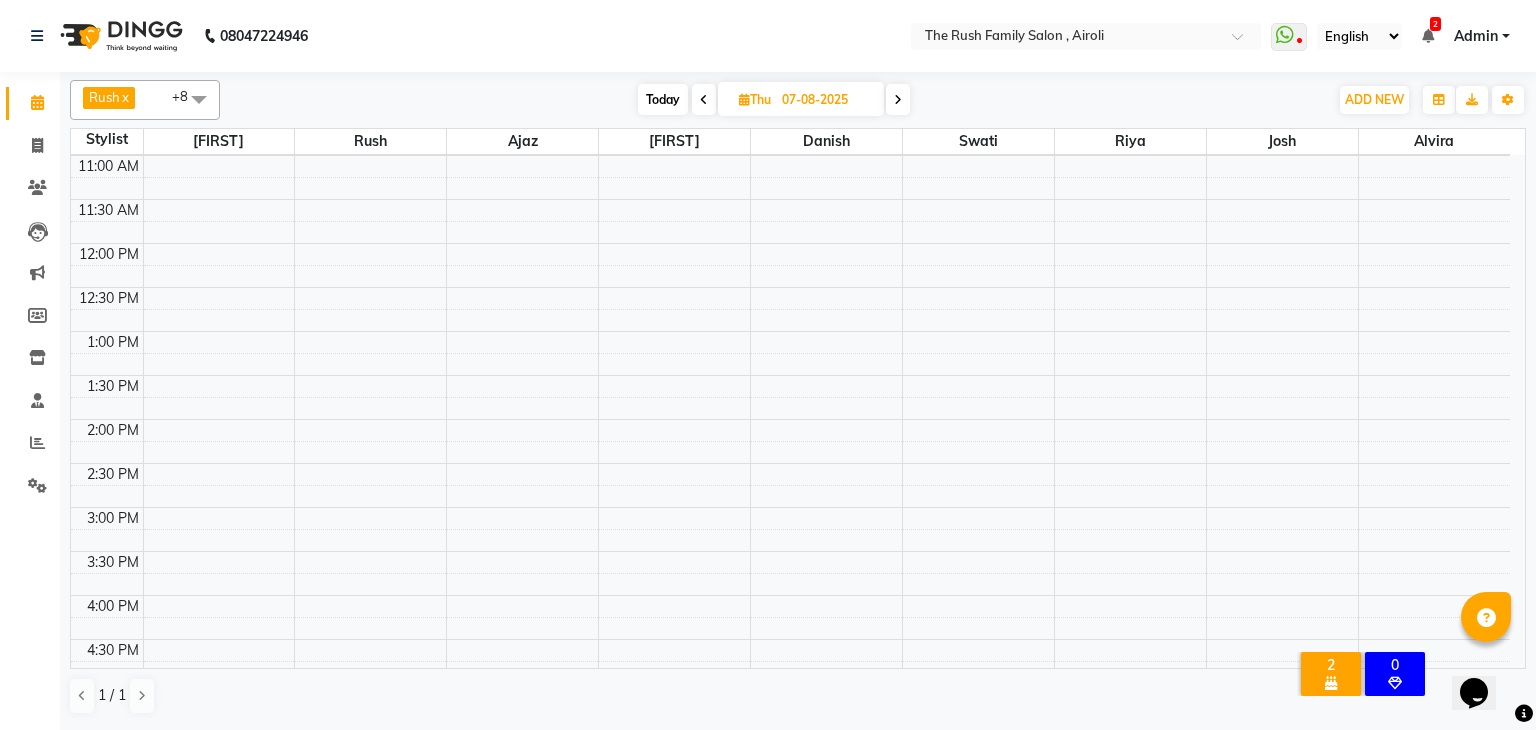 click on "07-08-2025" at bounding box center (826, 100) 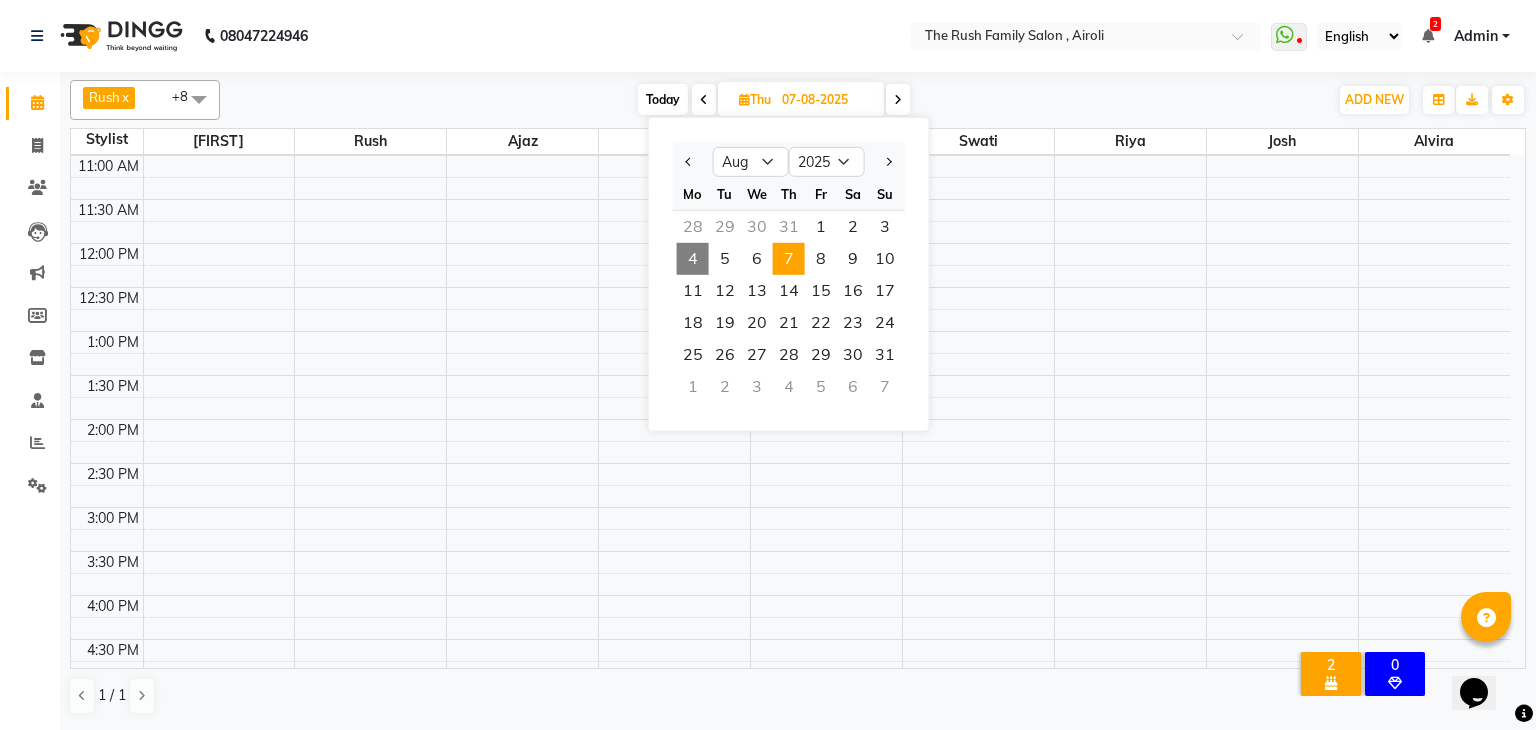click on "Today" at bounding box center (663, 99) 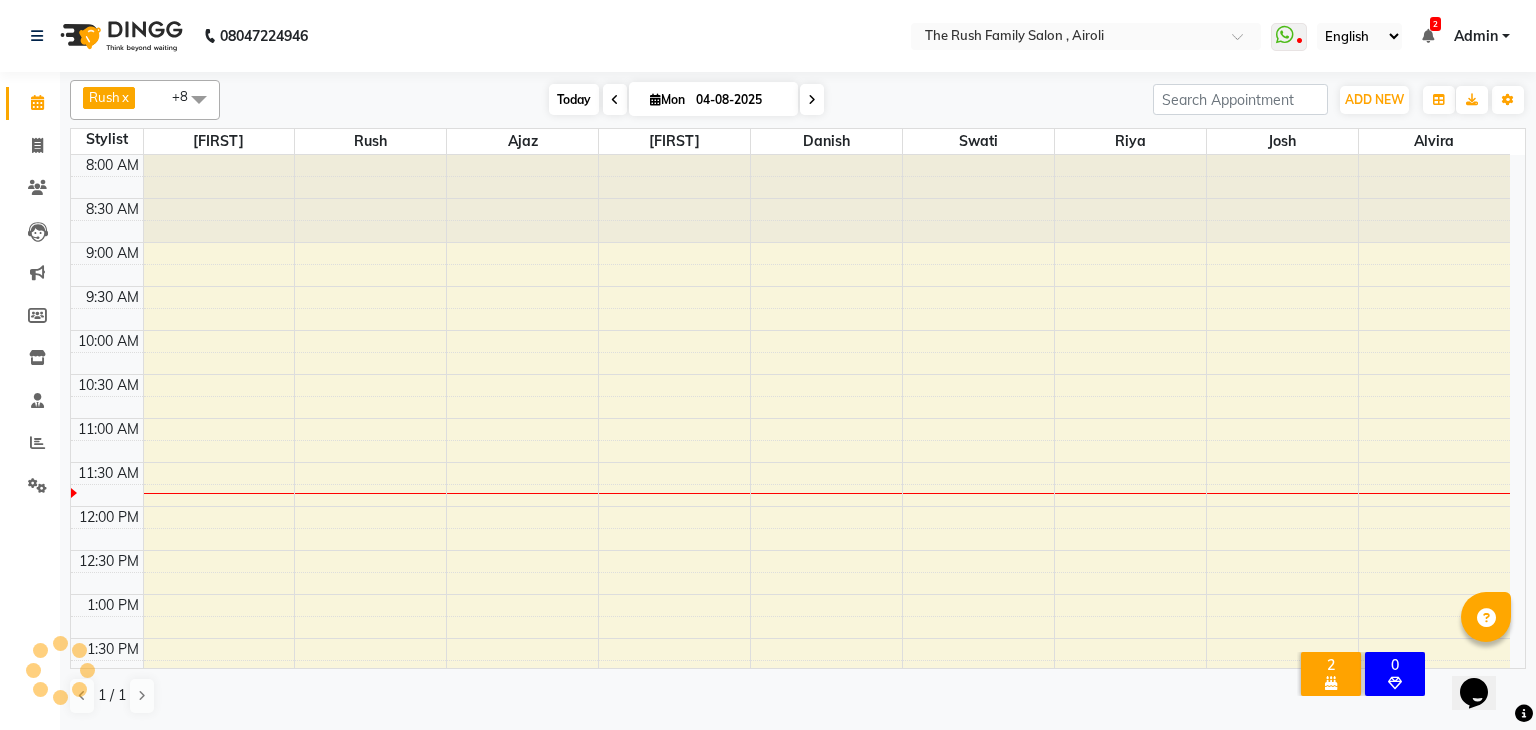 scroll, scrollTop: 263, scrollLeft: 0, axis: vertical 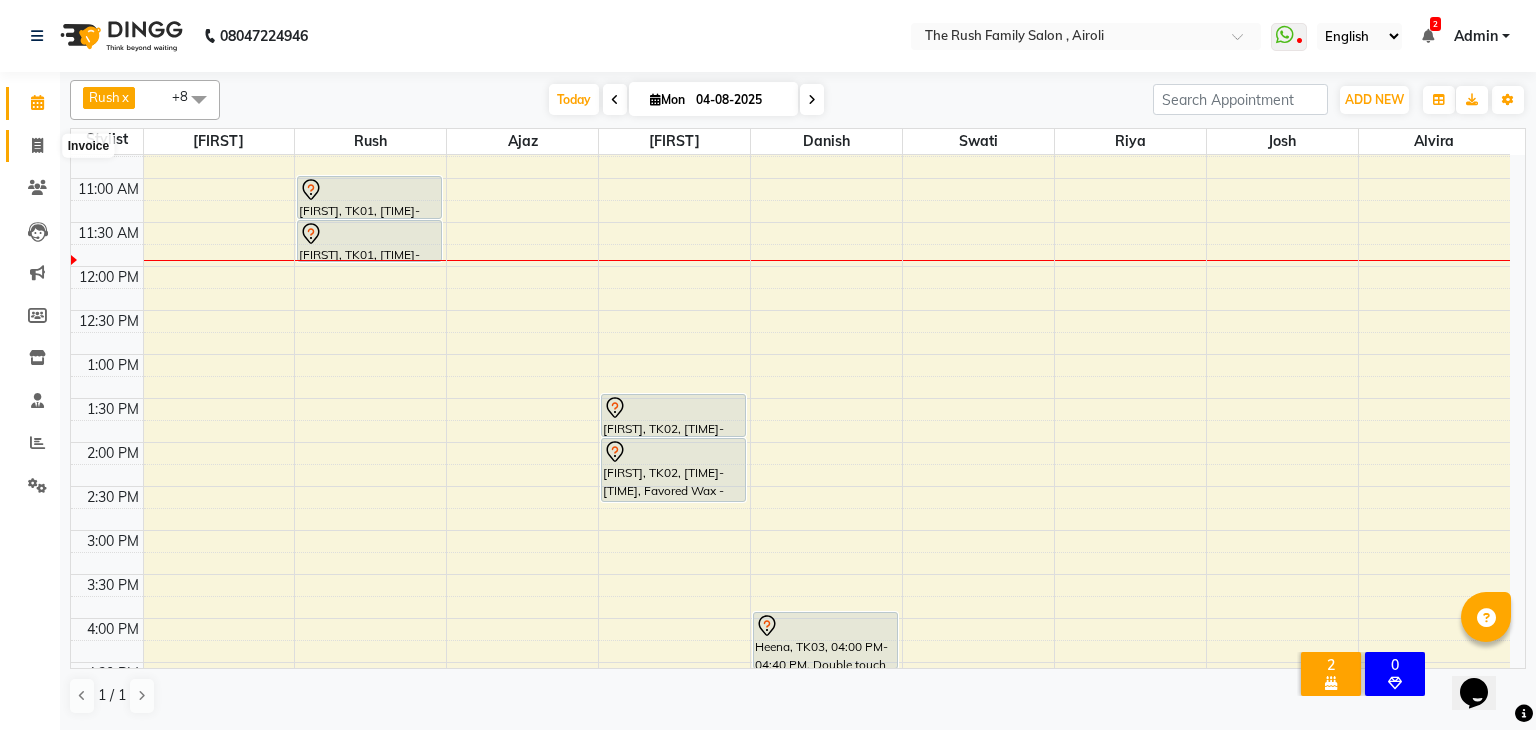 click 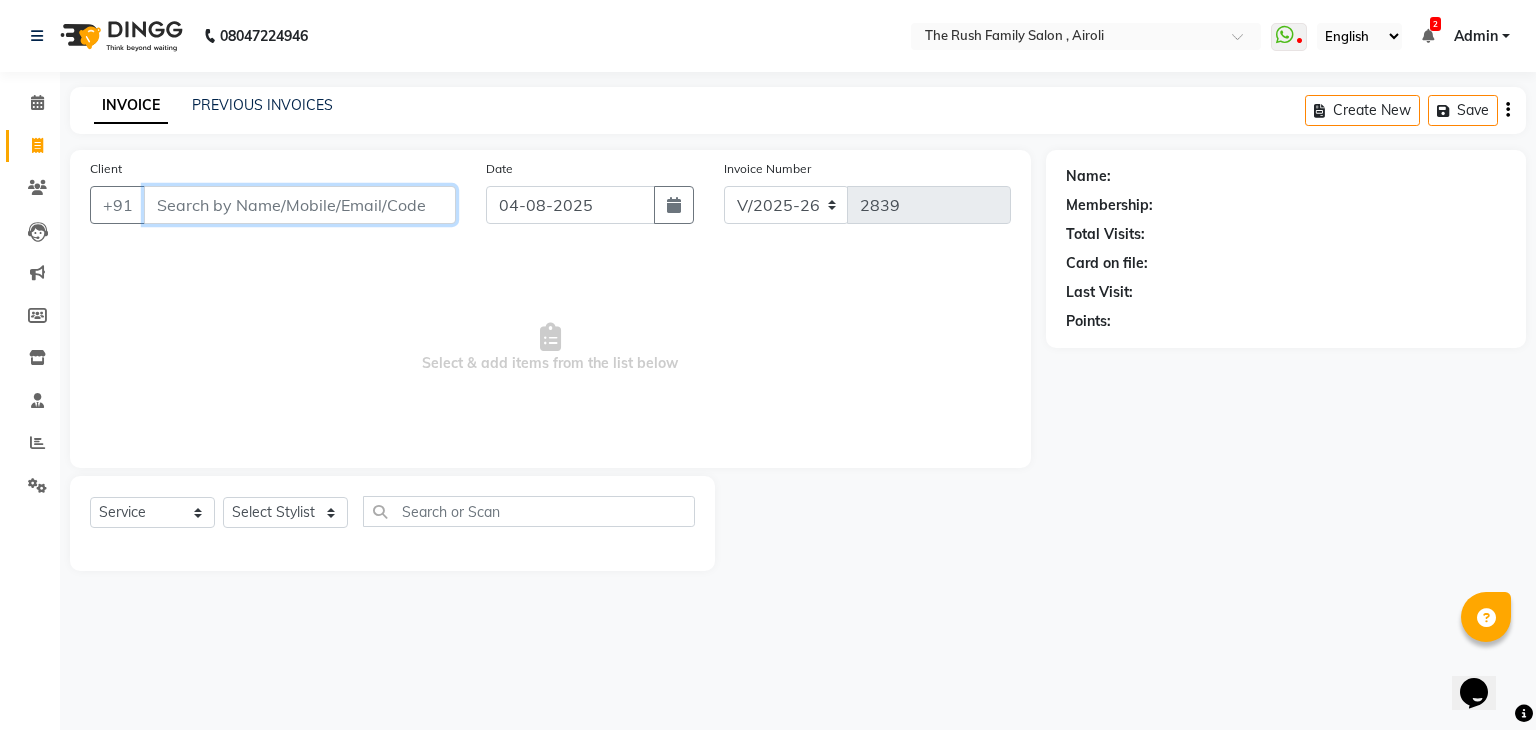 click on "Client" at bounding box center (300, 205) 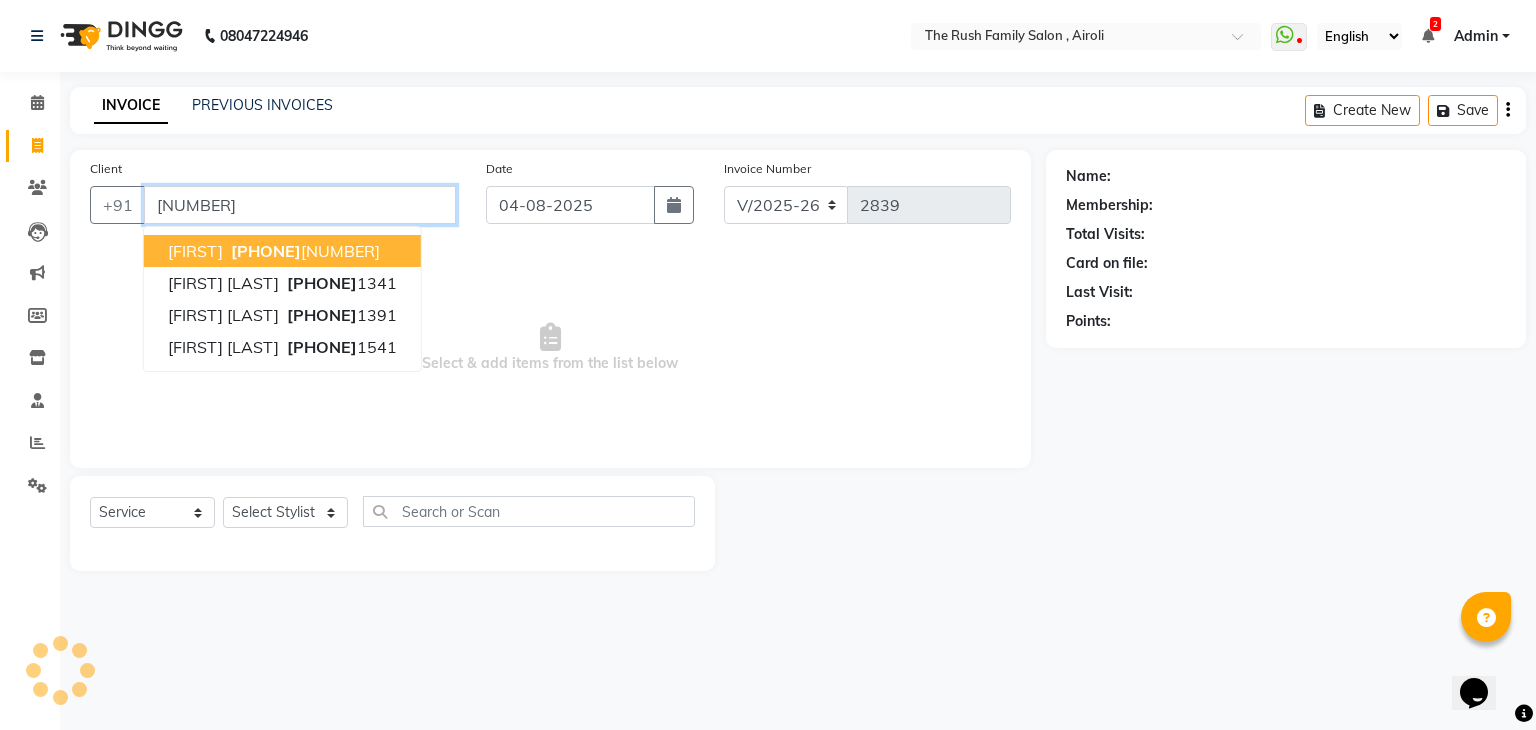 type on "[NUMBER]" 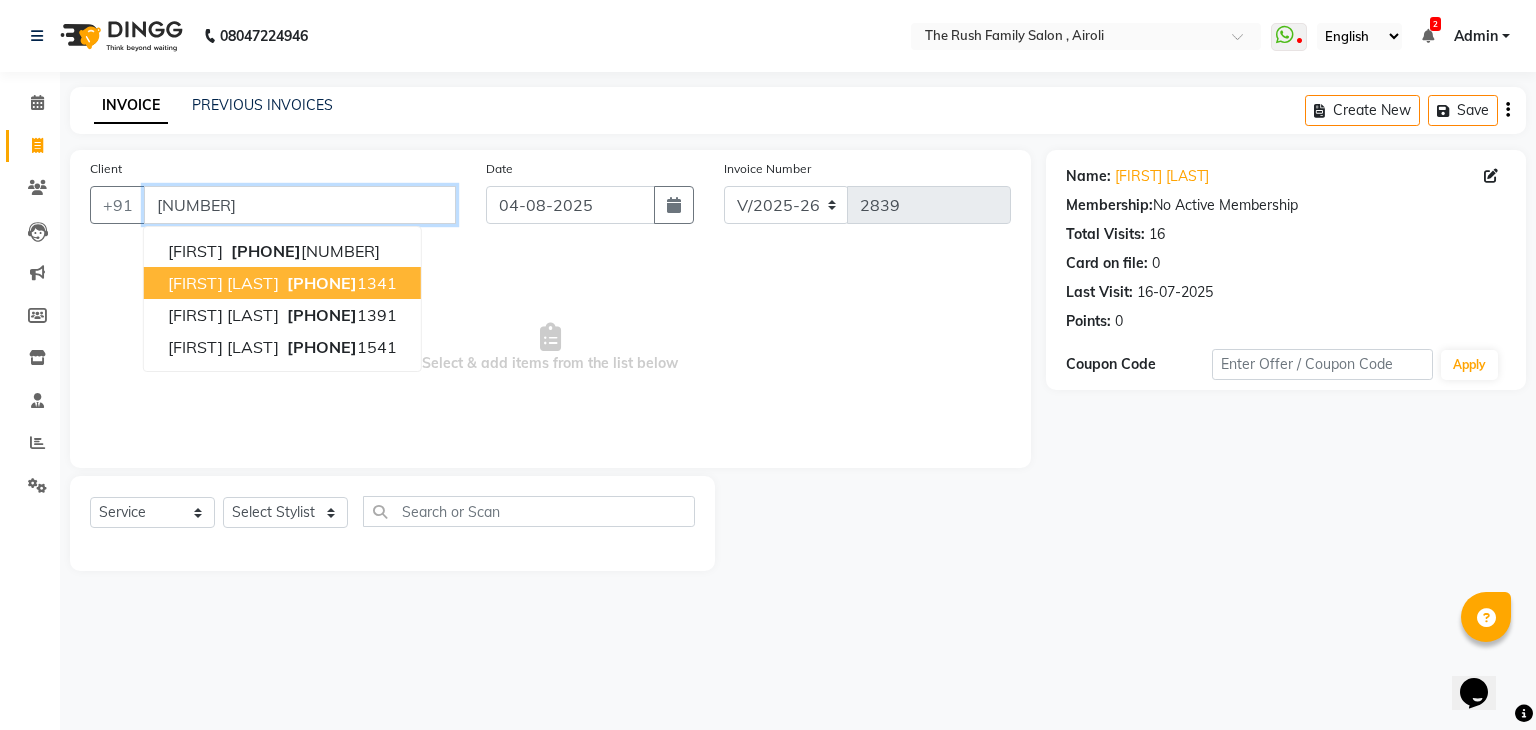 drag, startPoint x: 192, startPoint y: 204, endPoint x: 204, endPoint y: 294, distance: 90.79648 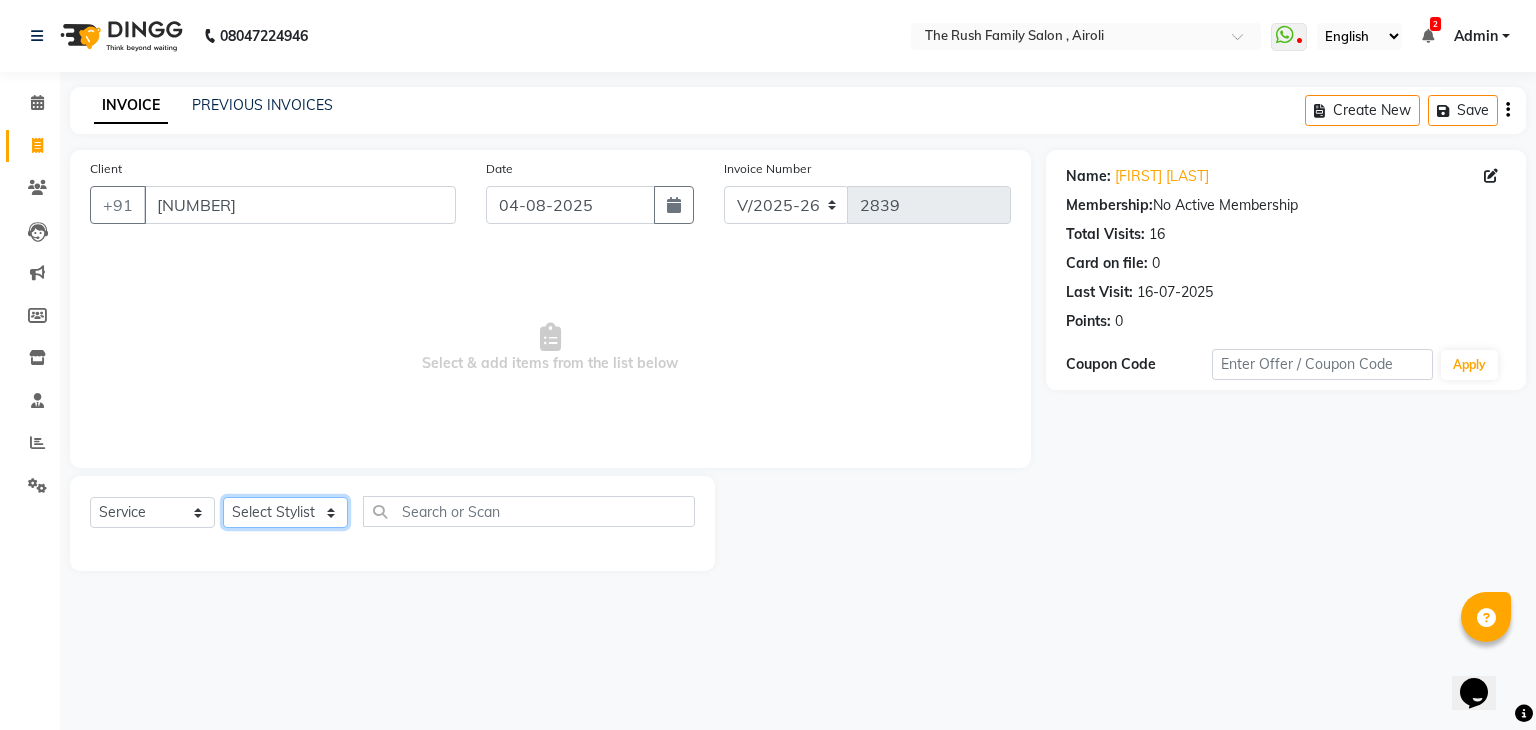 click on "Select Stylist Ajaz Alvira Danish Guddi Jayesh Josh  mumtaz Naeem Neha Riya    Rush Swati" 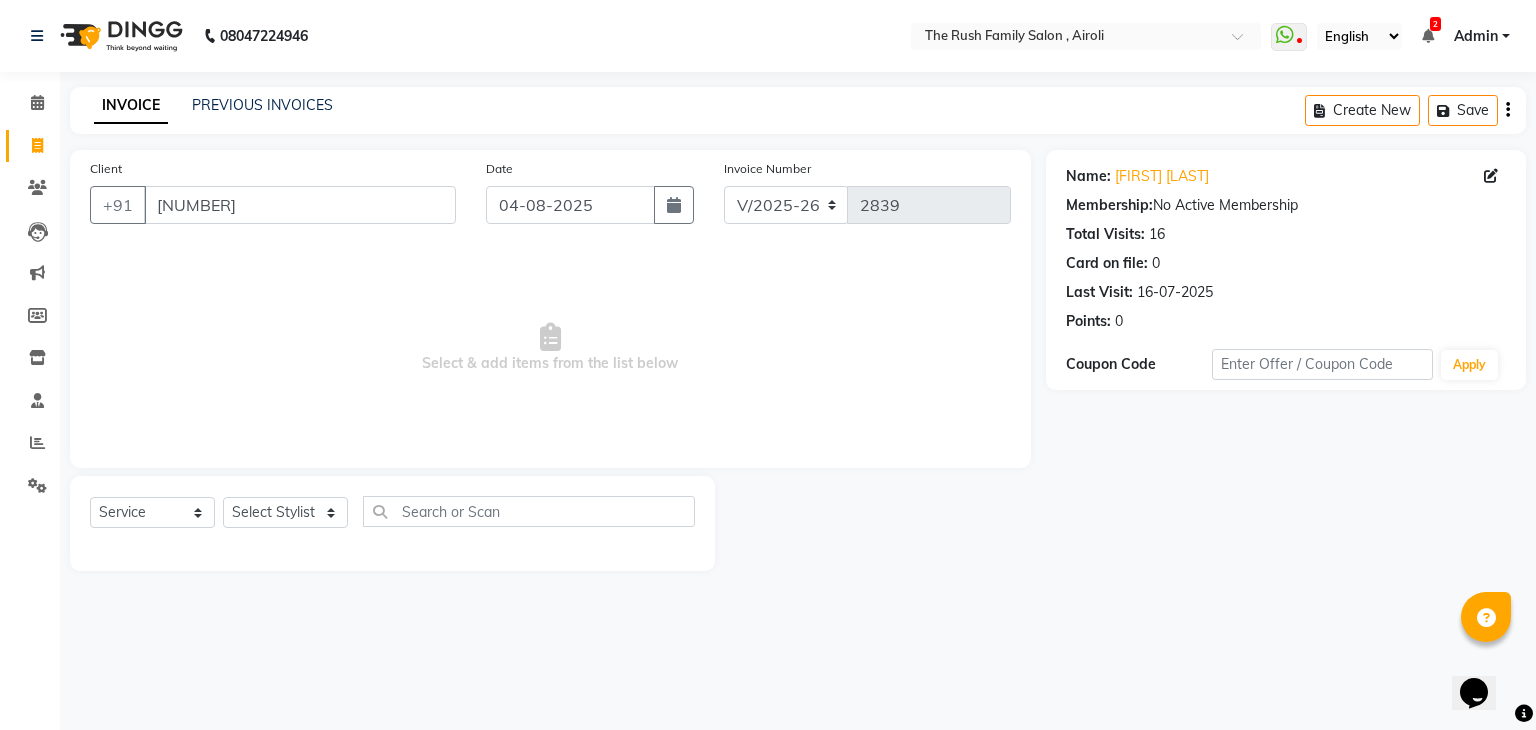 click on "Select & add items from the list below" at bounding box center (550, 348) 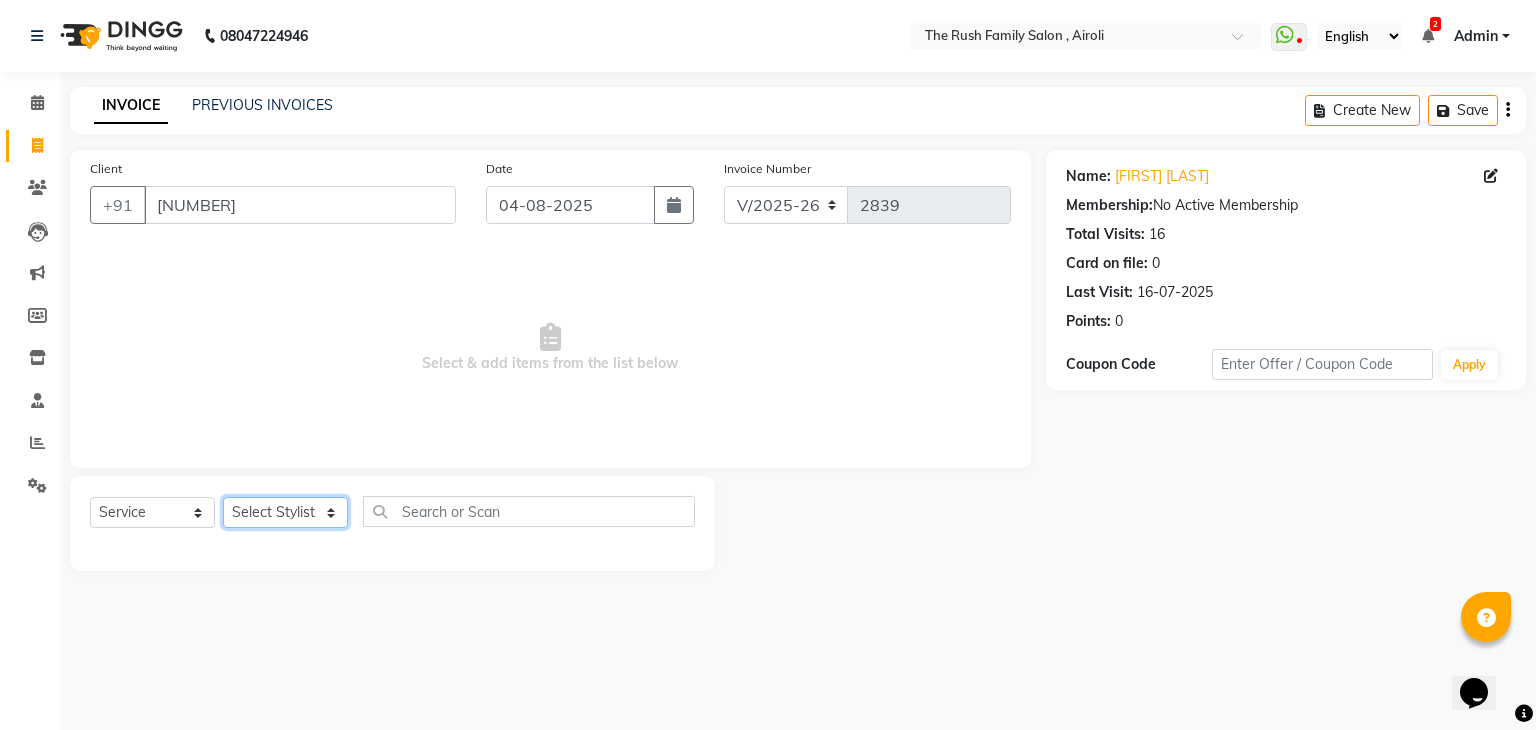 click on "Select Stylist Ajaz Alvira Danish Guddi Jayesh Josh  mumtaz Naeem Neha Riya    Rush Swati" 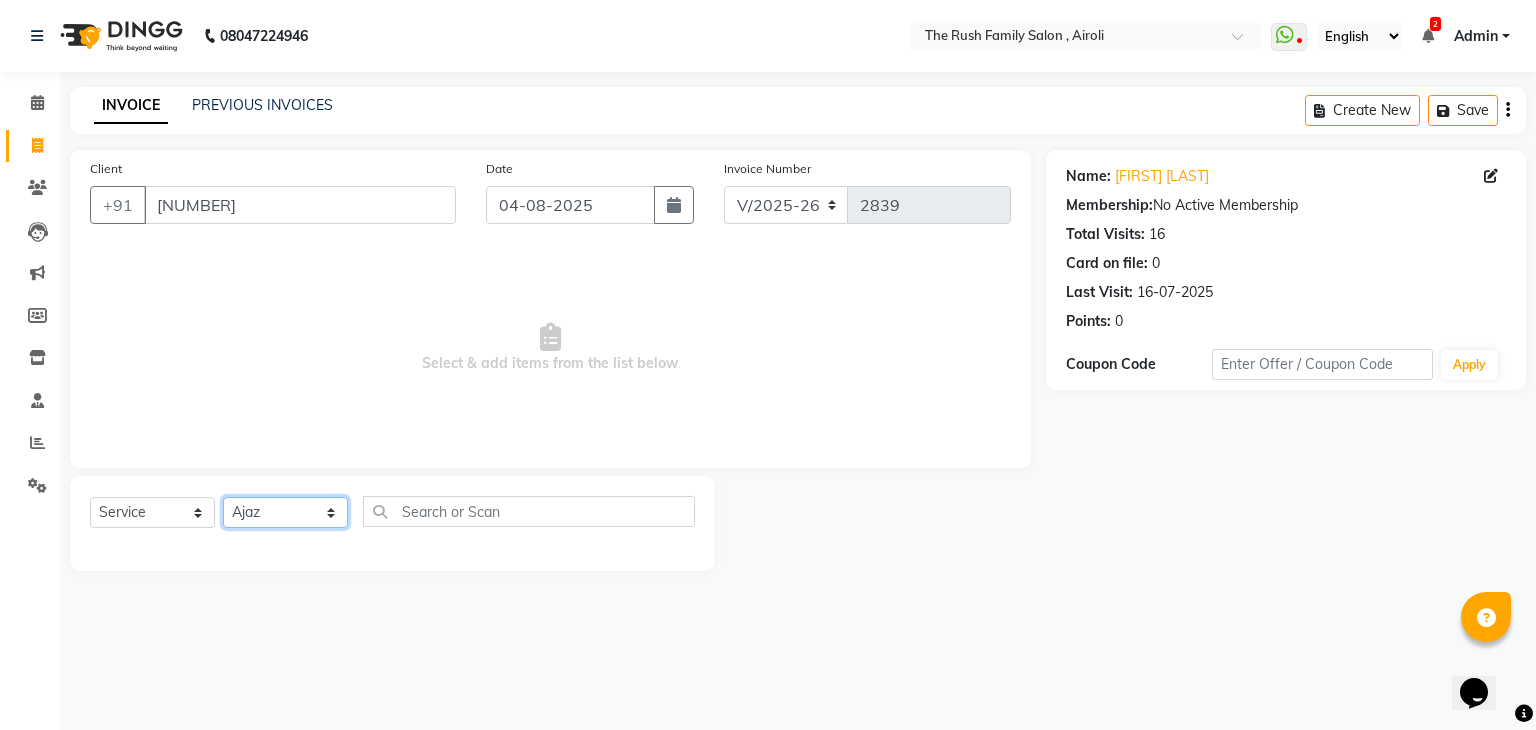 click on "Select Stylist Ajaz Alvira Danish Guddi Jayesh Josh  mumtaz Naeem Neha Riya    Rush Swati" 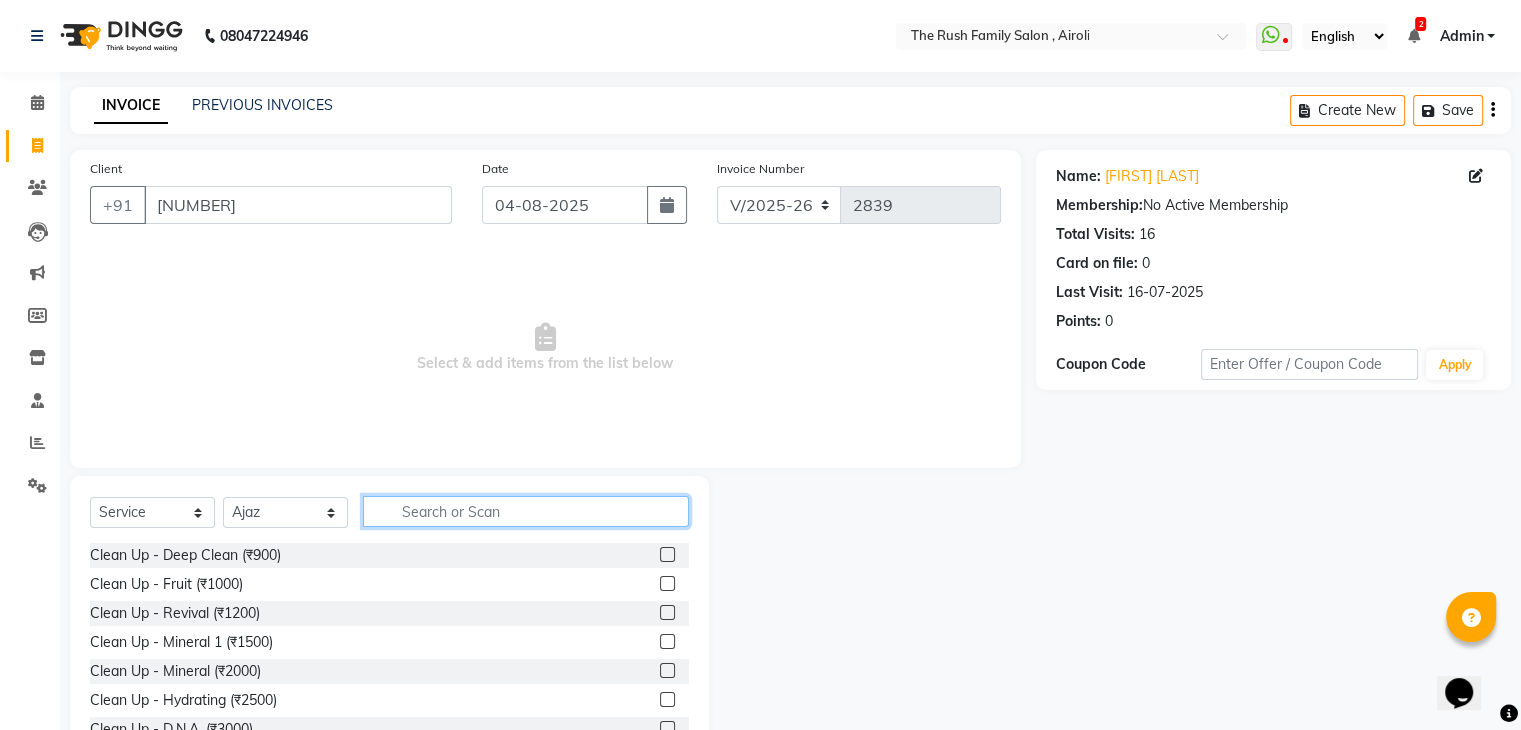 click 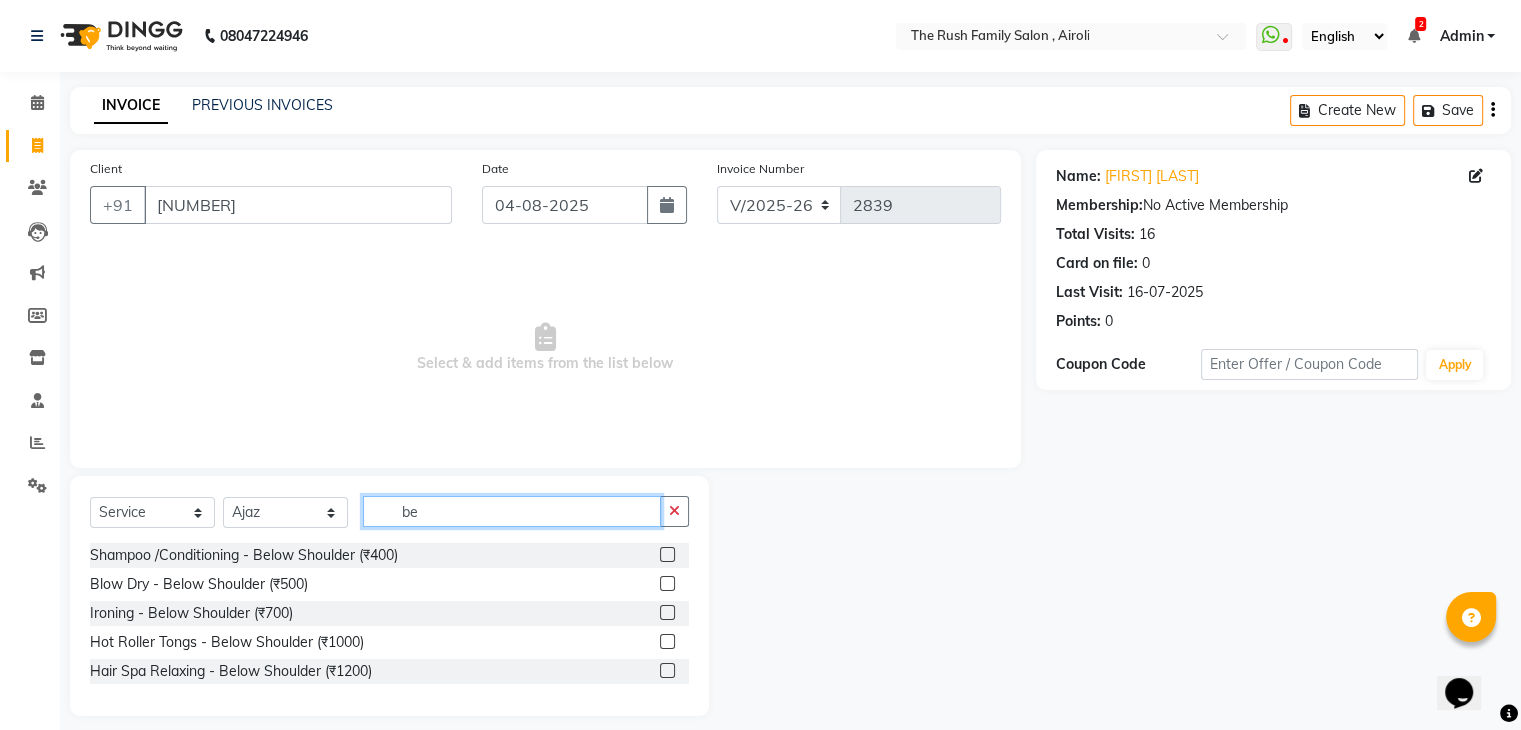 type on "b" 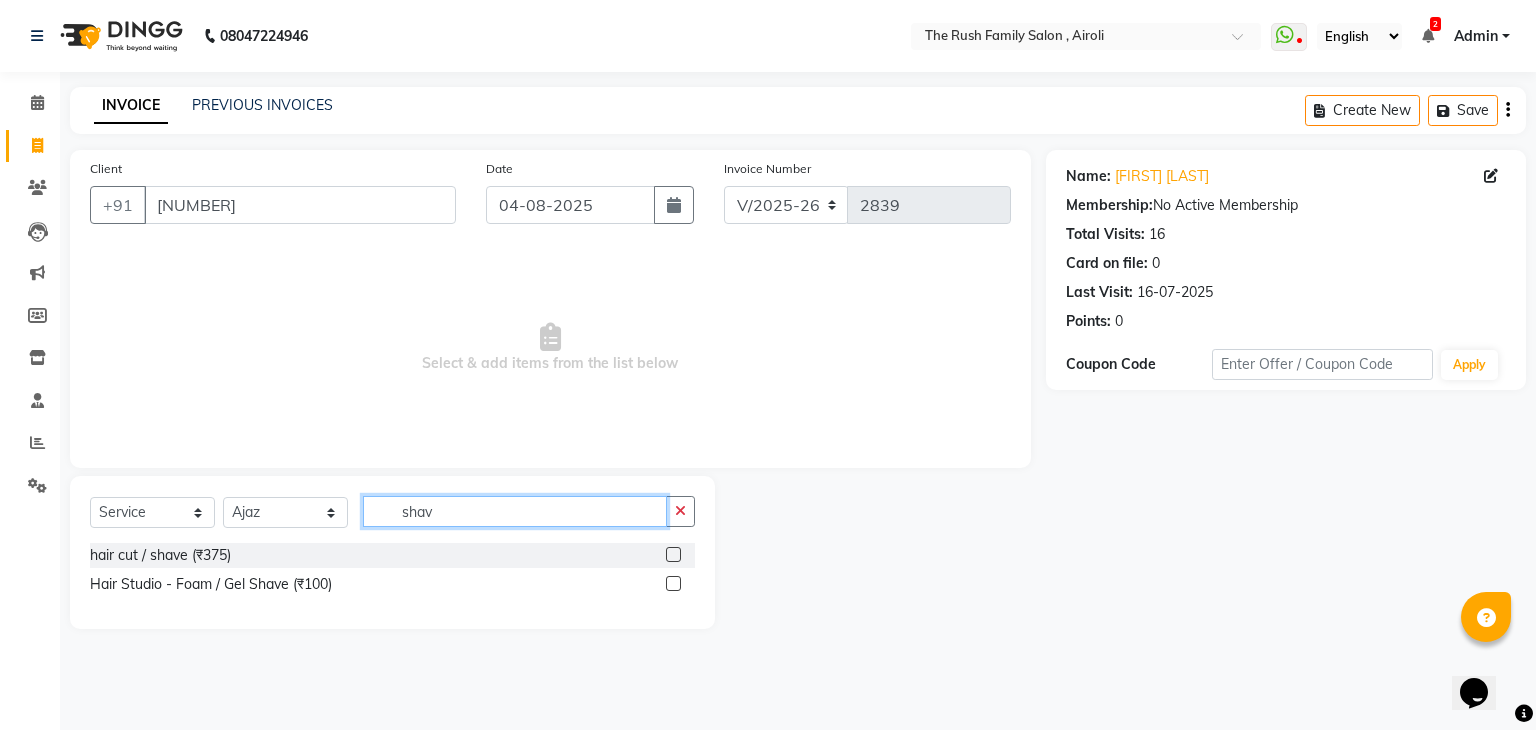 type on "shav" 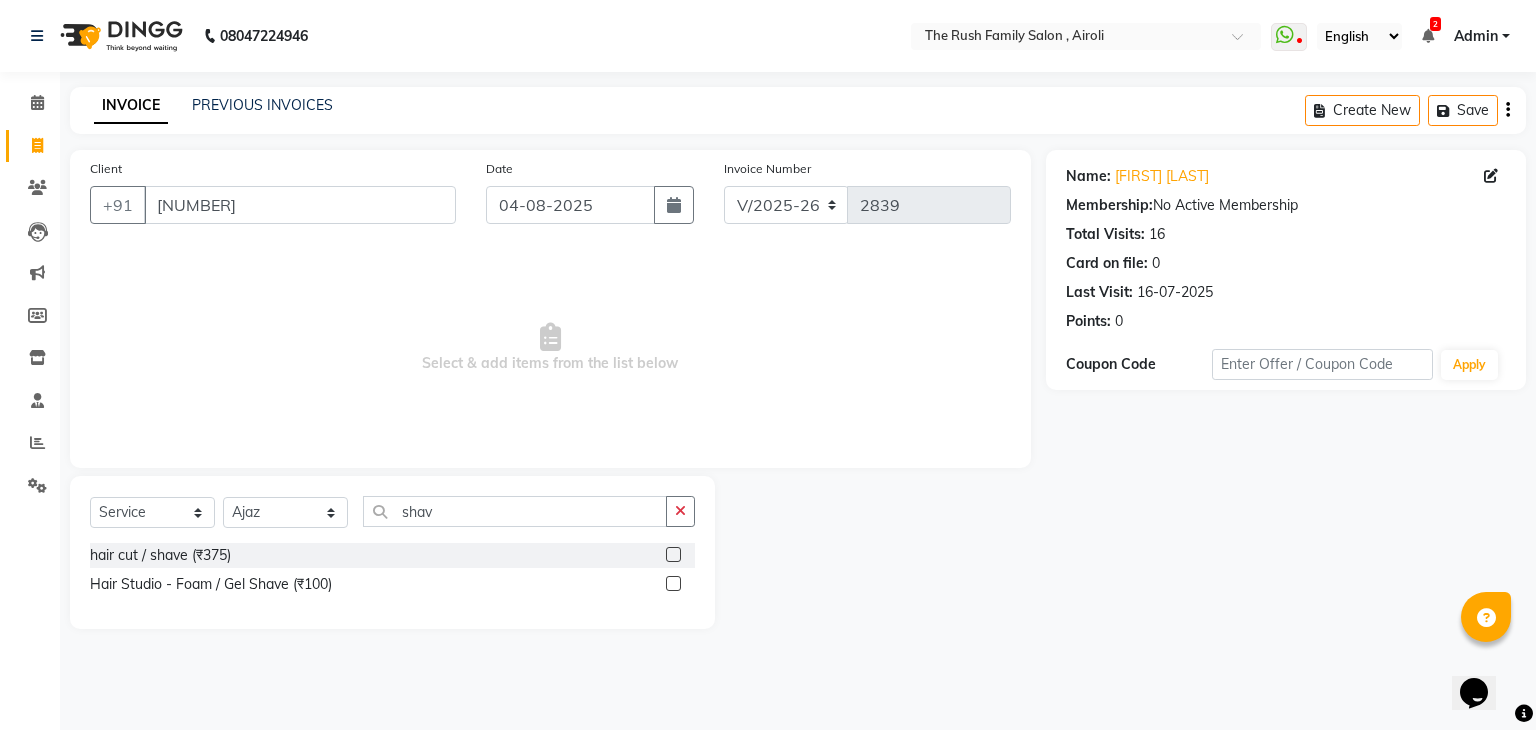 click 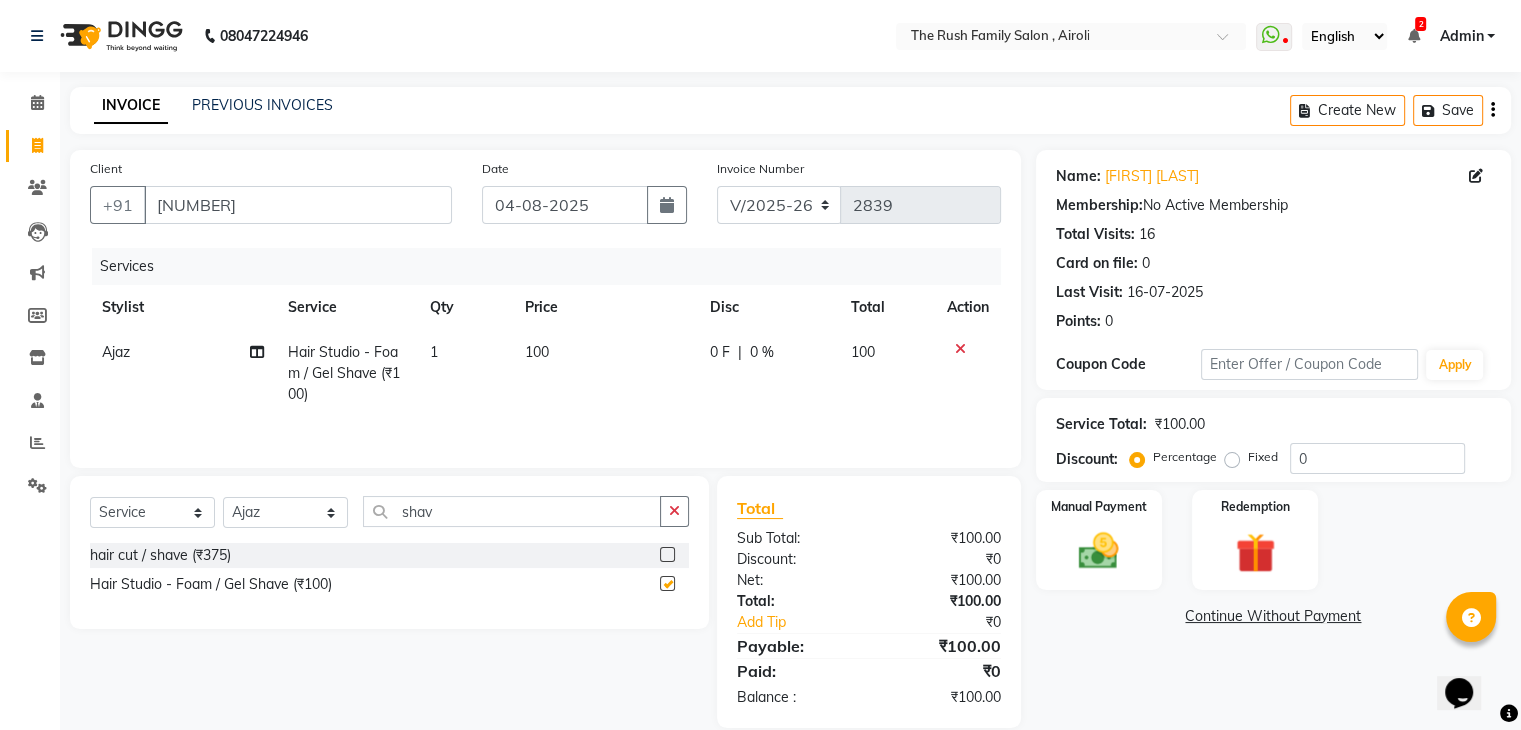 checkbox on "false" 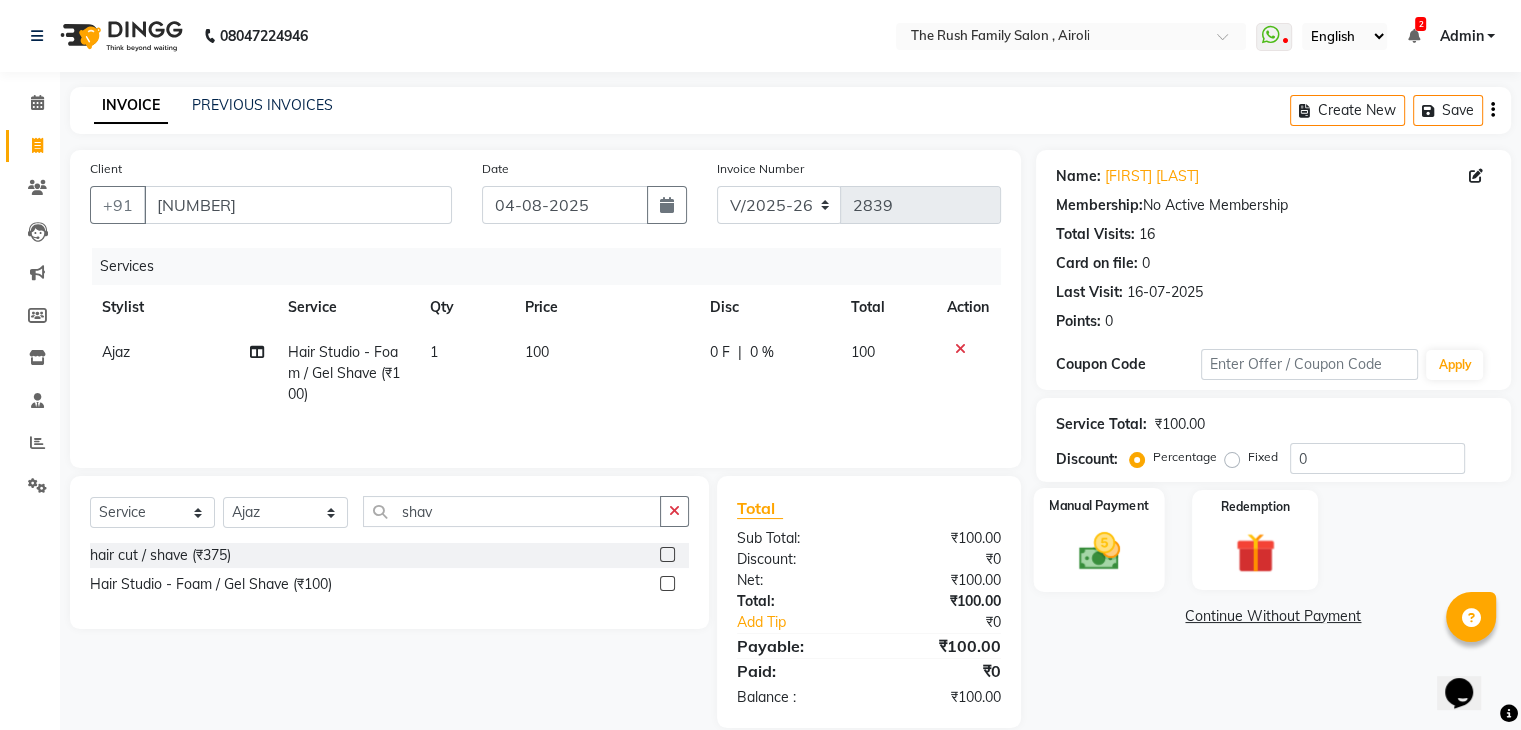 click 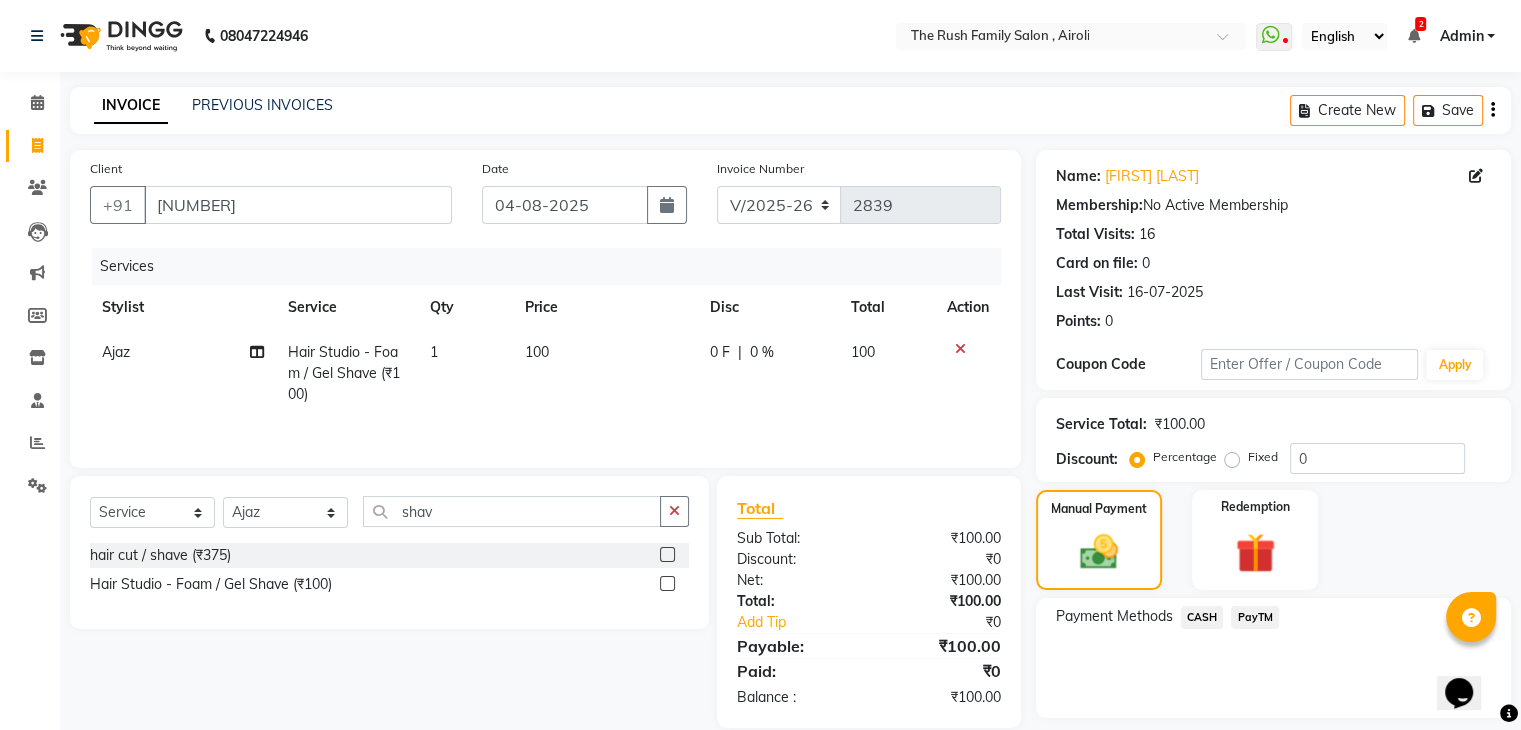 scroll, scrollTop: 33, scrollLeft: 0, axis: vertical 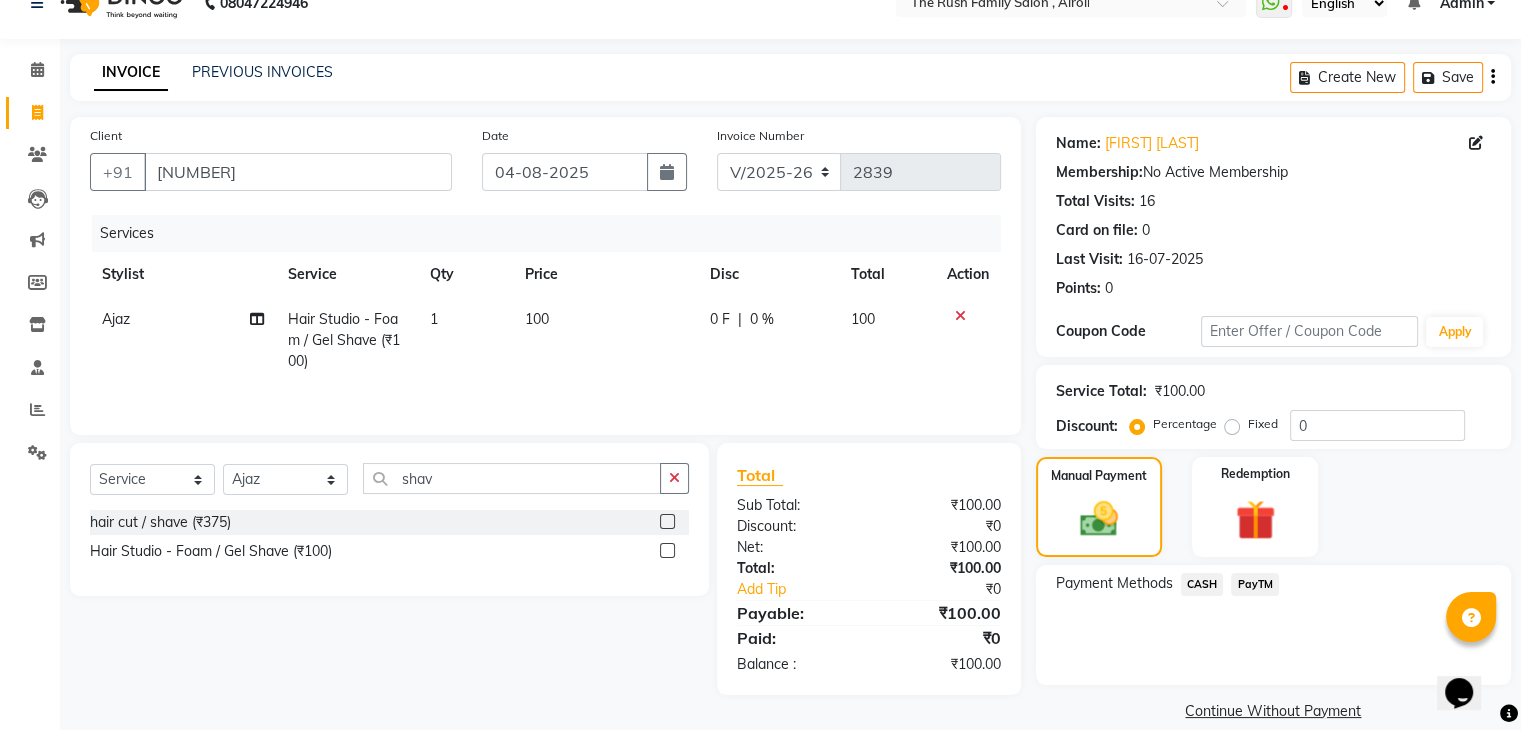click on "PayTM" 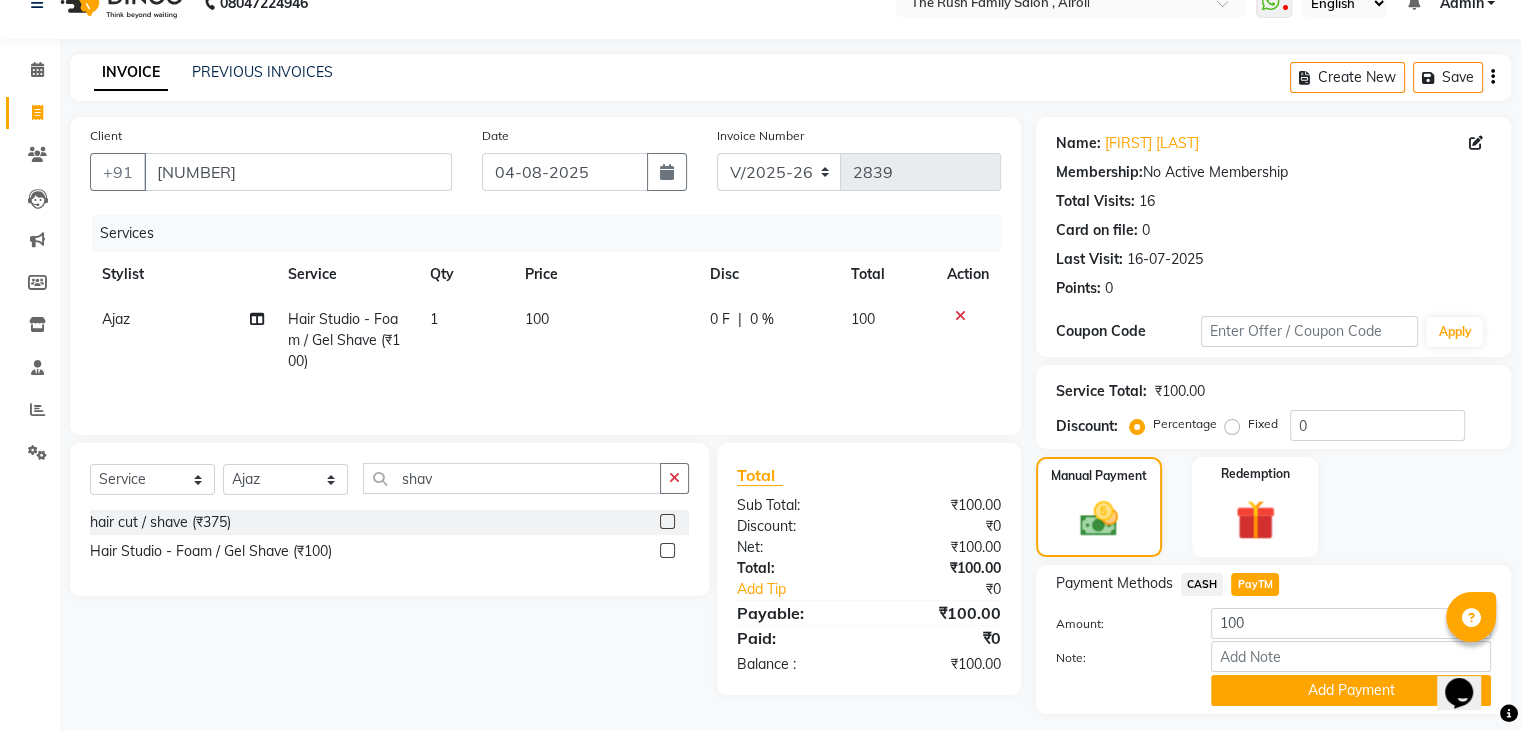 scroll, scrollTop: 89, scrollLeft: 0, axis: vertical 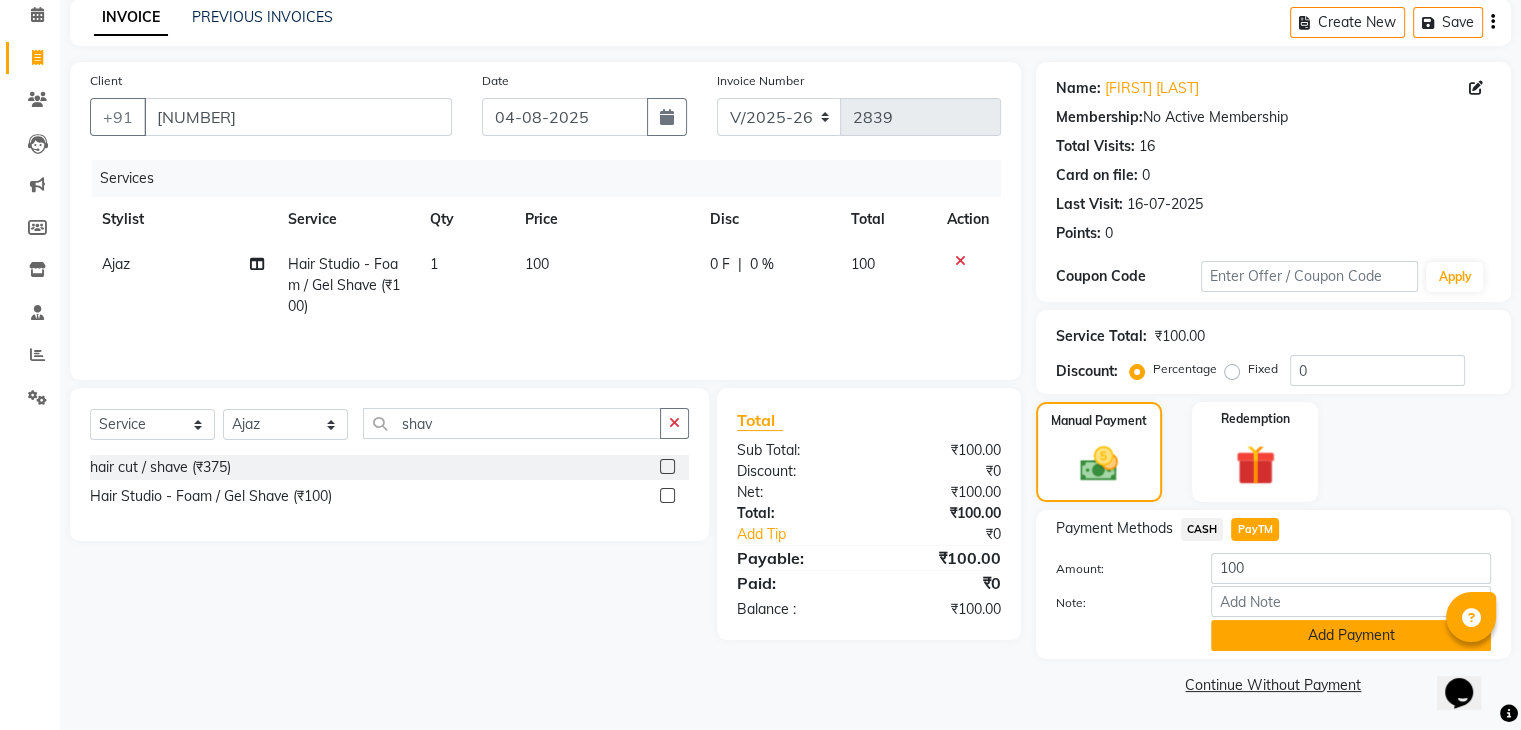 click on "Add Payment" 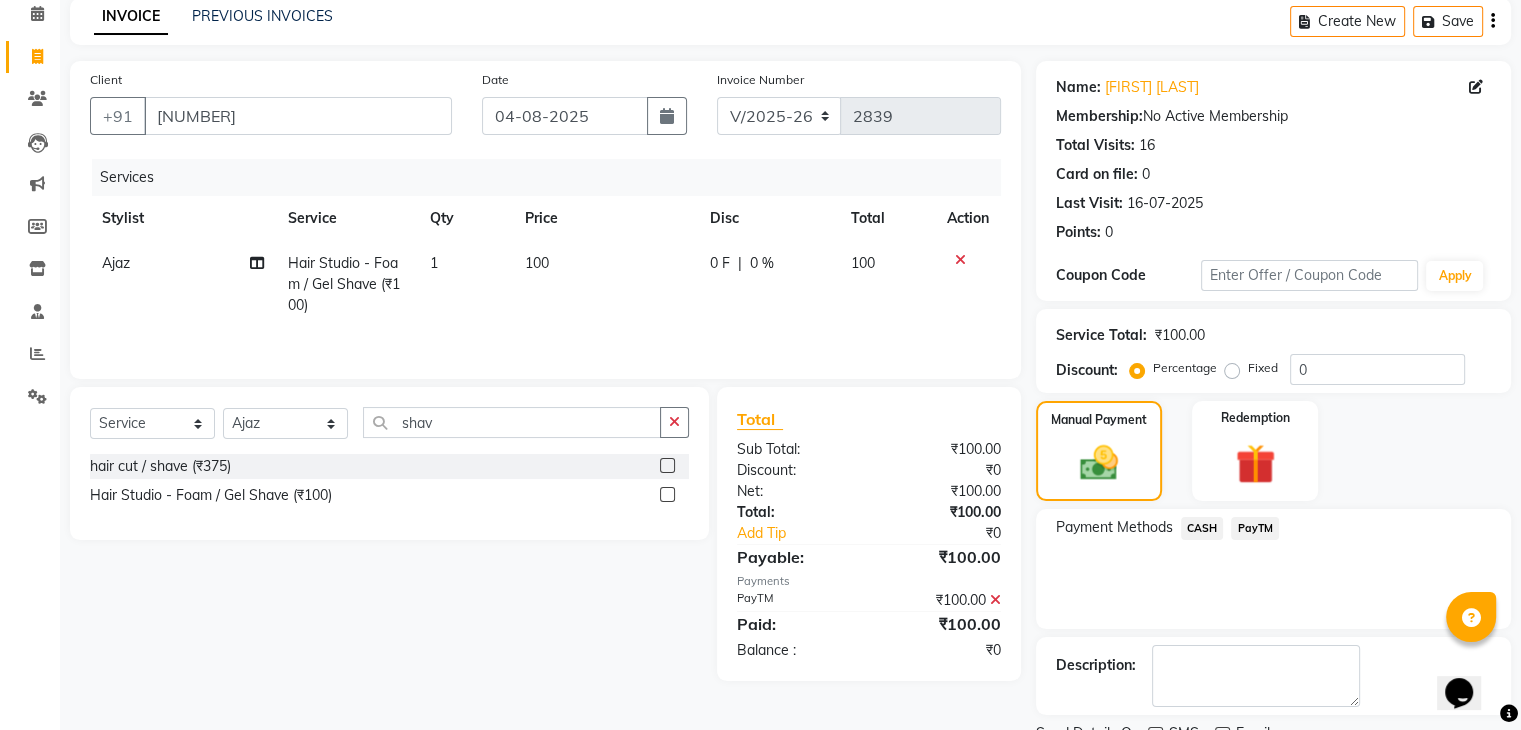 scroll, scrollTop: 171, scrollLeft: 0, axis: vertical 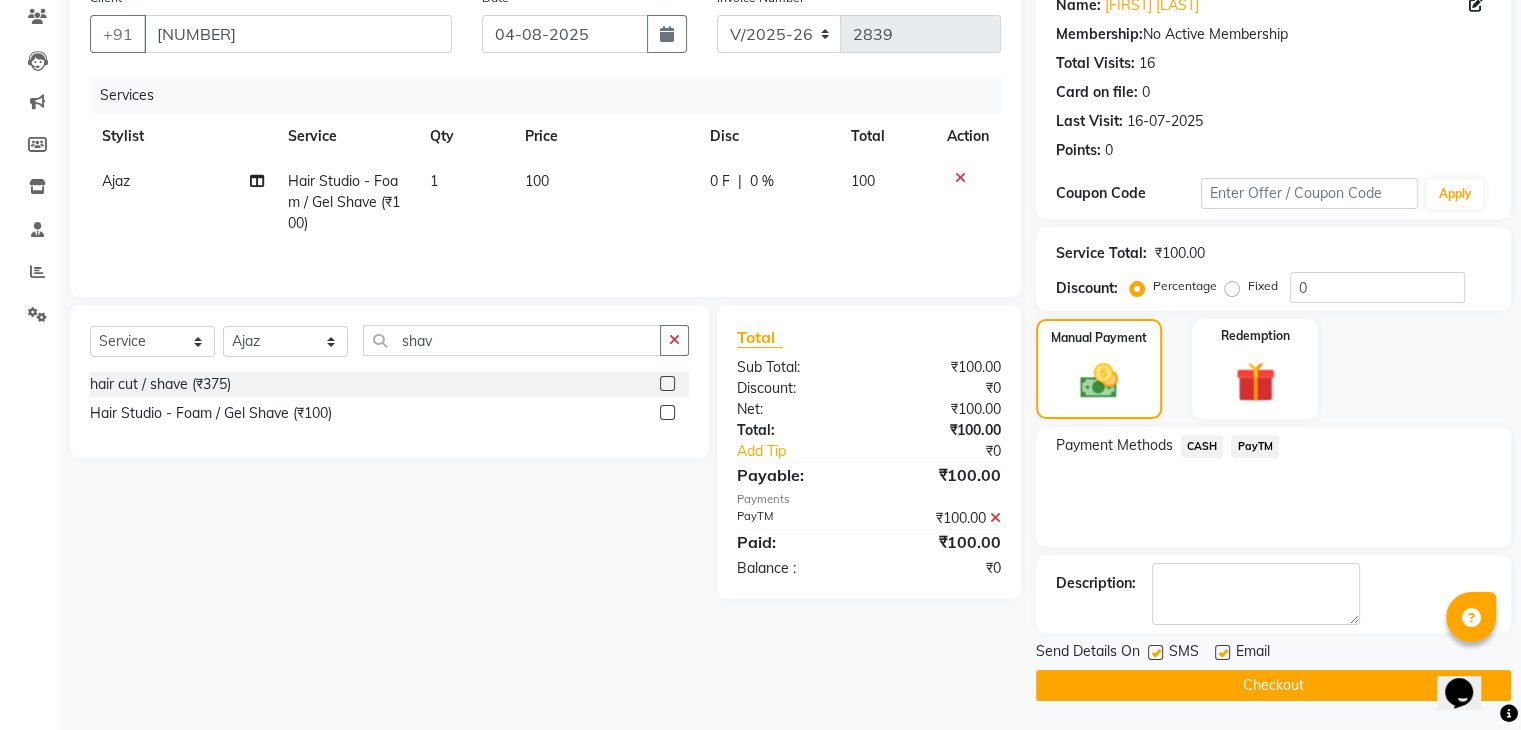 click 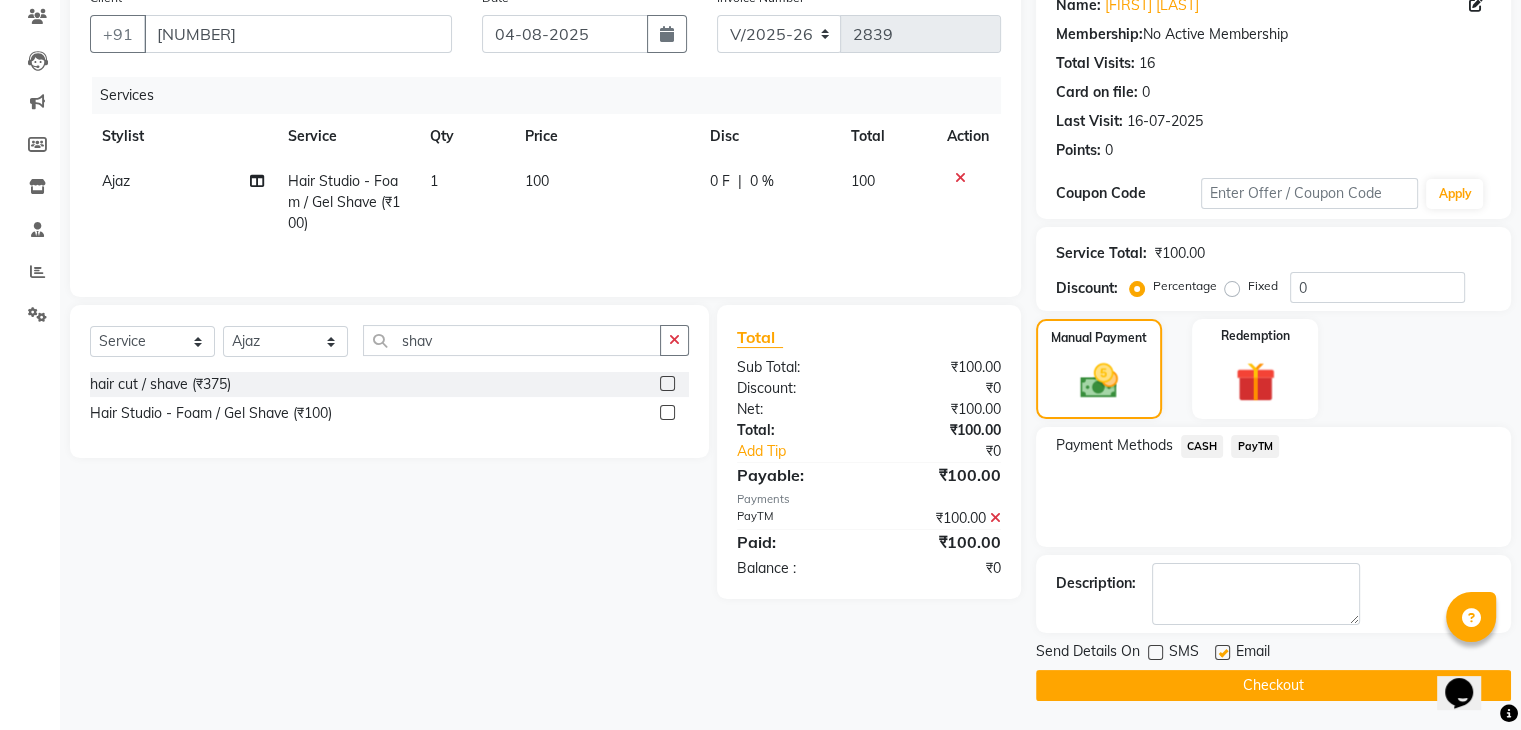 click 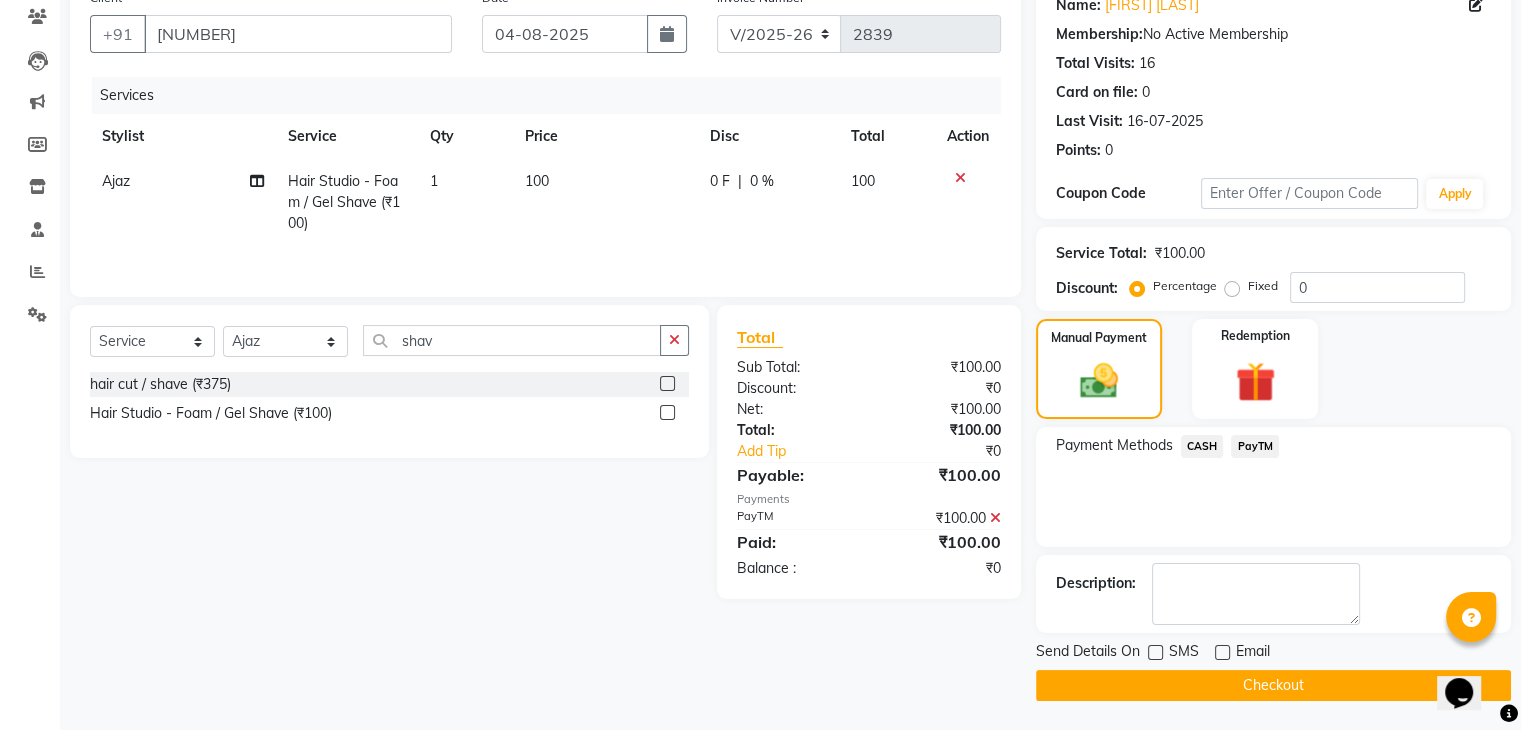 click on "Checkout" 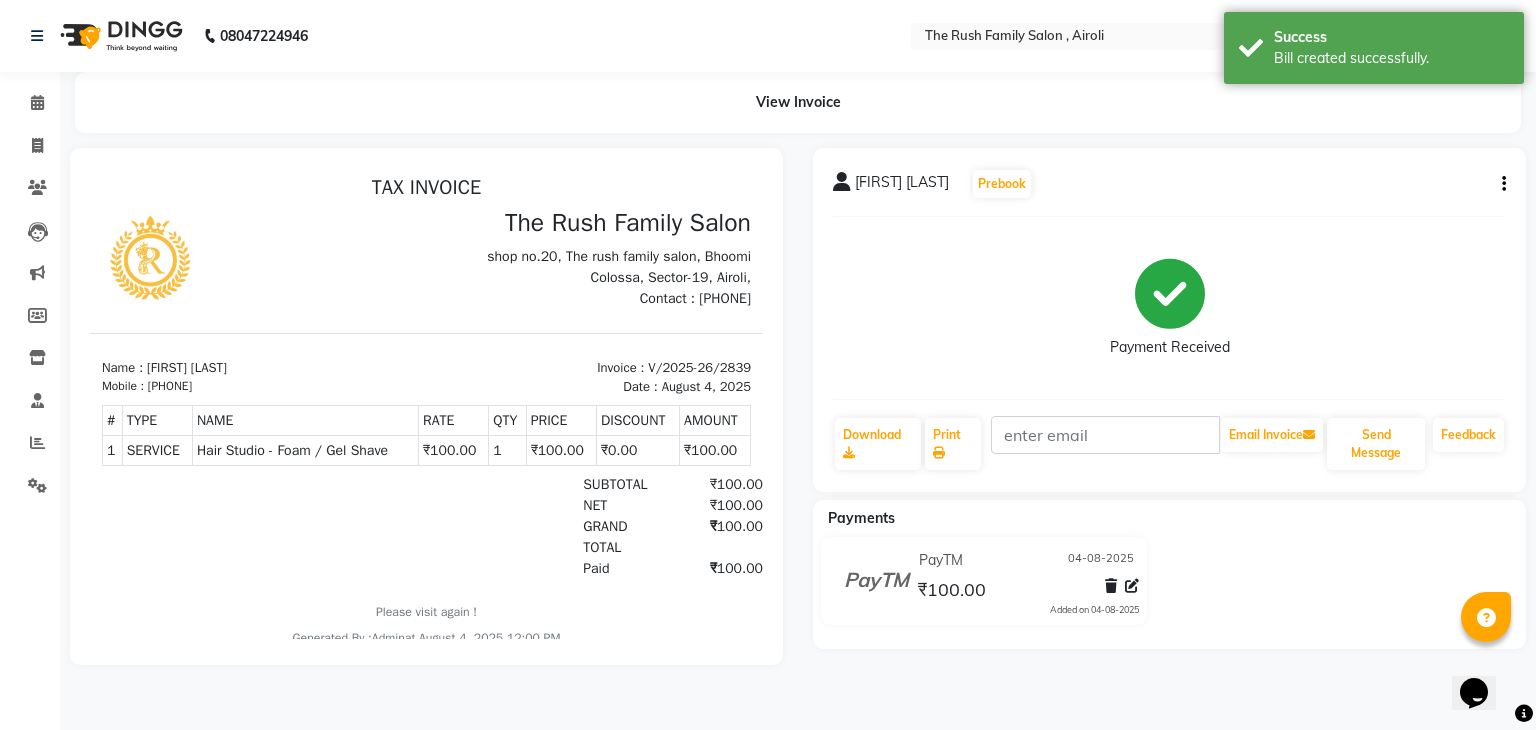 scroll, scrollTop: 0, scrollLeft: 0, axis: both 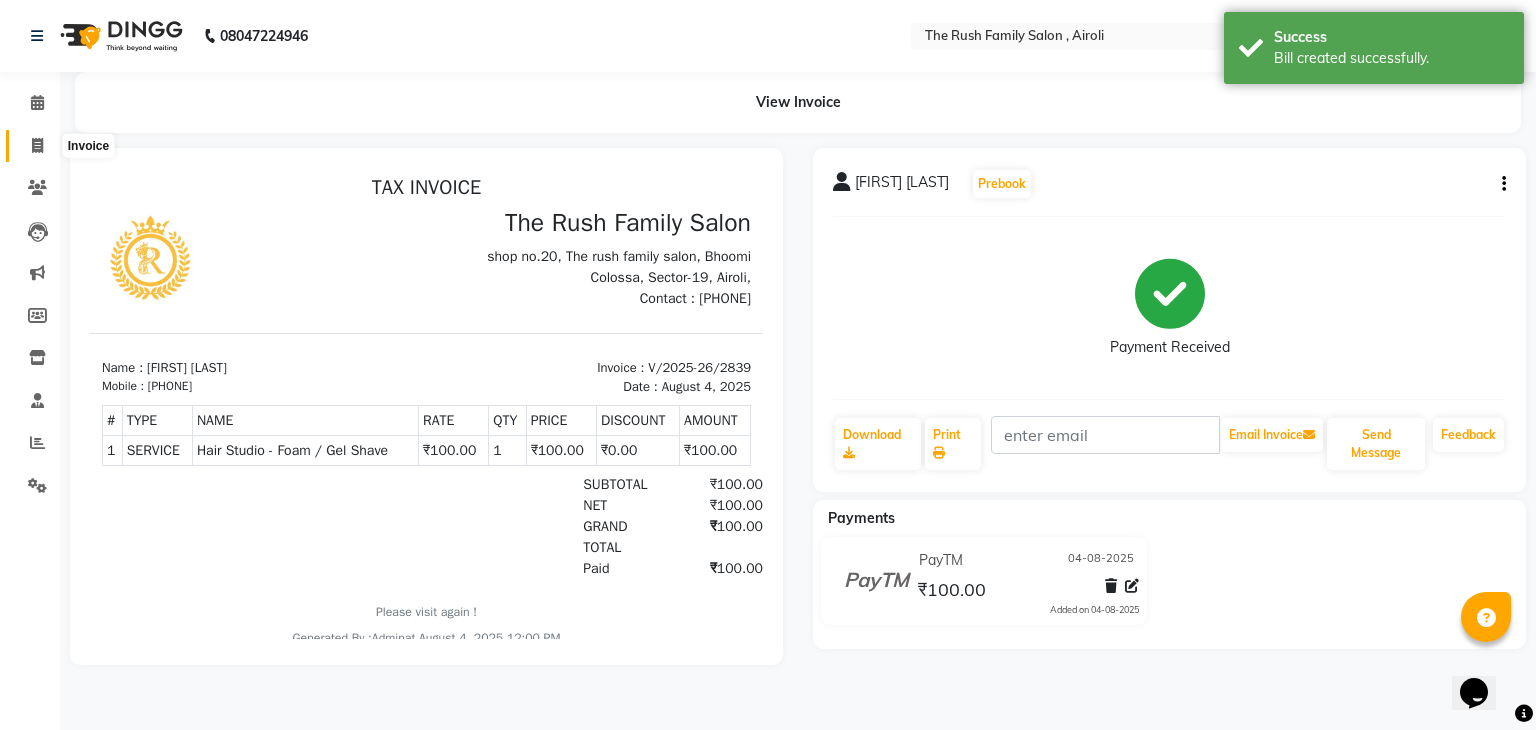 click 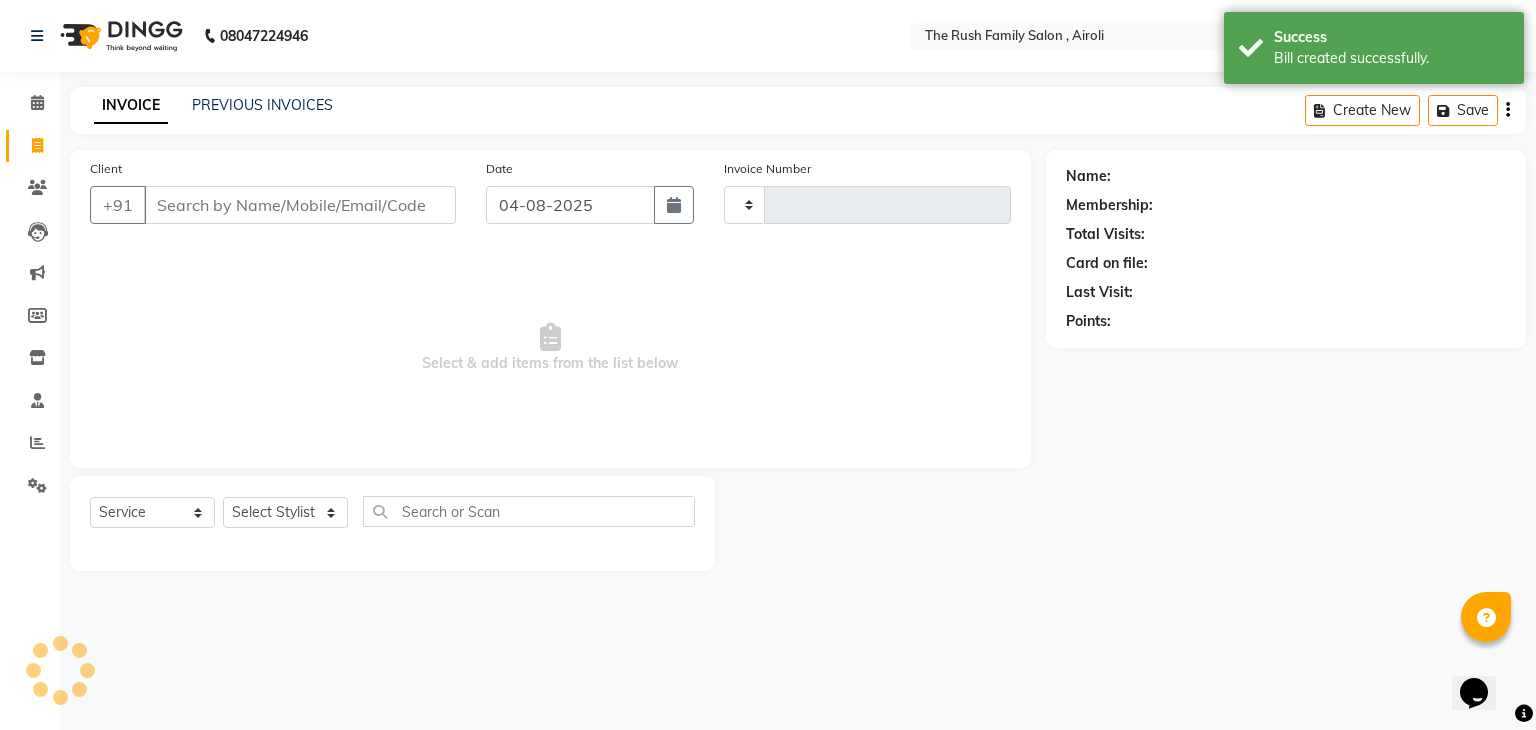 type on "2840" 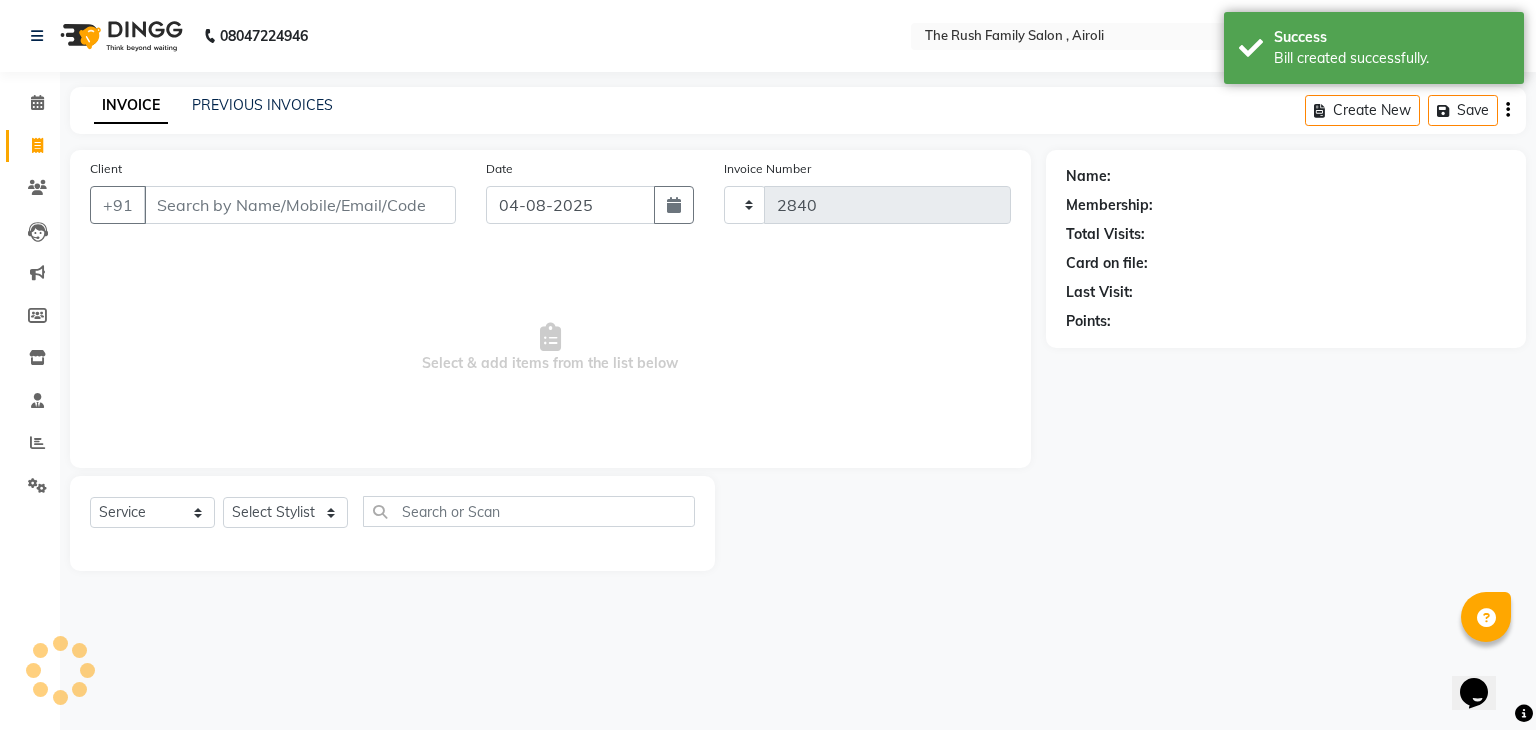select on "5419" 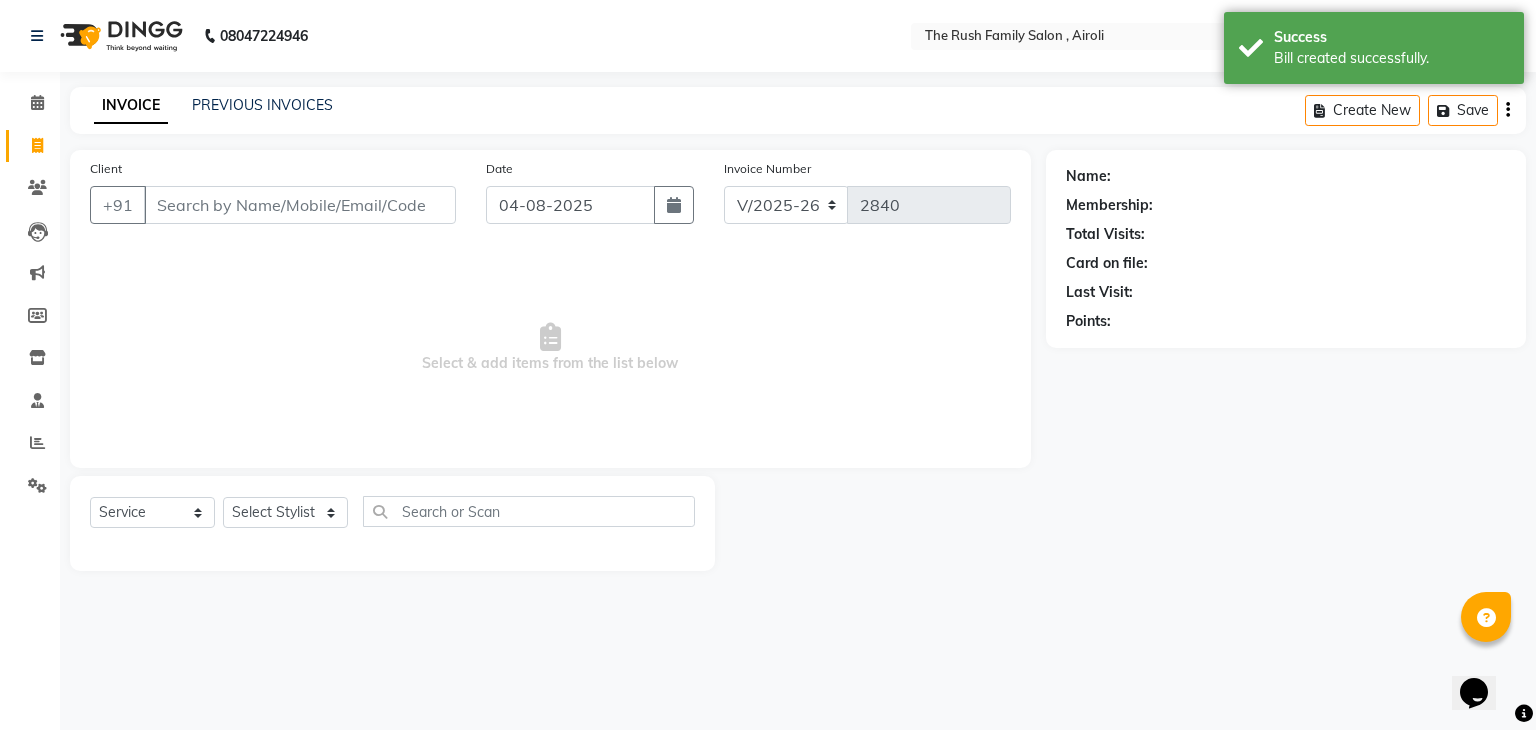 drag, startPoint x: 184, startPoint y: 220, endPoint x: 189, endPoint y: 210, distance: 11.18034 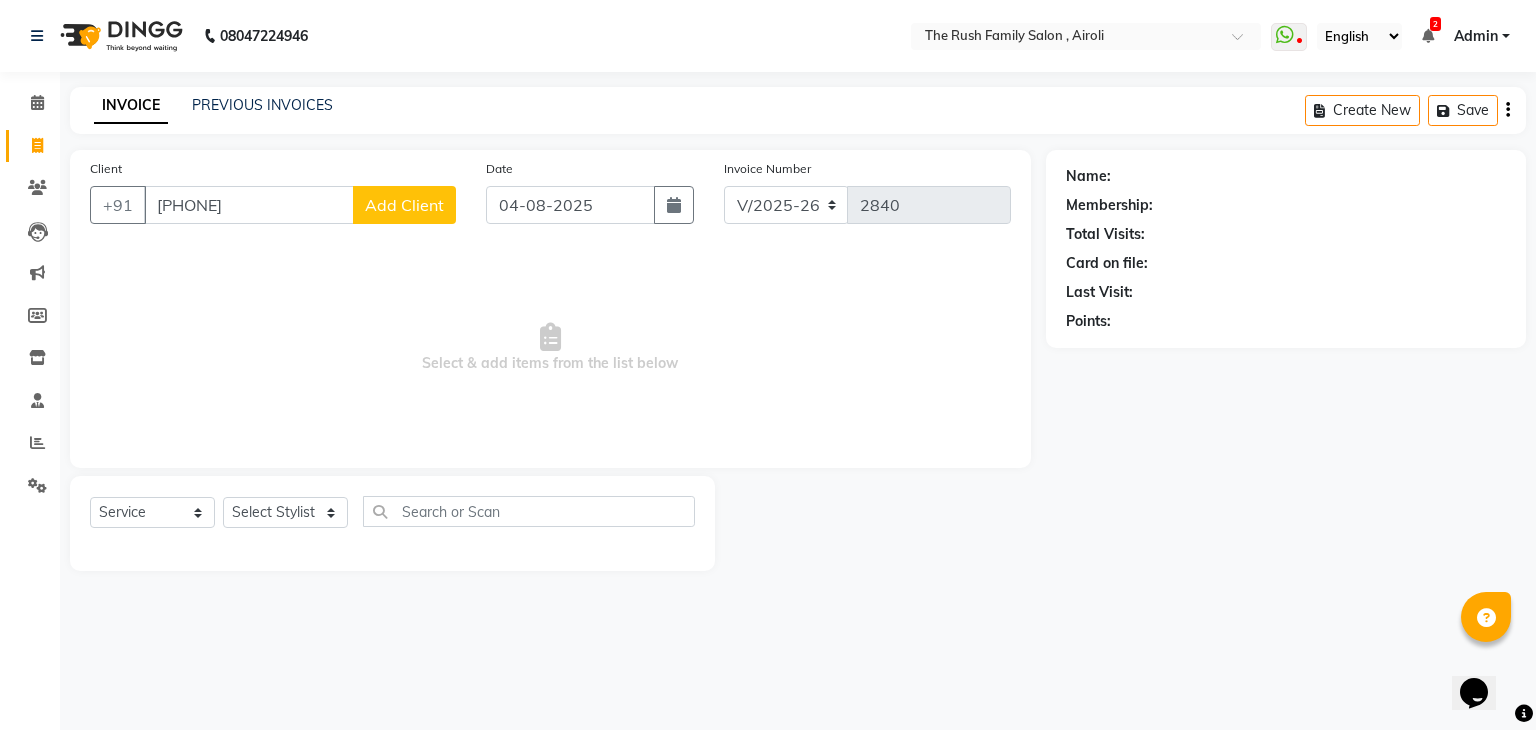 drag, startPoint x: 189, startPoint y: 210, endPoint x: 358, endPoint y: 204, distance: 169.10648 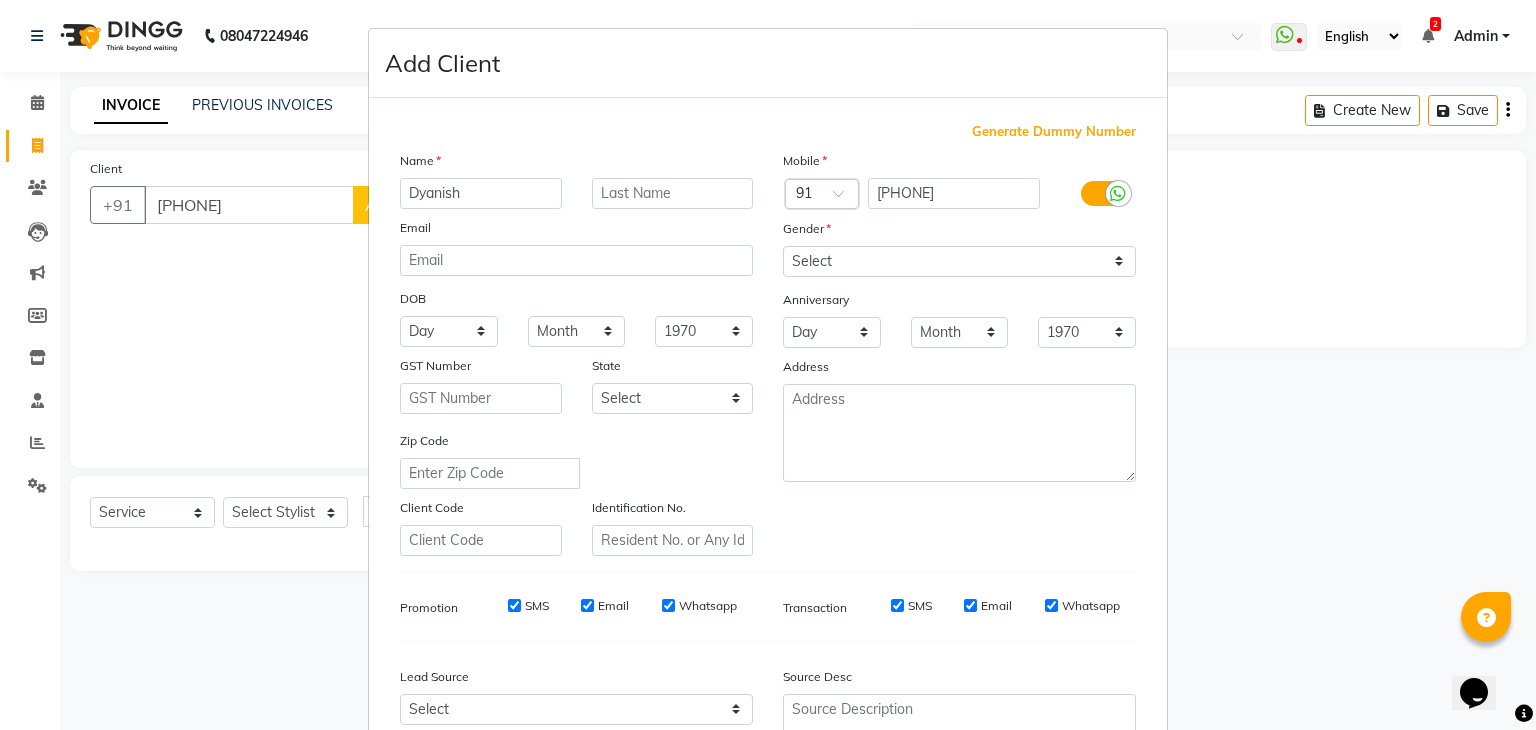 type on "Dyanish" 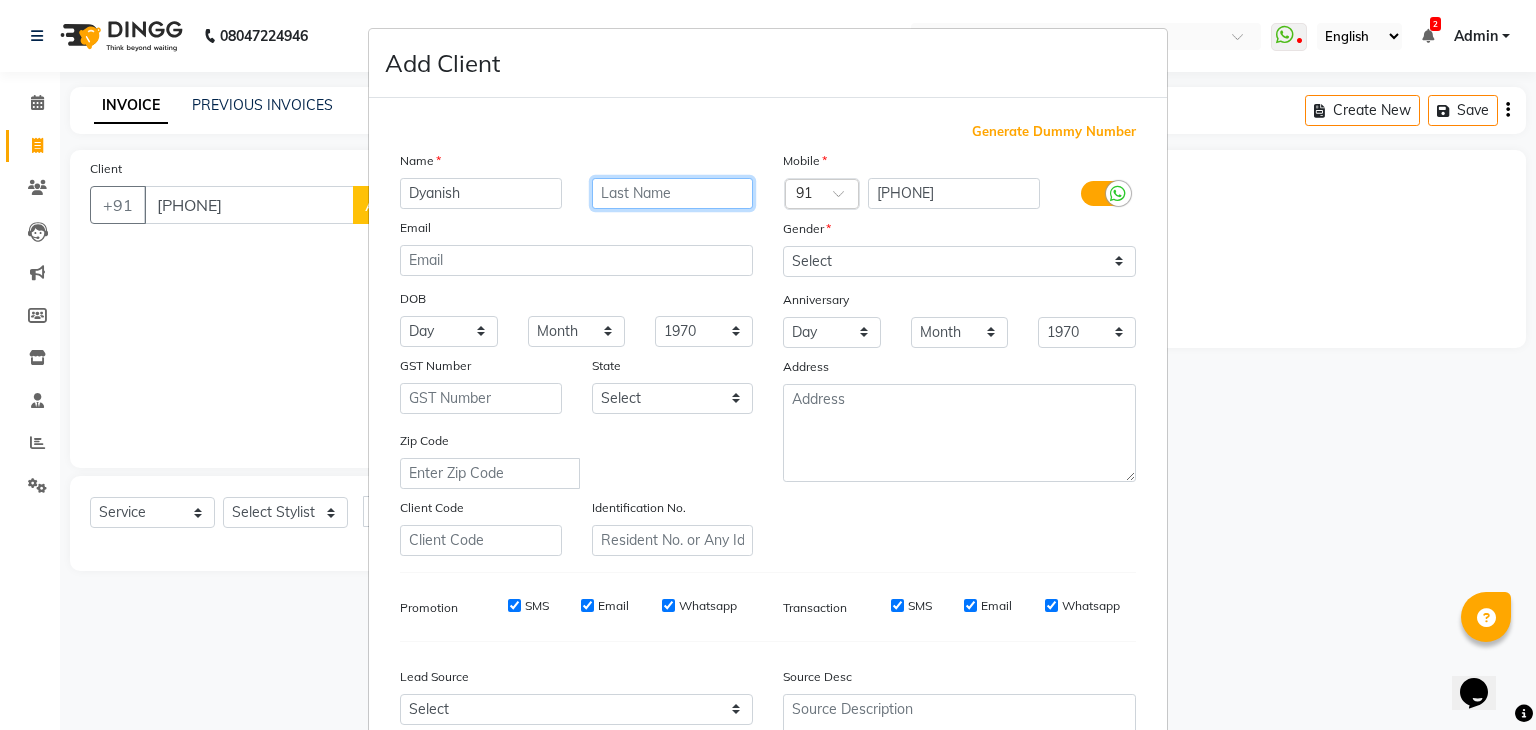 click at bounding box center (673, 193) 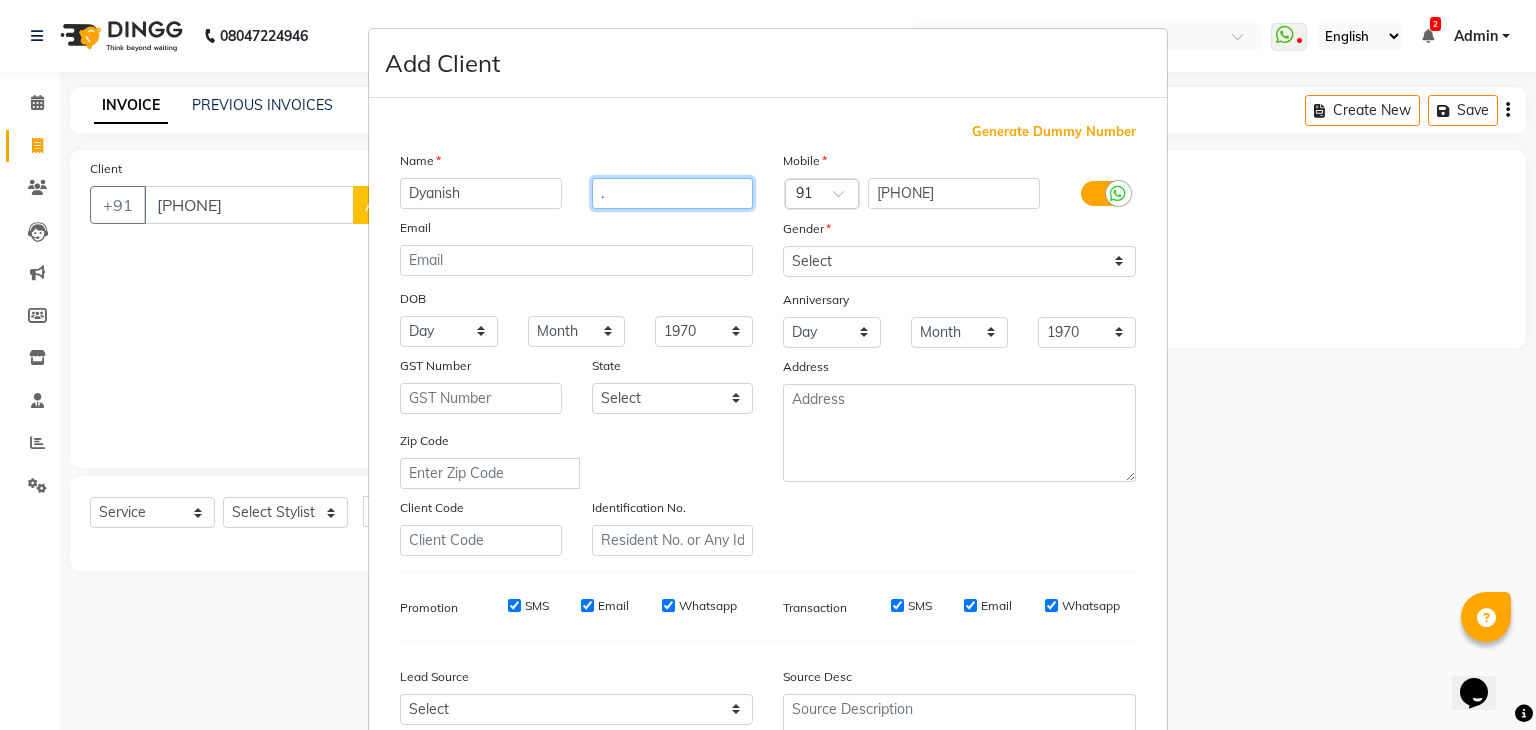 type on "." 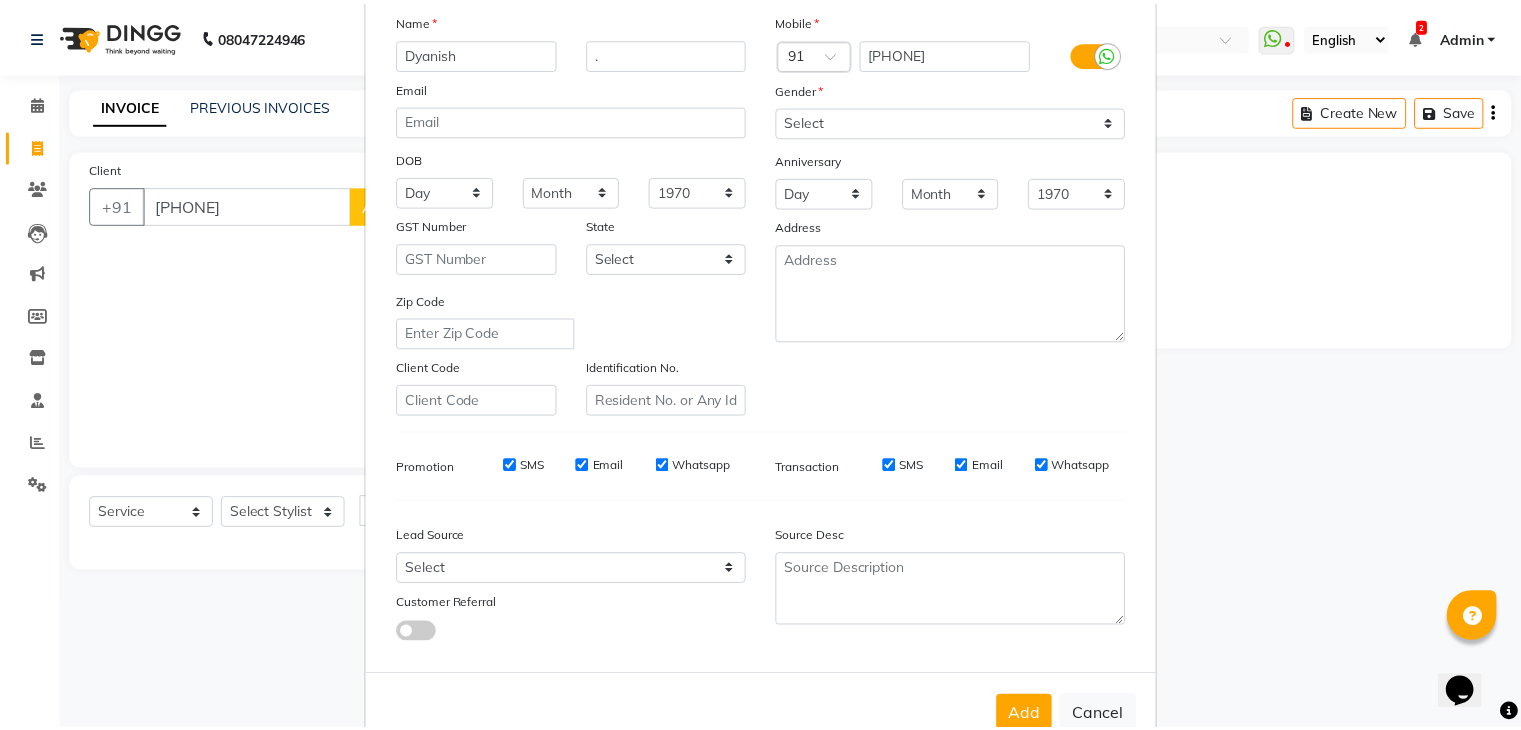 scroll, scrollTop: 172, scrollLeft: 0, axis: vertical 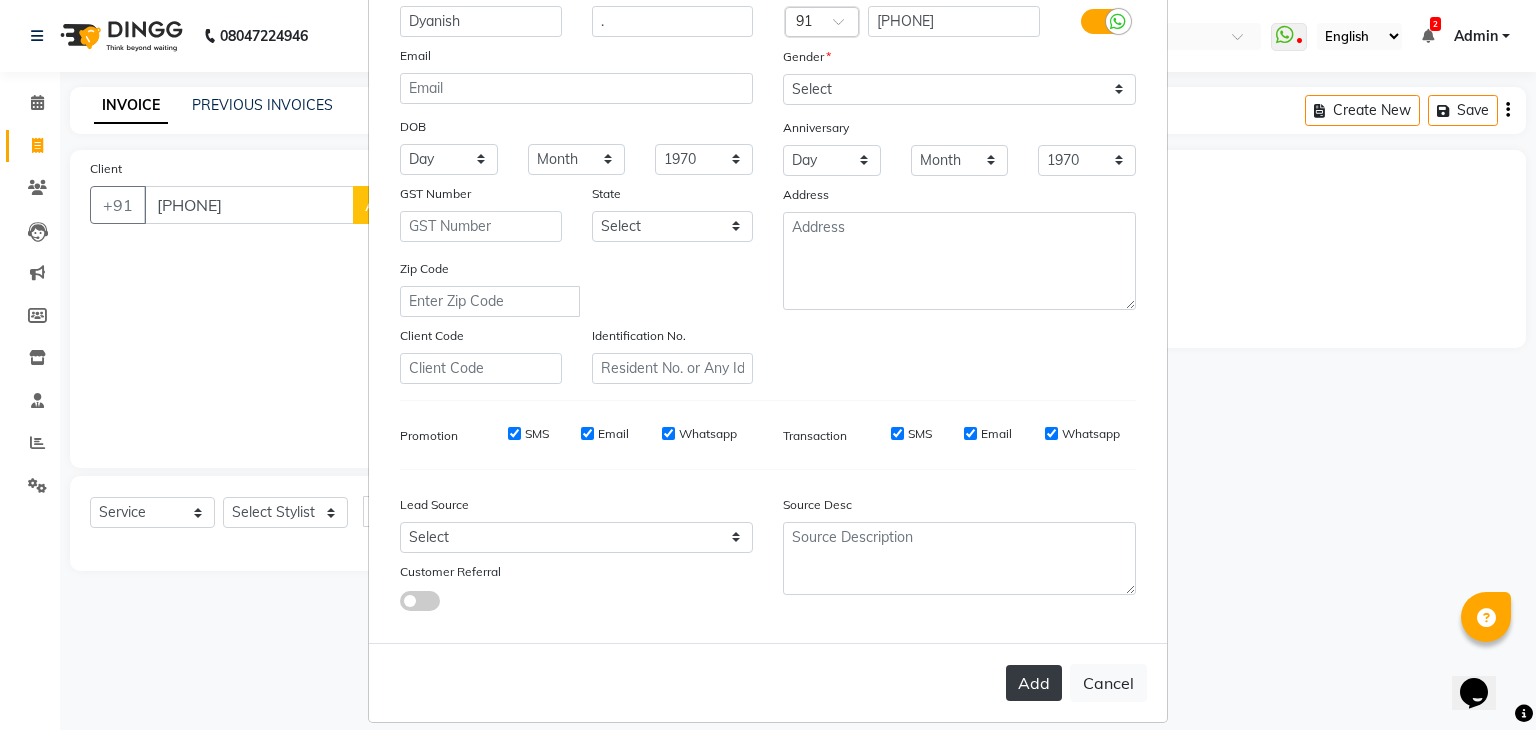 click on "Add" at bounding box center (1034, 683) 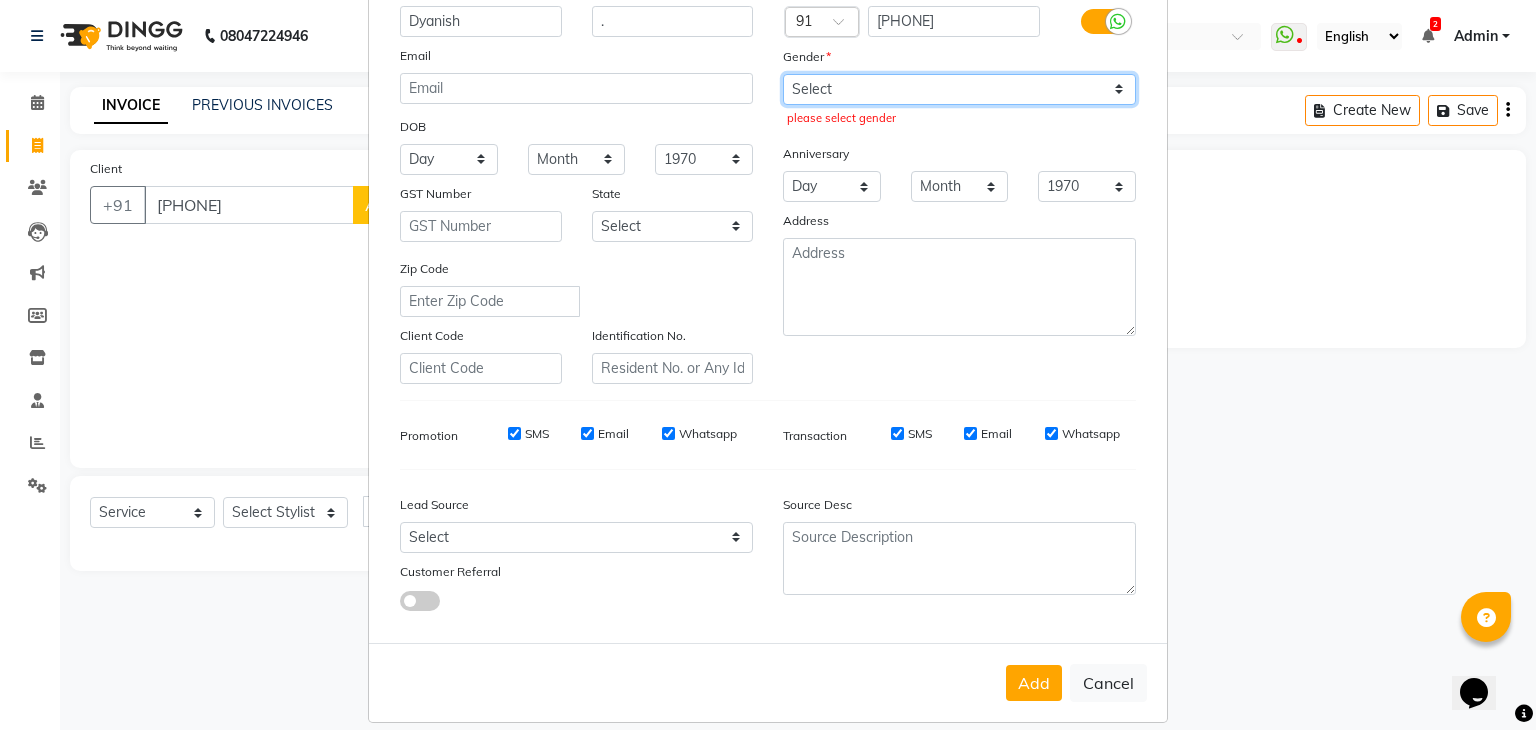 click on "Select Male Female Other Prefer Not To Say" at bounding box center (959, 89) 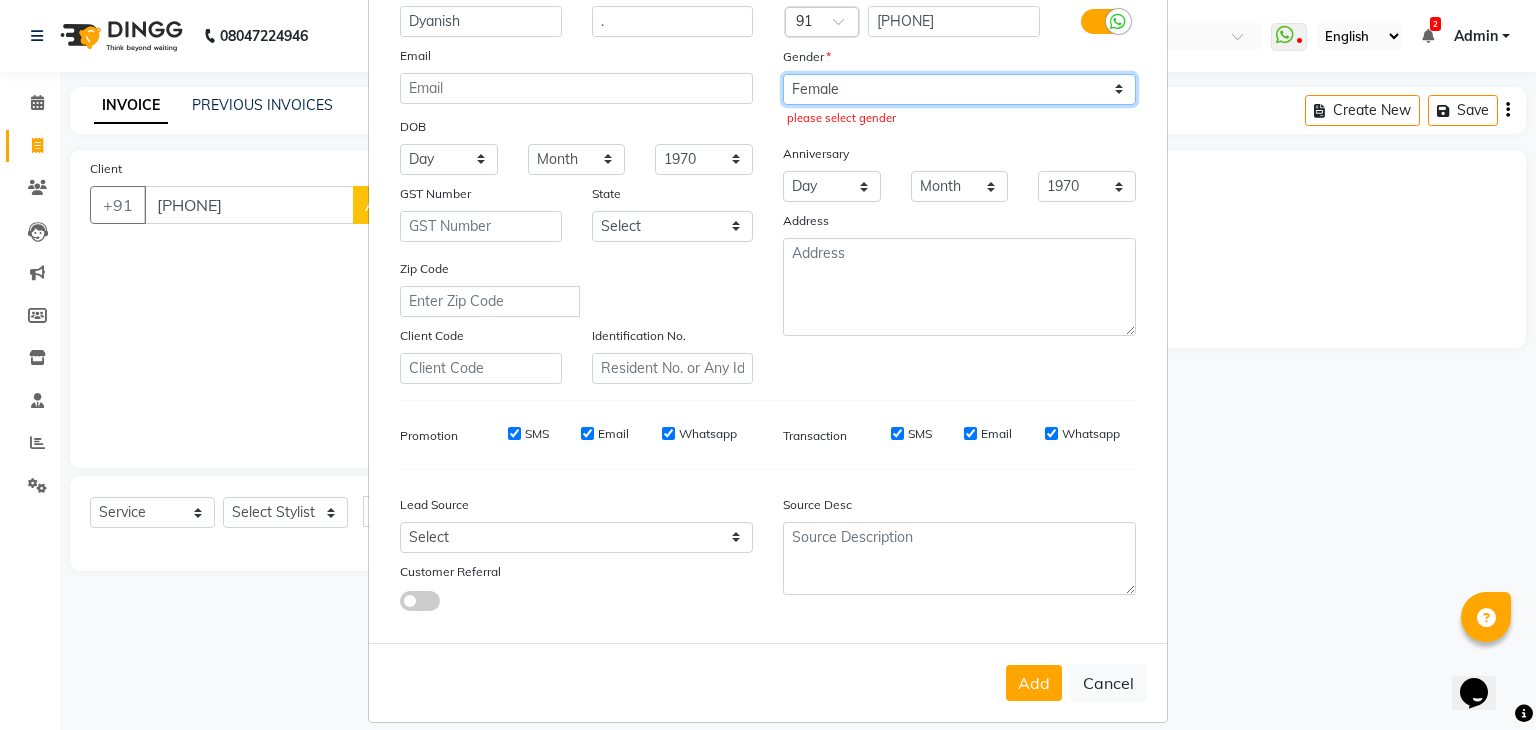 click on "Select Male Female Other Prefer Not To Say" at bounding box center (959, 89) 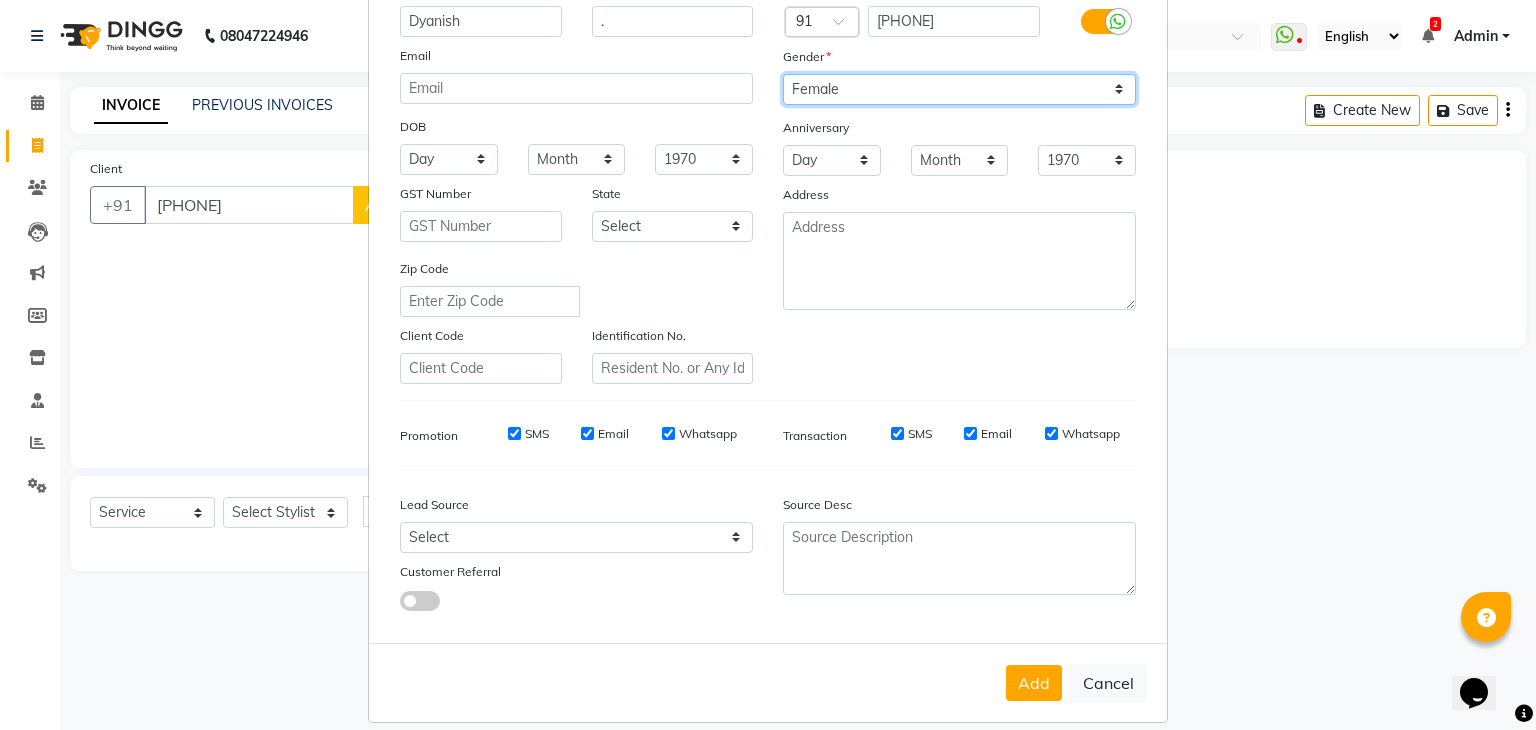 click on "Select Male Female Other Prefer Not To Say" at bounding box center [959, 89] 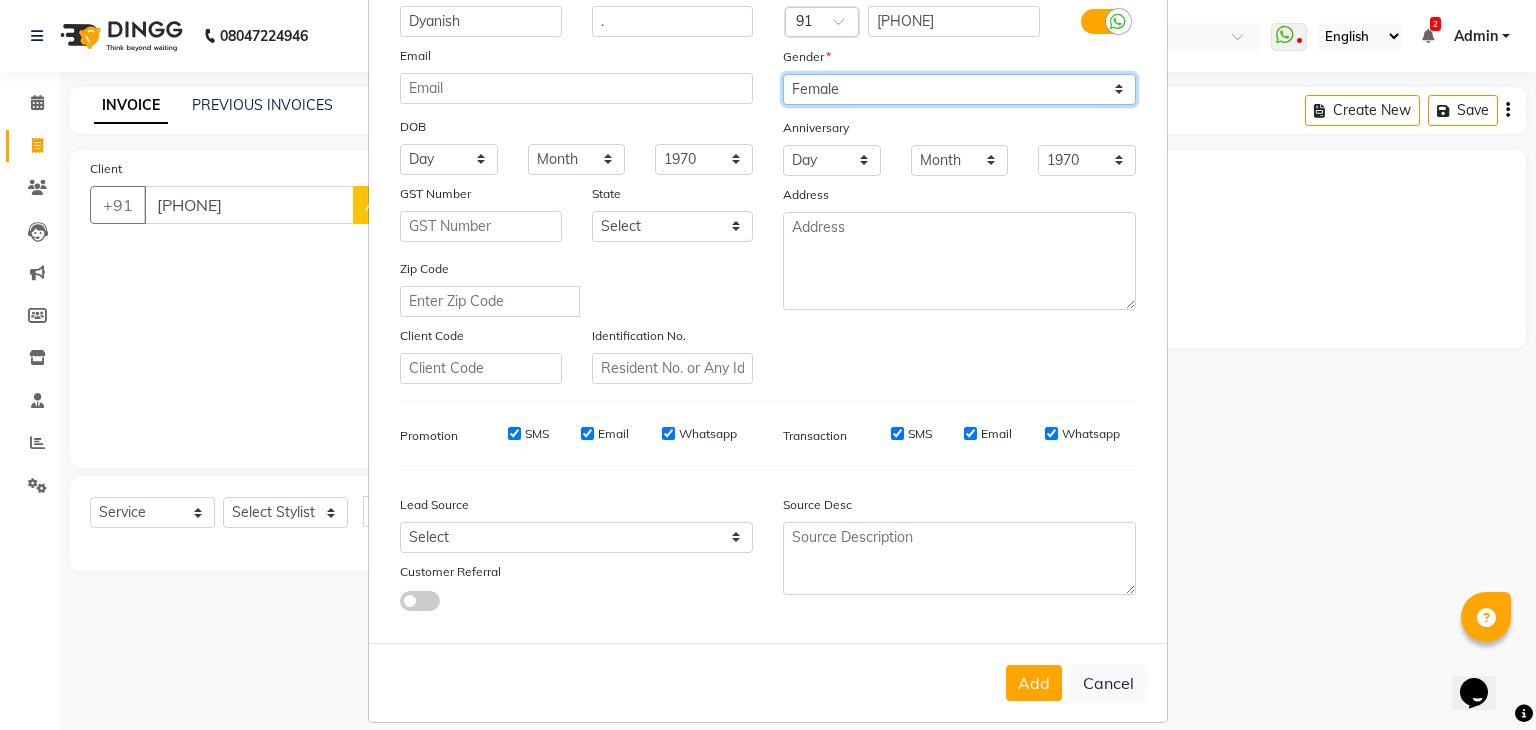 select on "male" 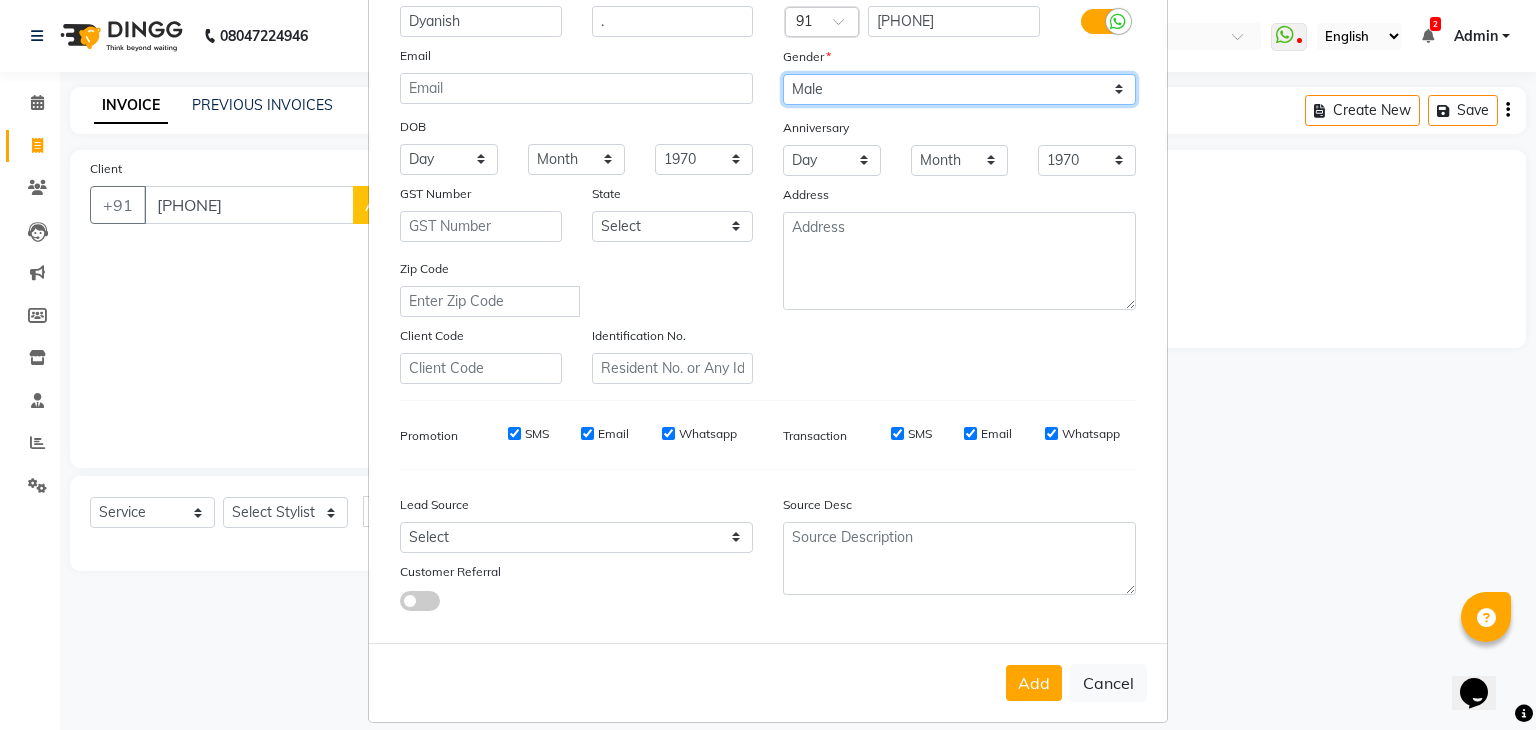 click on "Select Male Female Other Prefer Not To Say" at bounding box center (959, 89) 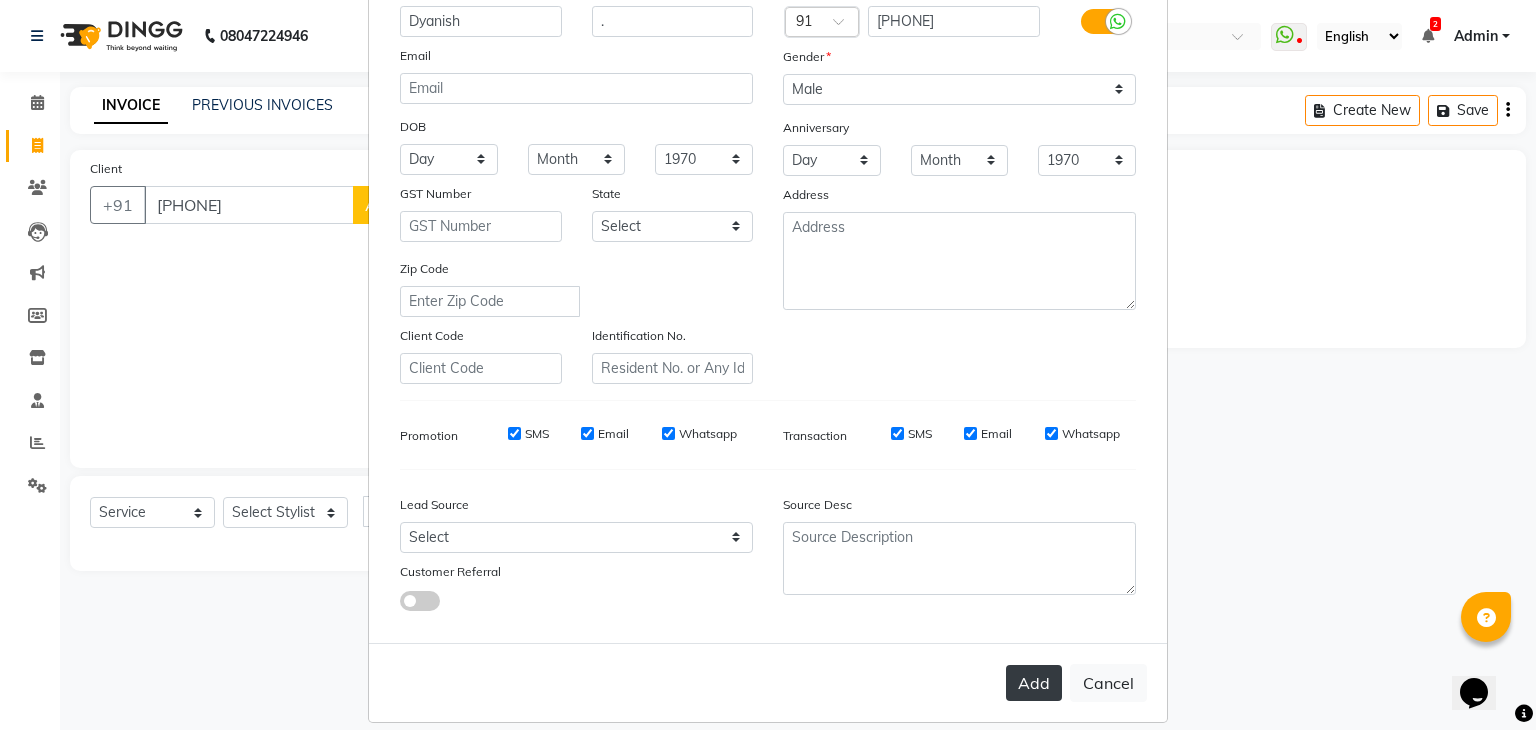 click on "Add" at bounding box center (1034, 683) 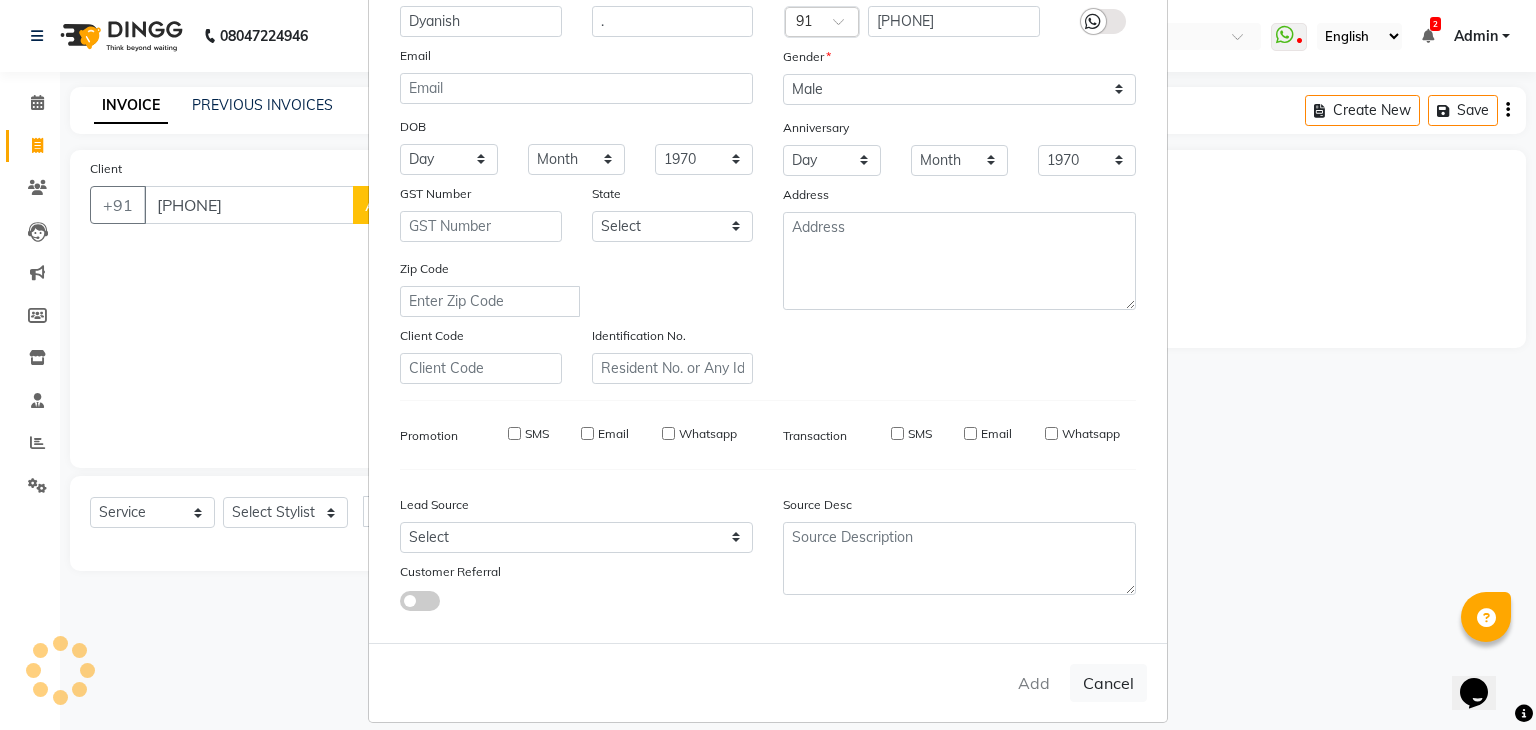 type 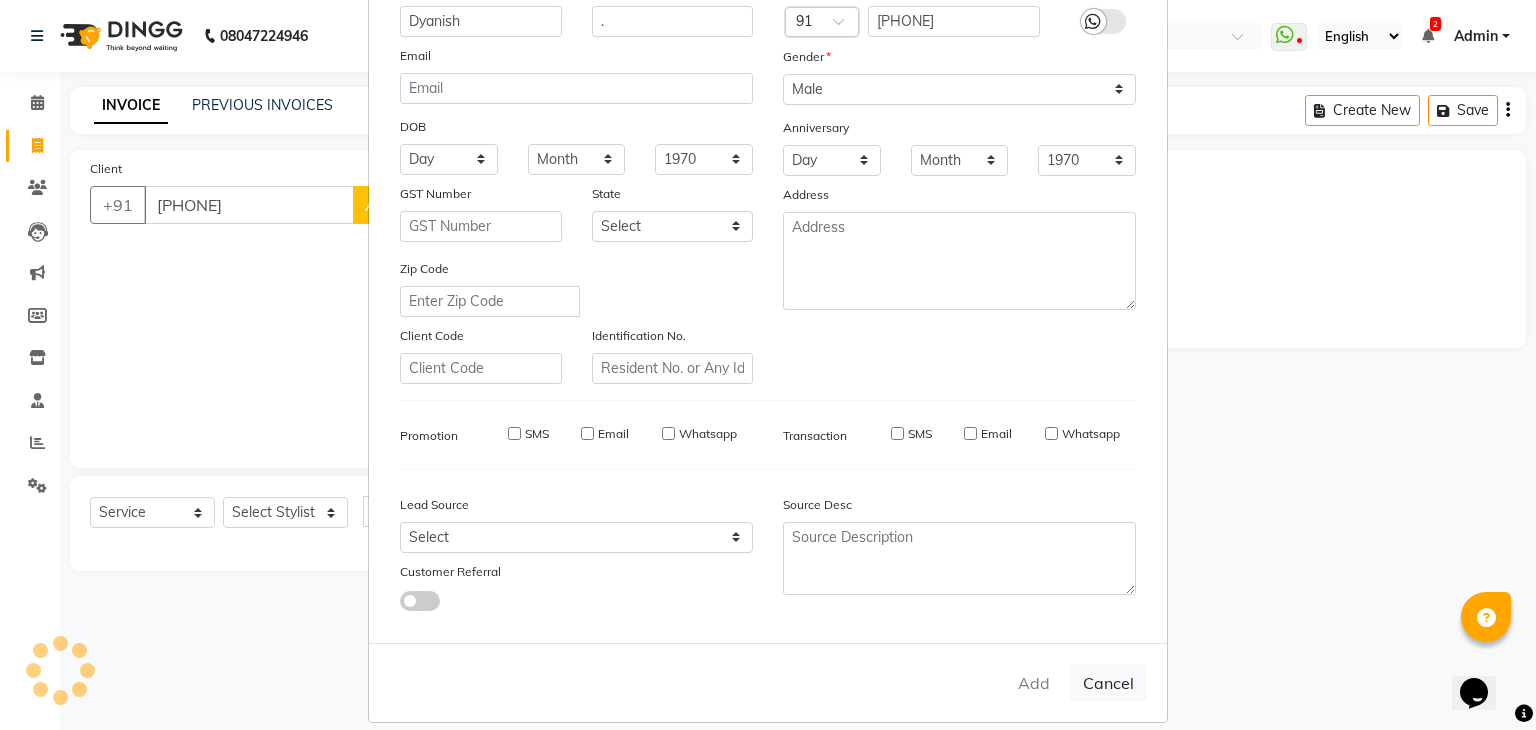 type 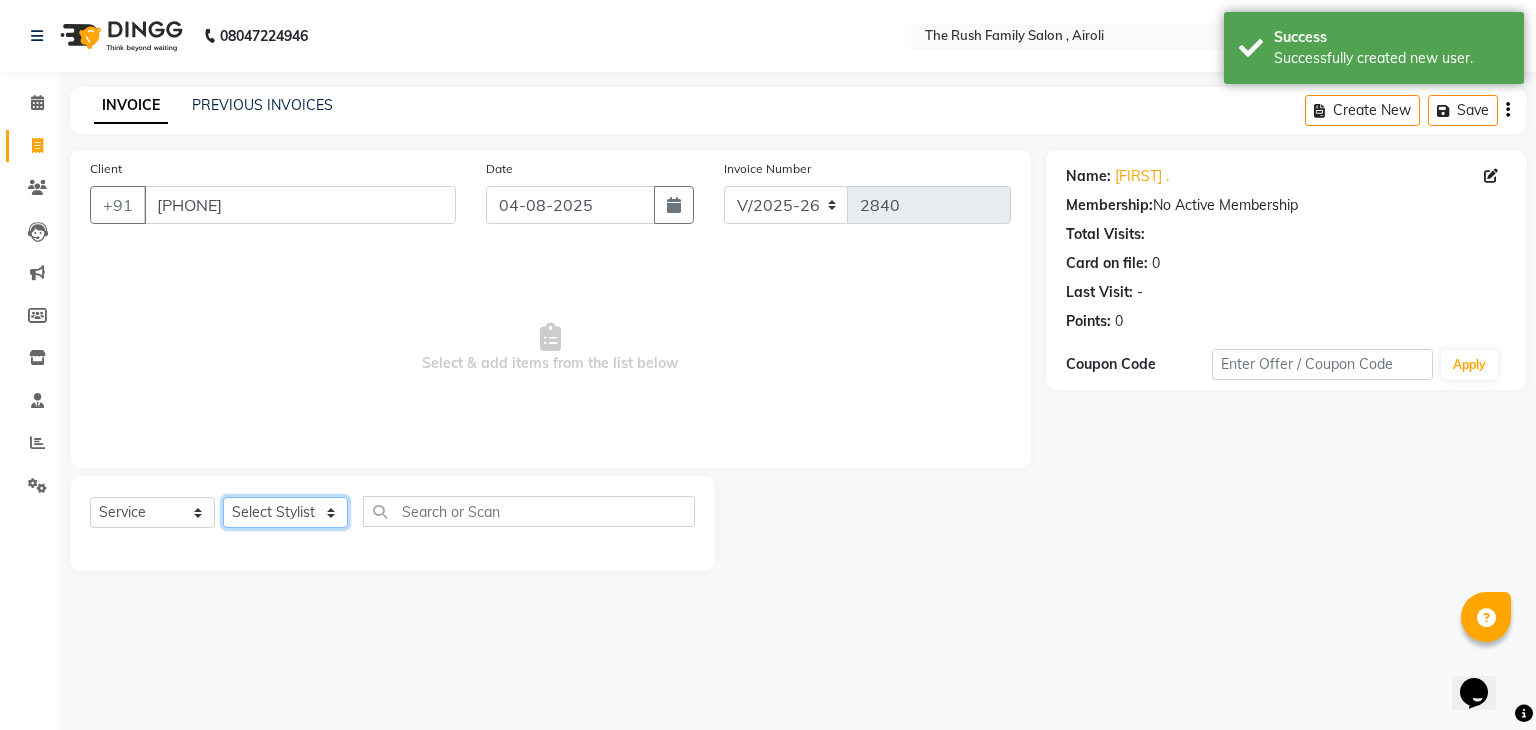 click on "Select Stylist Ajaz Alvira Danish Guddi Jayesh Josh  mumtaz Naeem Neha Riya    Rush Swati" 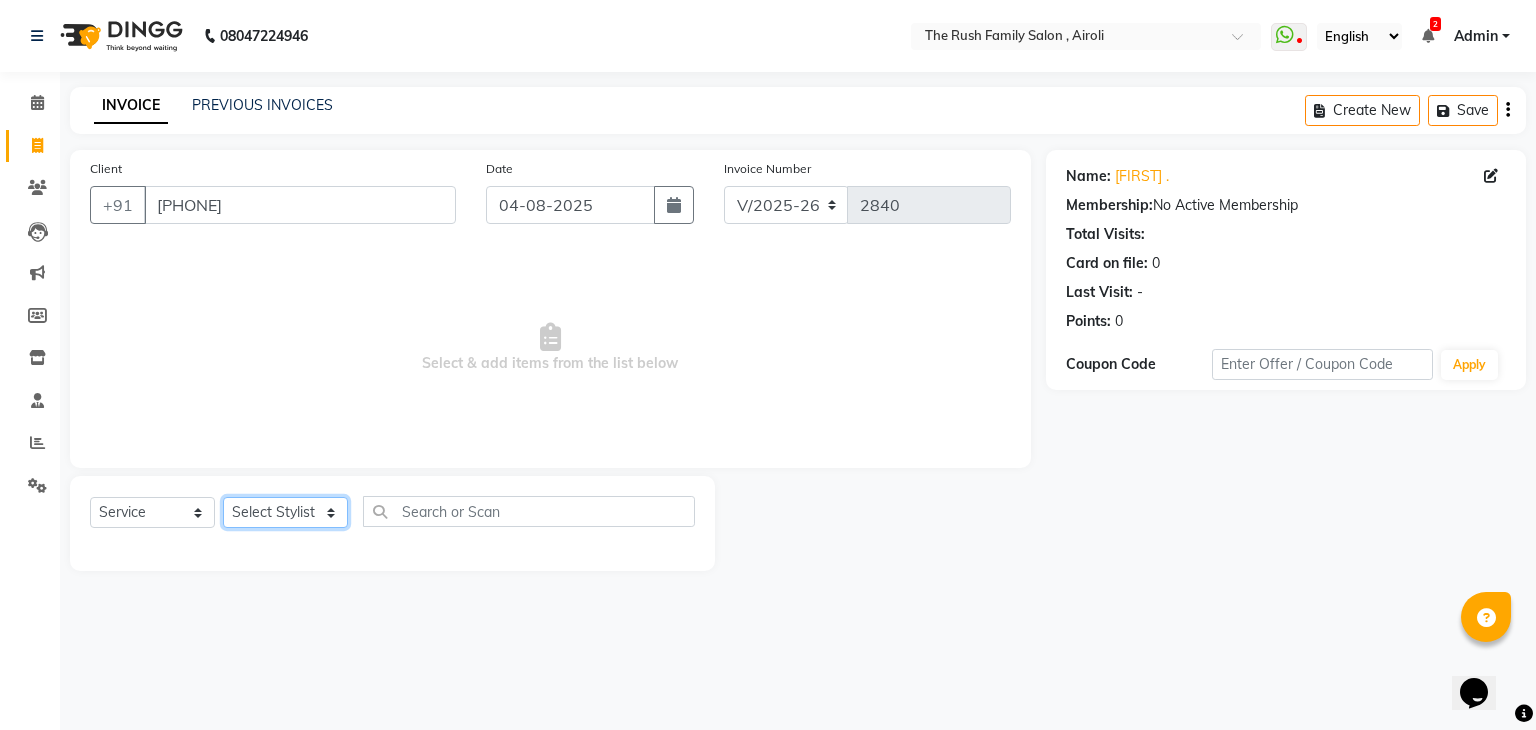 select on "[PHONE]" 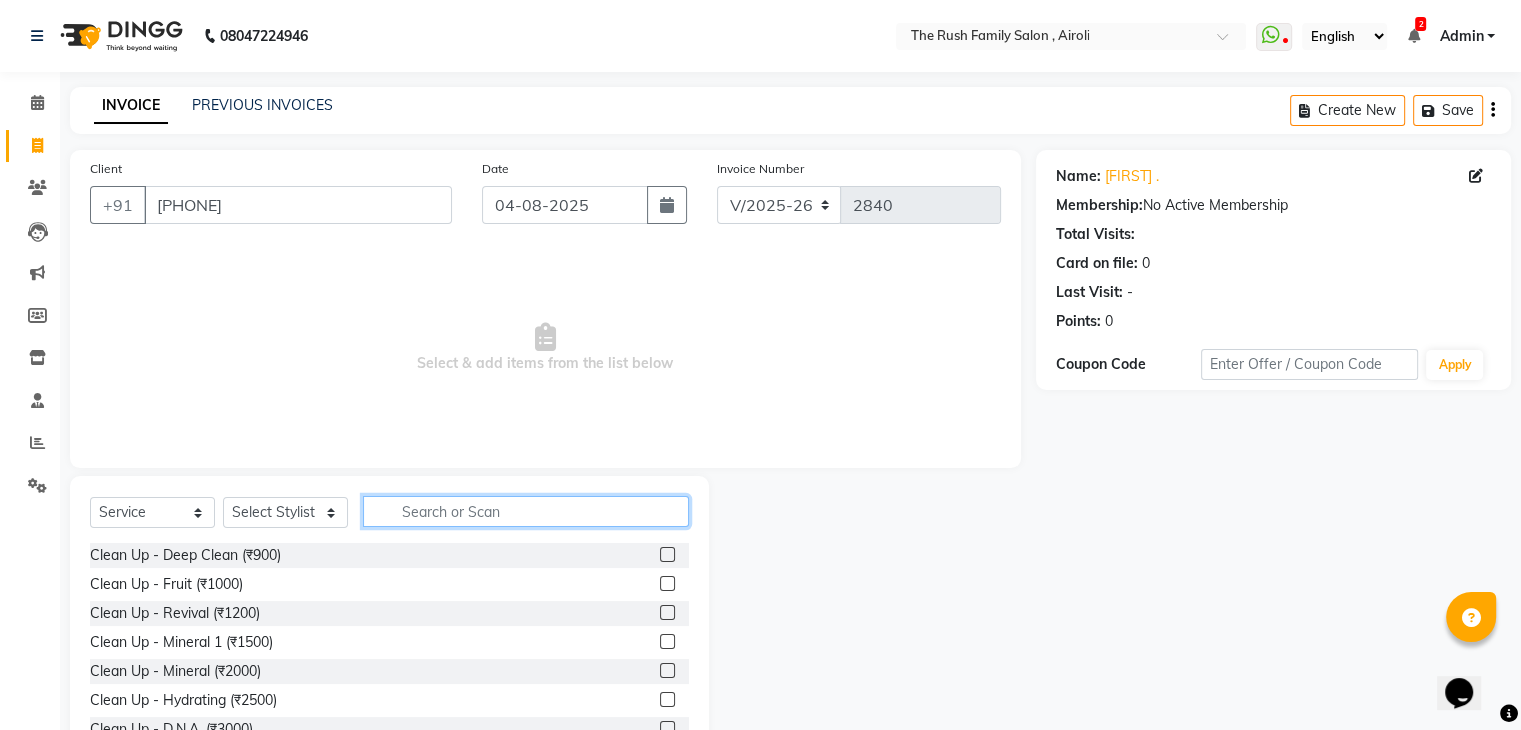 click 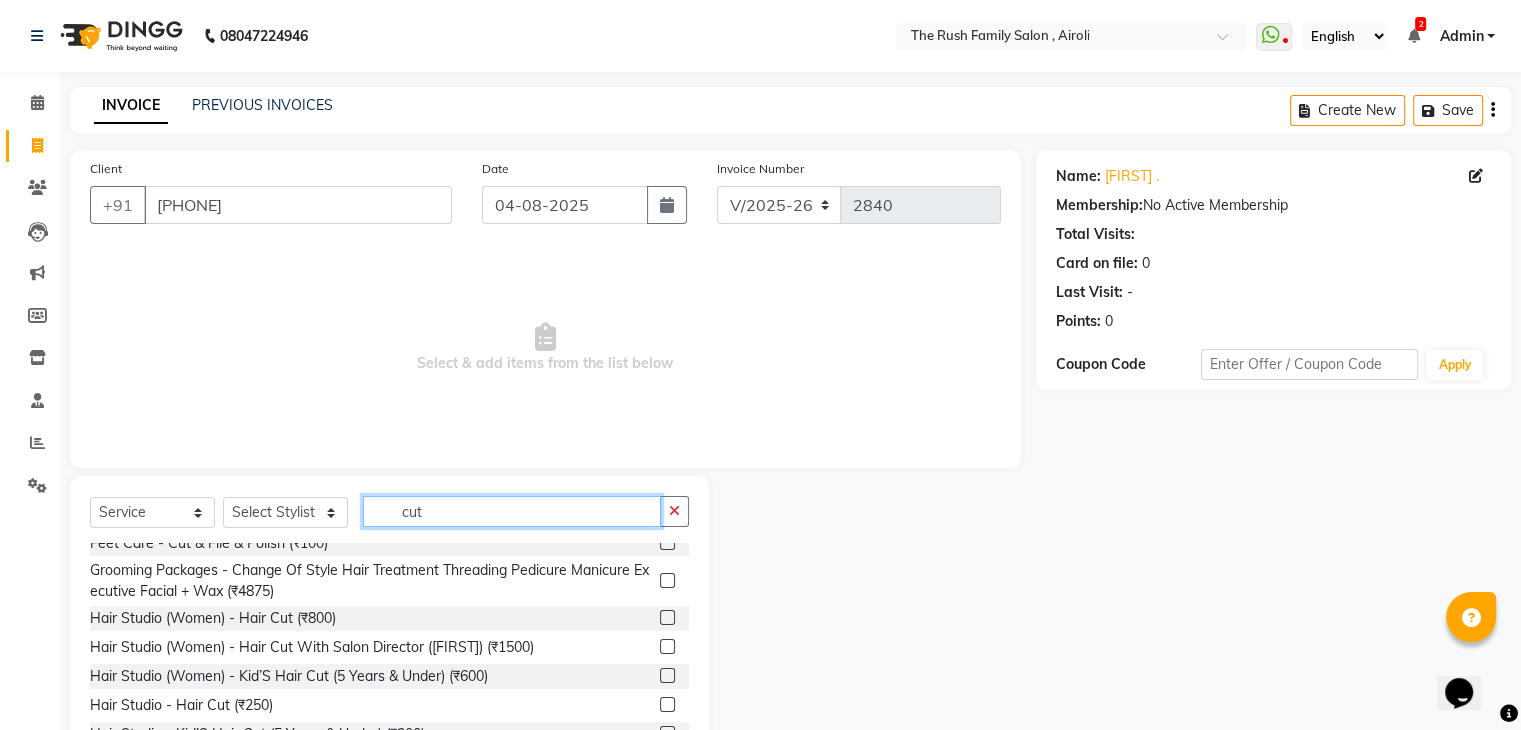 scroll, scrollTop: 77, scrollLeft: 0, axis: vertical 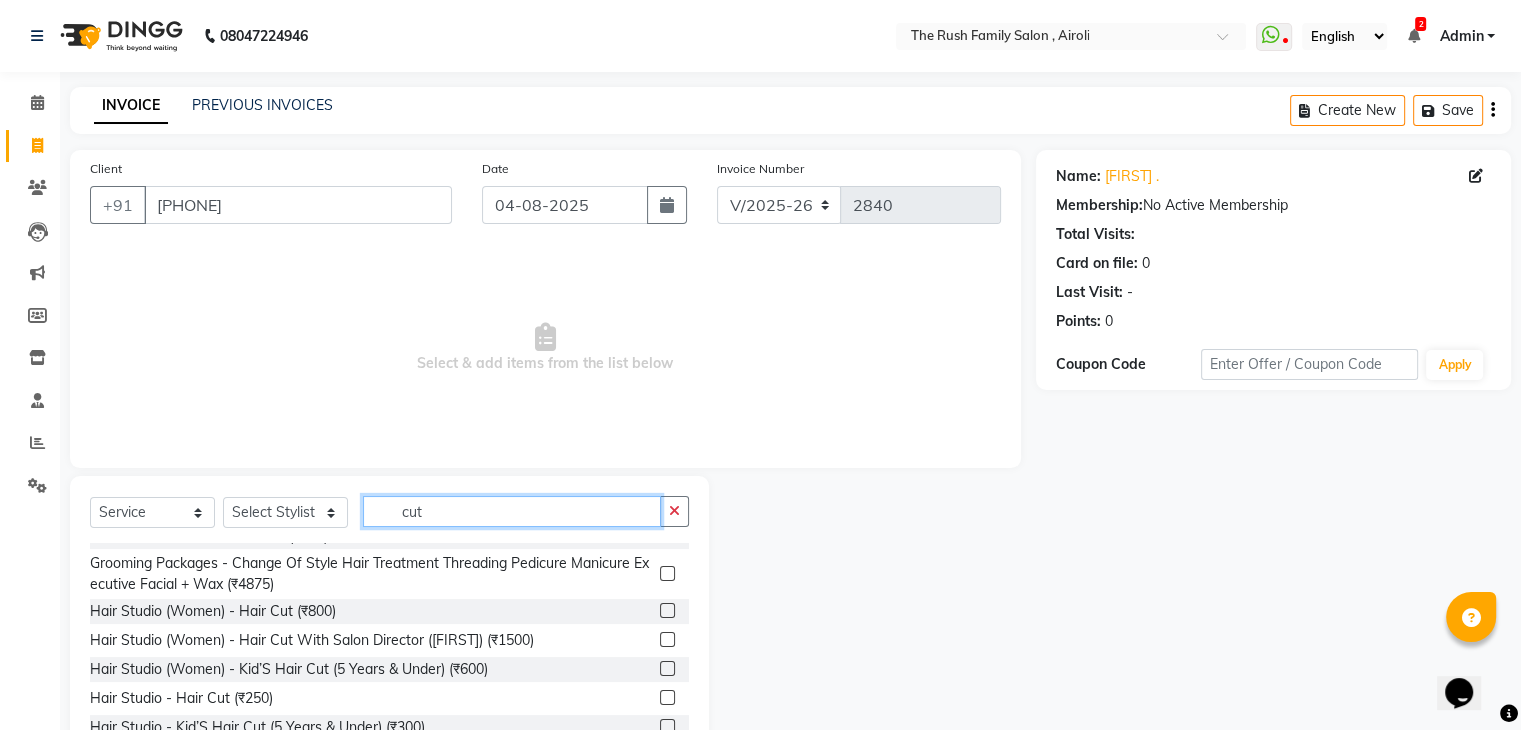 type on "cut" 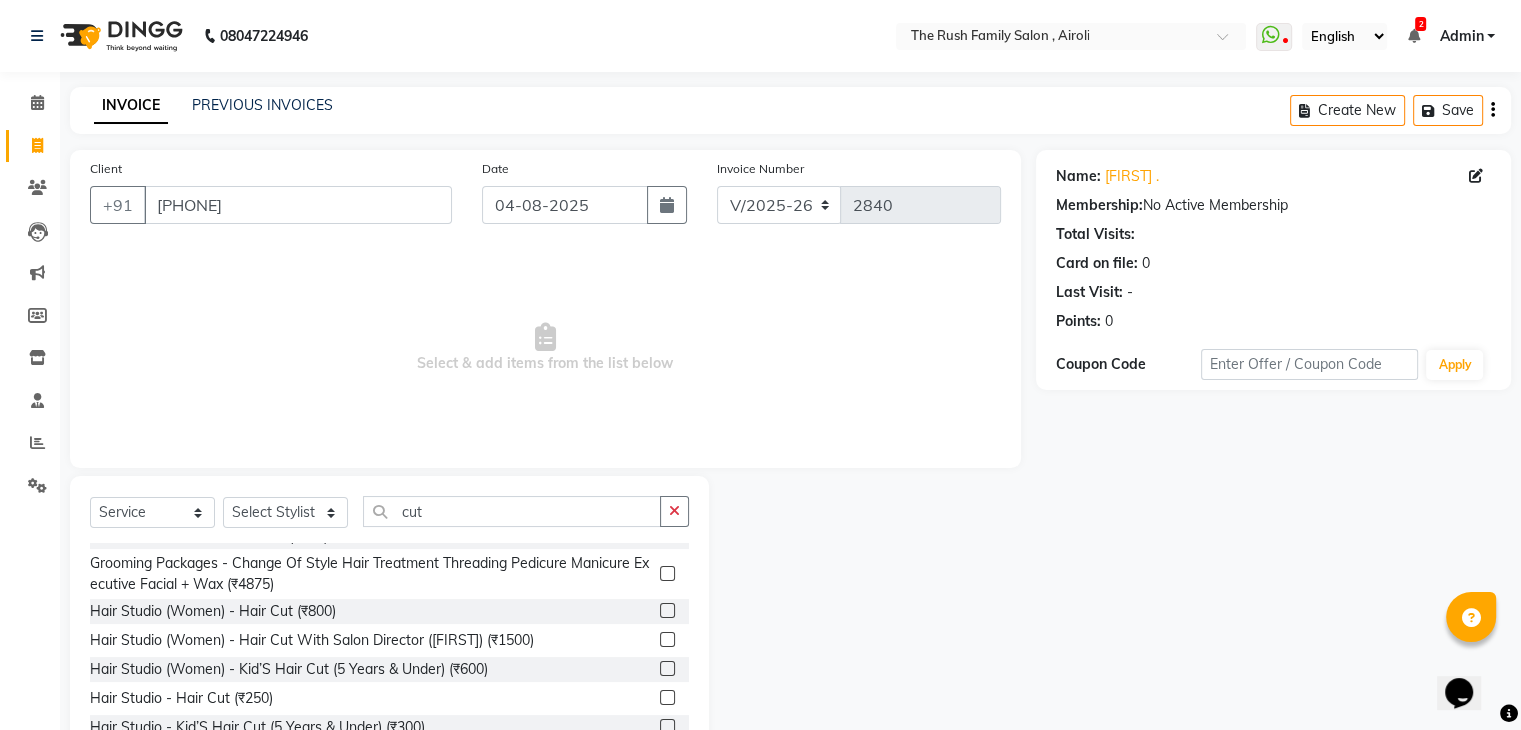 click 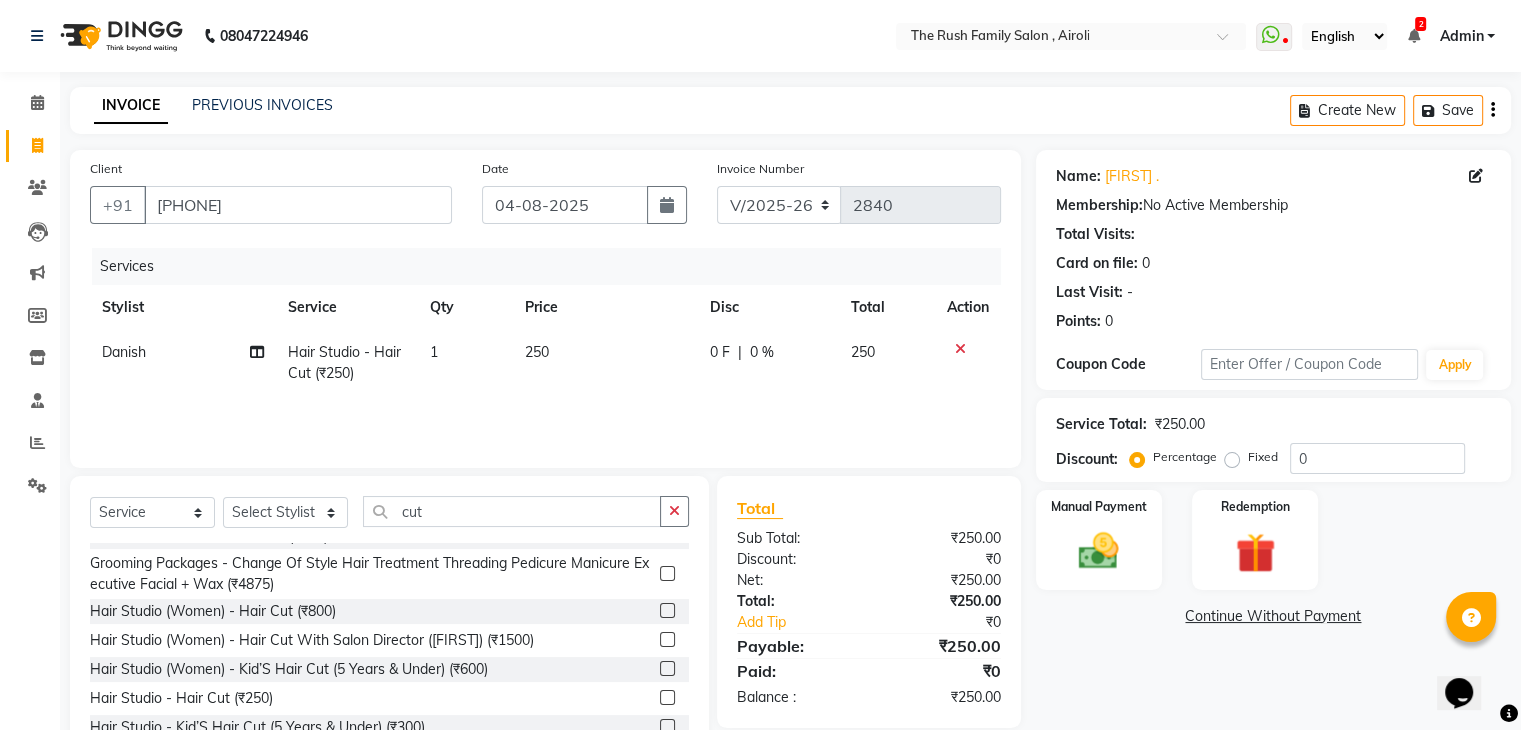 click 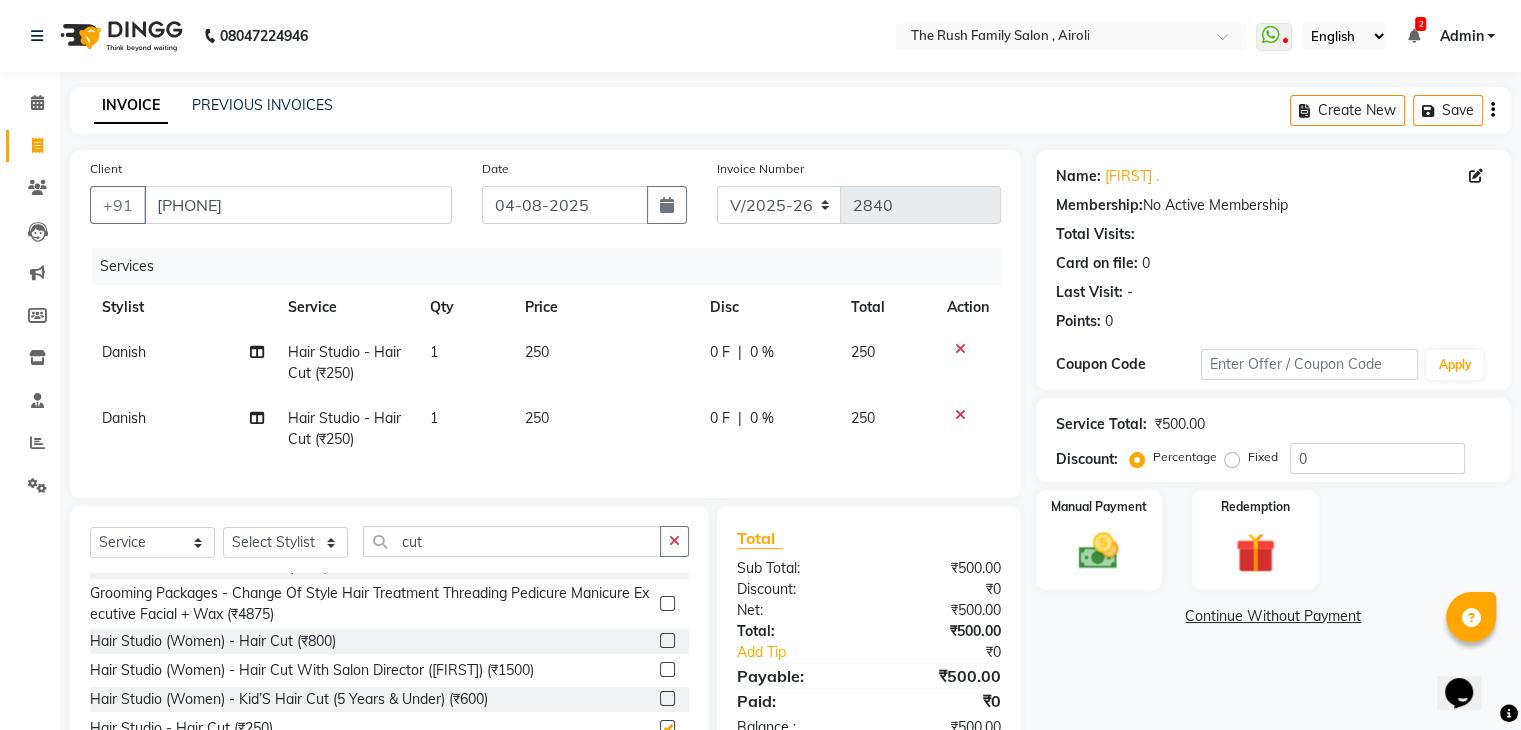 checkbox on "false" 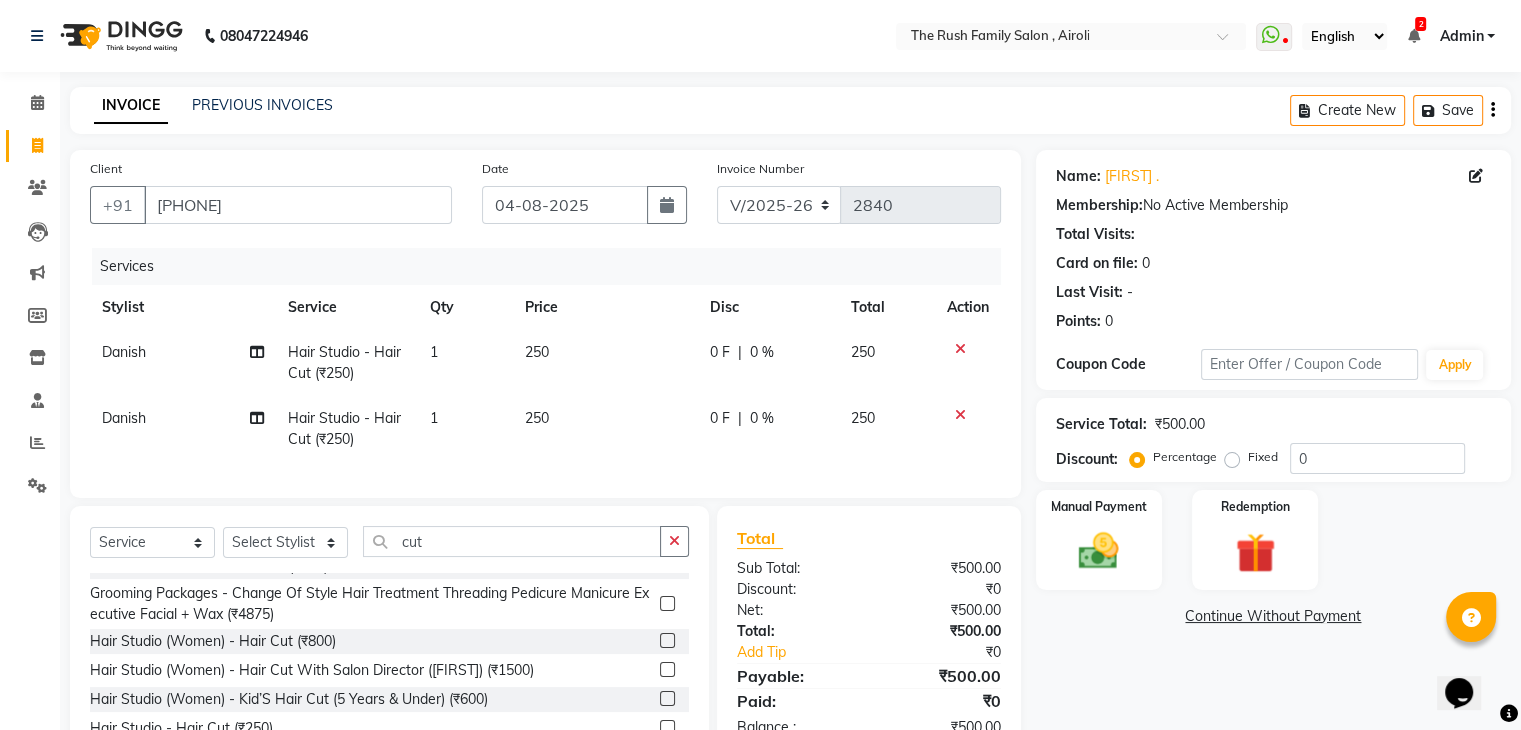 click on "Danish" 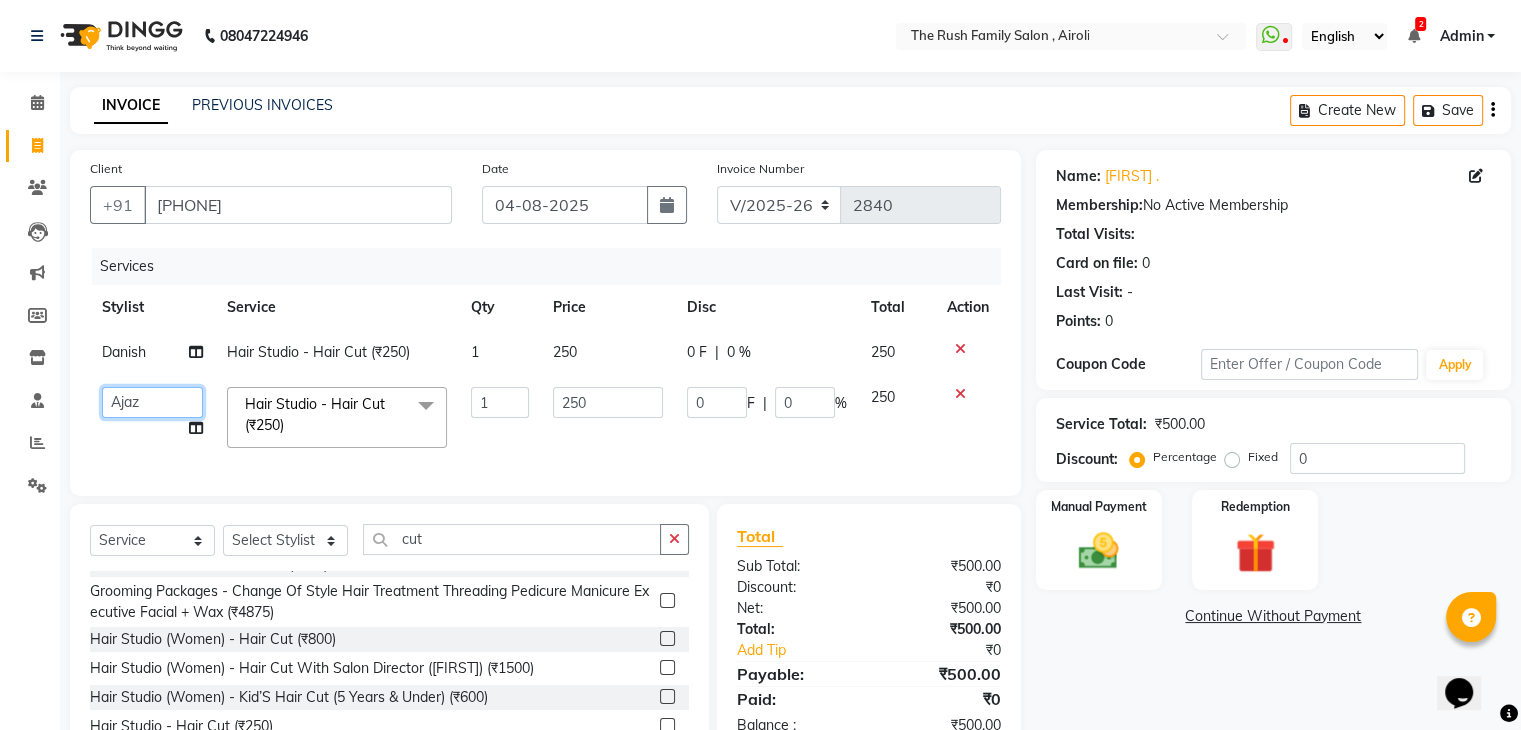 click on "Ajaz   Alvira   Danish   Guddi   Jayesh   Josh    mumtaz   Naeem   Neha   Riya      Rush   Swati" 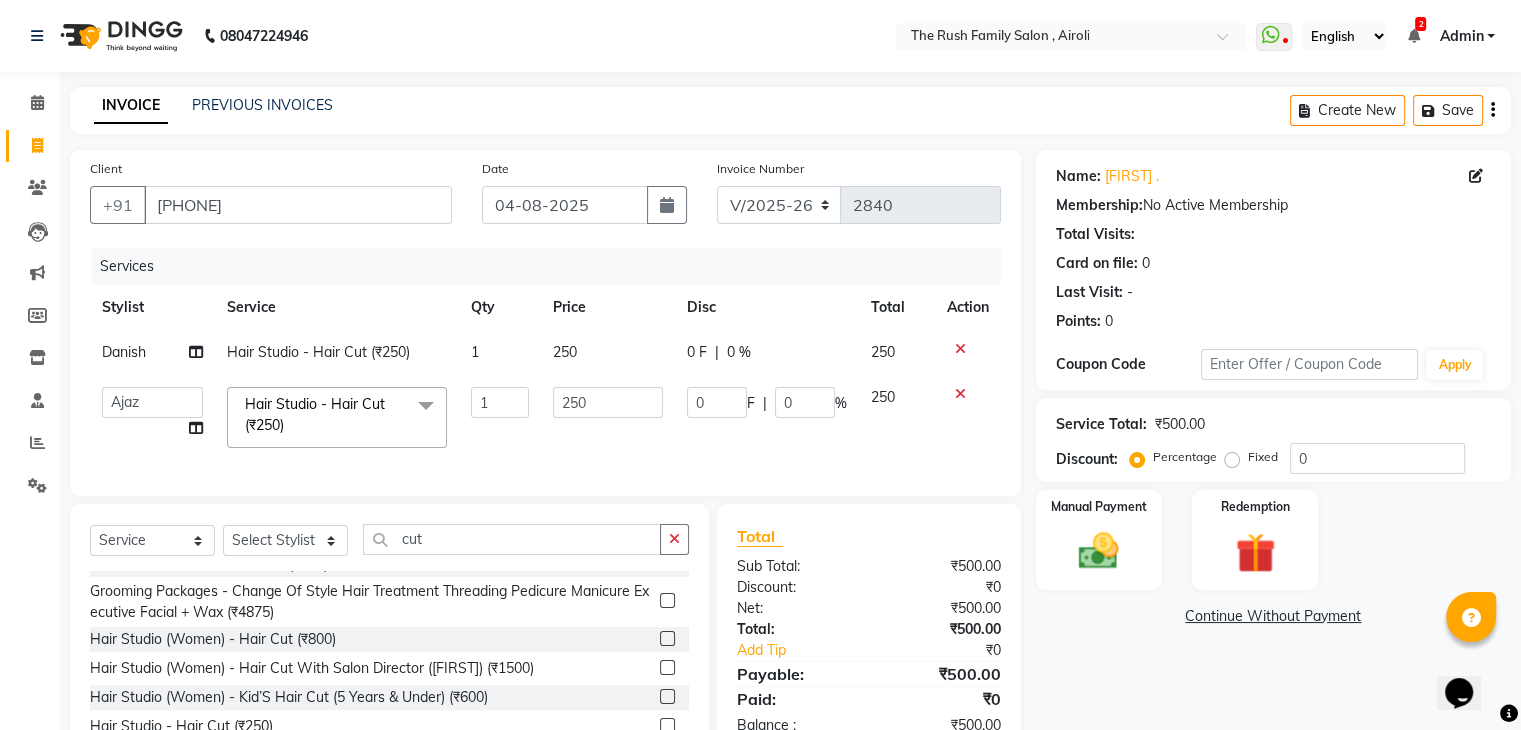 select on "[NUMBER]" 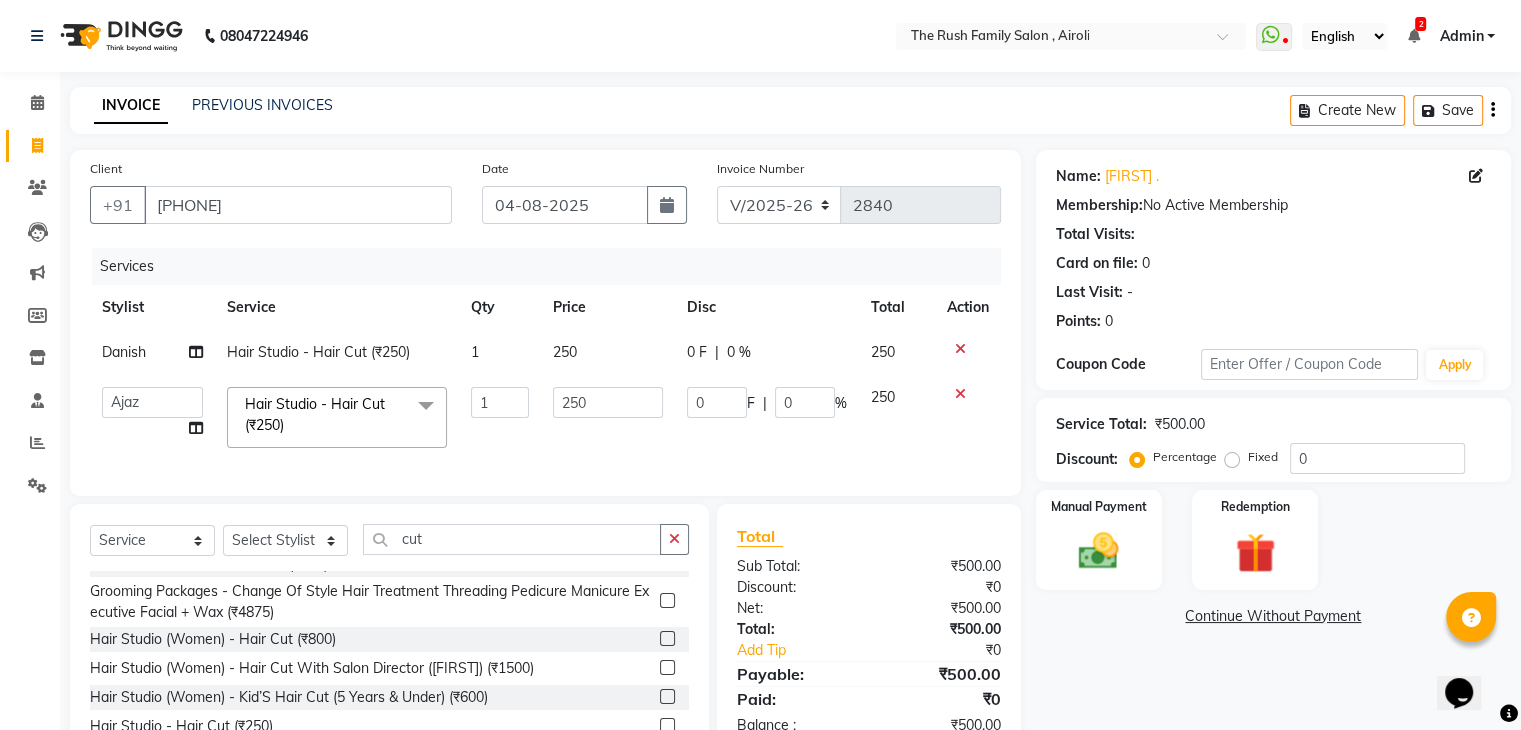 click on "0 F" 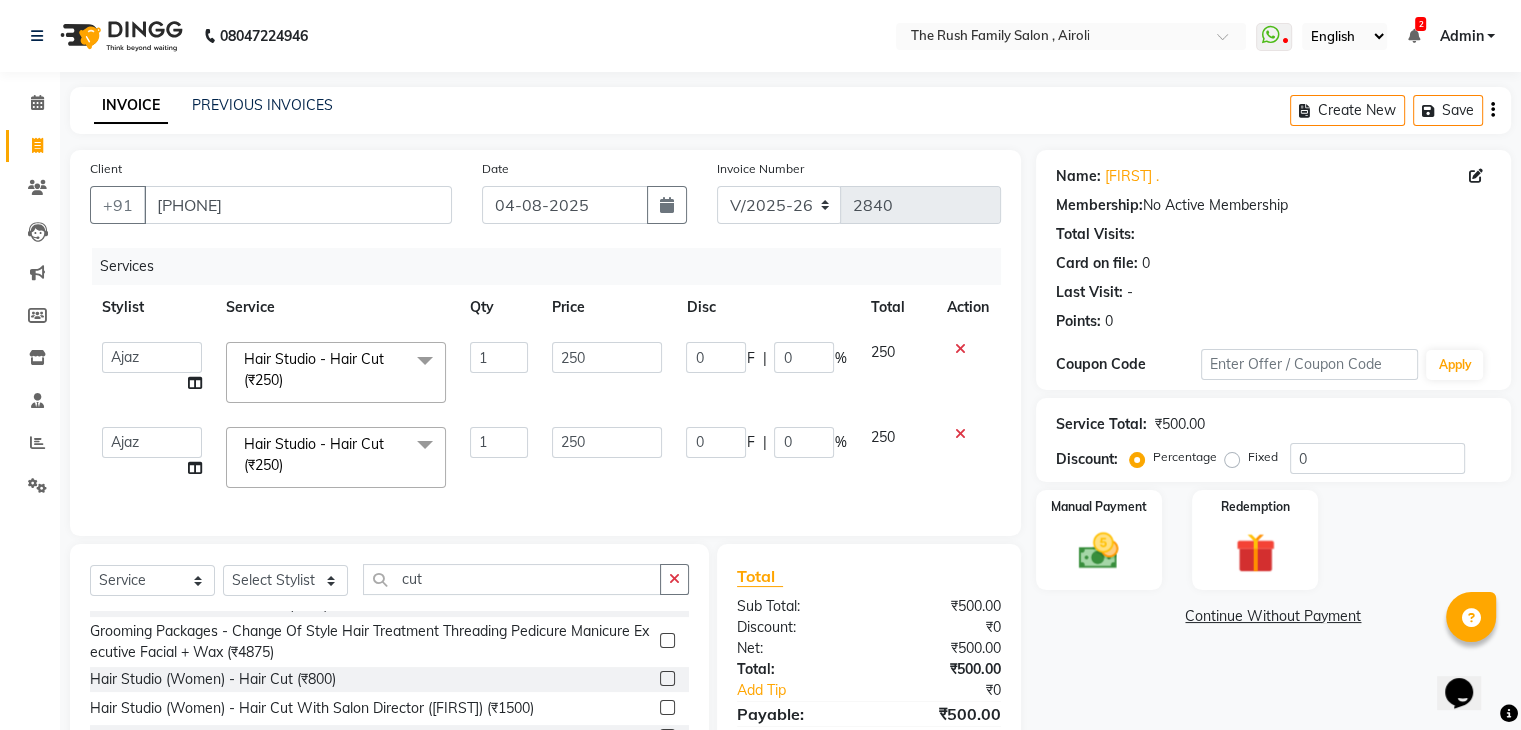click on "0" 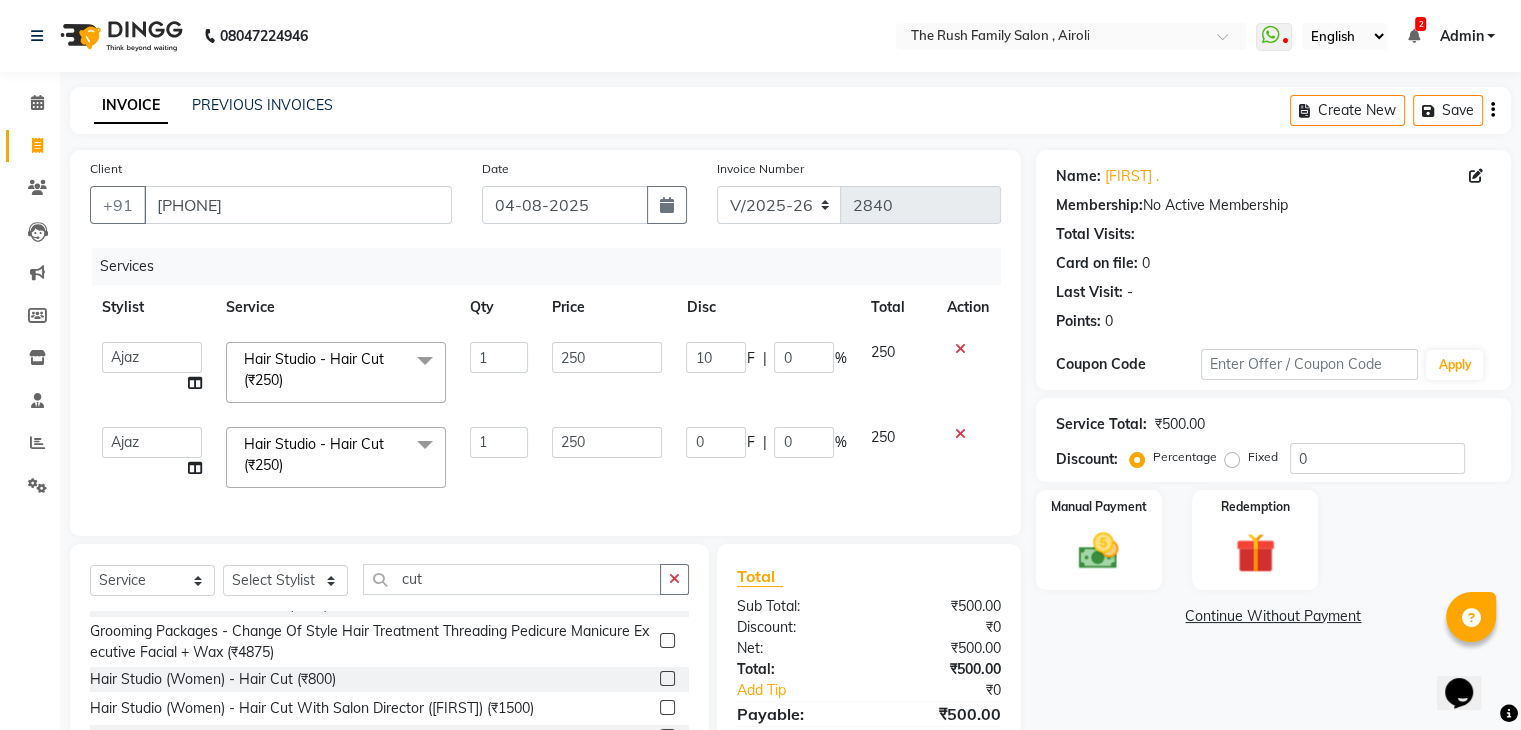 type on "100" 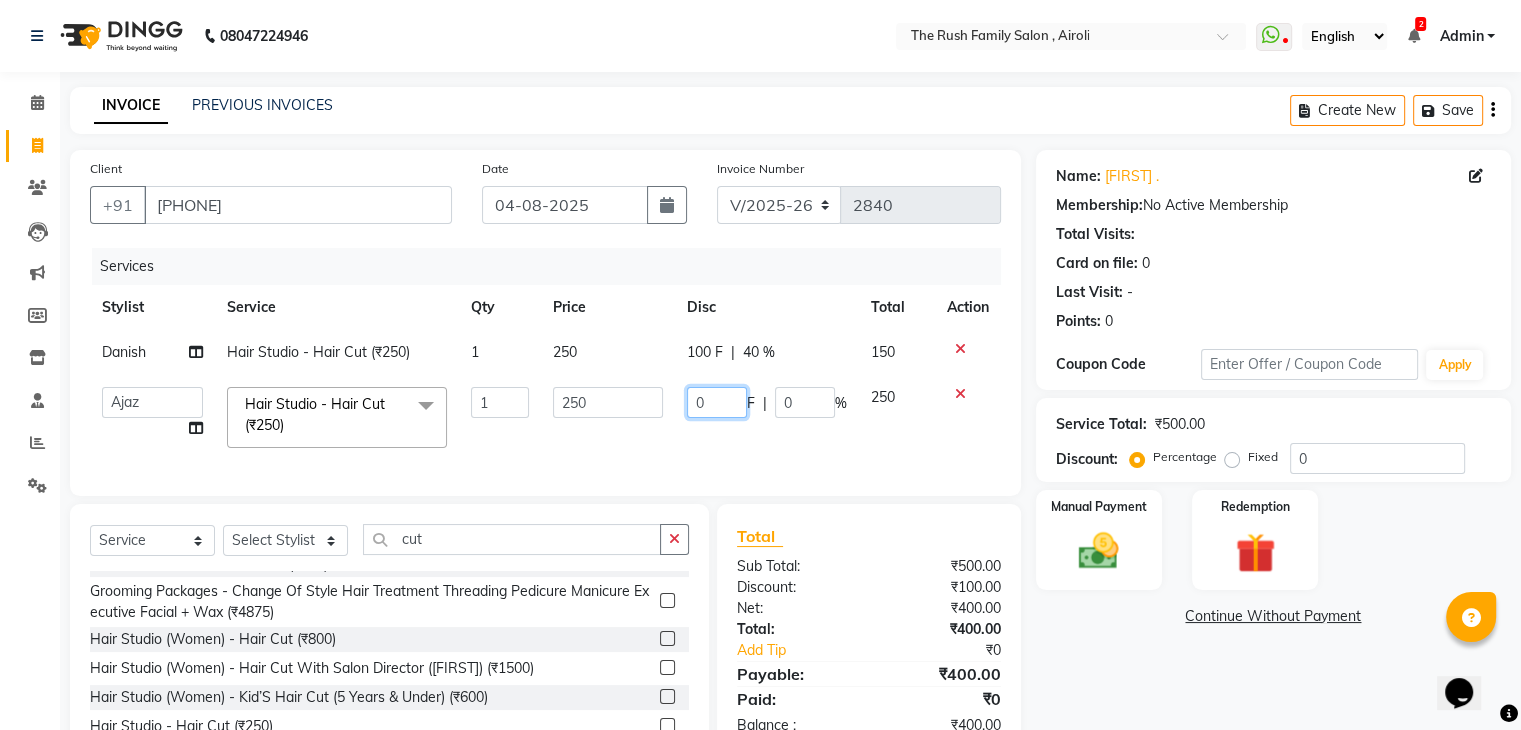 click on "0 F | 0 %" 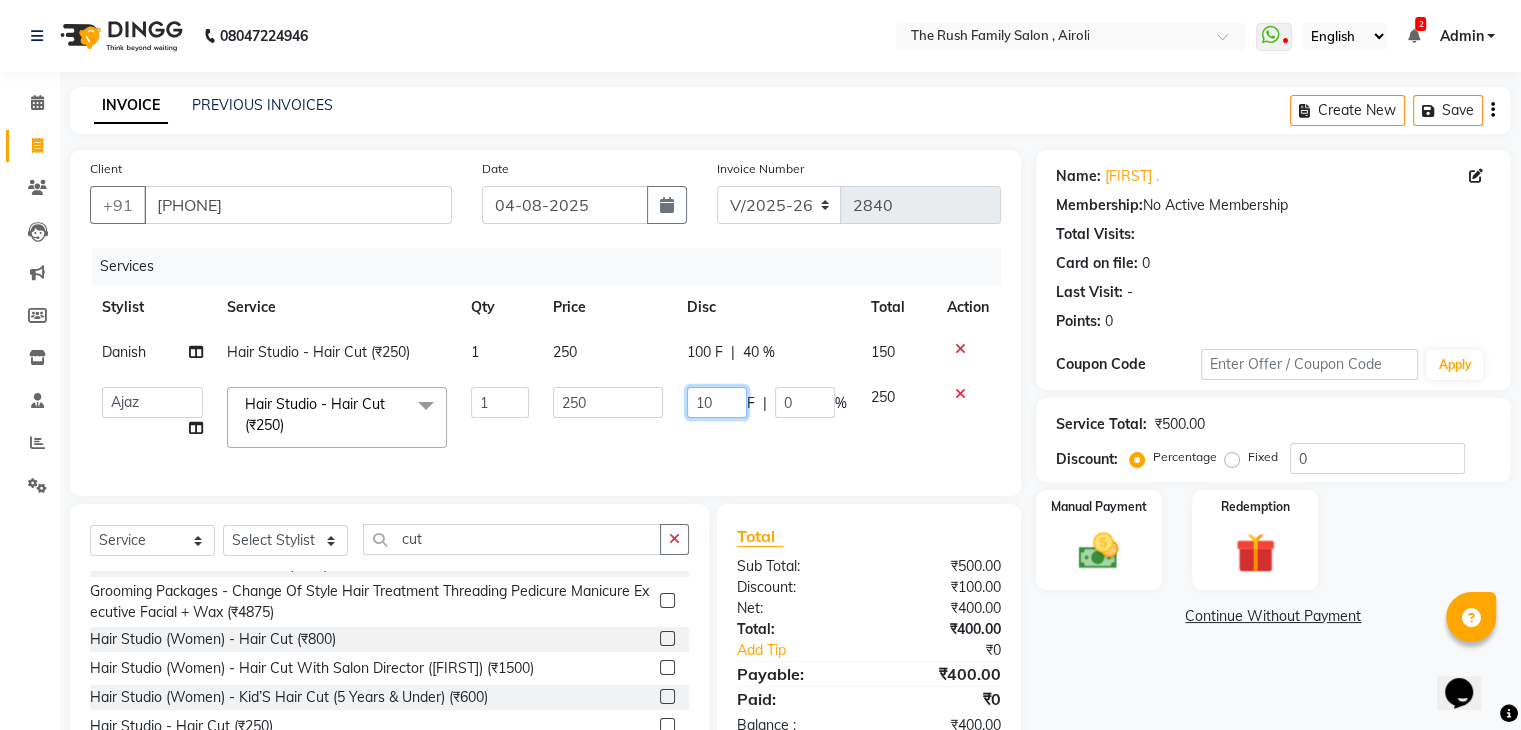 type on "100" 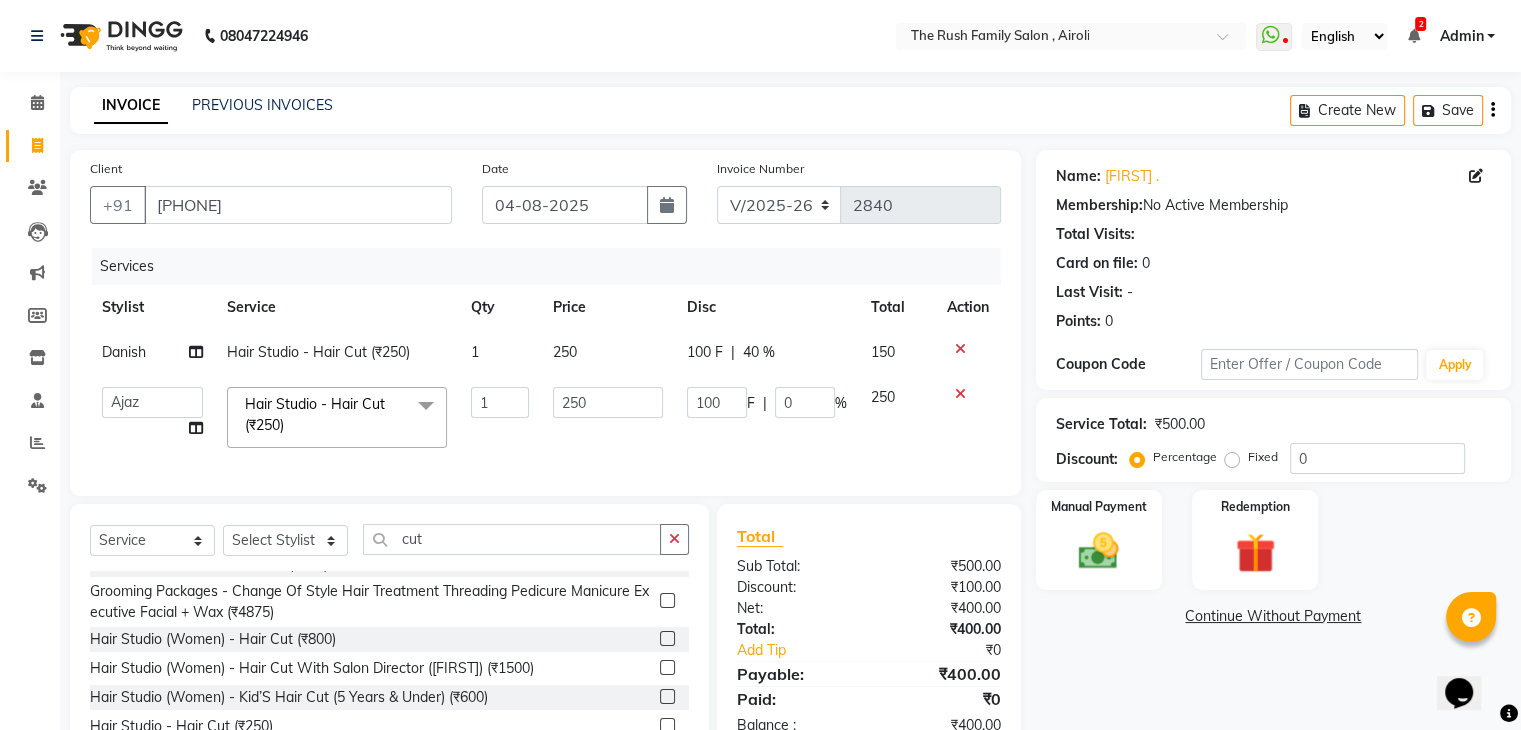 click on "Services Stylist Service Qty Price Disc Total Action Danish Hair Studio - Hair Cut (₹250) 1 250 100 F | 40 % 150  [FIRST]   [FIRST]   [FIRST]   [FIRST]   [FIRST]   [FIRST]    [FIRST]   [FIRST]   [FIRST]   [FIRST]      [FIRST]   [FIRST]  Hair Studio - Hair Cut (₹250)  x Clean Up - Deep Clean Clean Up - Fruit Clean Up - Revival Clean Up - Mineral 1 Clean Up - Mineral Clean Up - Hydrating Clean Up - D.N.A. lice treatment power dose [per bottle ] pigmantation facial protein spa Bota smooth Bota smooth  bota smooth Protein hair spa nanoplatia Hair protein spa Protein spaa Foot spa Protein spa Nose pill off hair spa dandruff treatment Threading/upl Threading /Forhead /upl Botosmooth Pigmentation treatment Hydra  facial hair cut / shave Pill off upl Advance payment Diamond clean up Botoplatia  hair colour face massage hair setting Nanoplaqstia charcoal mask Dandruff +protein spa Advance payment Gel polish Keratin hair spa Nail extension Nail extension remover saari drapping Highlits  Loreal hair spa Ola plex L.E.D facial  face scrub 1" 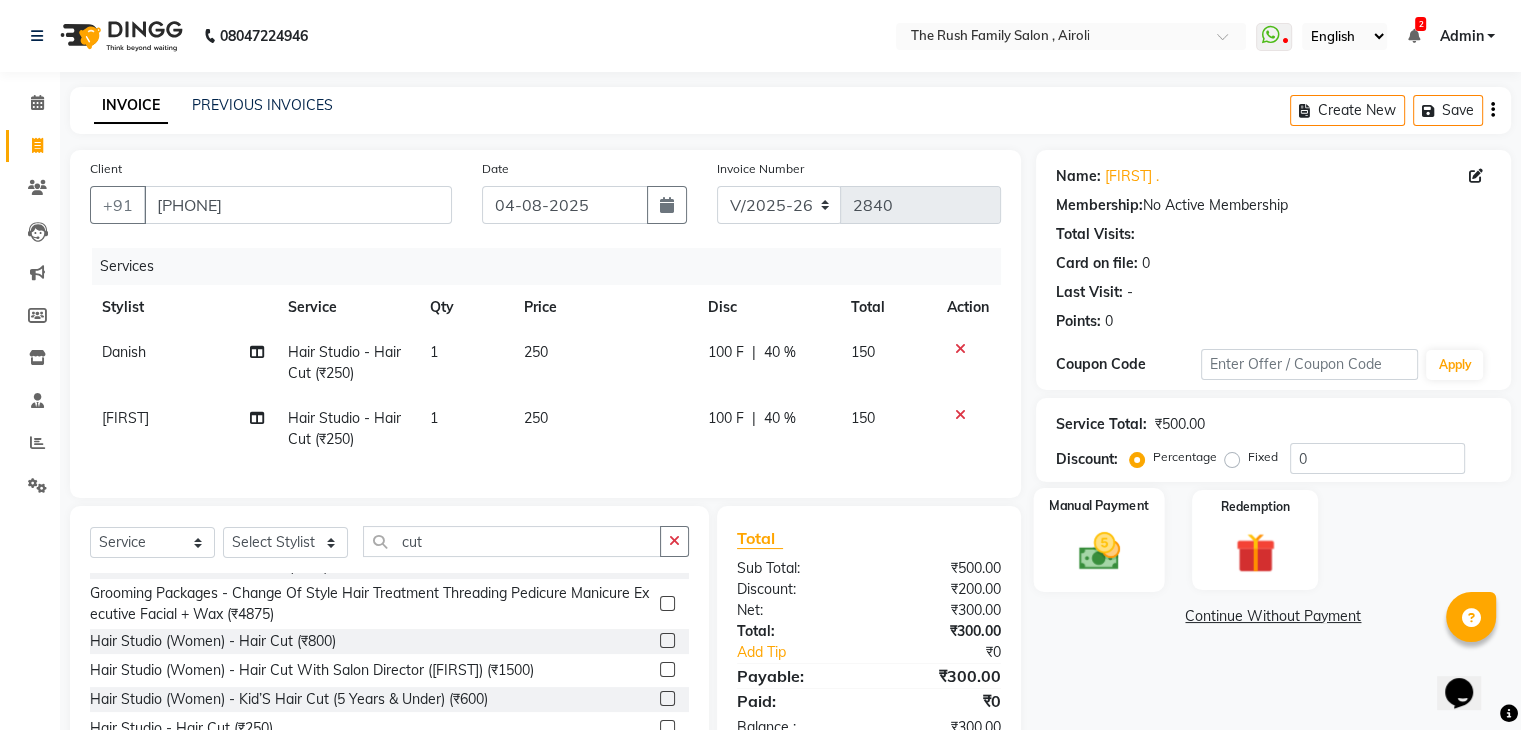 click on "Manual Payment" 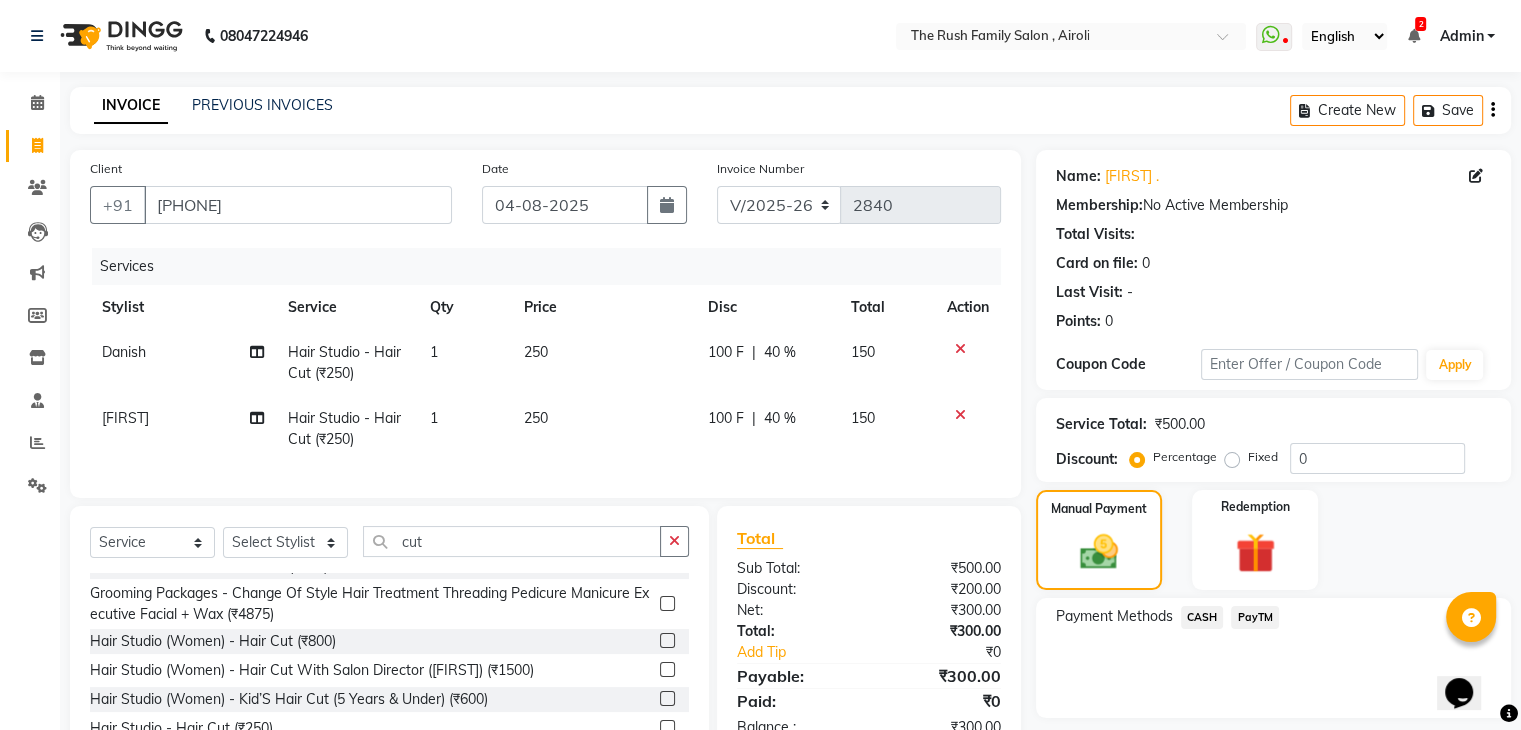click on "PayTM" 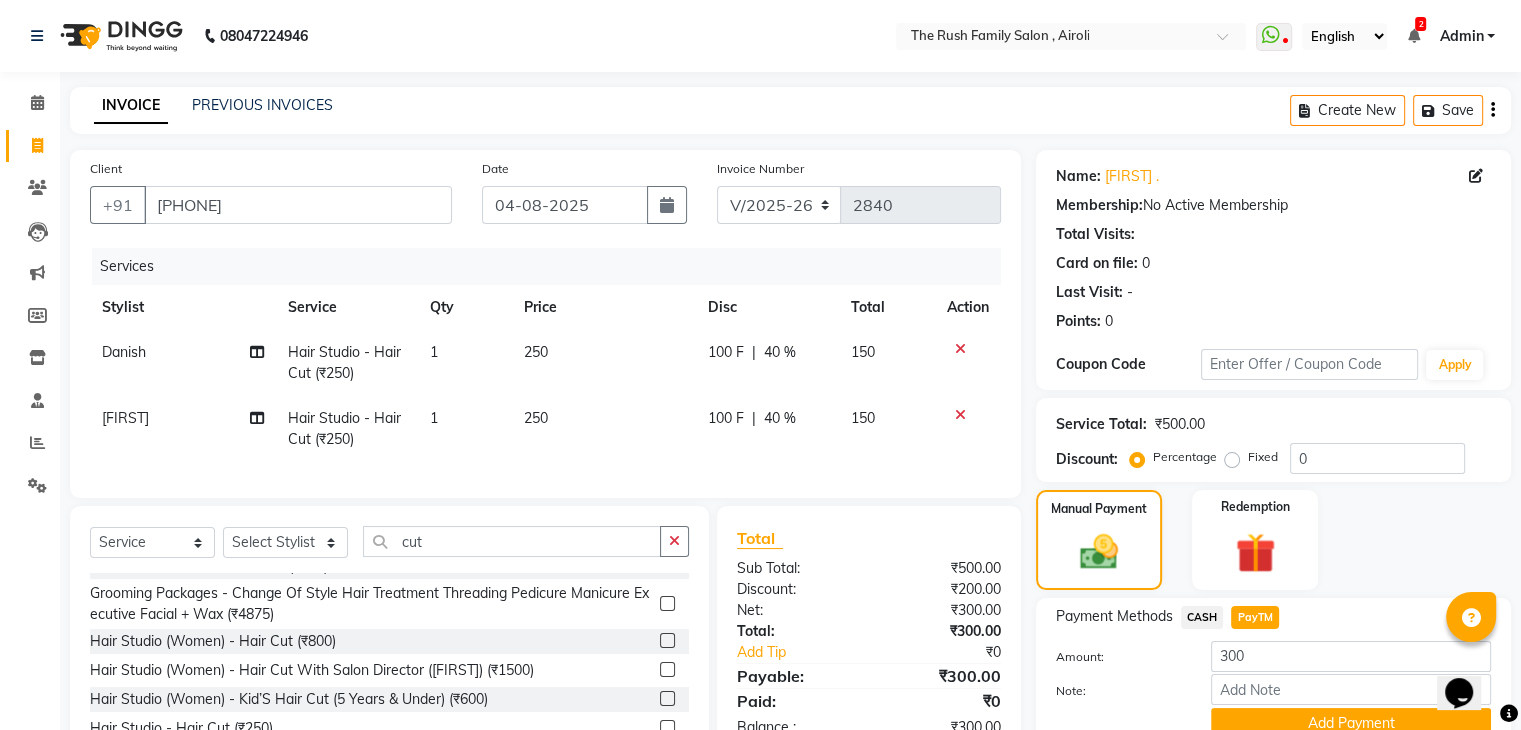 scroll, scrollTop: 117, scrollLeft: 0, axis: vertical 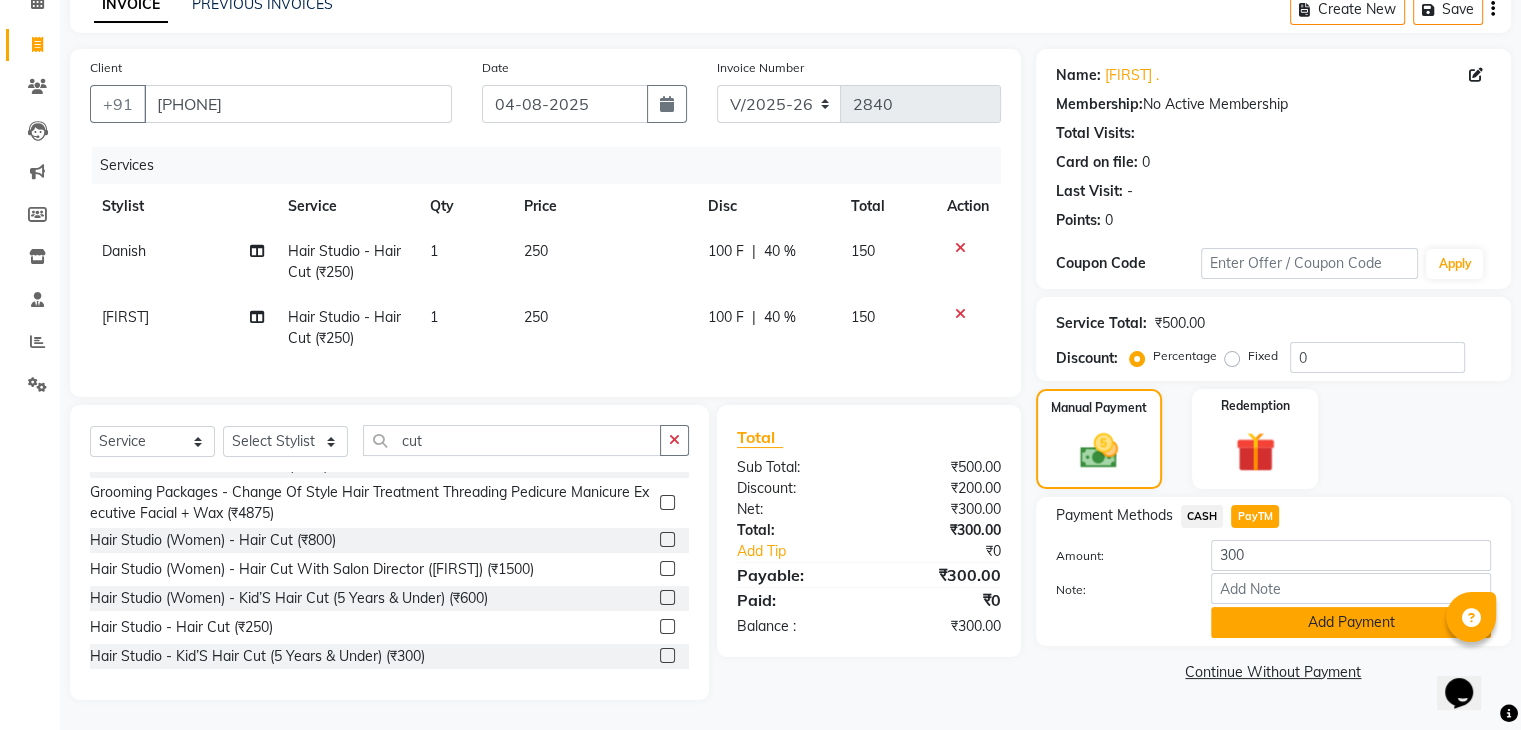 click on "Add Payment" 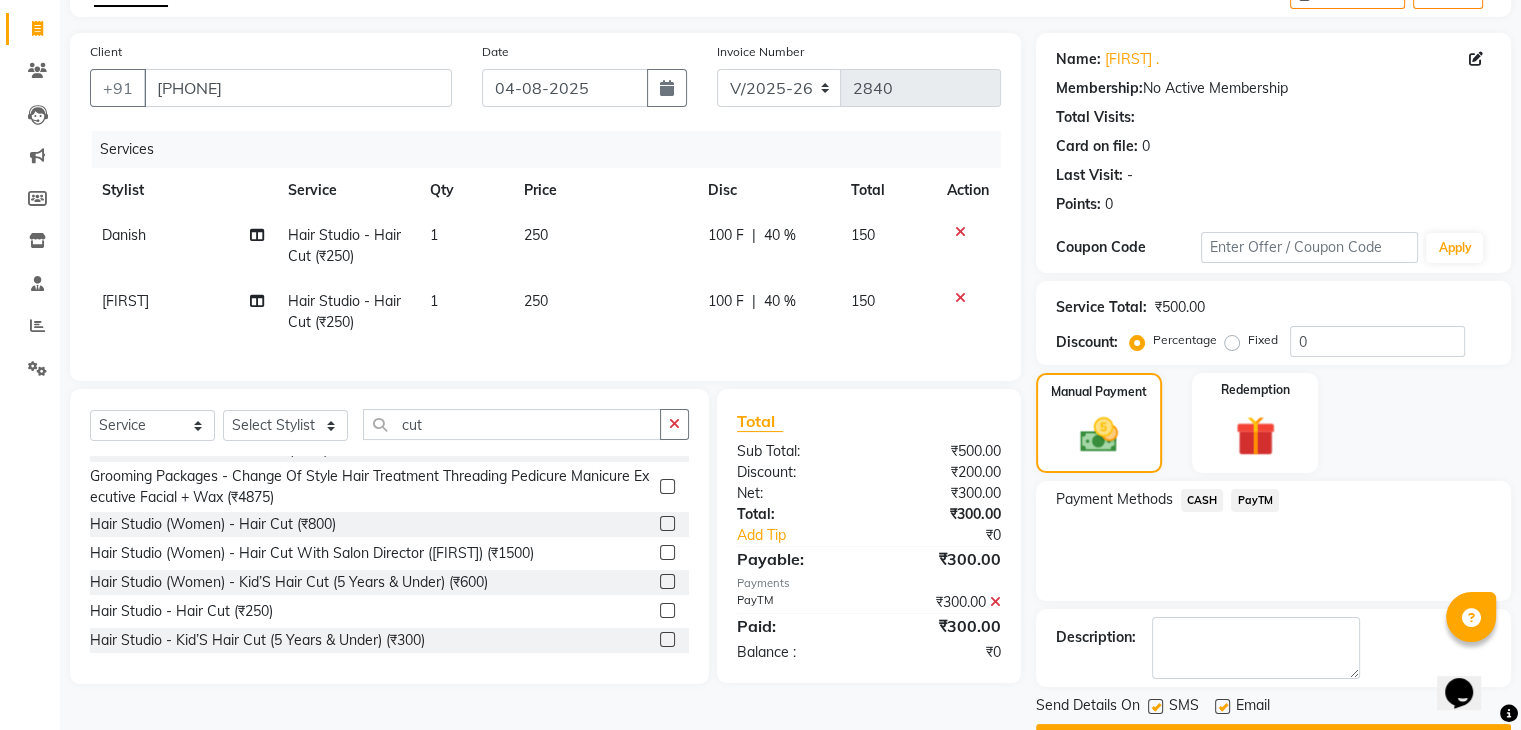 click on "Name: [FIRST] . Membership:  No Active Membership  Total Visits:   Card on file:  0 Points:   0  Coupon Code Apply Service Total:  ₹500.00  Discount:  Percentage   Fixed  0 Manual Payment Redemption Payment Methods  CASH   PayTM  Description:                  Send Details On SMS Email  Checkout" 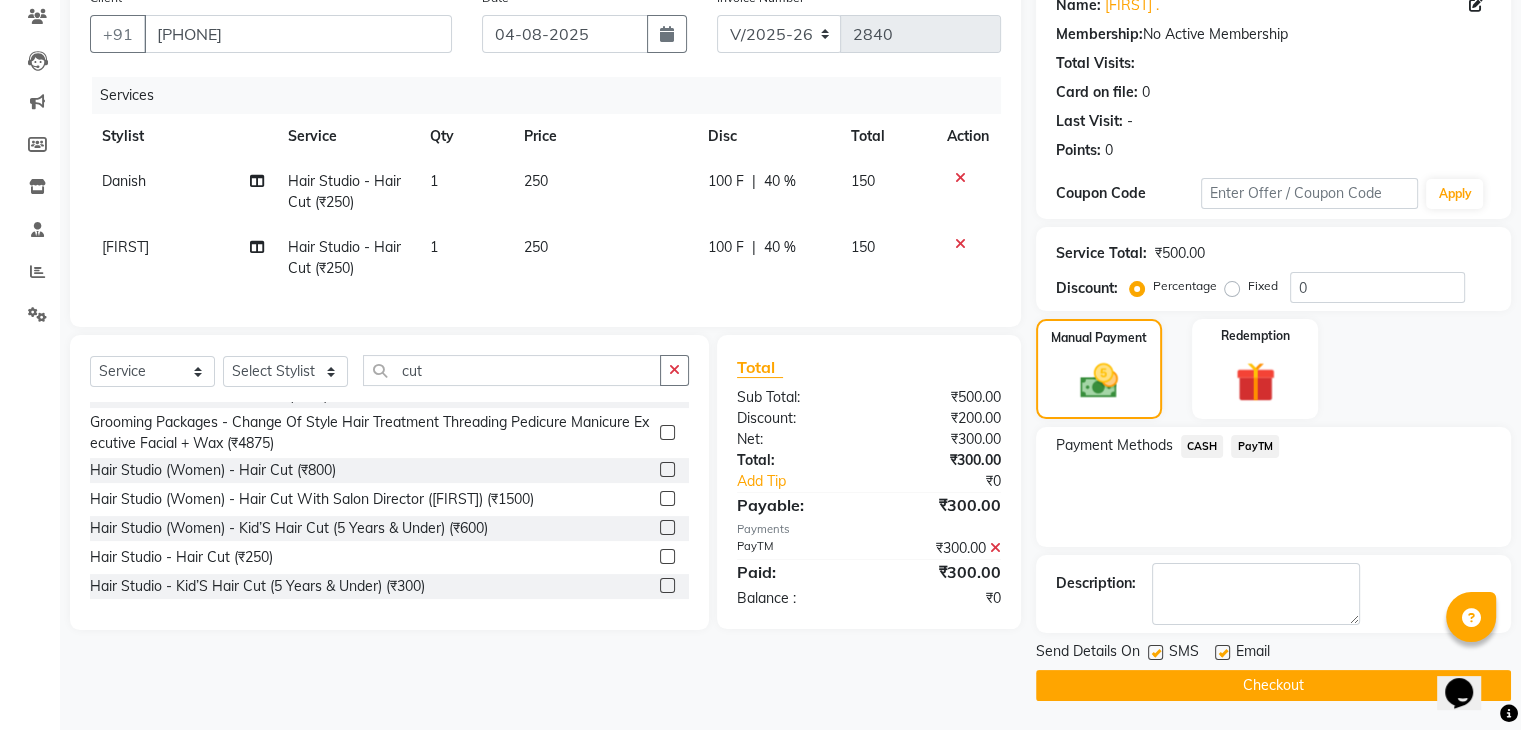 click on "Checkout" 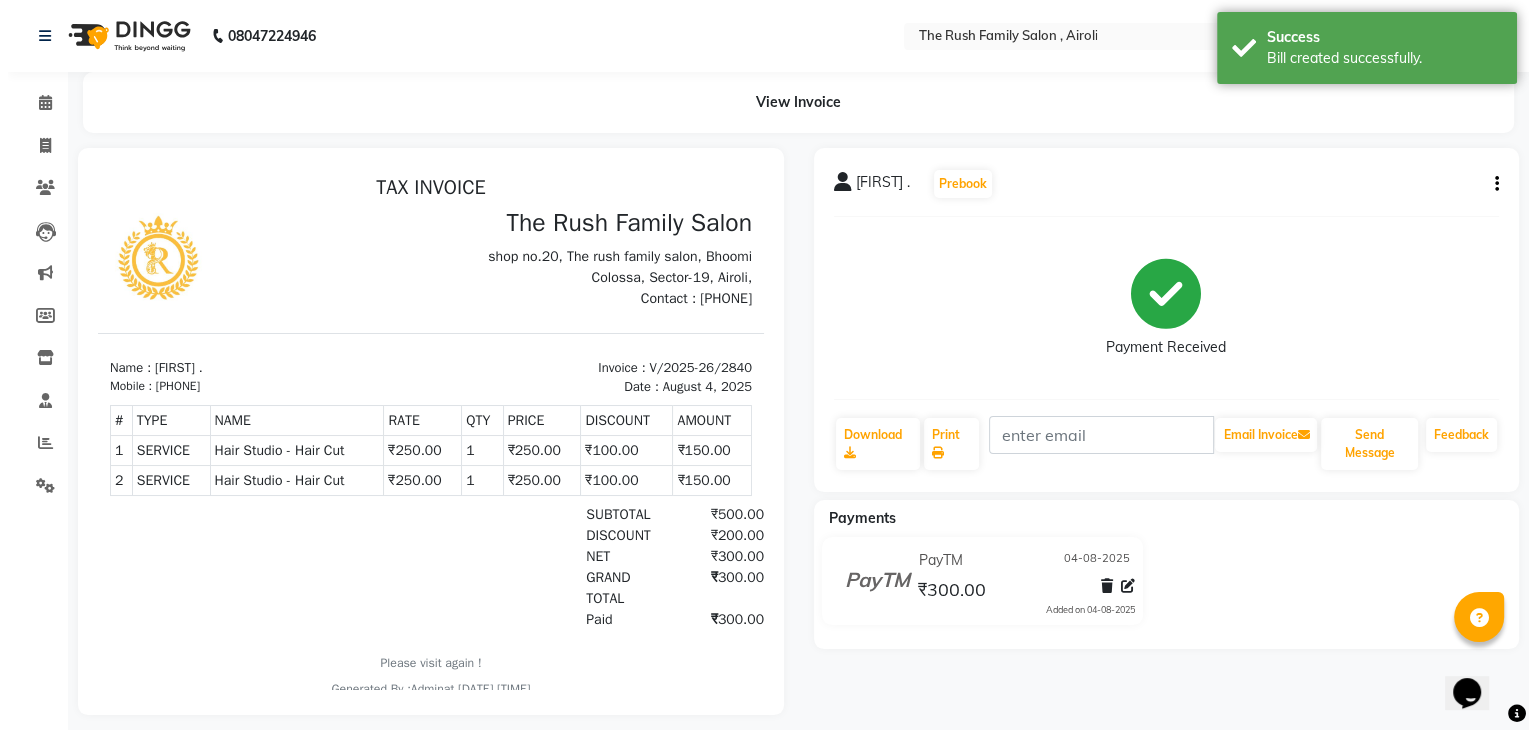scroll, scrollTop: 0, scrollLeft: 0, axis: both 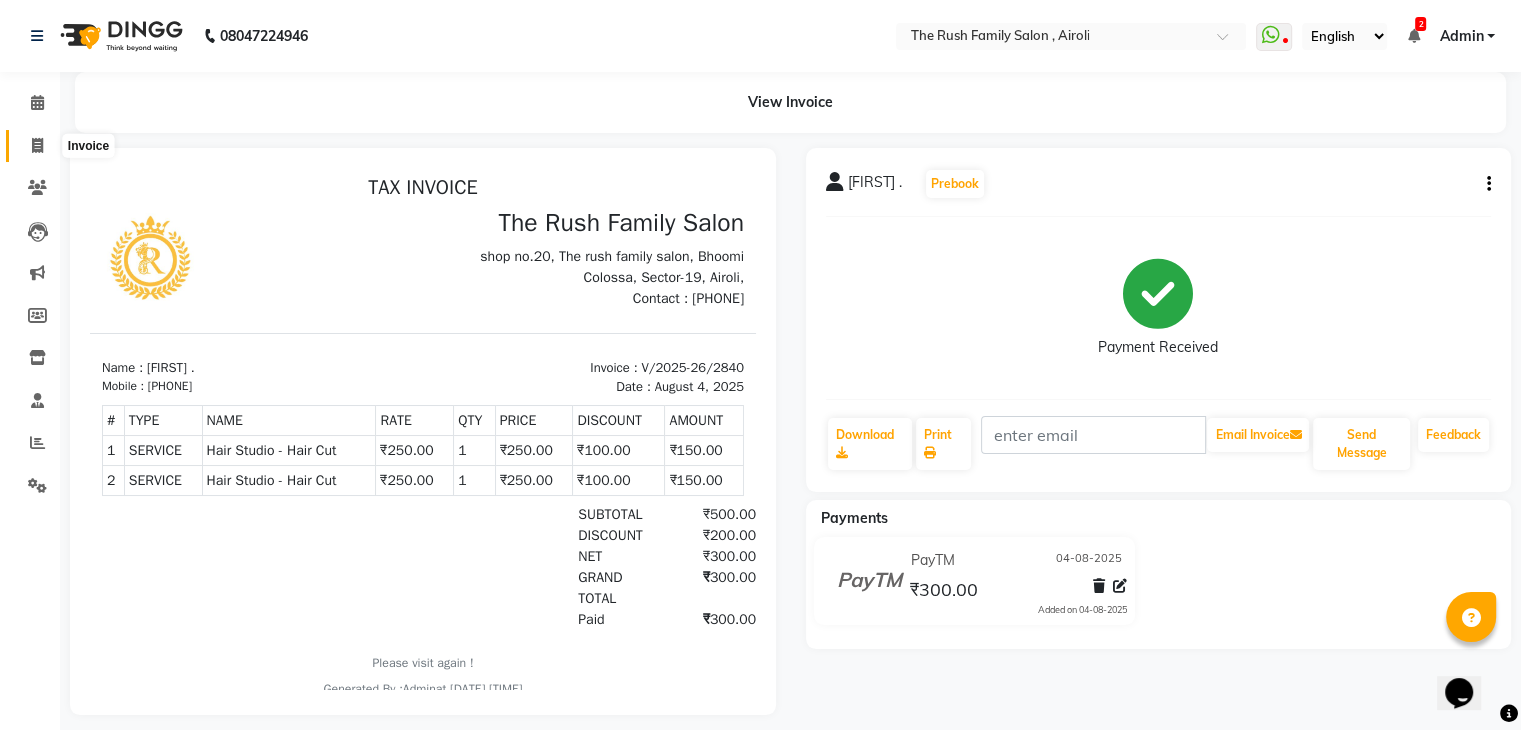 click 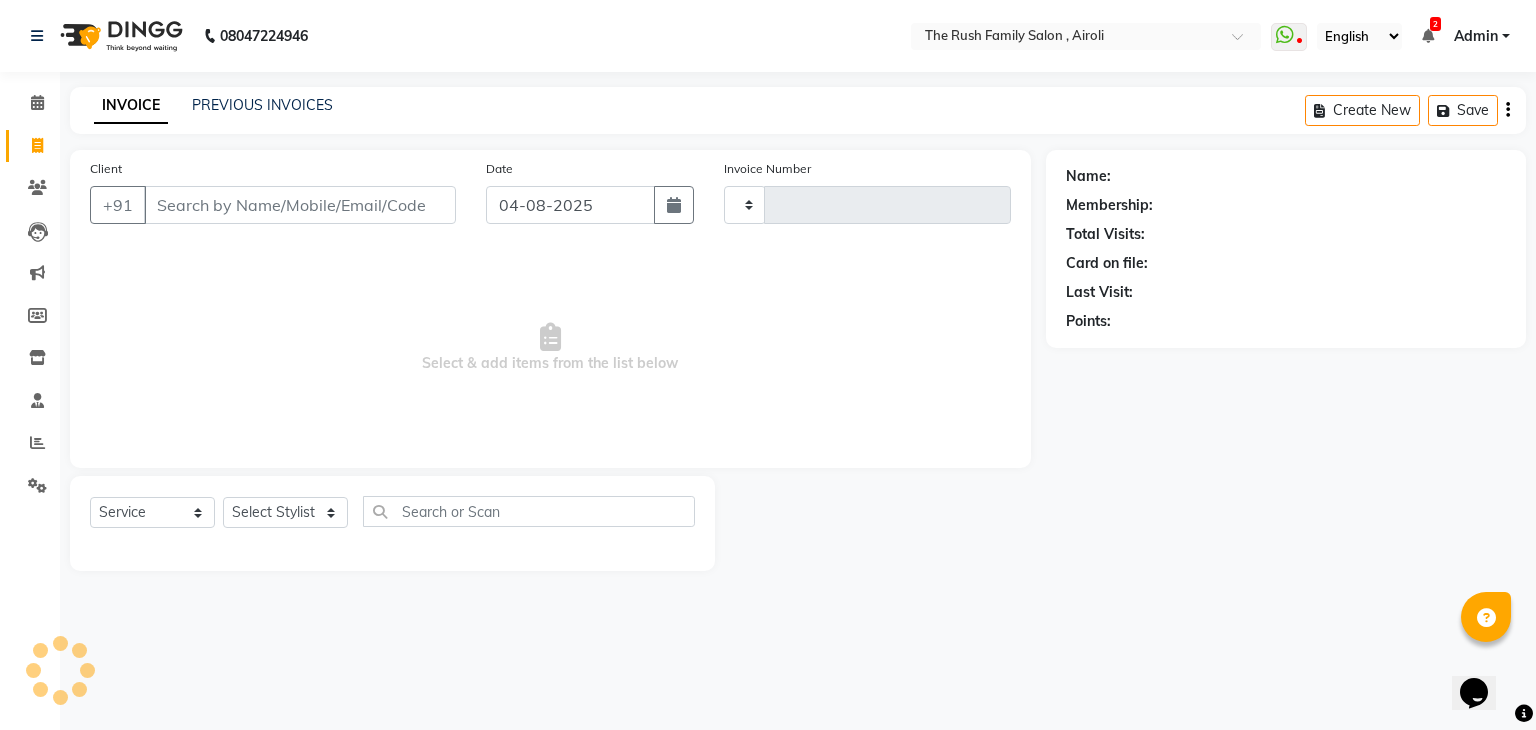 type on "2841" 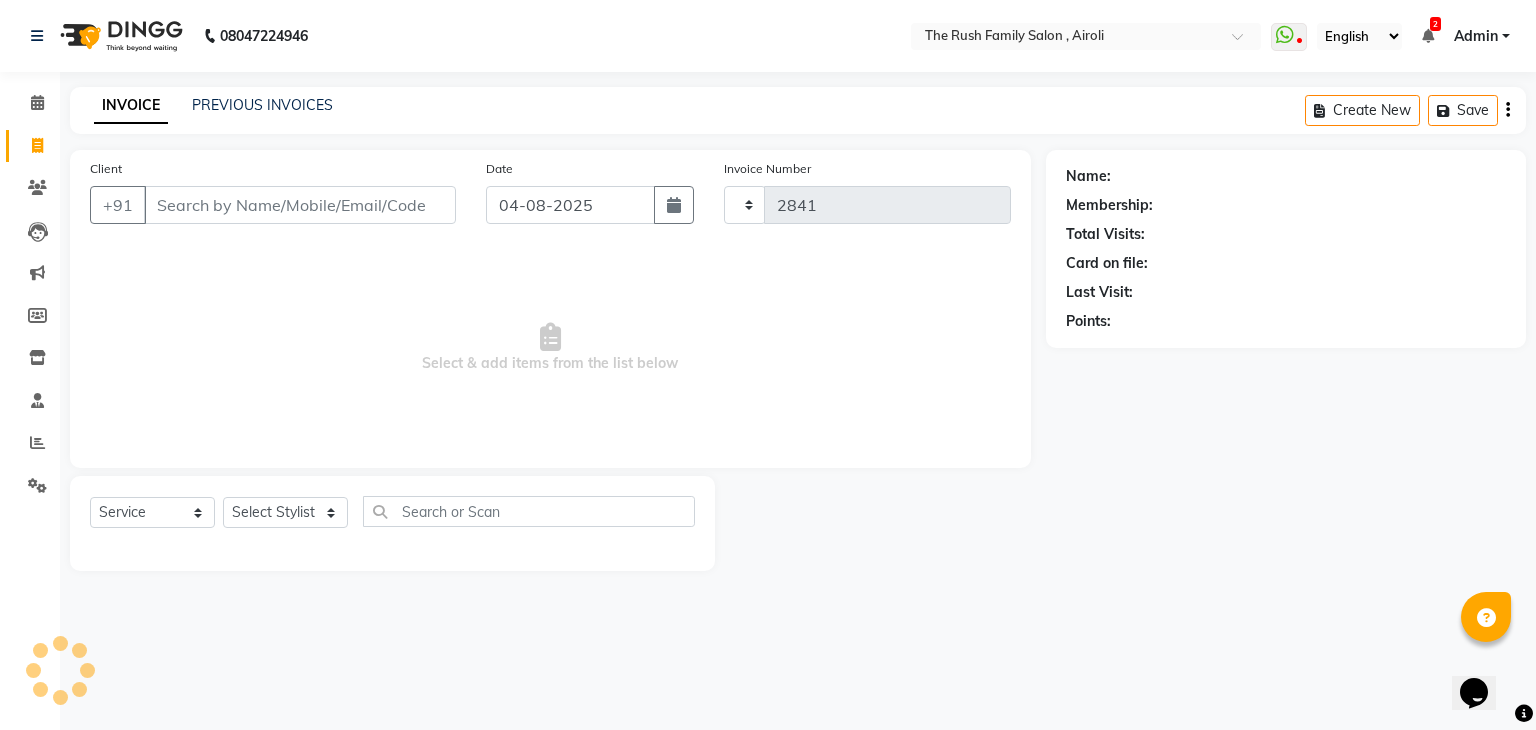 select on "5419" 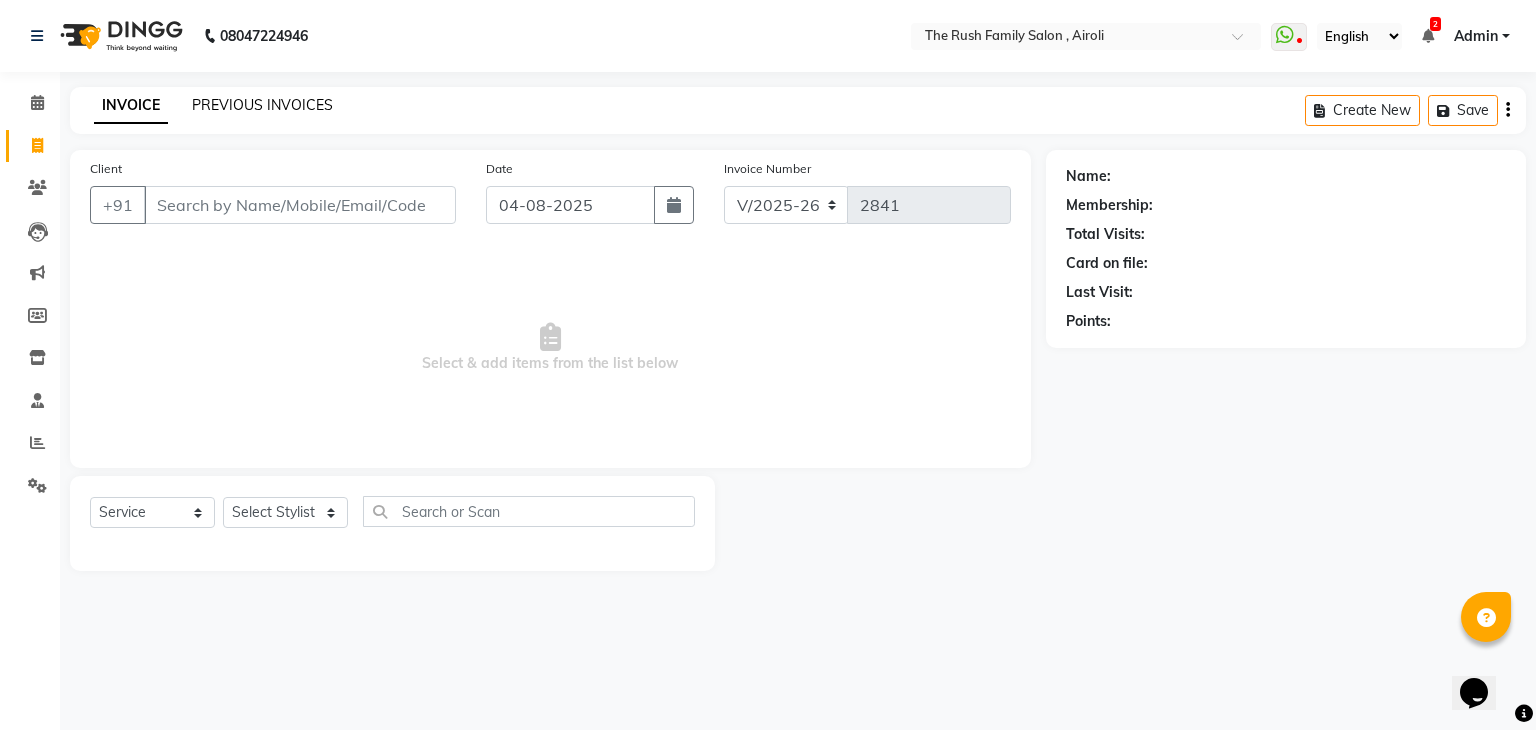 click on "PREVIOUS INVOICES" 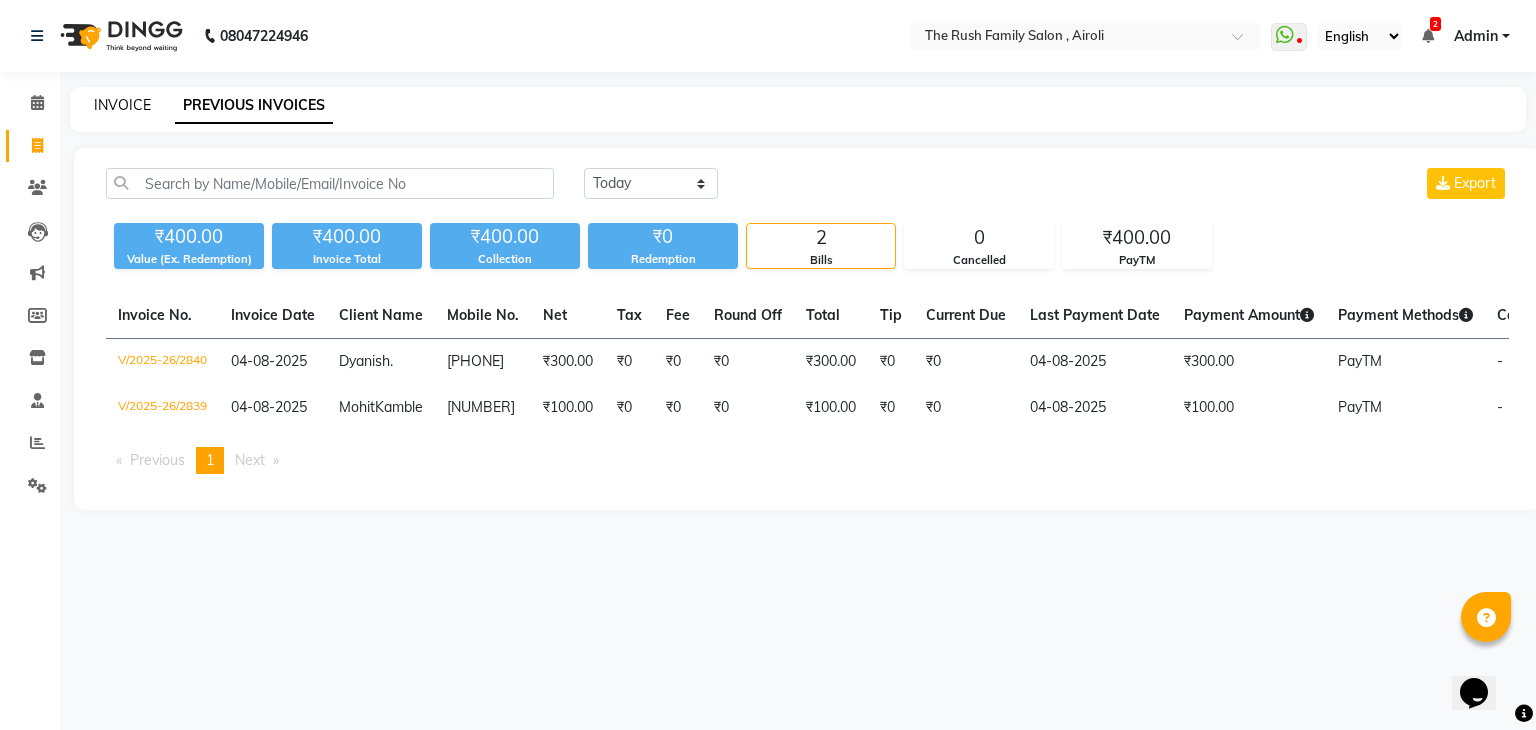 click on "INVOICE" 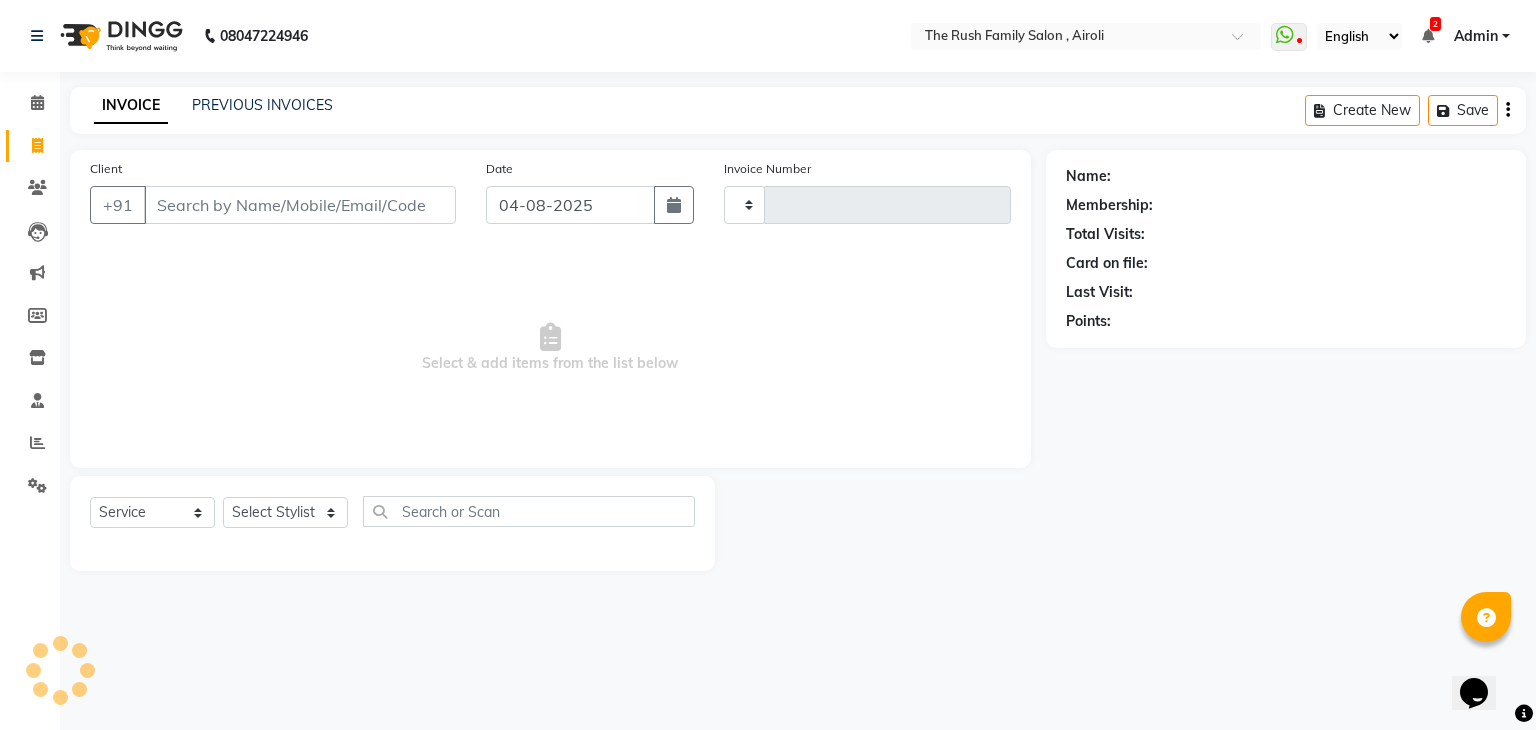 type on "2841" 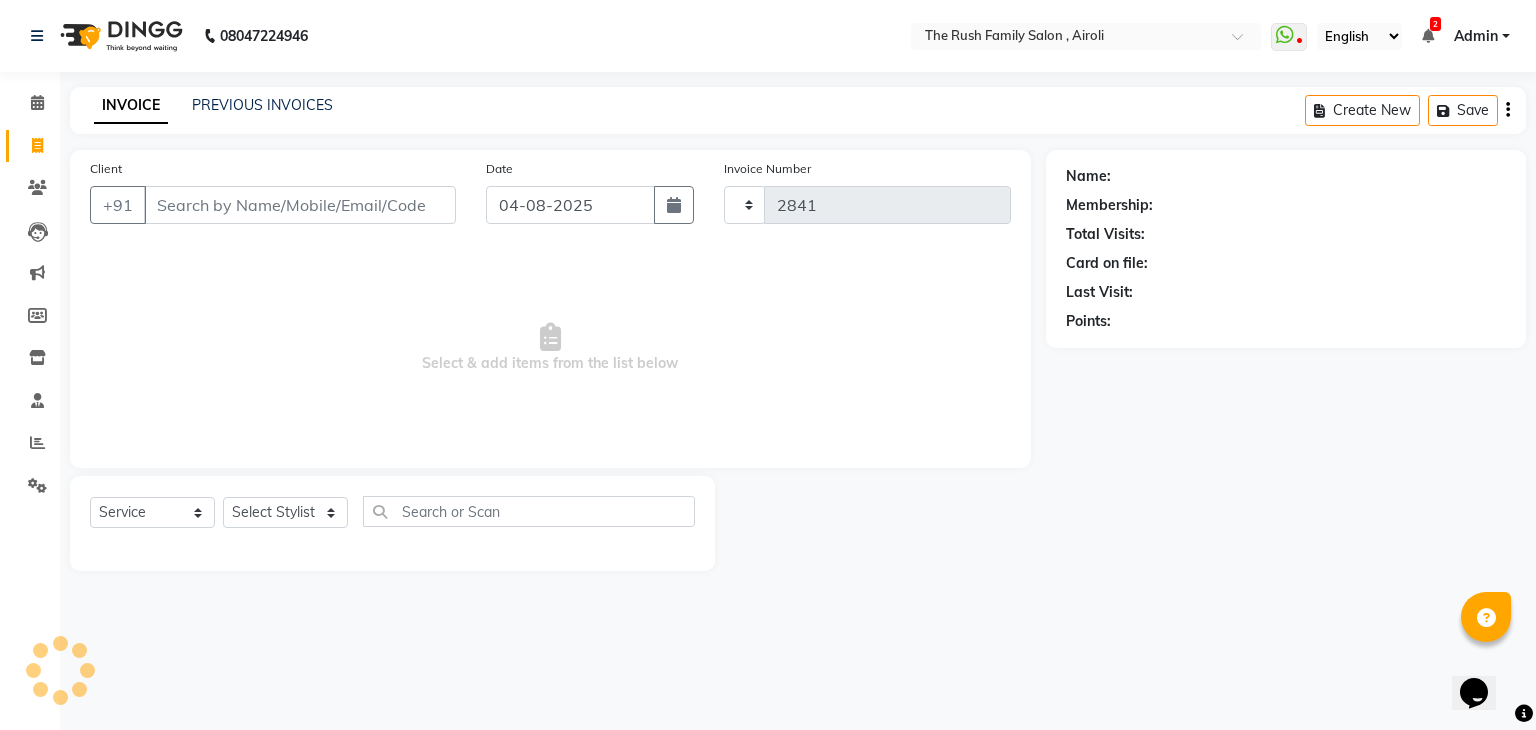 select on "5419" 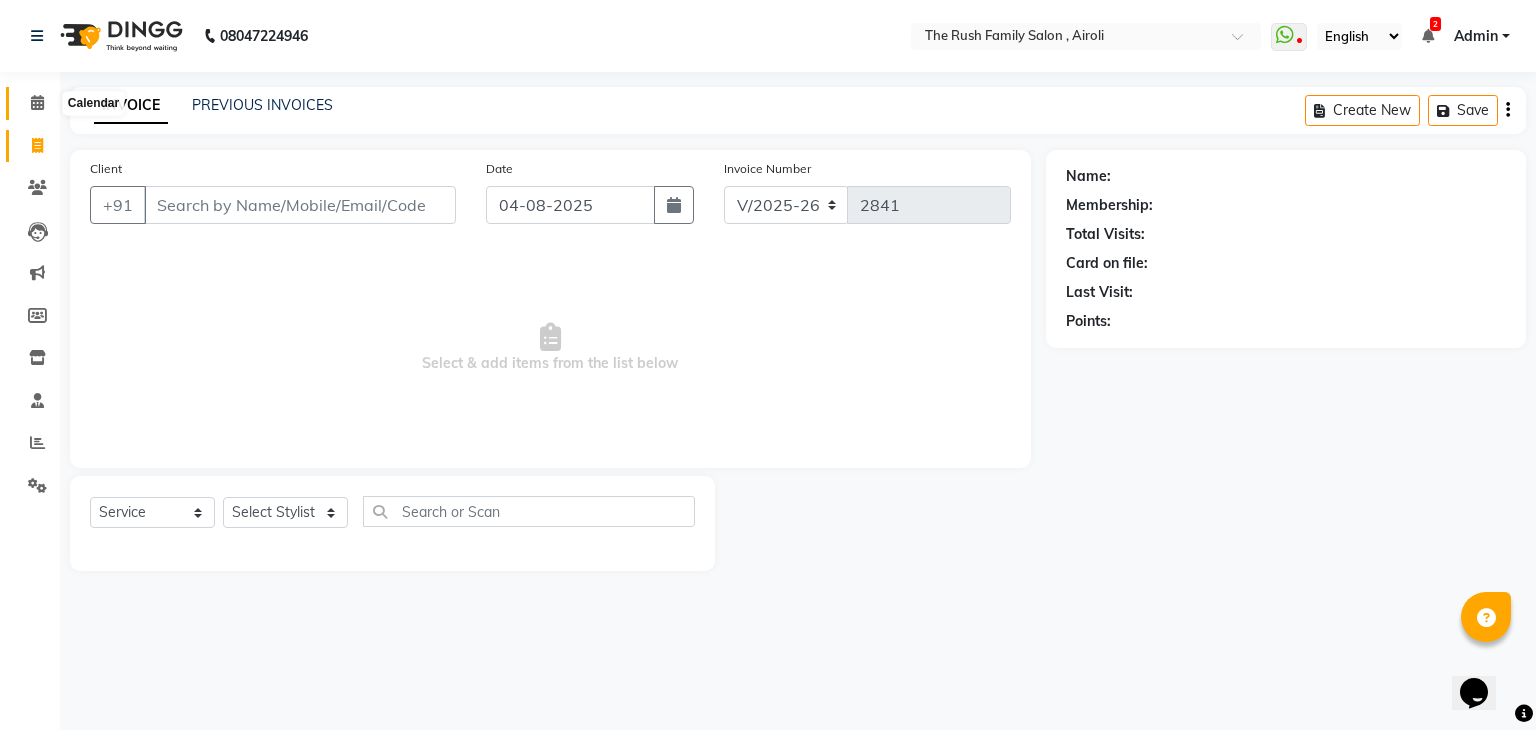 click 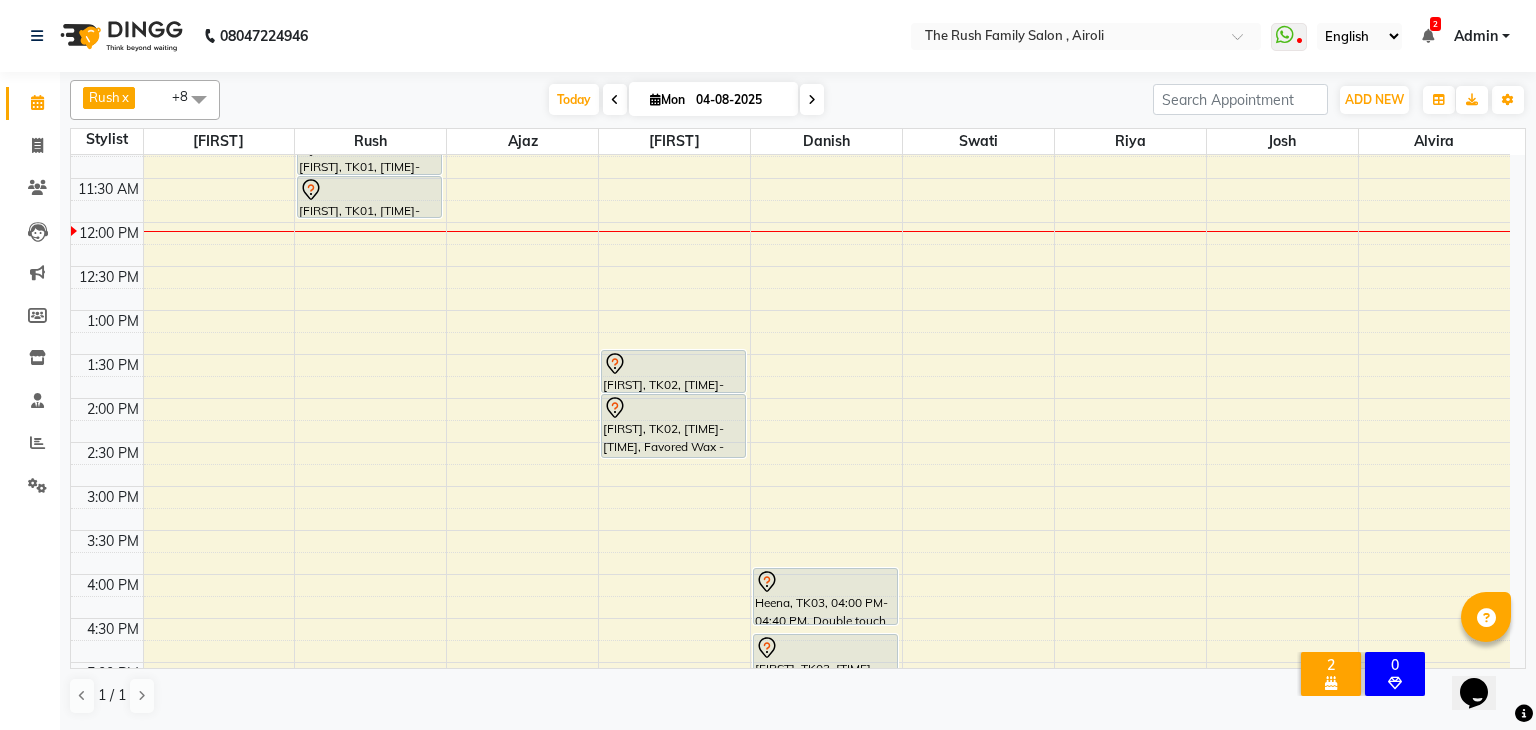 scroll, scrollTop: 291, scrollLeft: 0, axis: vertical 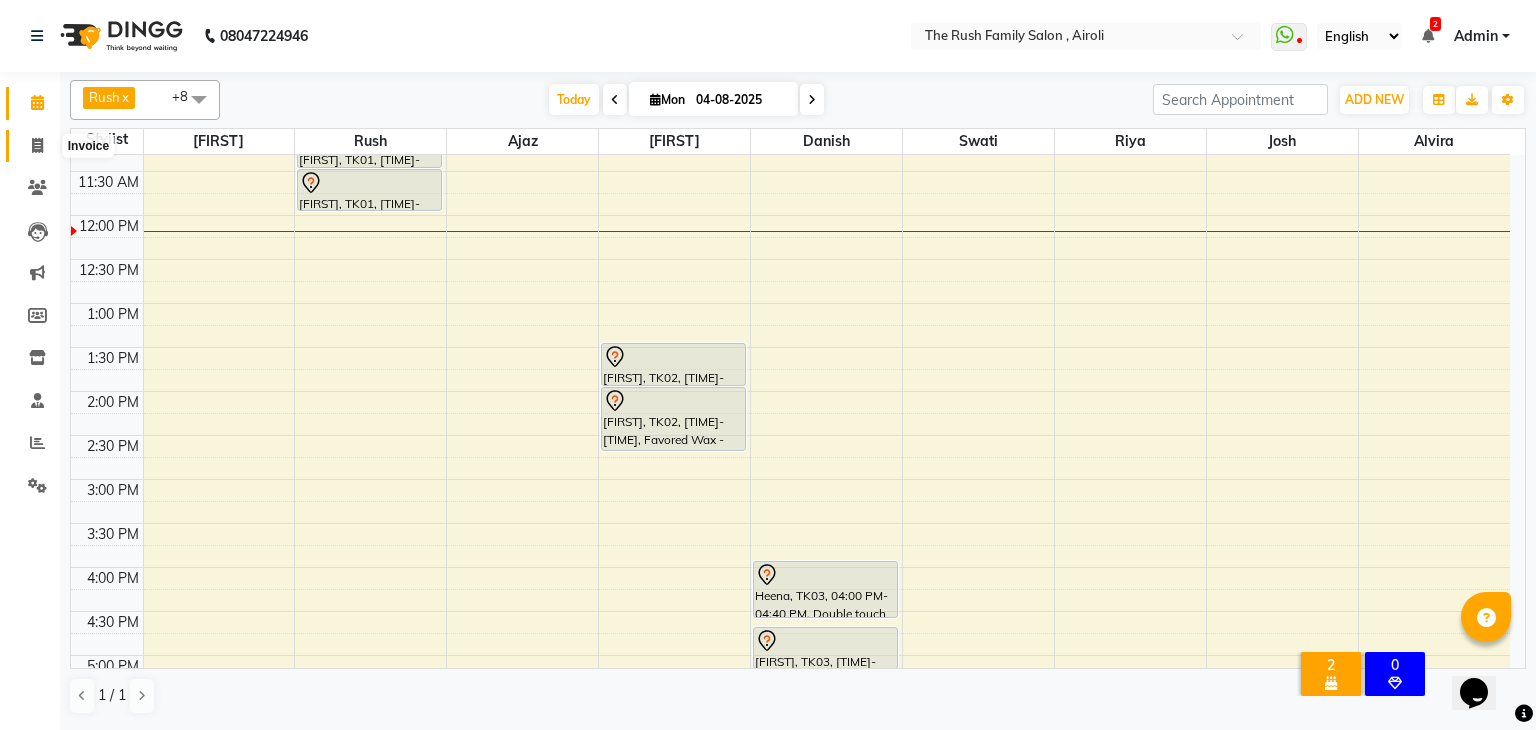 click 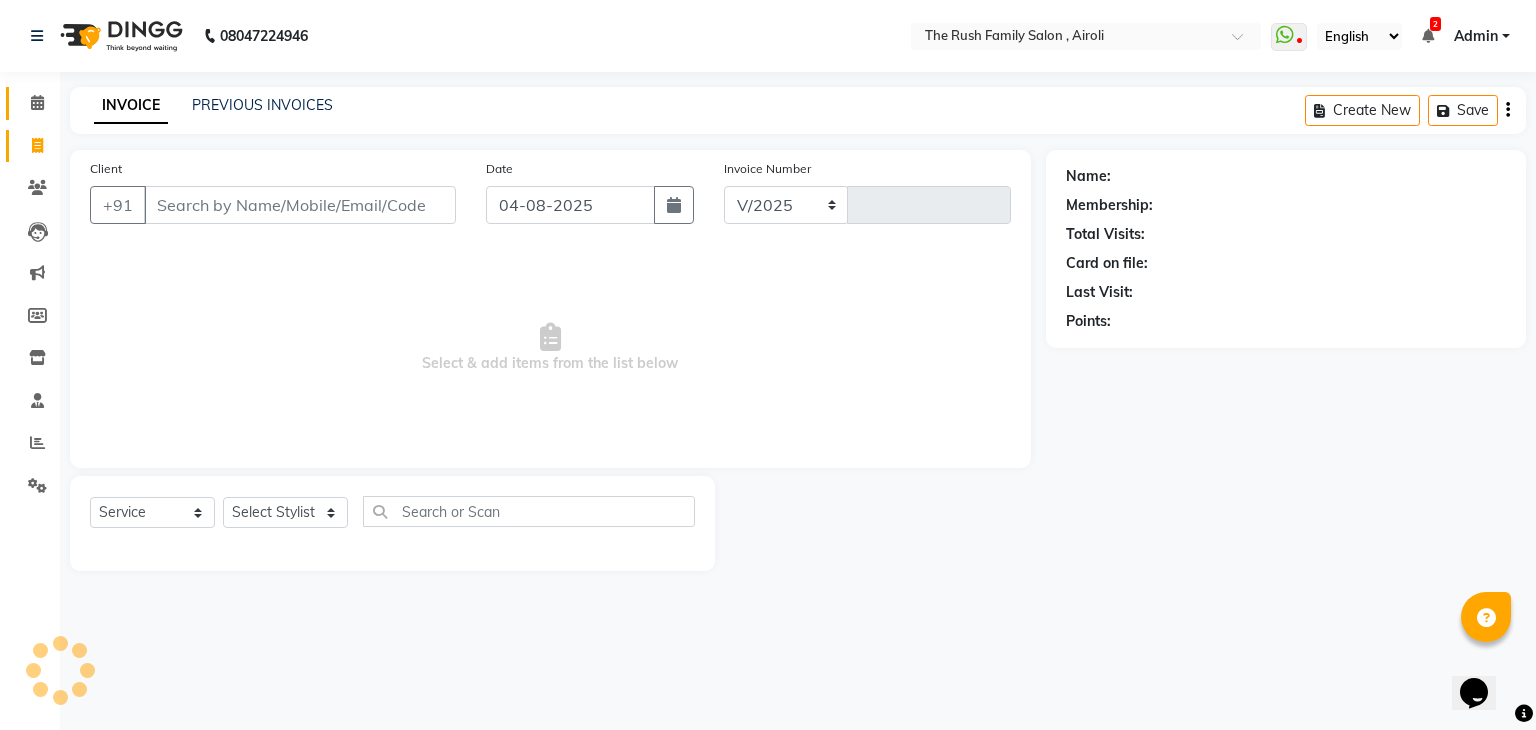 select on "5419" 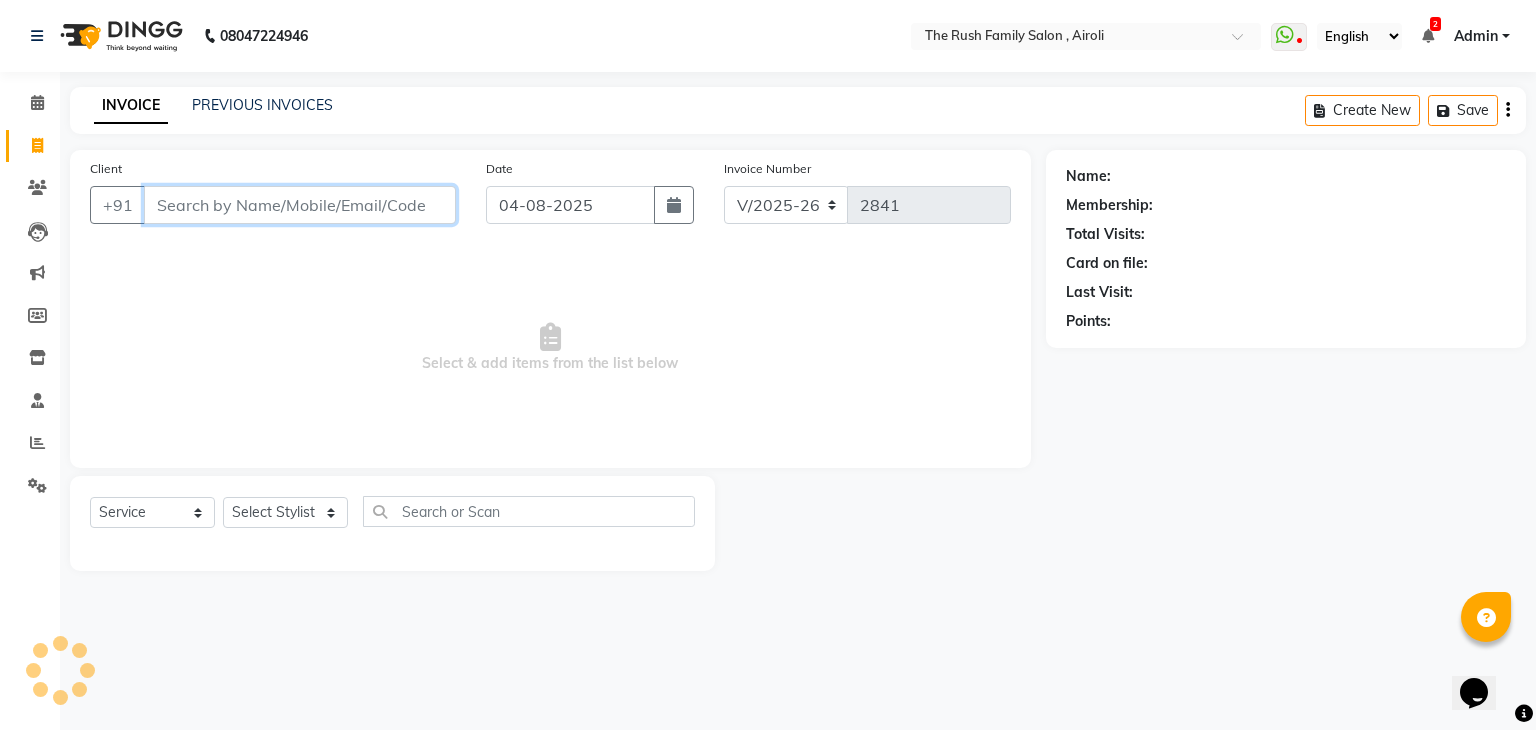 click on "Client" at bounding box center [300, 205] 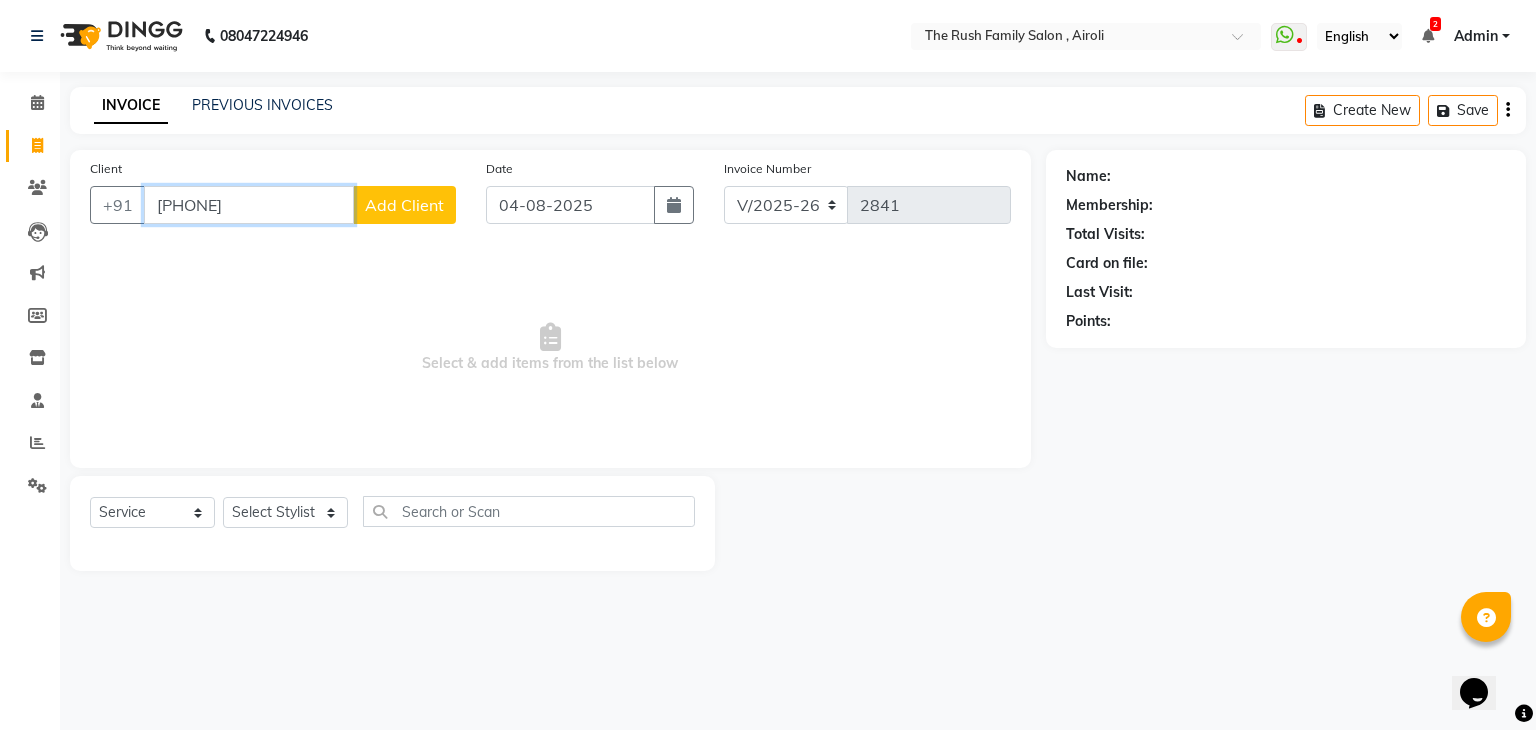 drag, startPoint x: 248, startPoint y: 209, endPoint x: 384, endPoint y: 205, distance: 136.0588 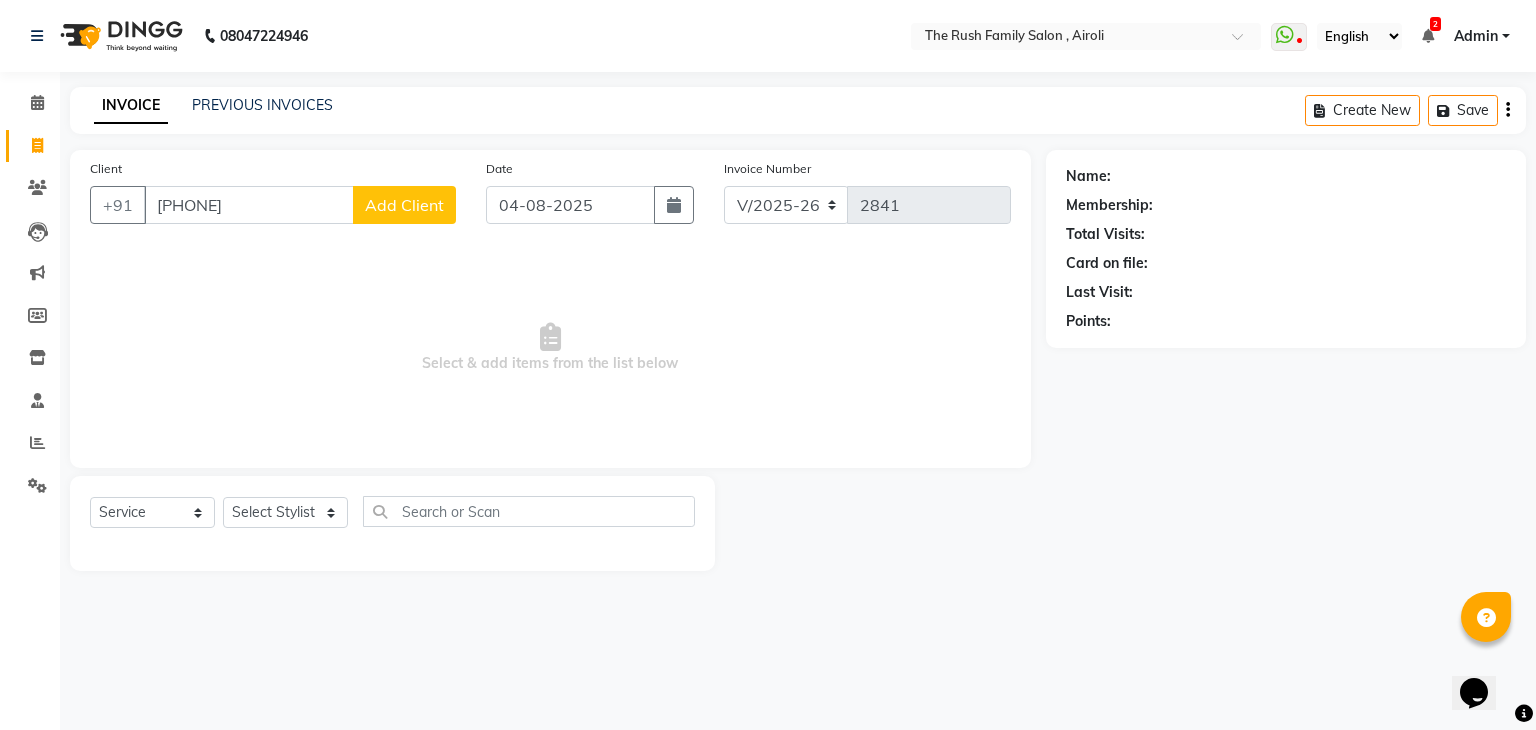 click on "Add Client" 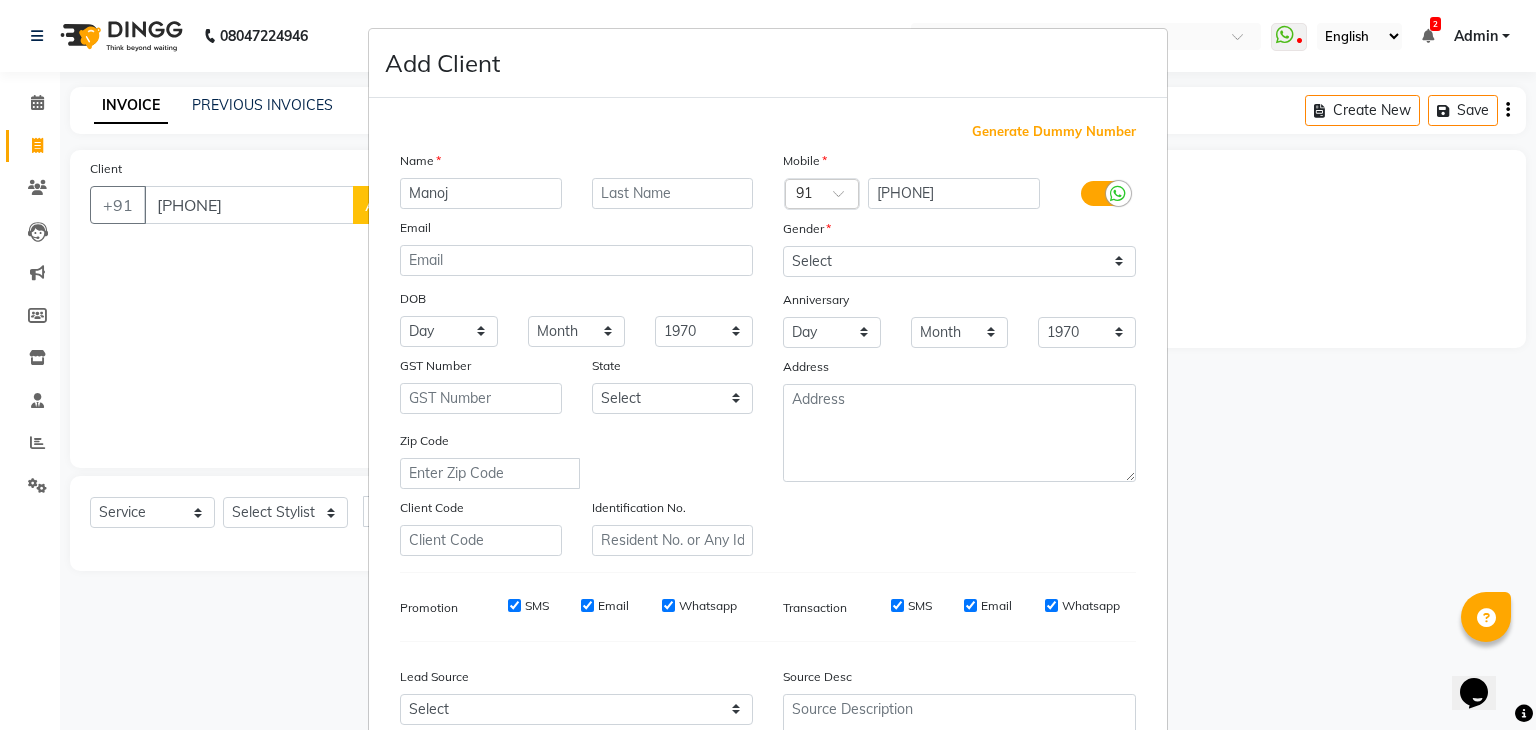type on "Manoj" 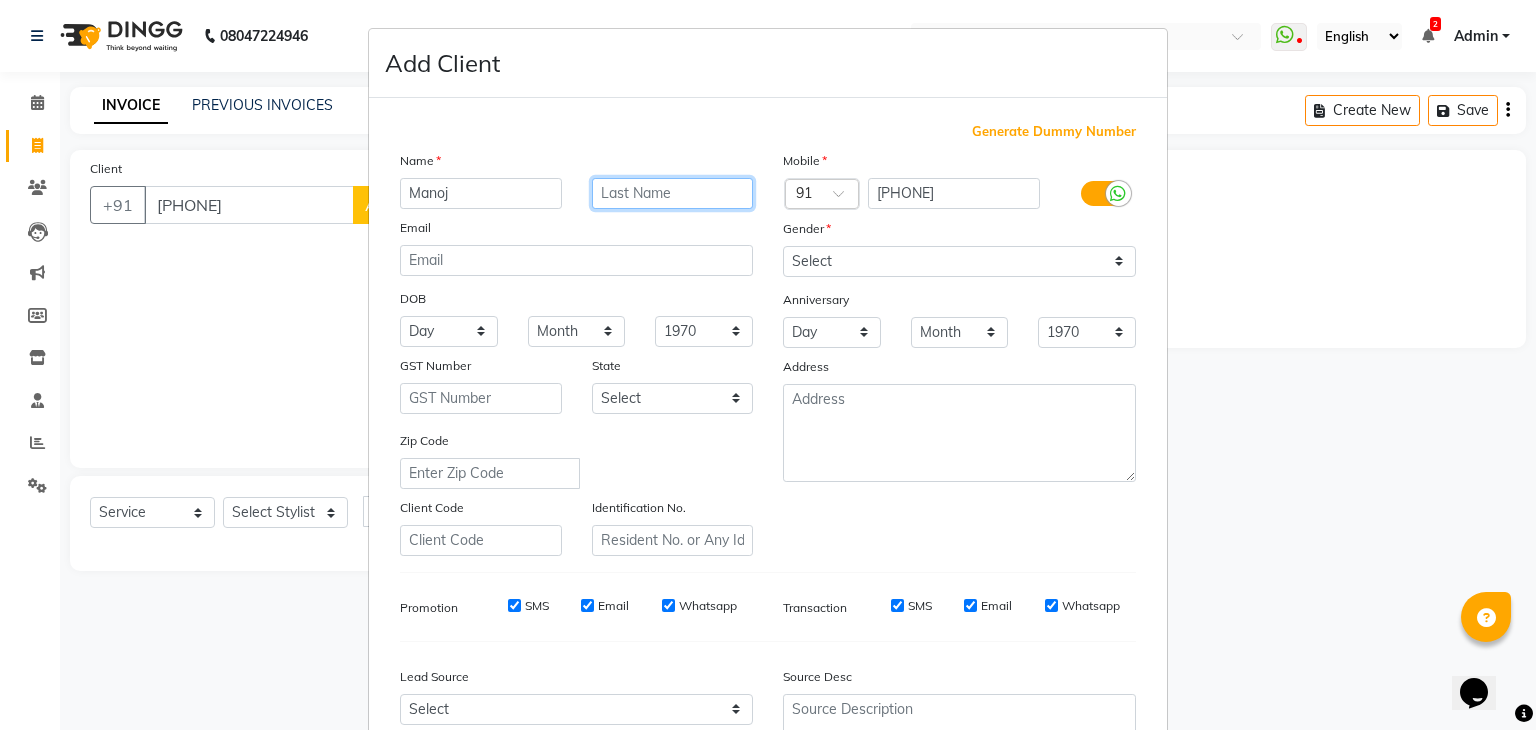 click at bounding box center [673, 193] 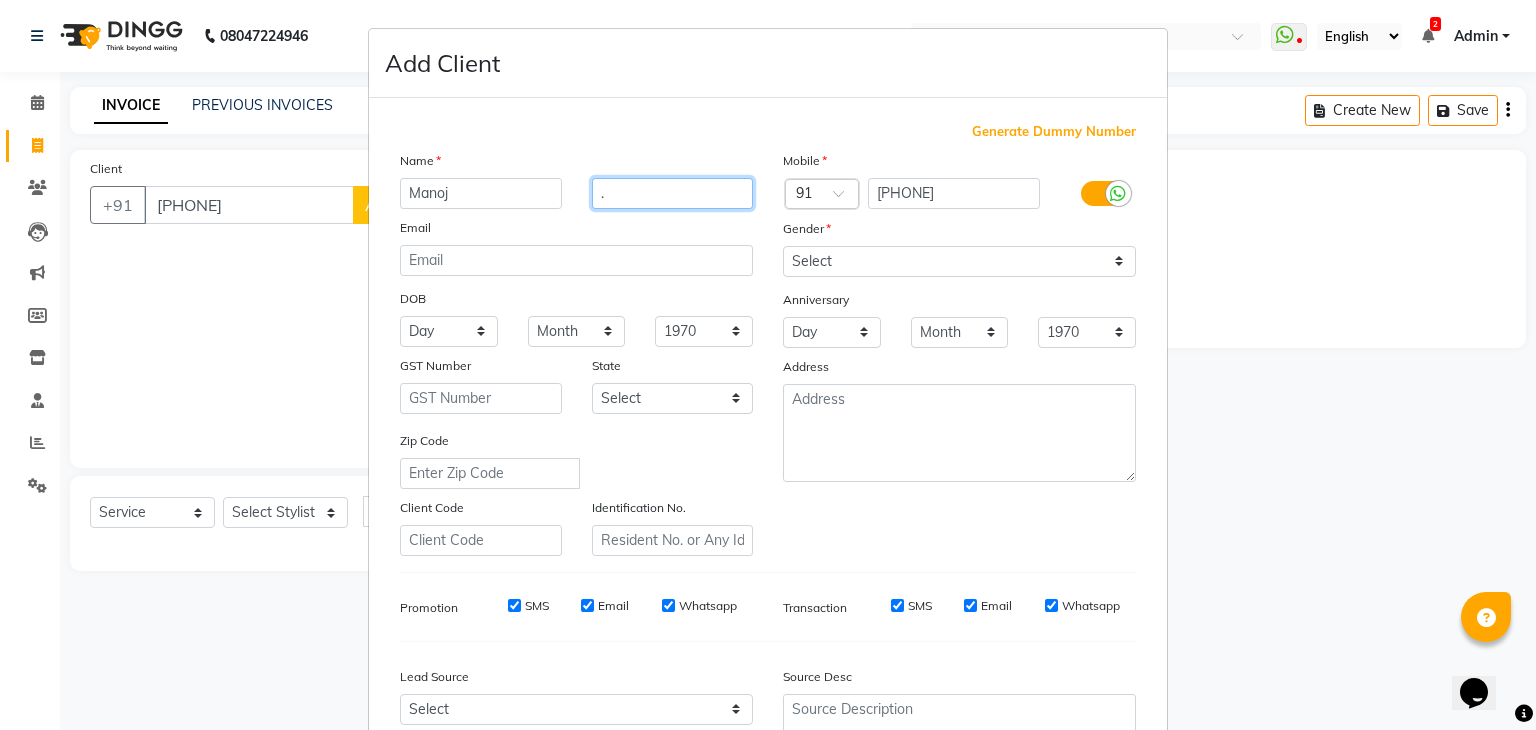 type on "." 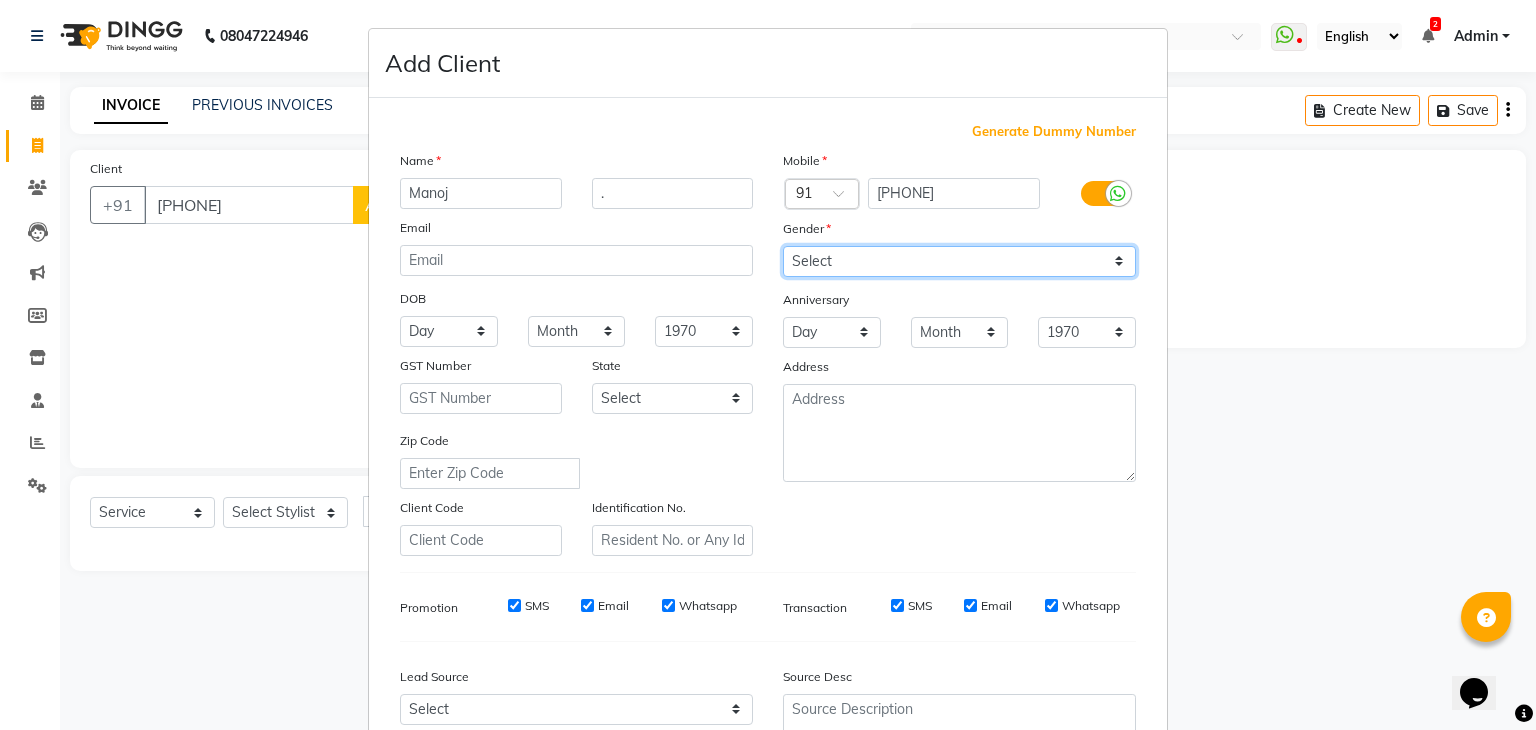 click on "Select Male Female Other Prefer Not To Say" at bounding box center [959, 261] 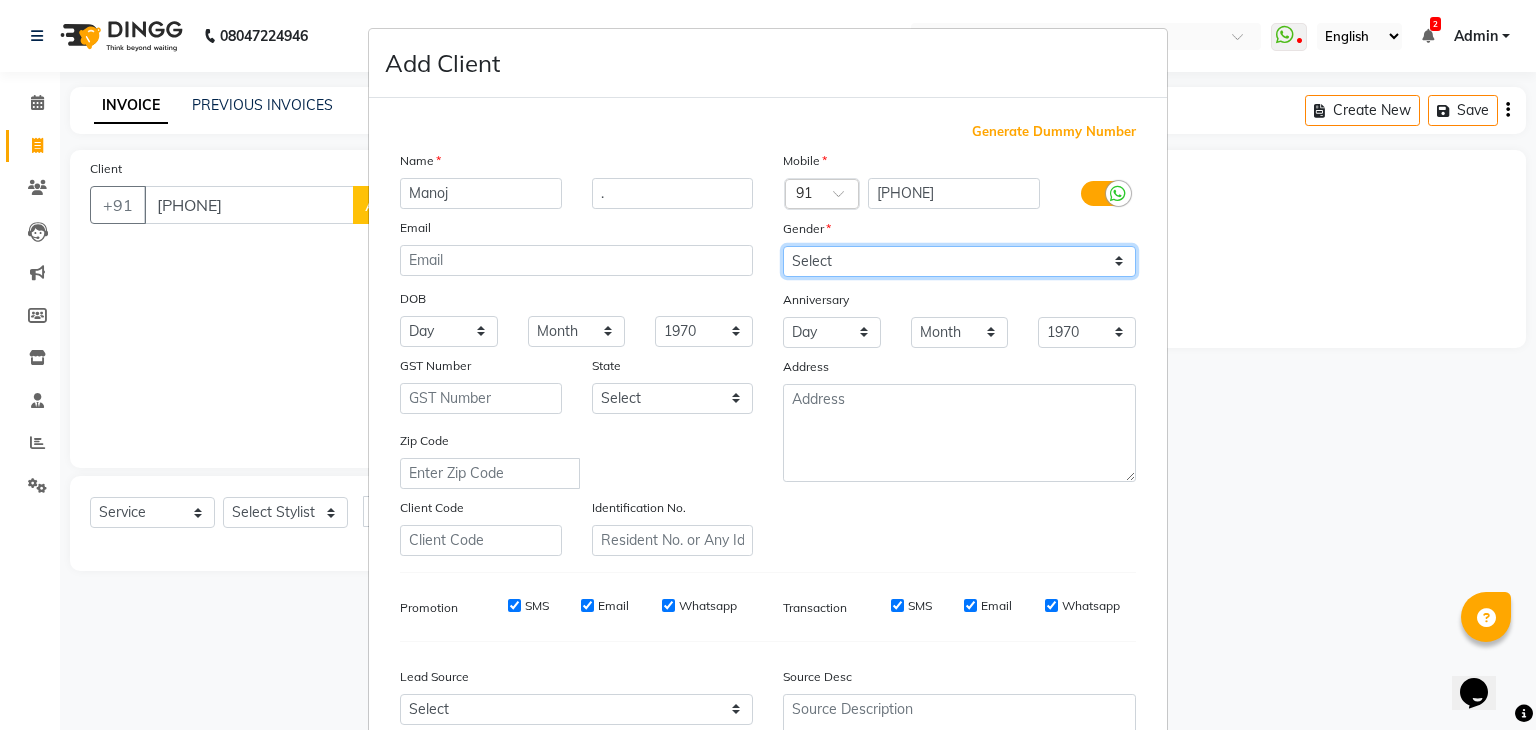 select on "male" 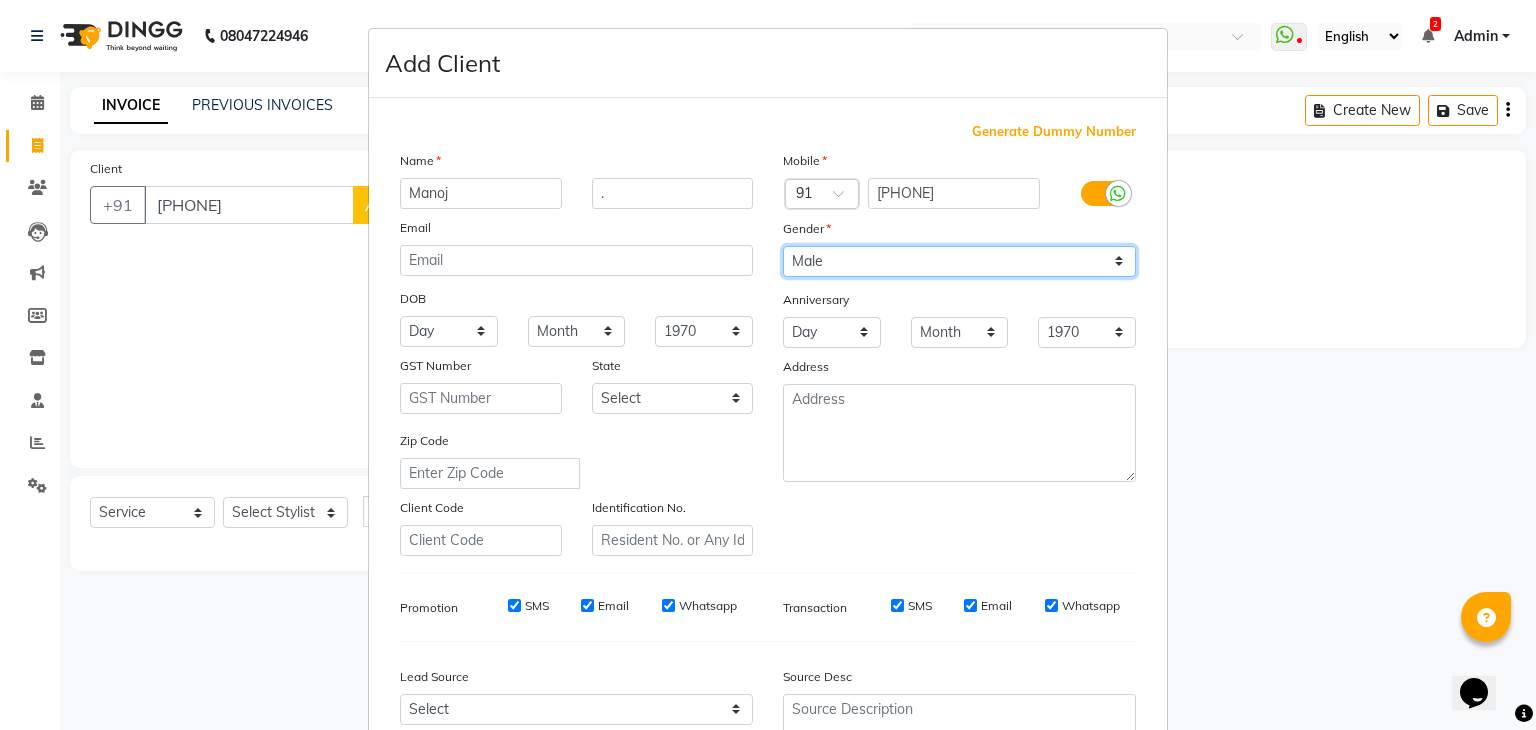click on "Select Male Female Other Prefer Not To Say" at bounding box center (959, 261) 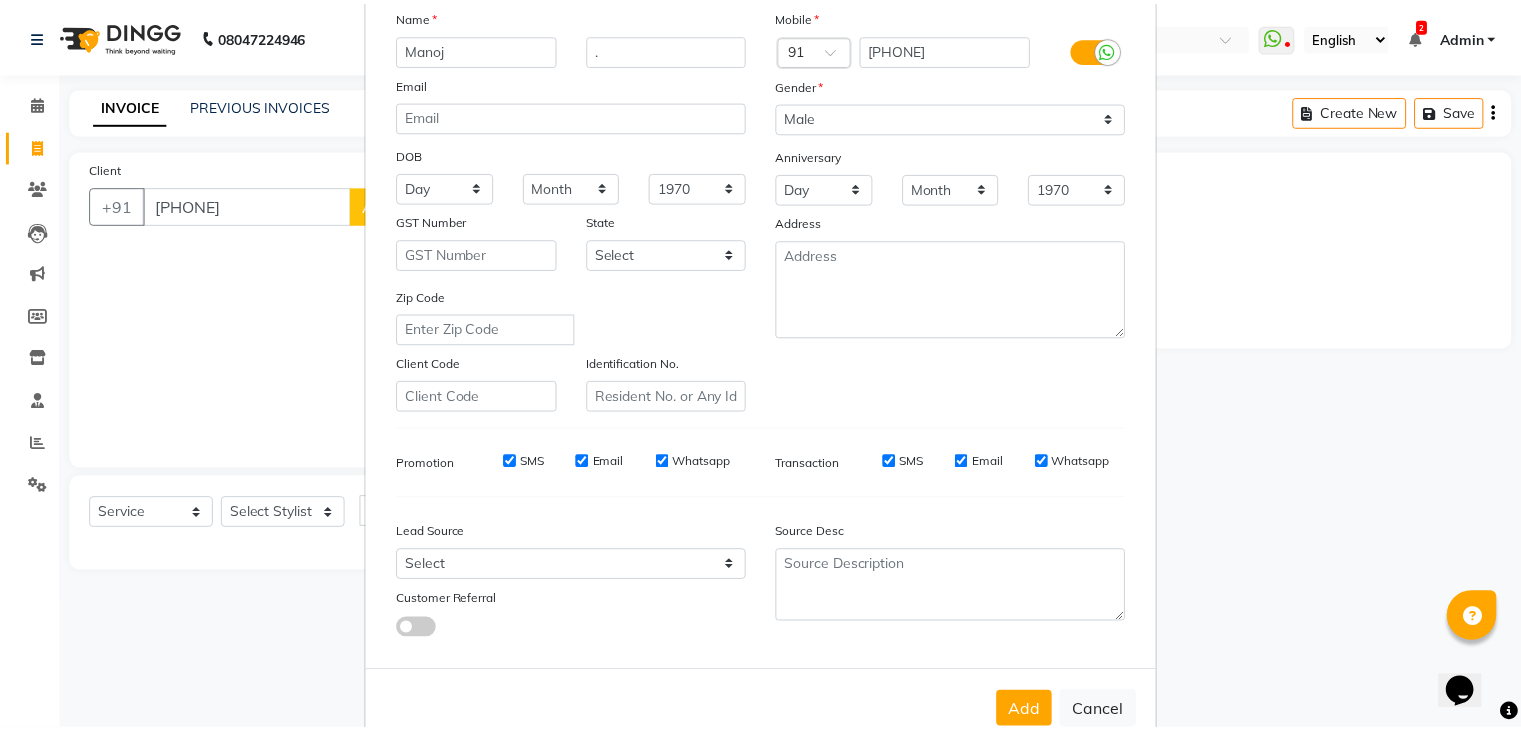 scroll, scrollTop: 148, scrollLeft: 0, axis: vertical 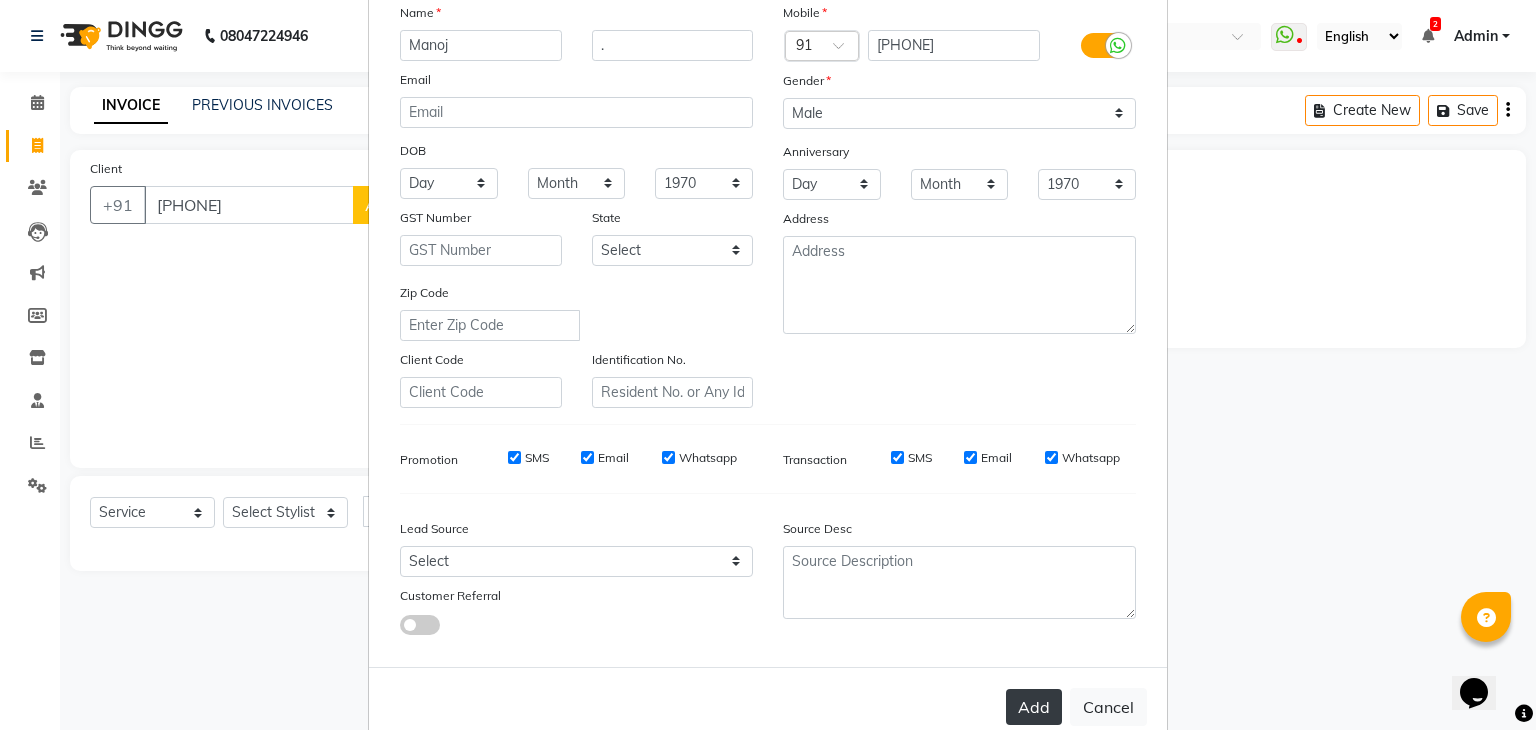 click on "Add" at bounding box center [1034, 707] 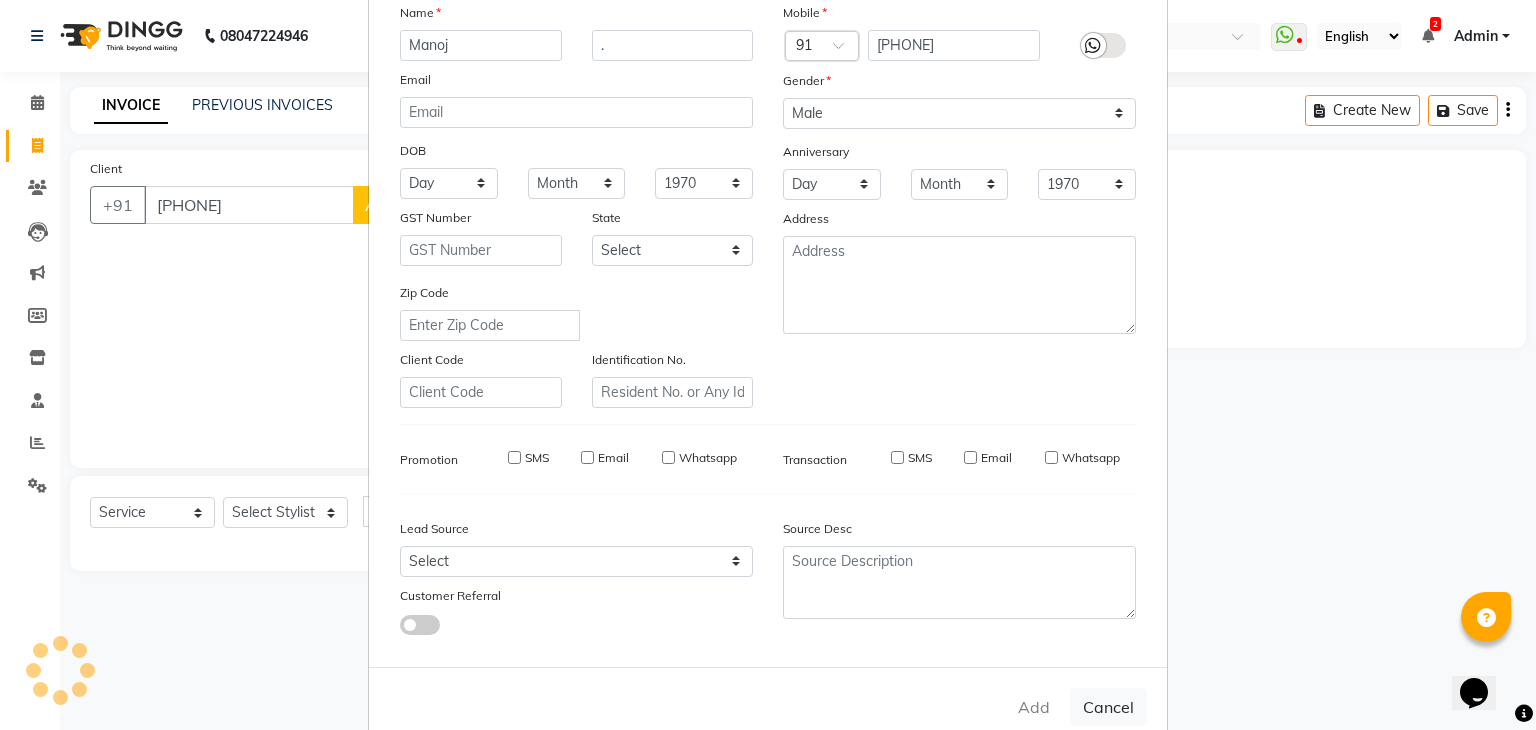 type 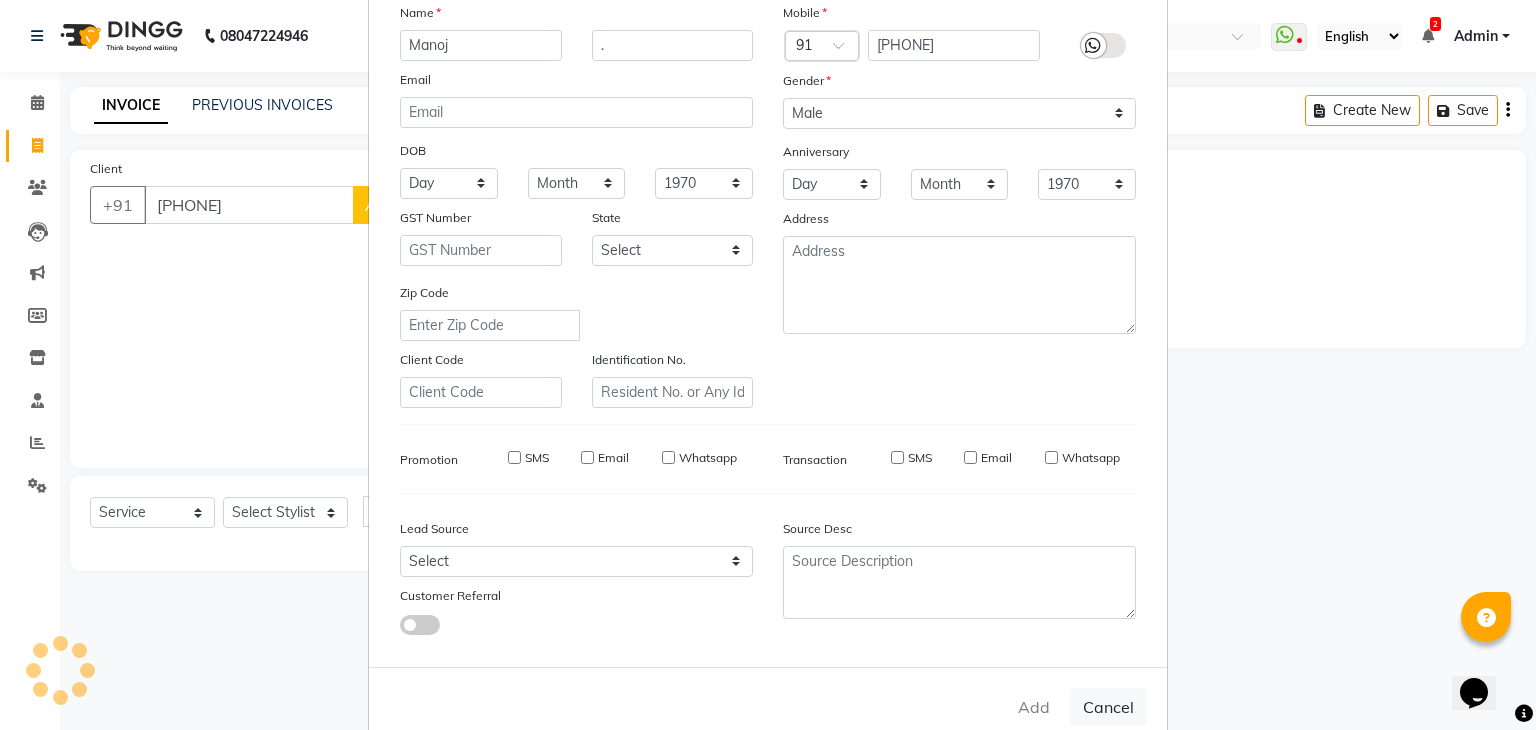 type 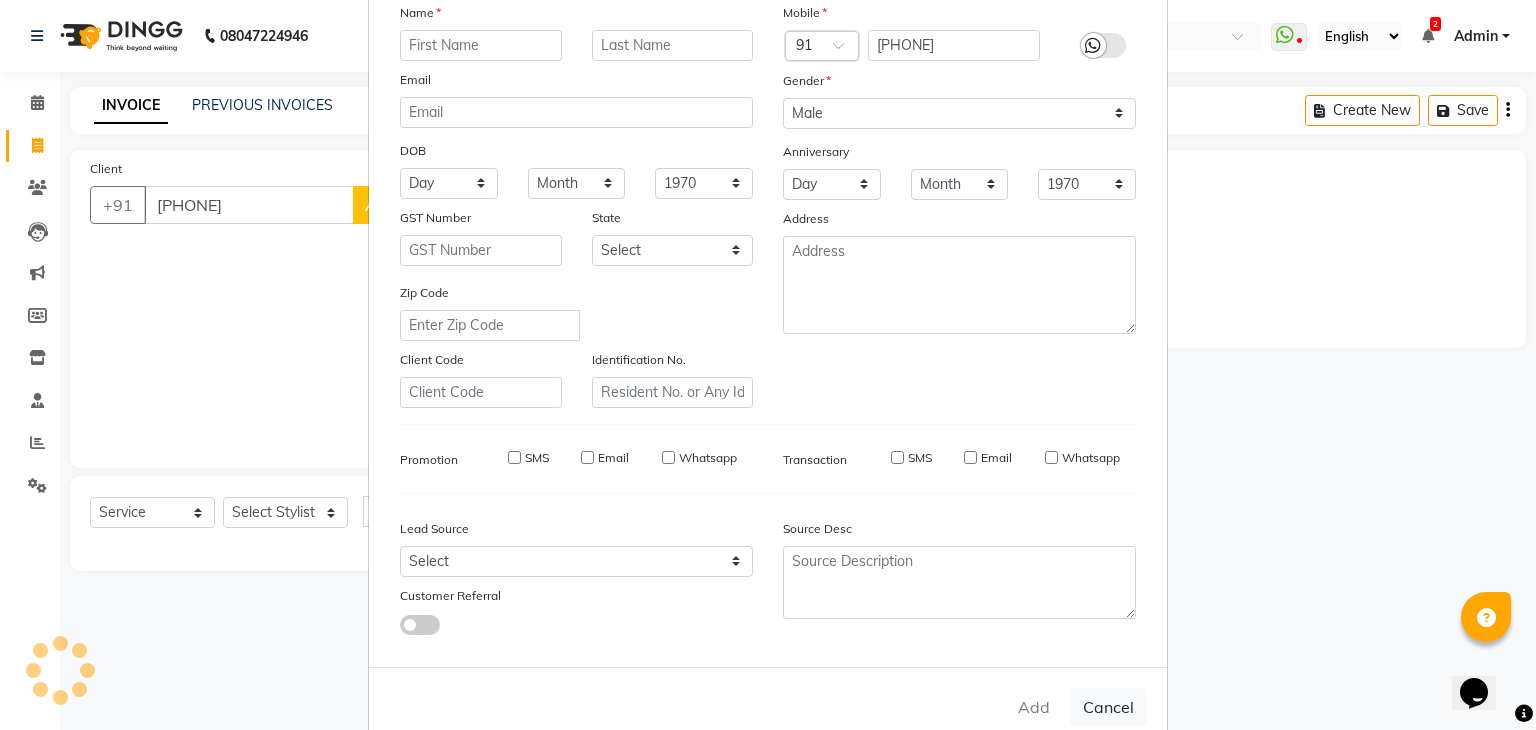 select 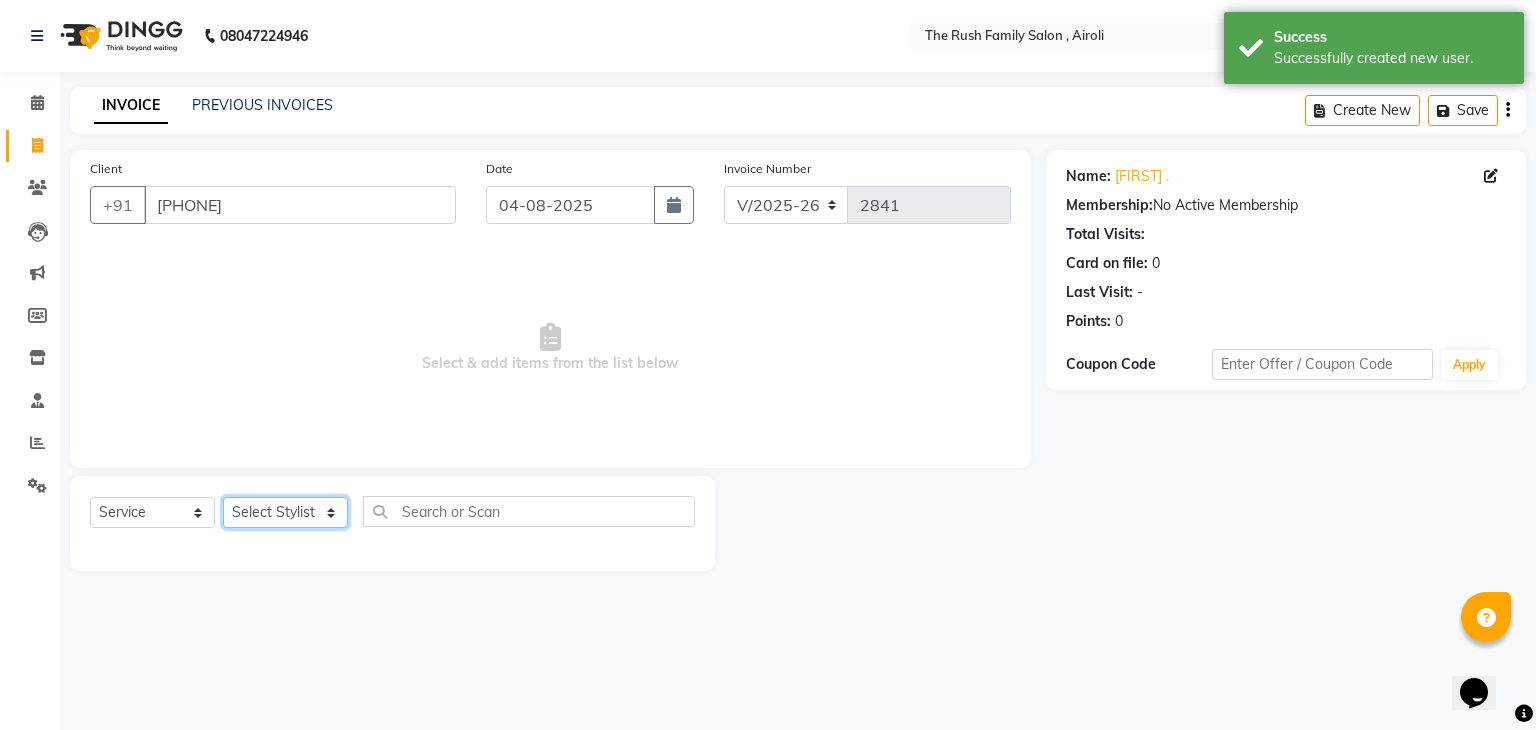 click on "Select Stylist Ajaz Alvira Danish Guddi Jayesh Josh  mumtaz Naeem Neha Riya    Rush Swati" 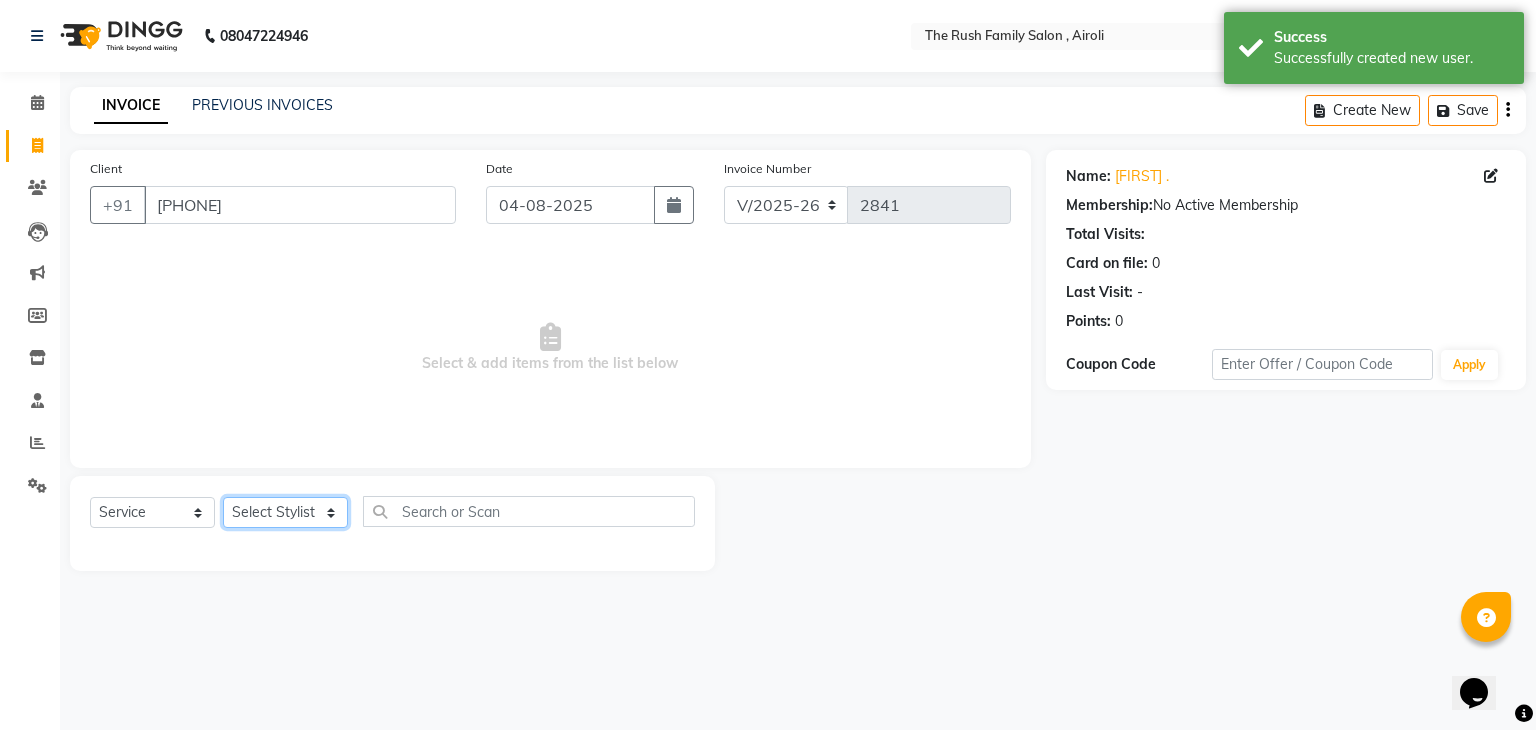 select on "53300" 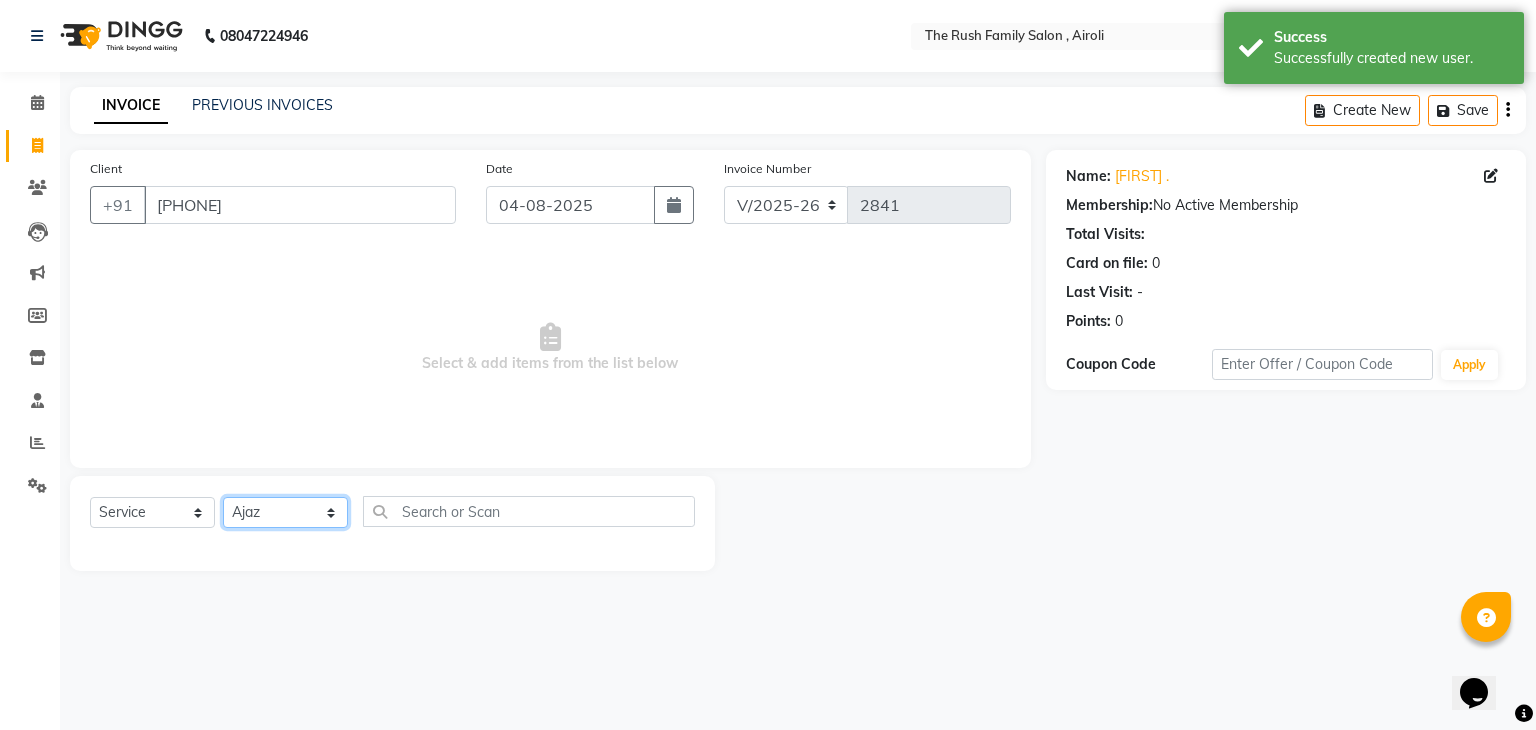 click on "Select Stylist Ajaz Alvira Danish Guddi Jayesh Josh  mumtaz Naeem Neha Riya    Rush Swati" 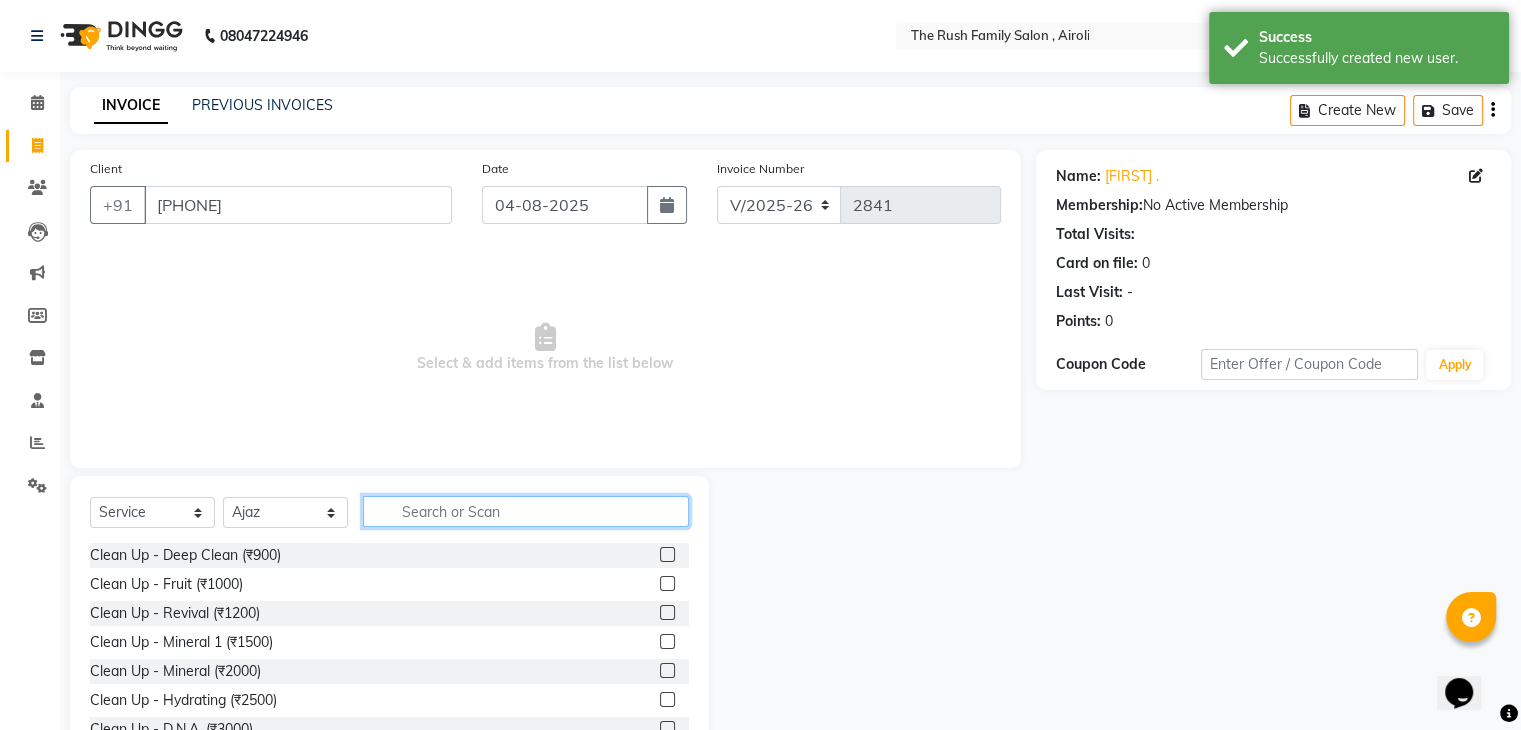 click 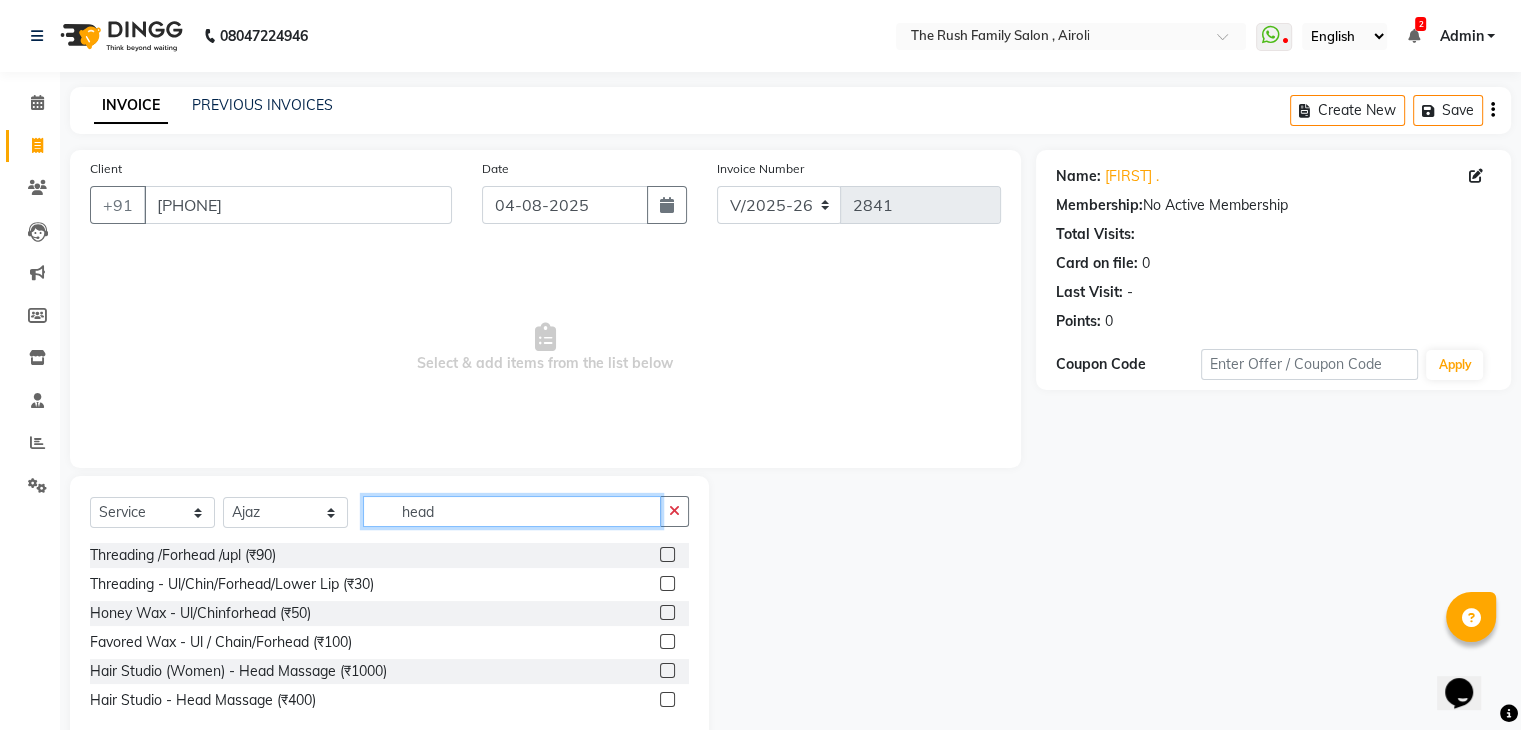 type on "head" 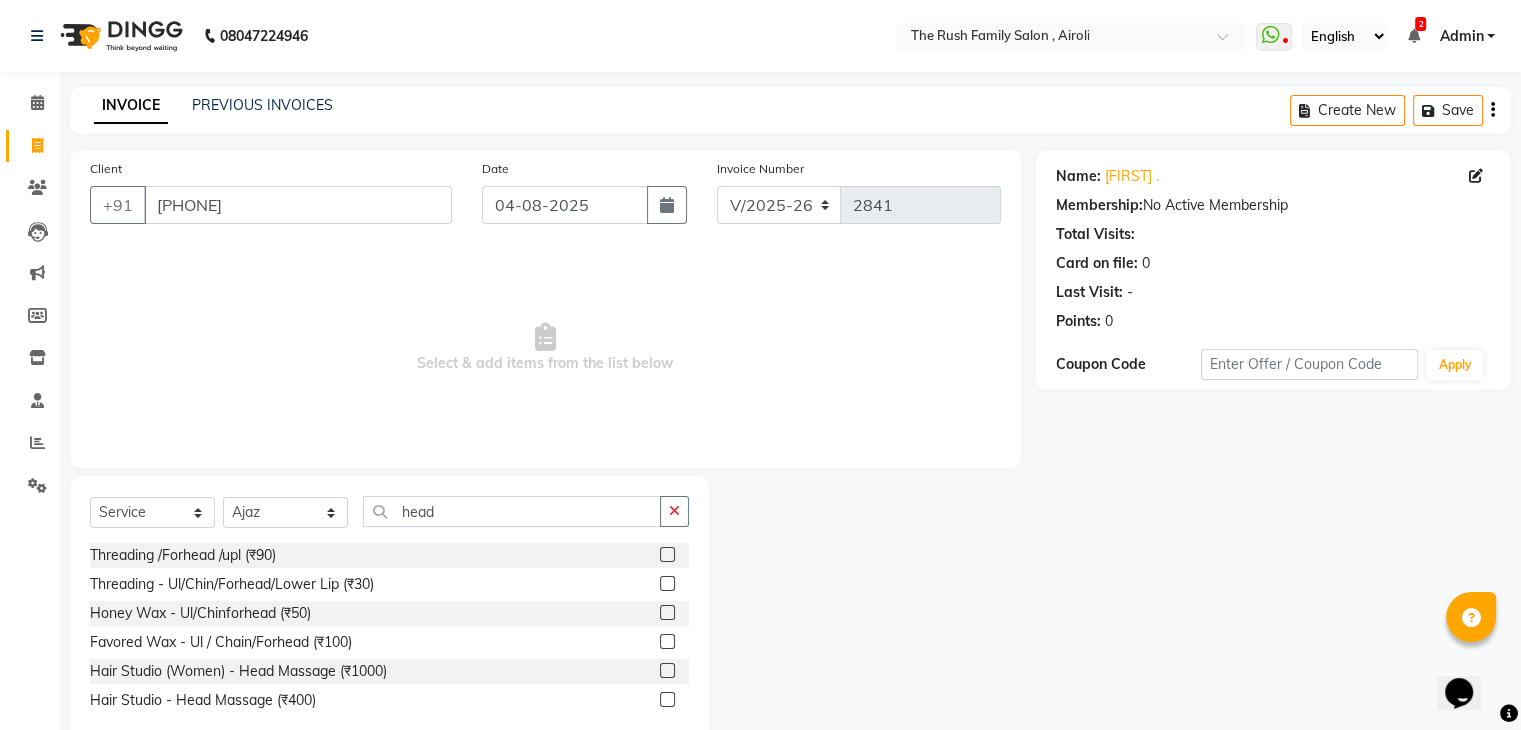 click 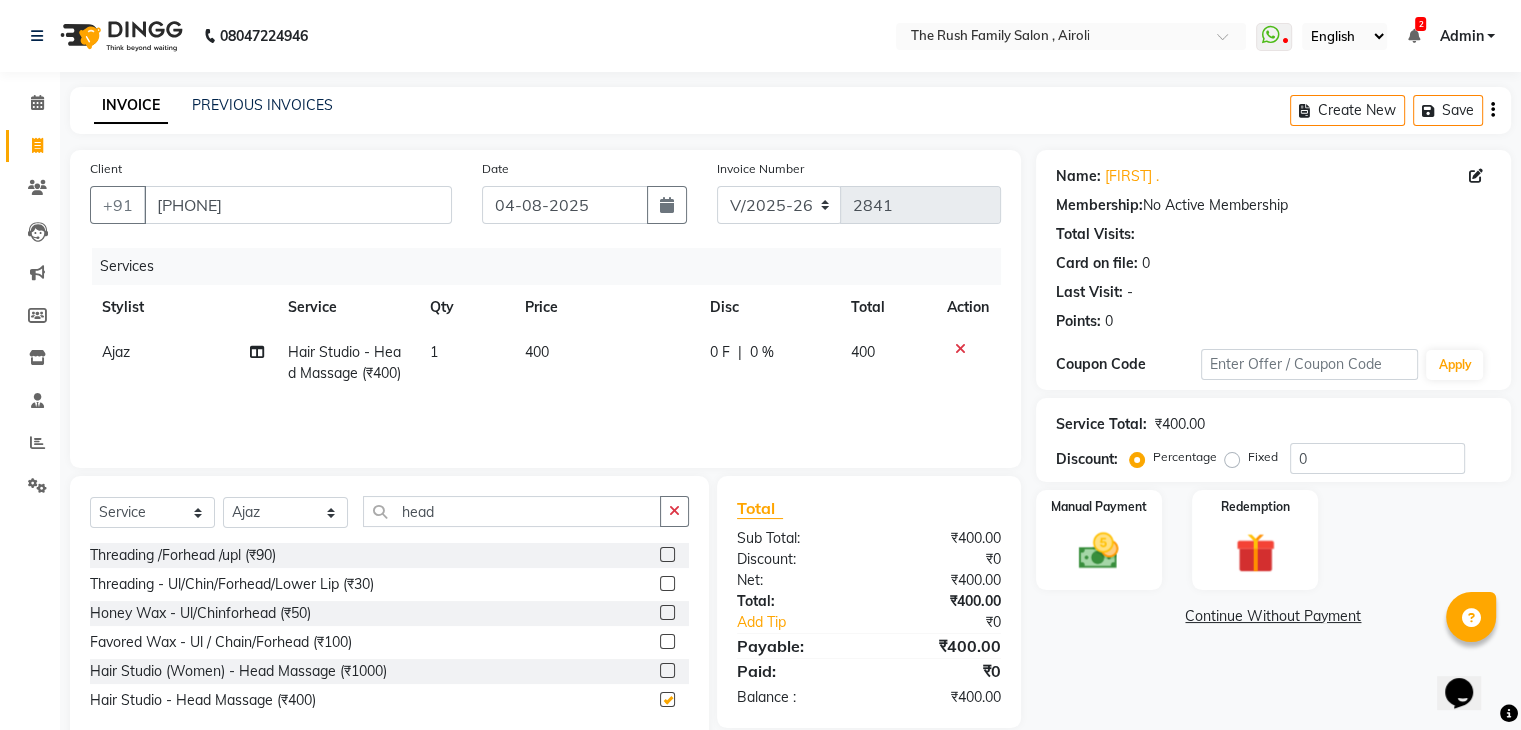 checkbox on "false" 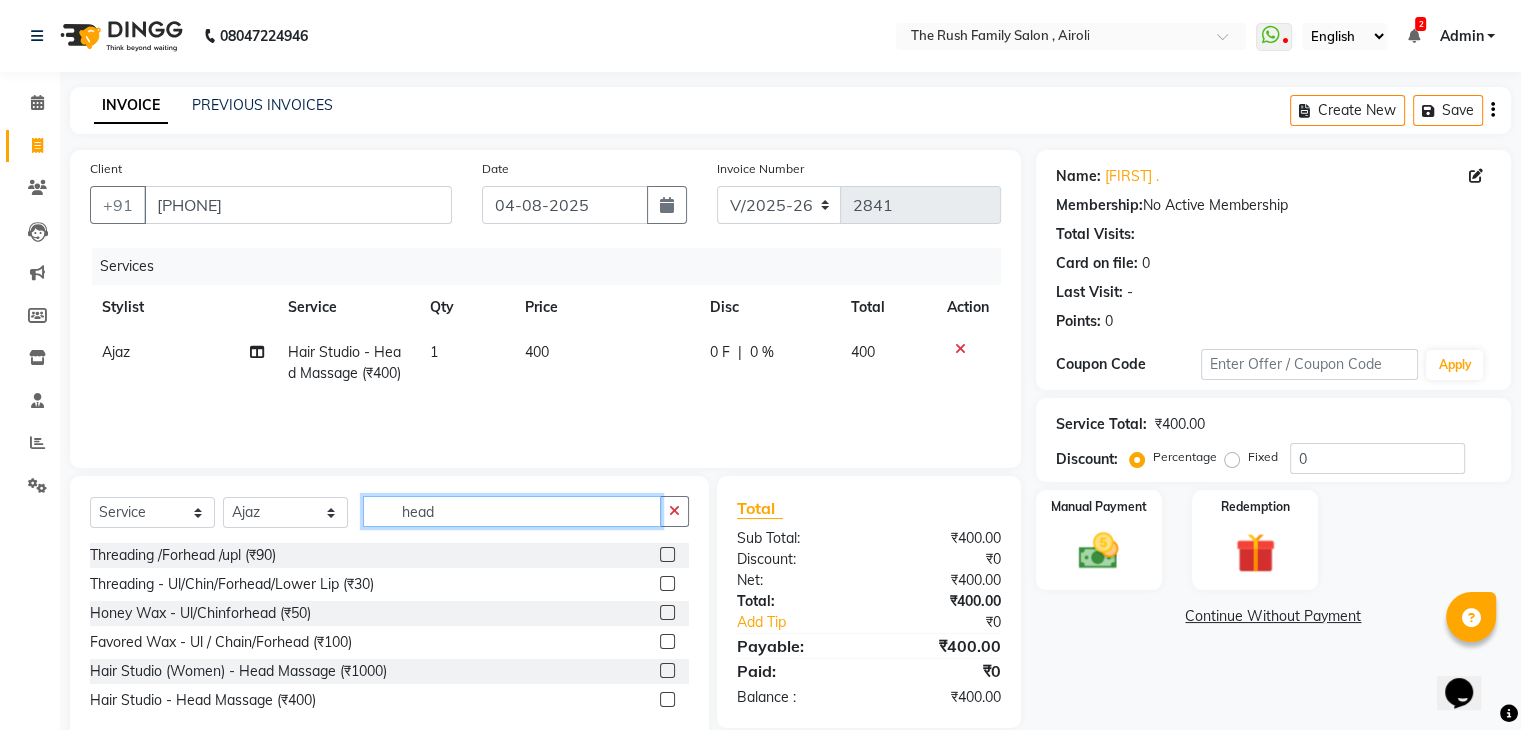 click on "head" 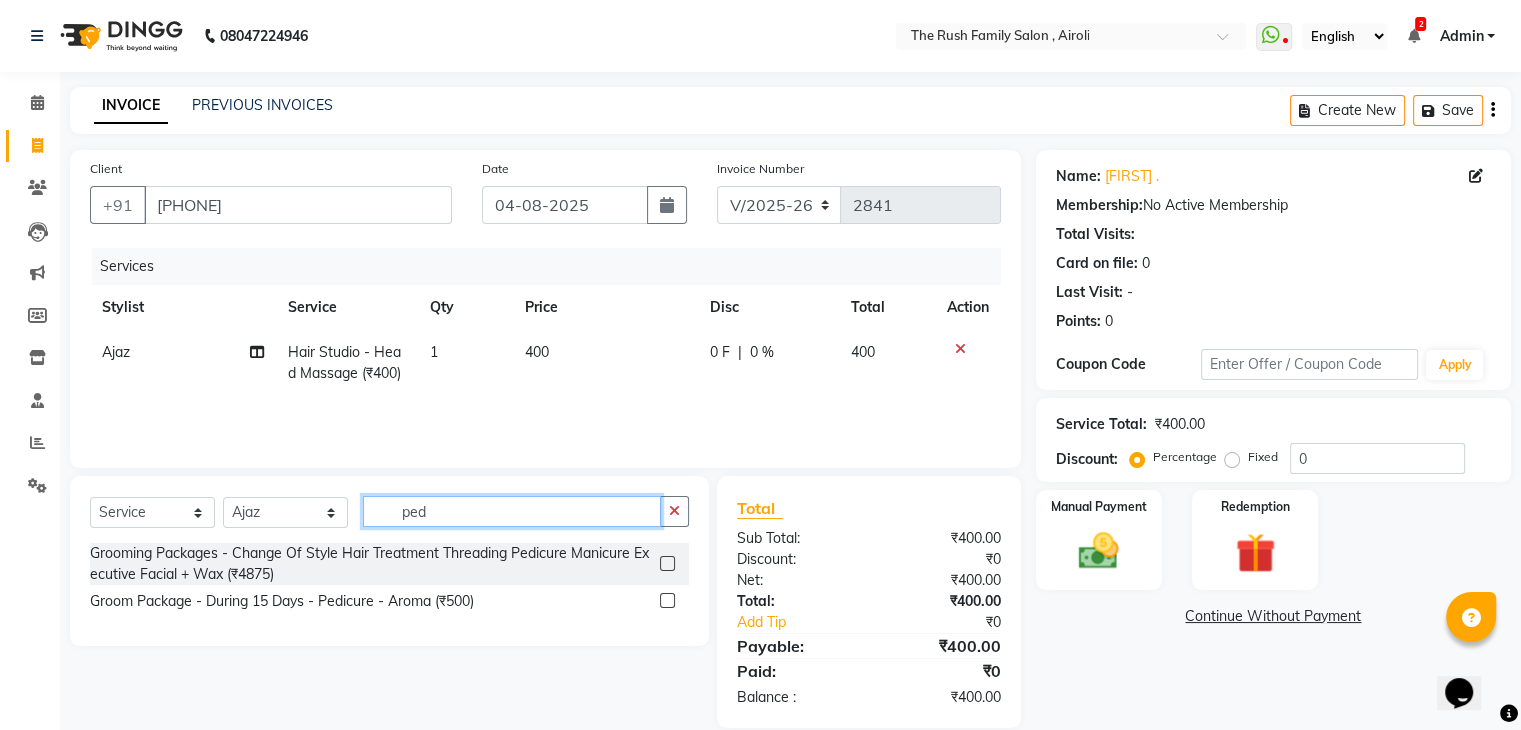 click on "ped" 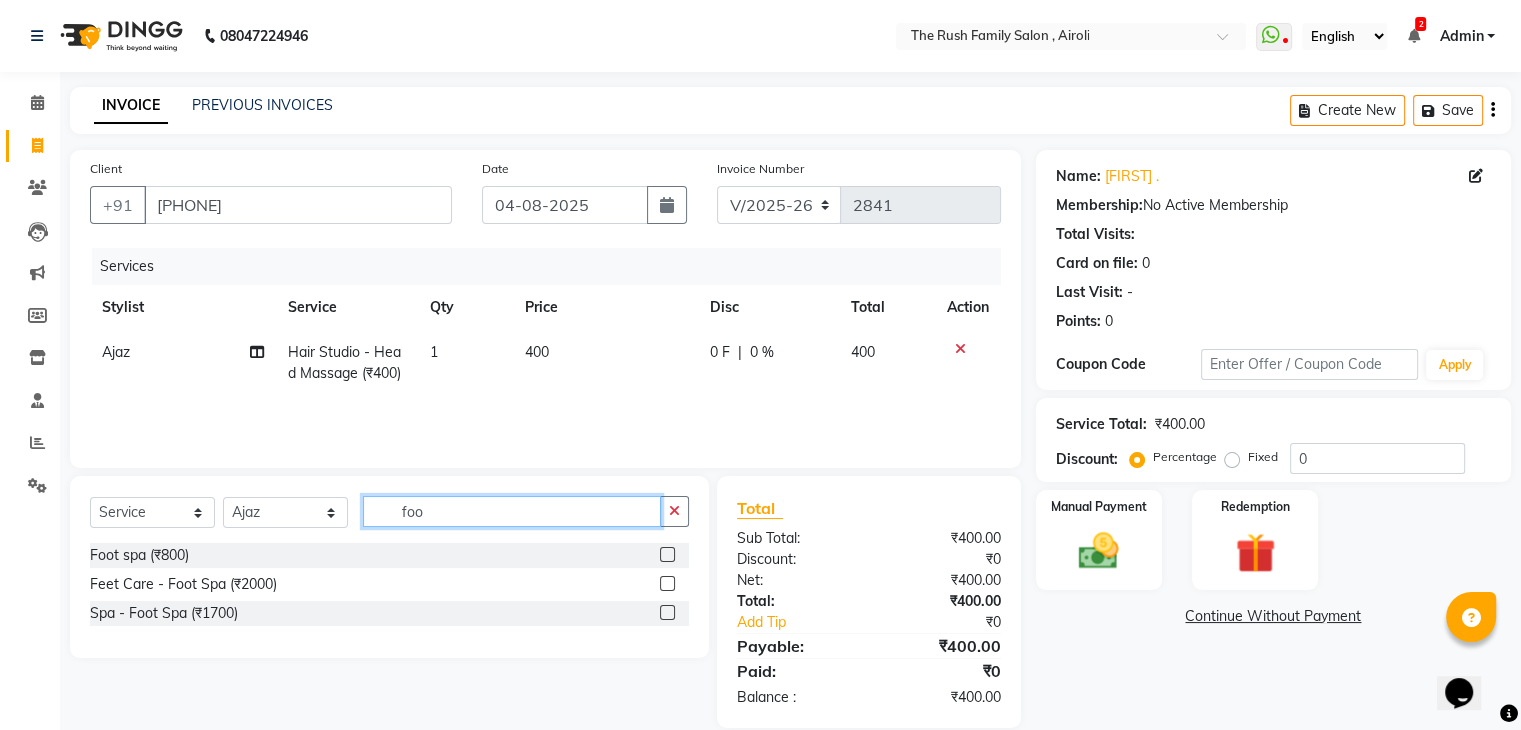 click on "foo" 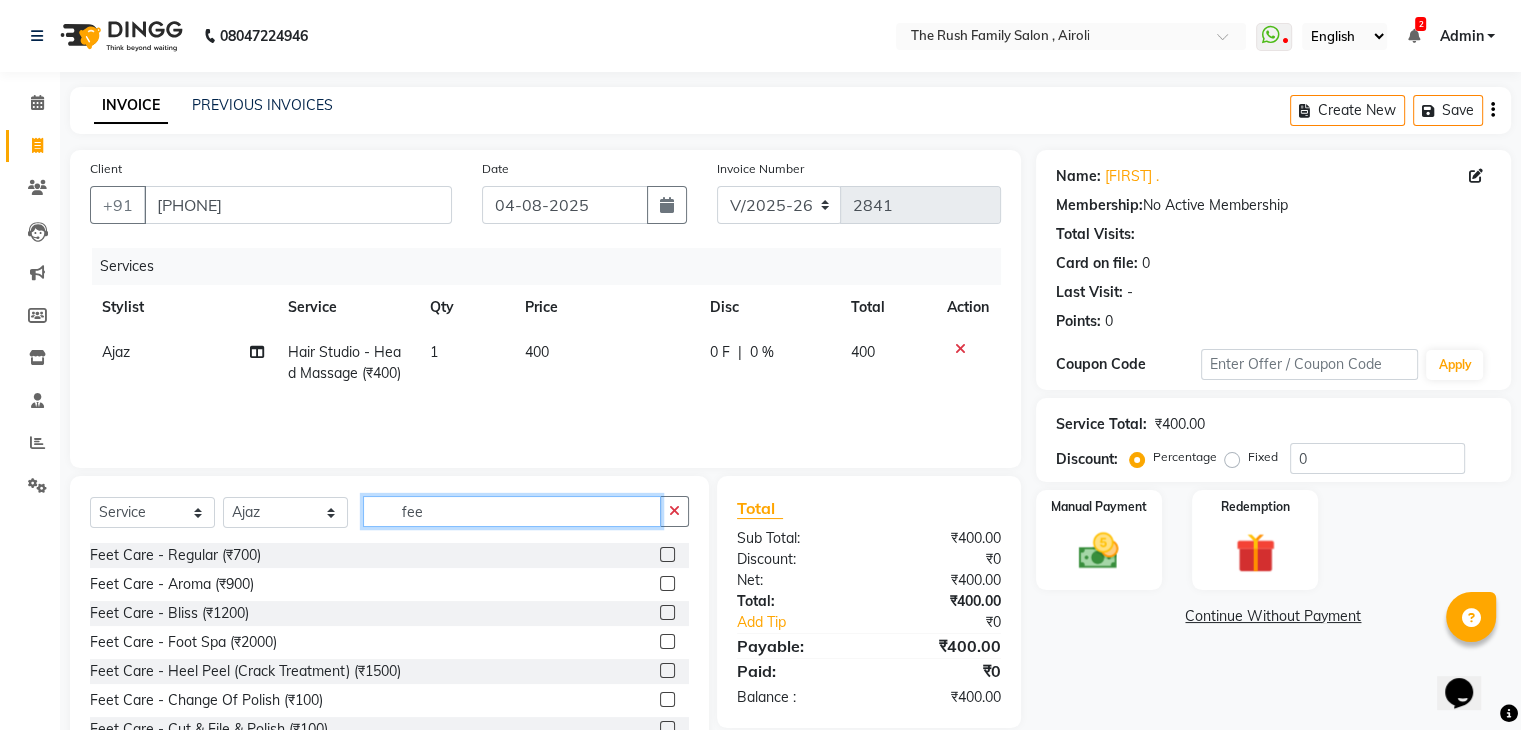 type on "fee" 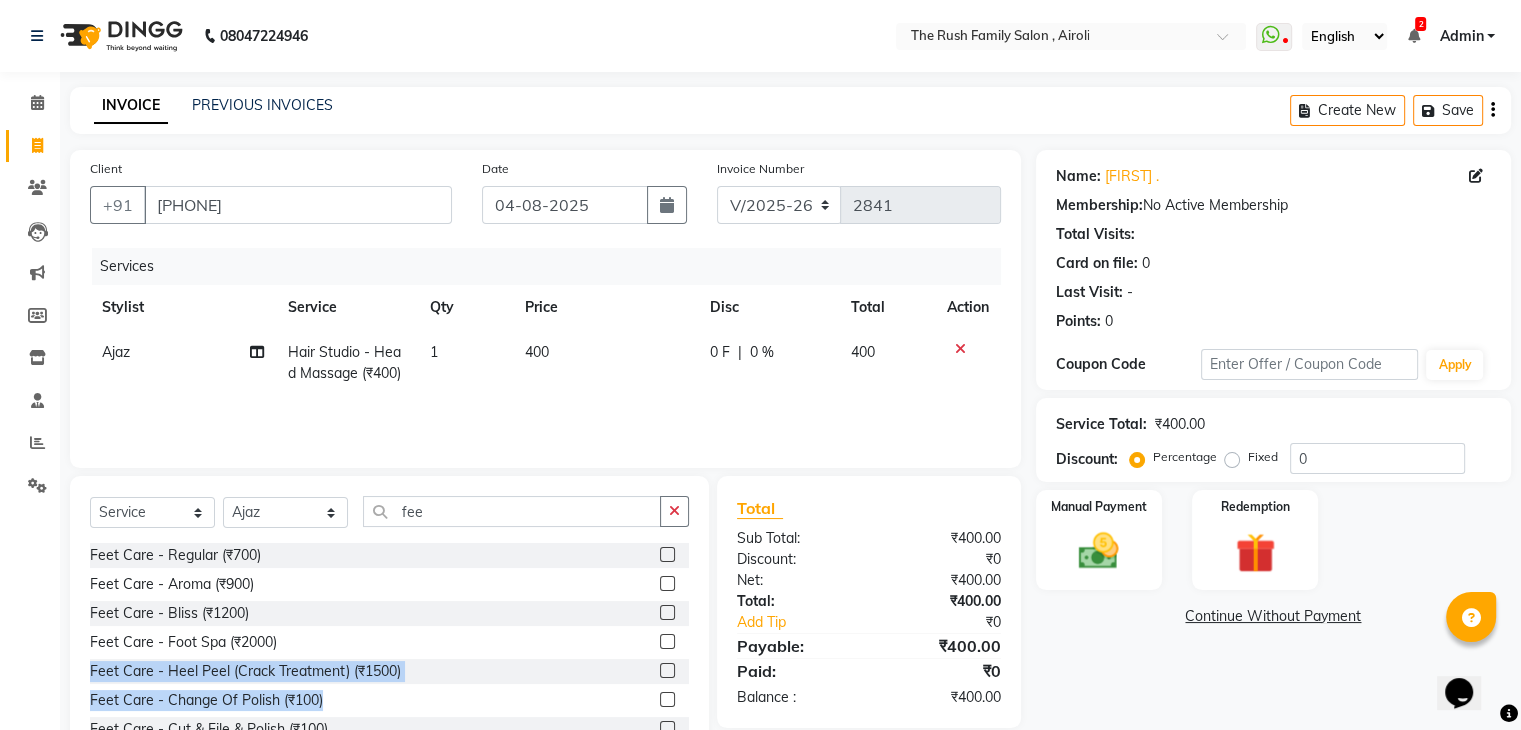 drag, startPoint x: 672, startPoint y: 632, endPoint x: 672, endPoint y: 691, distance: 59 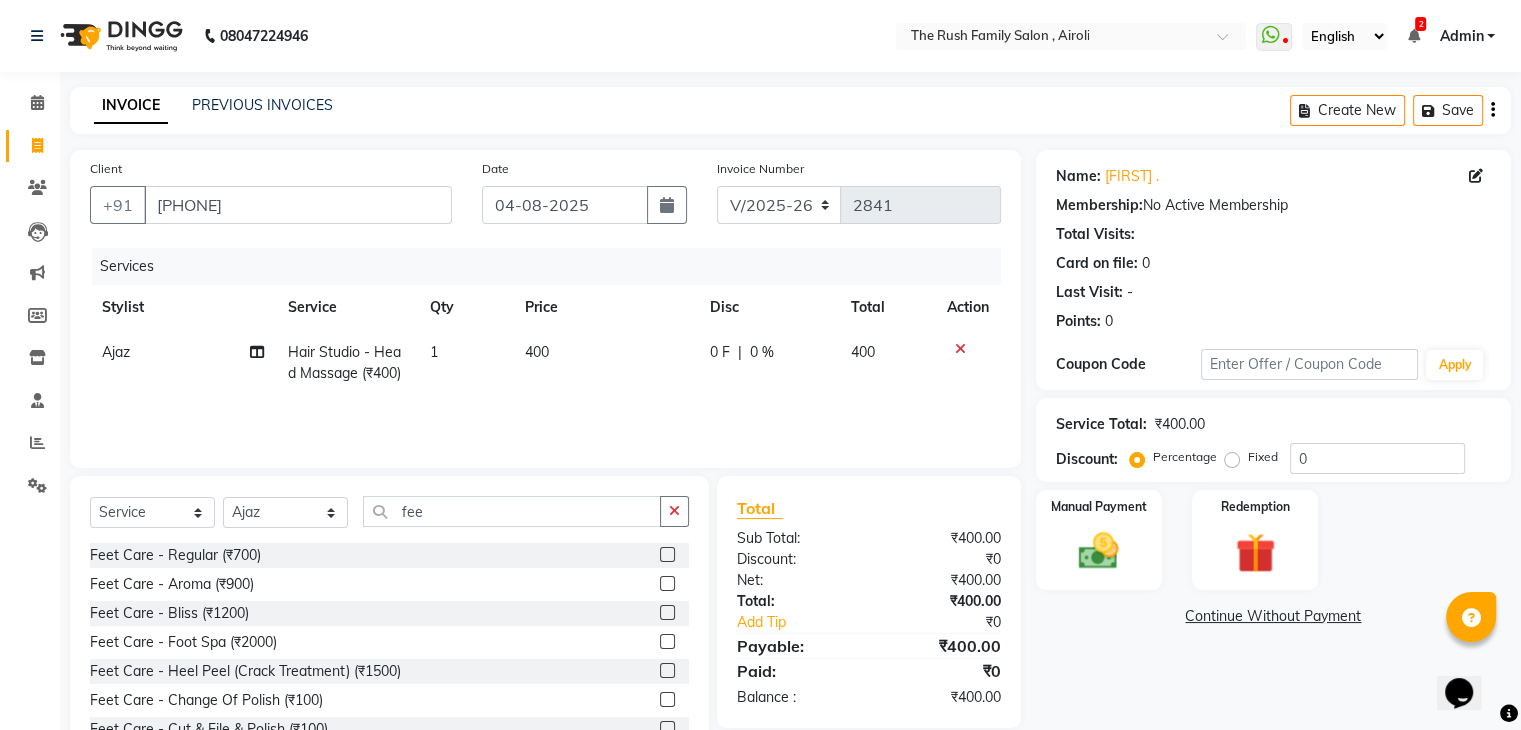 click 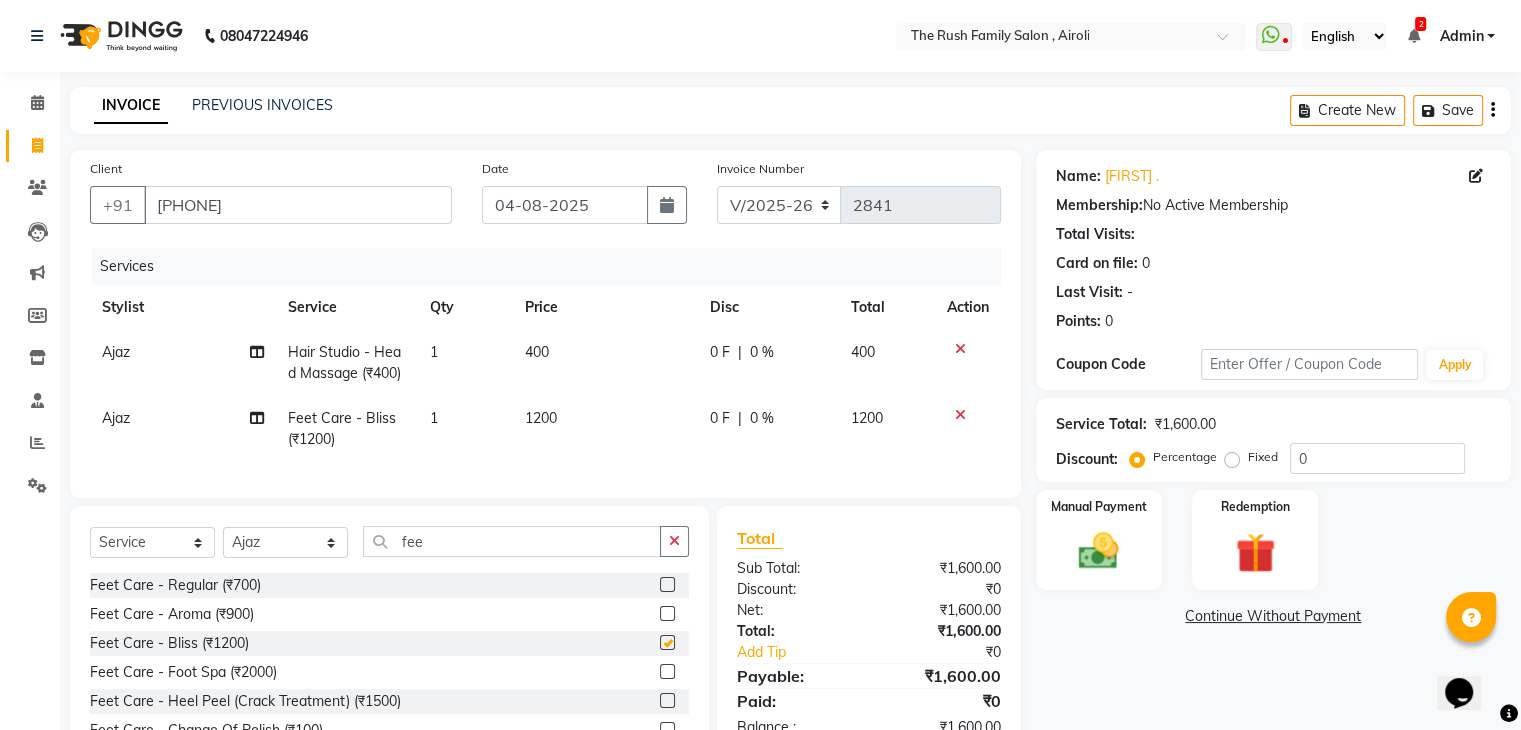 checkbox on "false" 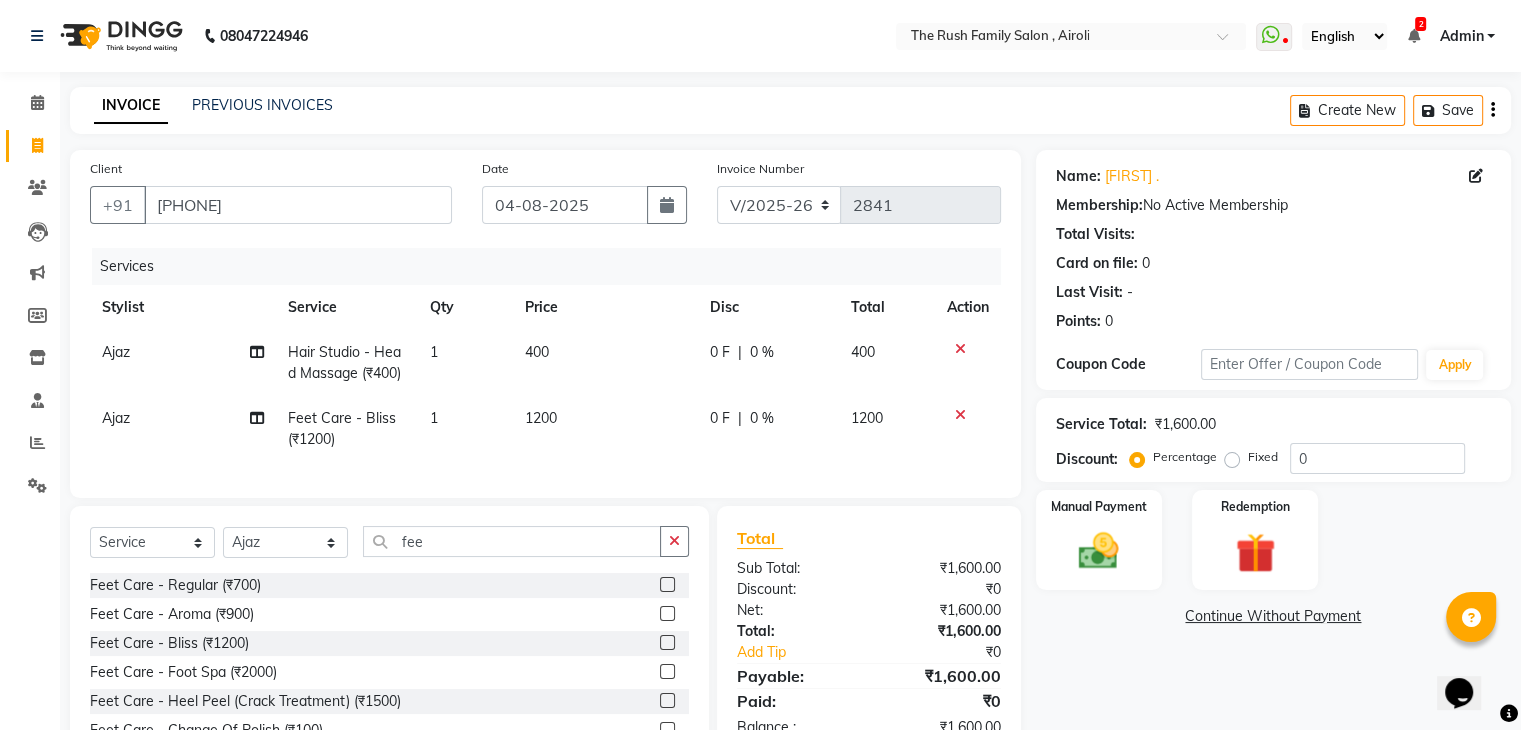 click on "0 F" 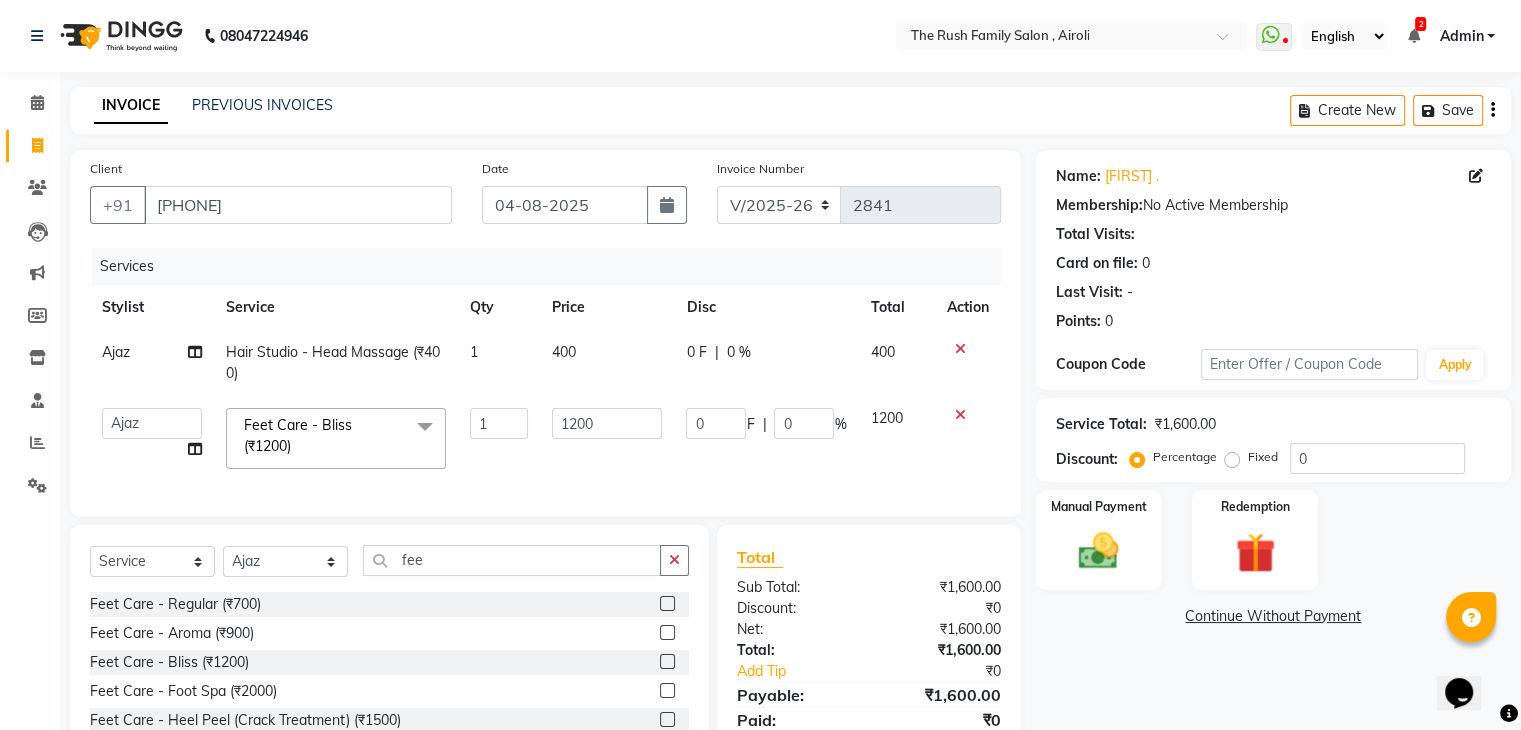click on "0" 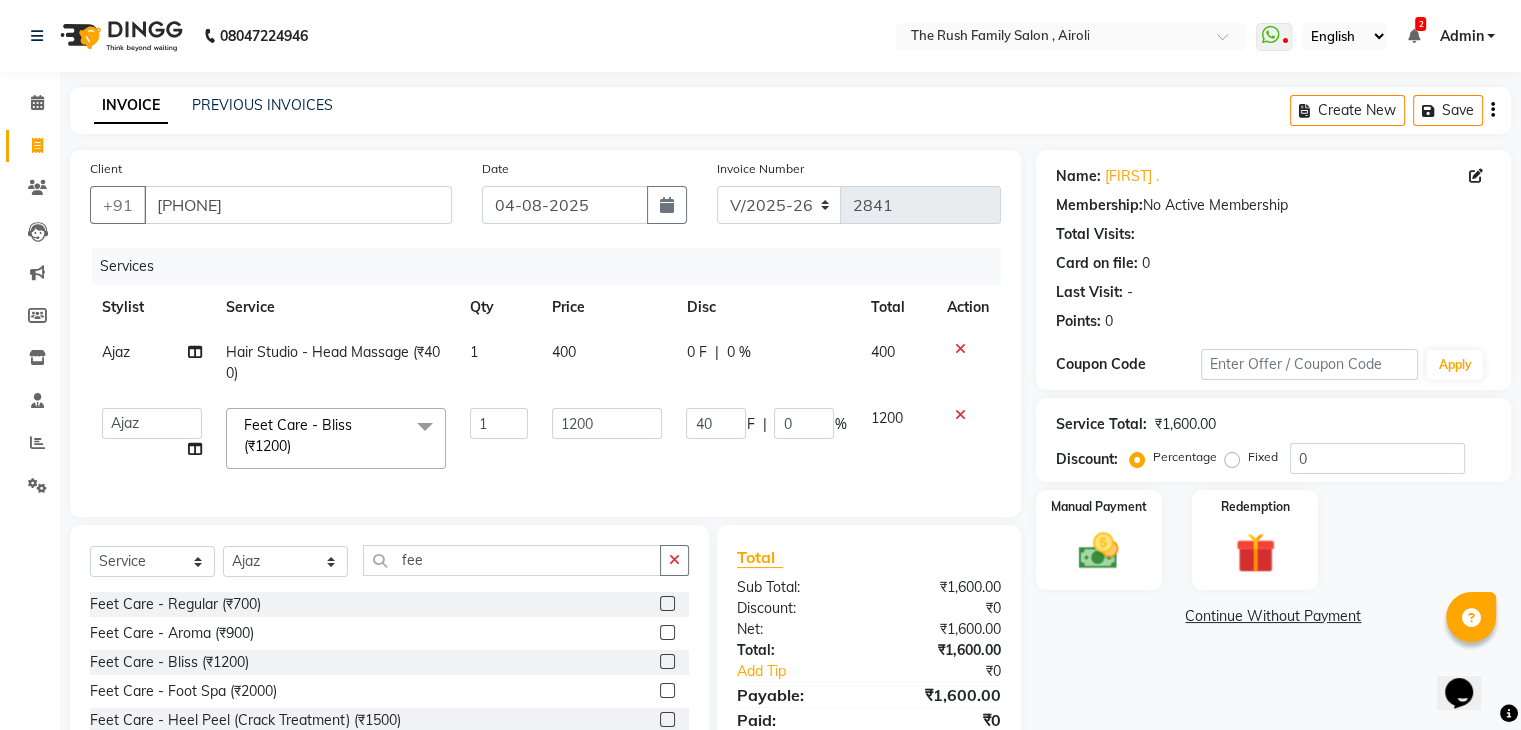 type on "400" 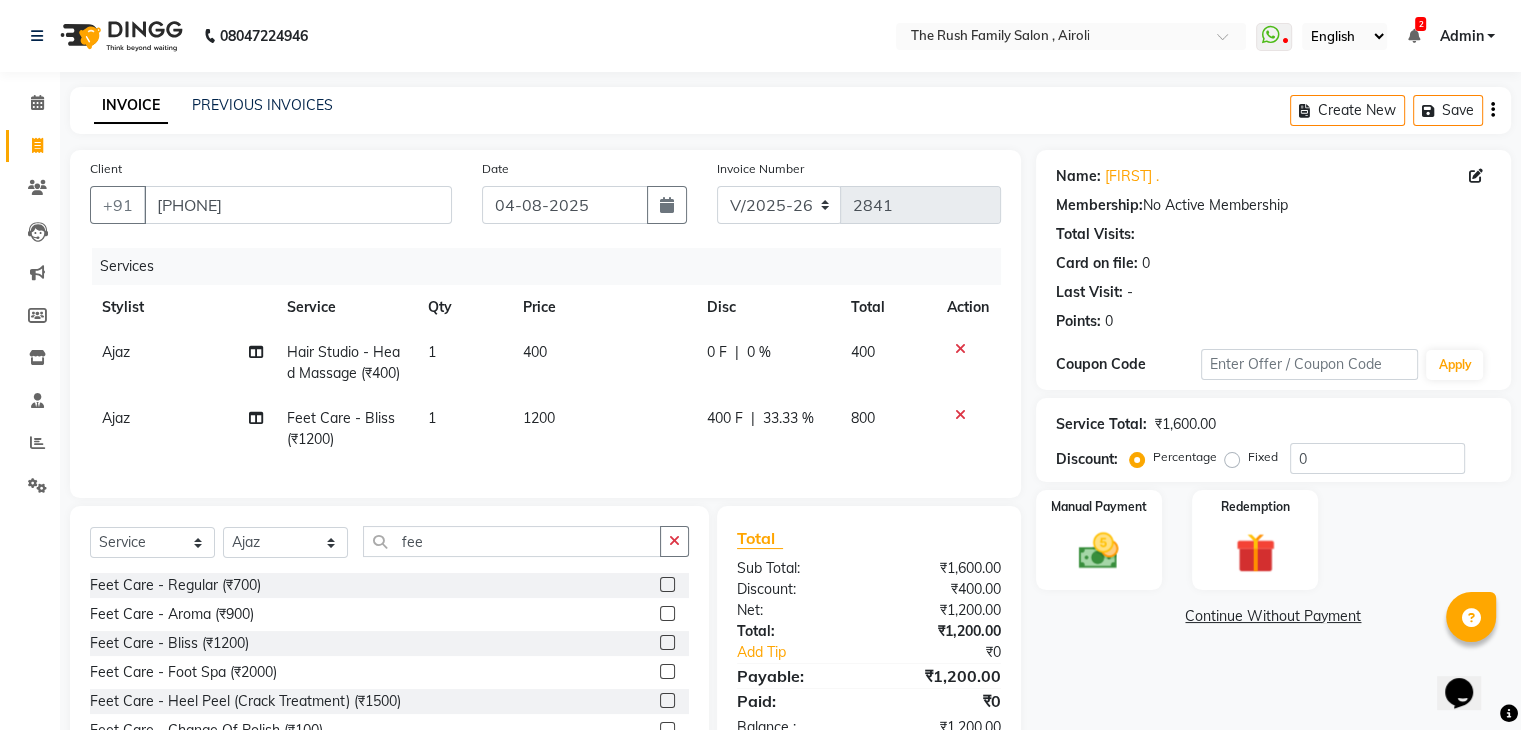 click on "Services Stylist Service Qty Price Disc Total Action [FIRST] Hair Studio - Head Massage (₹400) 1 400 0 F | 0 % 400 [FIRST] Feet Care - Bliss (₹1200) 1 1200 400 F | 33.33 % 800" 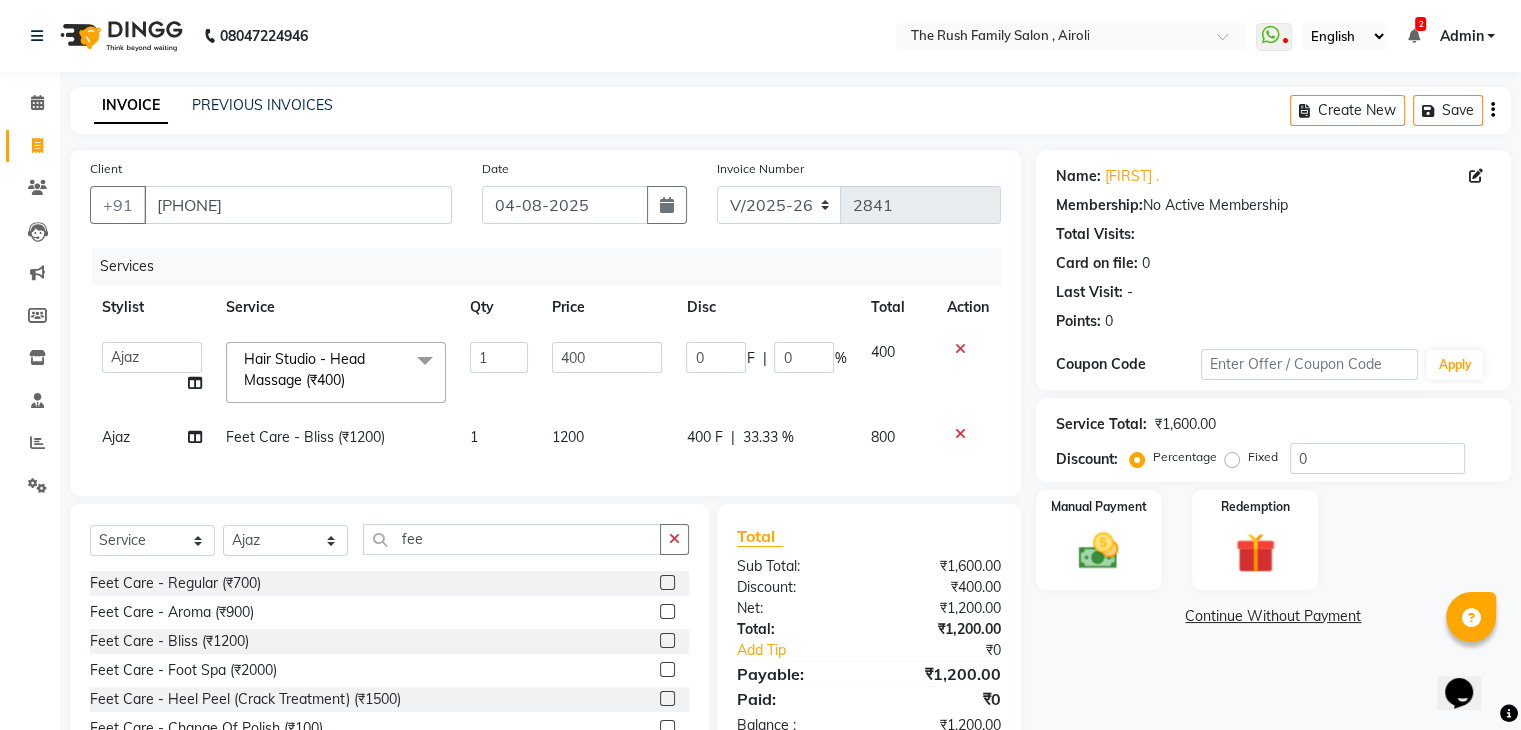click on "0" 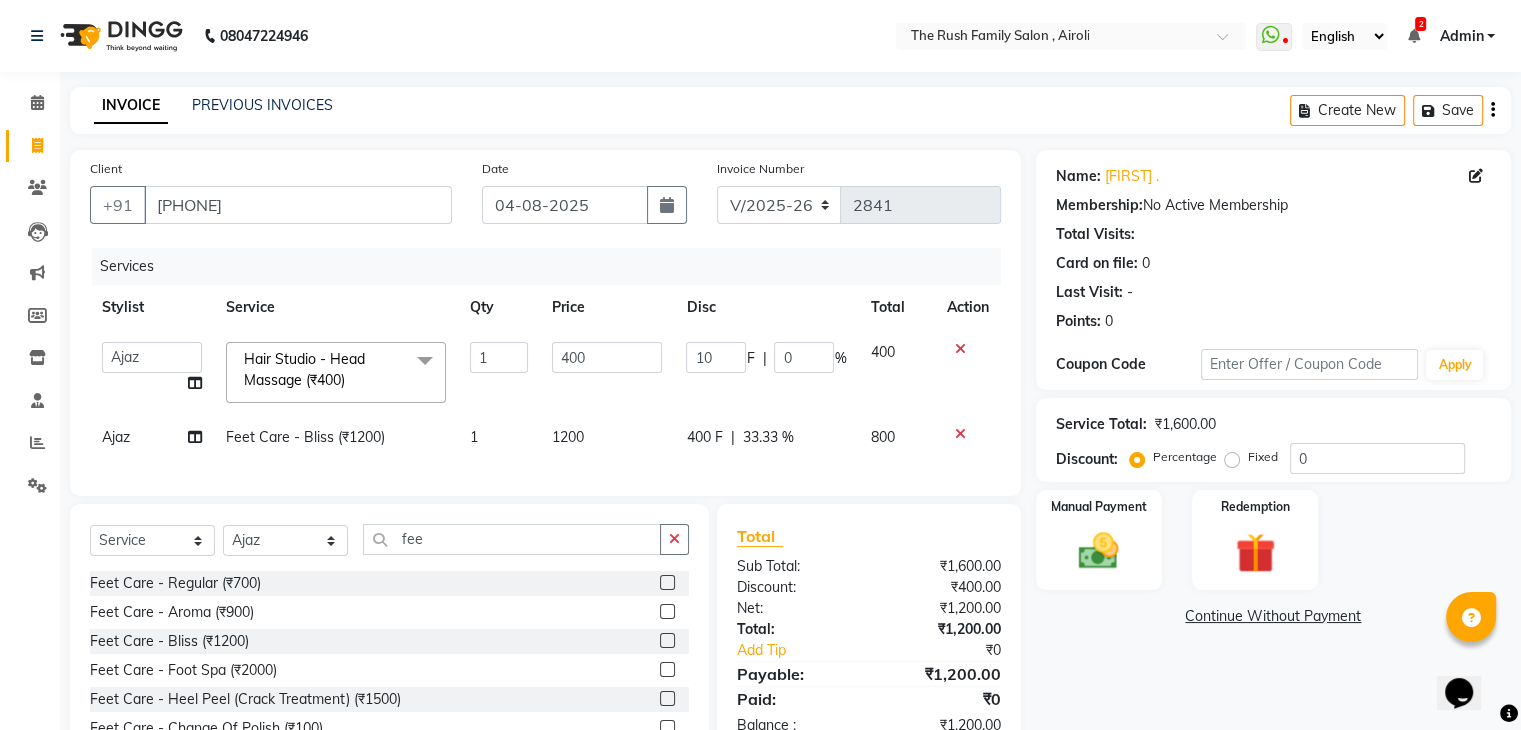 type on "100" 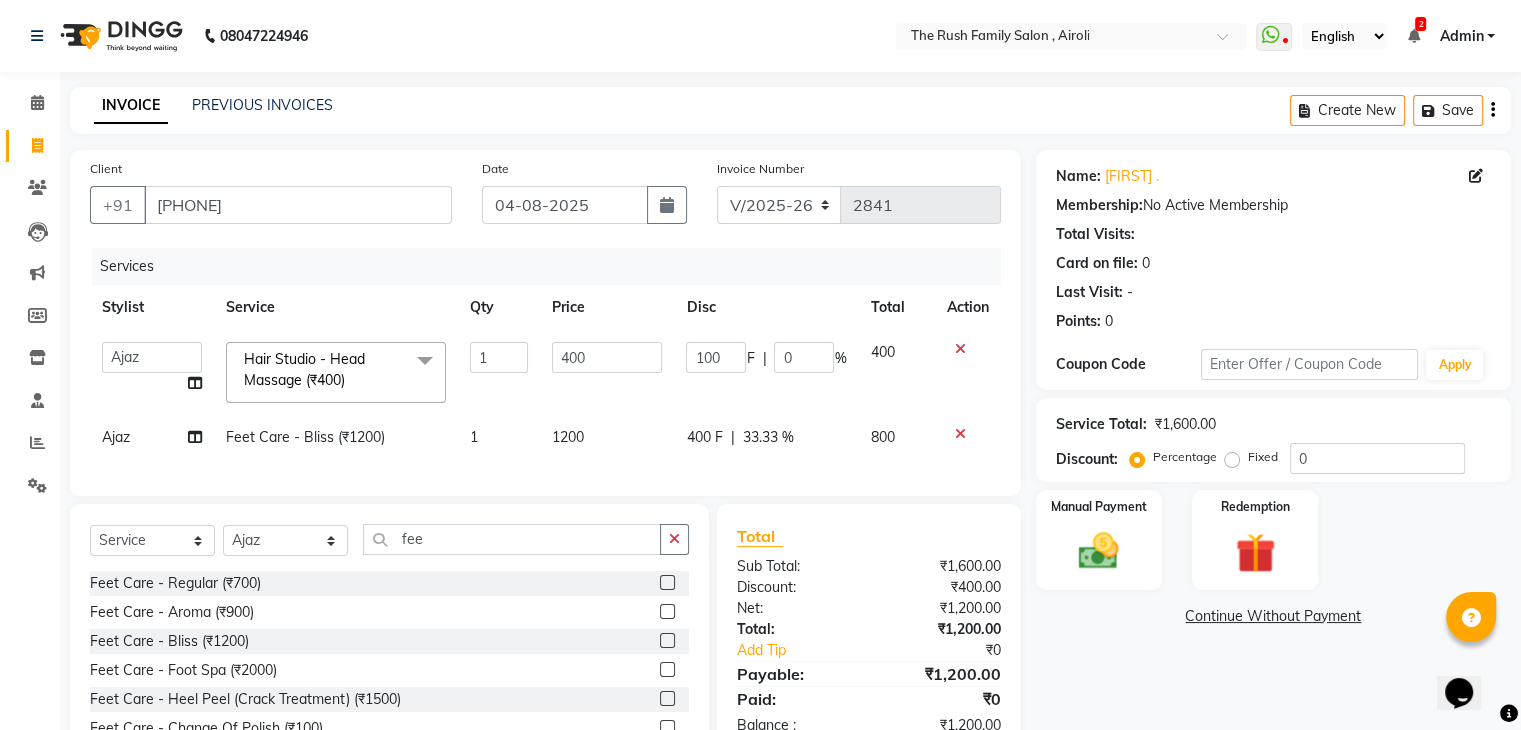 click on "Hair Studio - Head Massage (₹400)  x Clean Up - Deep Clean (₹900) Clean Up - Fruit (₹1000) Clean Up - Revival (₹1200) Clean Up - Mineral 1 (₹1500) Clean Up - Mineral (₹2000) Clean Up - Hydrating (₹2500) Clean Up - D.N.A. (₹3000) lice treatment (₹2000) power dose [per bottle ] (₹500) pigmantation facial (₹1000) protein spa (₹2500) Bota smooth (₹8000) Bota smooth  (₹10000) bota smooth (₹6500) Protein hair spa (₹1600) nanoplatia (₹2500) Hair protein spa (₹2000) Protein spaa (₹3500) Foot spa (₹800) Protein spa (₹3000) Nose pill off (₹250) hair spa dandruff treatment (₹3500) Threading/upl (₹70) Threading /Forhead /upl (₹90) Botosmooth (₹7000) Pigmentation treatment (₹3000) Hydra  facial (₹7000) hair cut / shave (₹375) Pill off upl (₹50) Advance payment (₹600) Diamond clean up (₹1200) Botoplatia  (₹4600) hair colour (₹1200) face massage (₹800) 1 F" 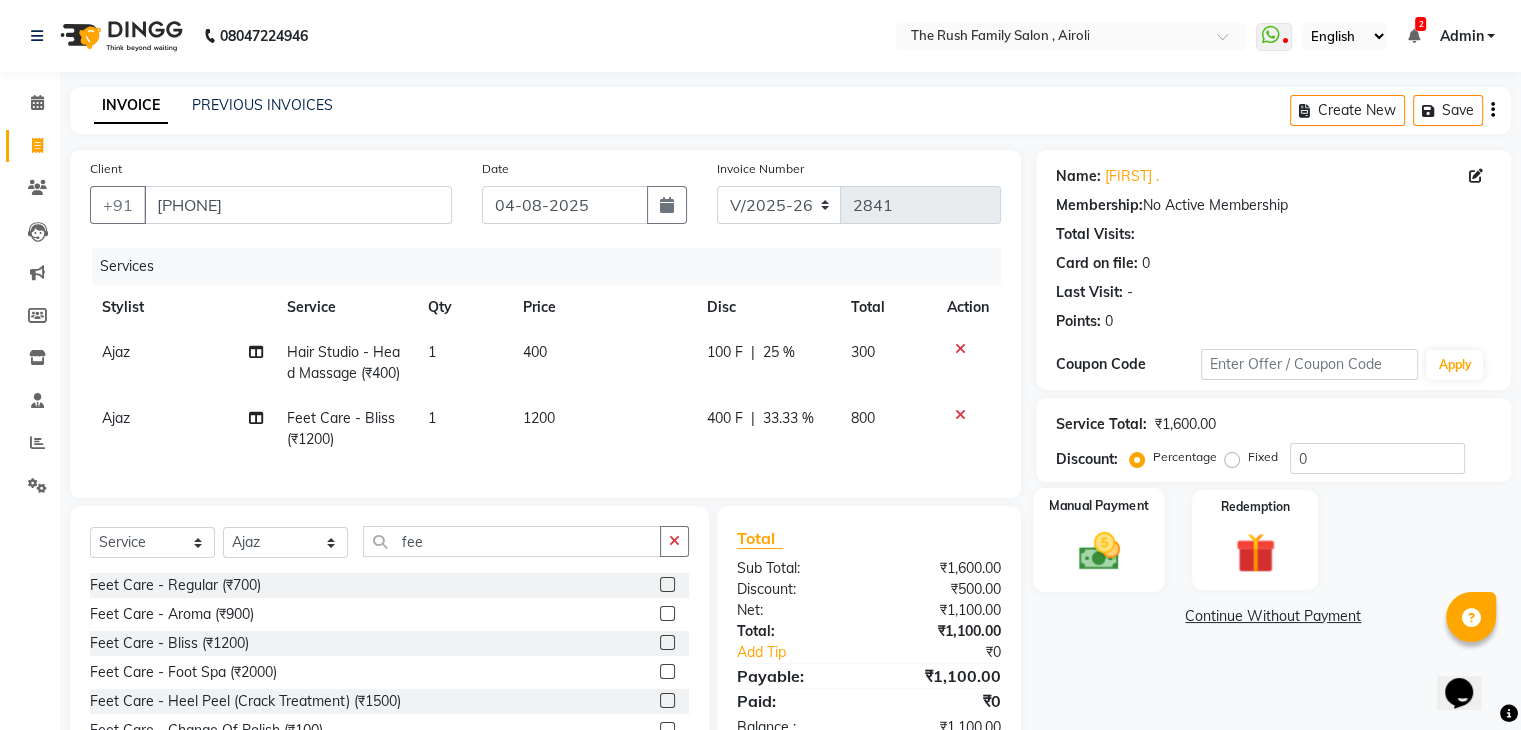 click on "Manual Payment" 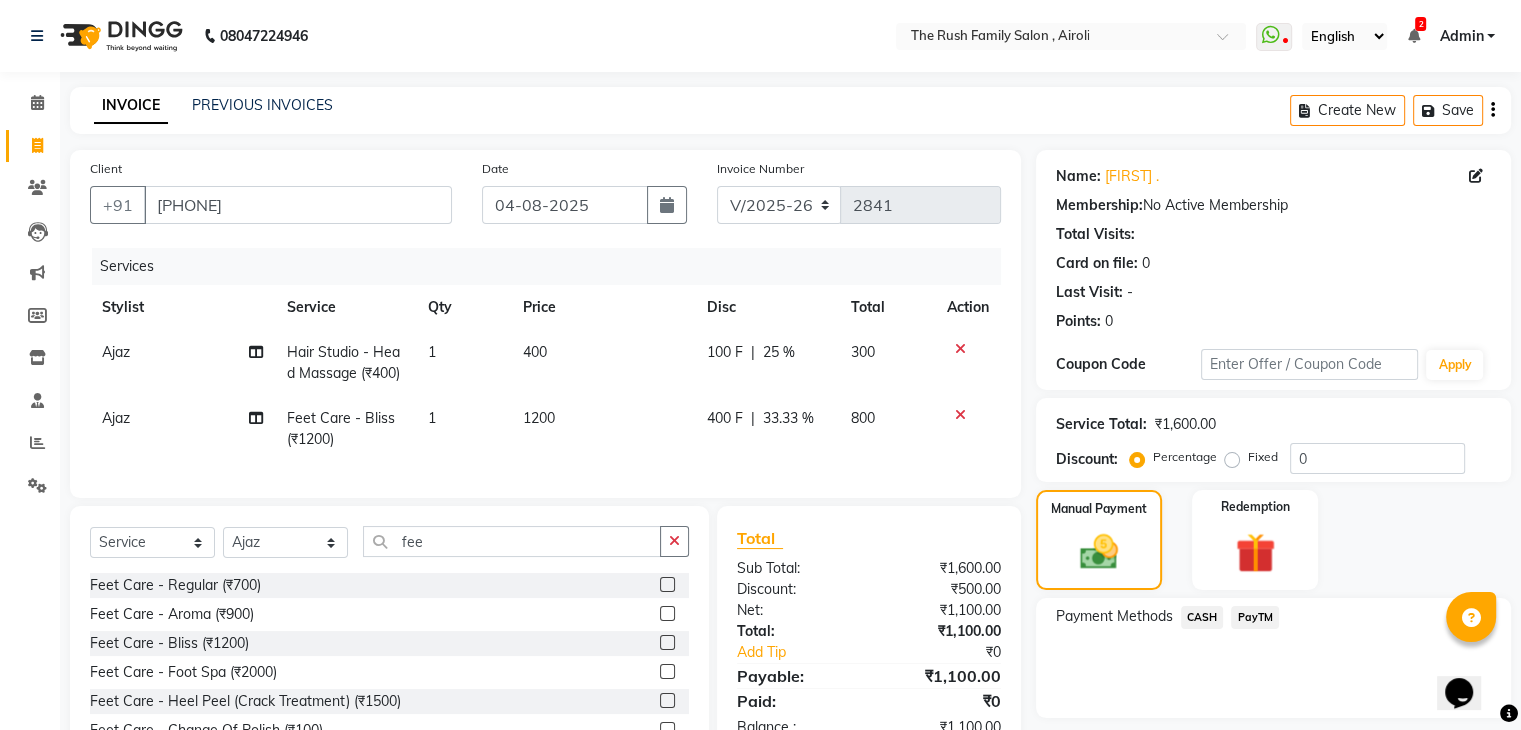 scroll, scrollTop: 117, scrollLeft: 0, axis: vertical 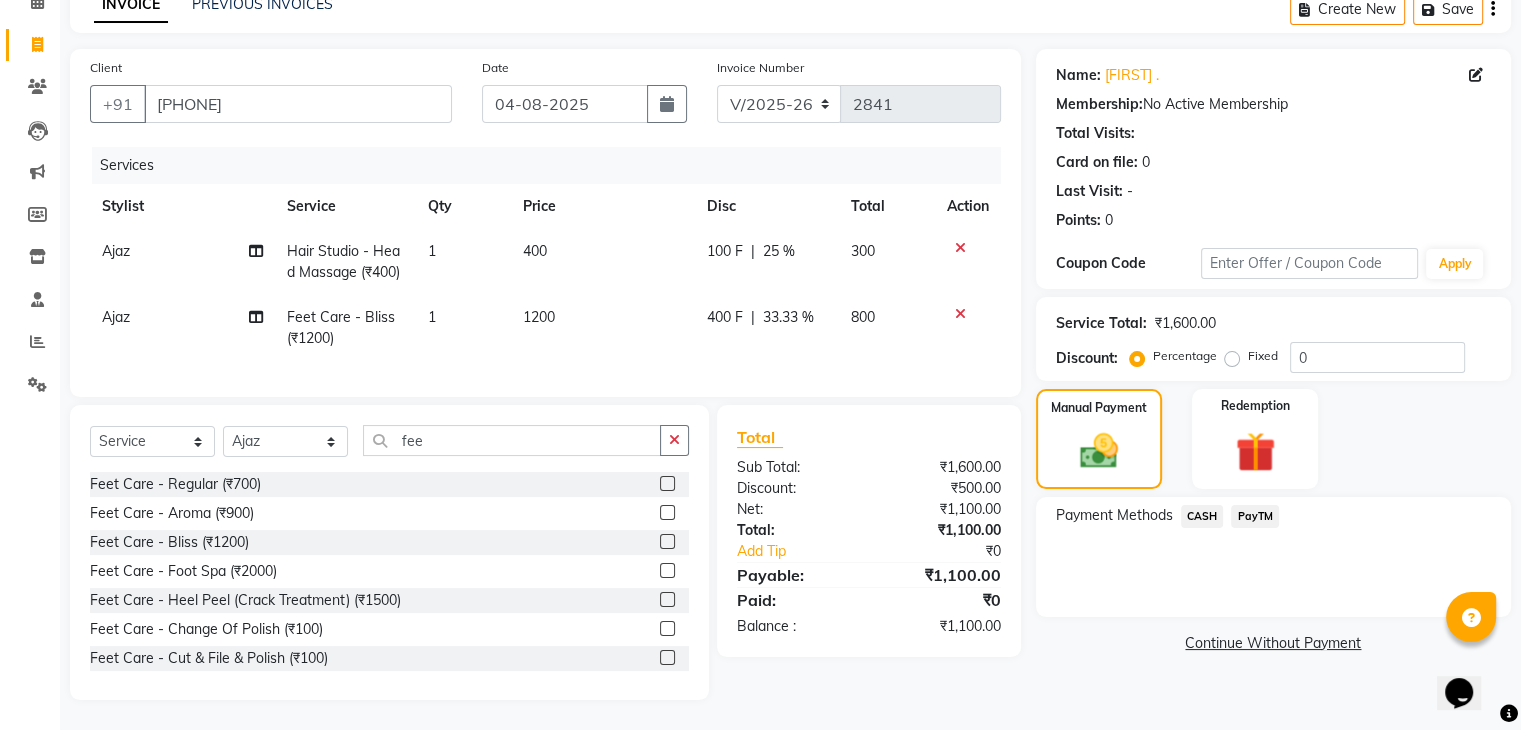 click on "CASH" 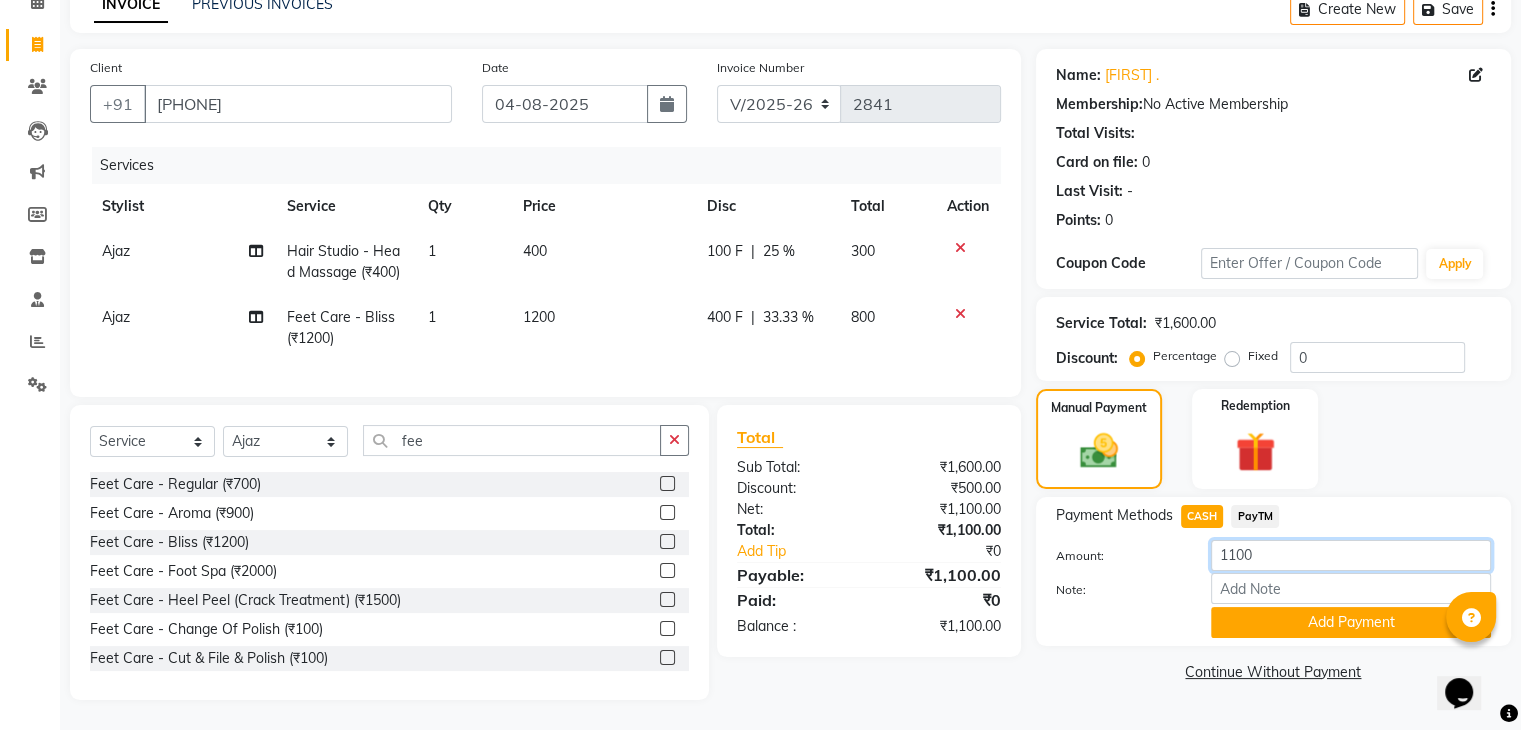 click on "1100" 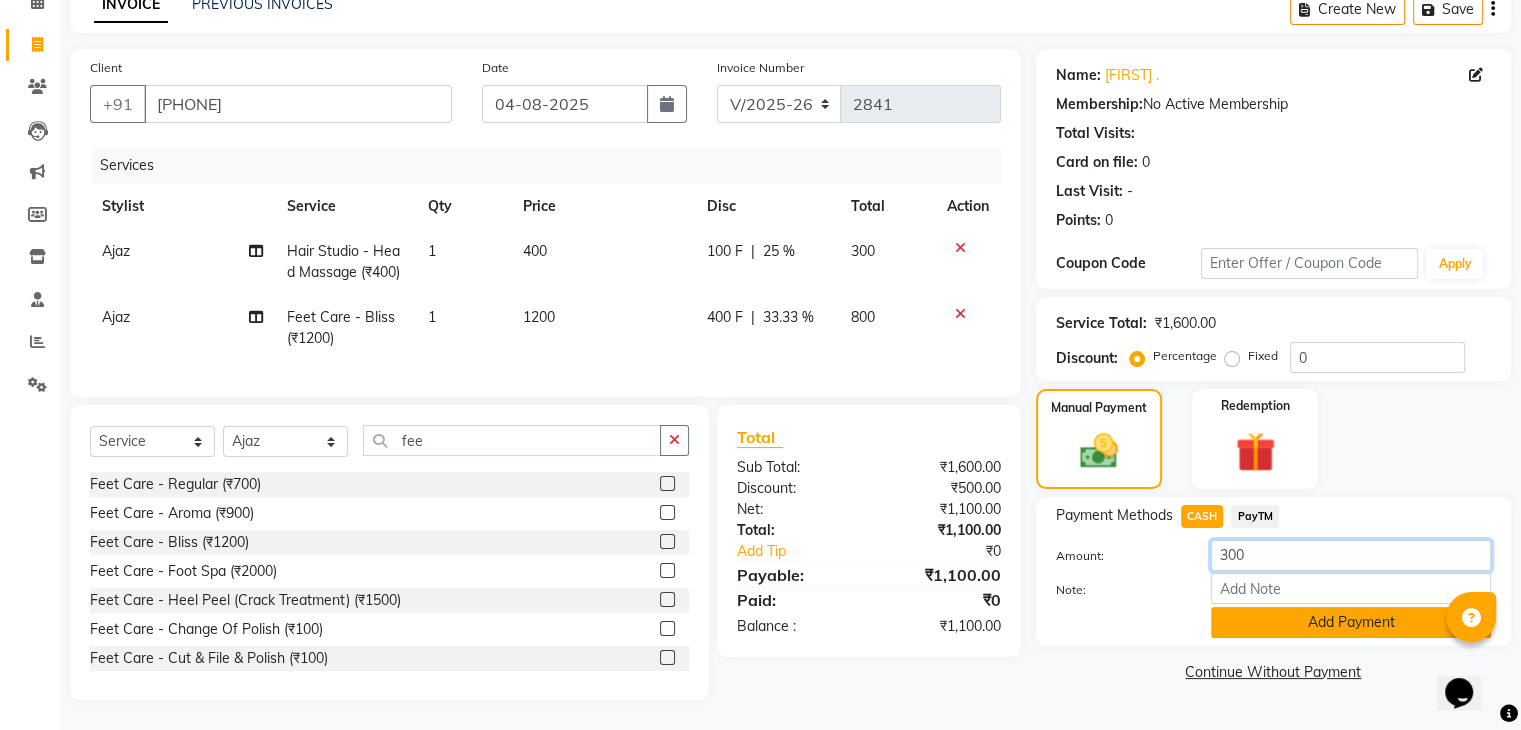 type on "300" 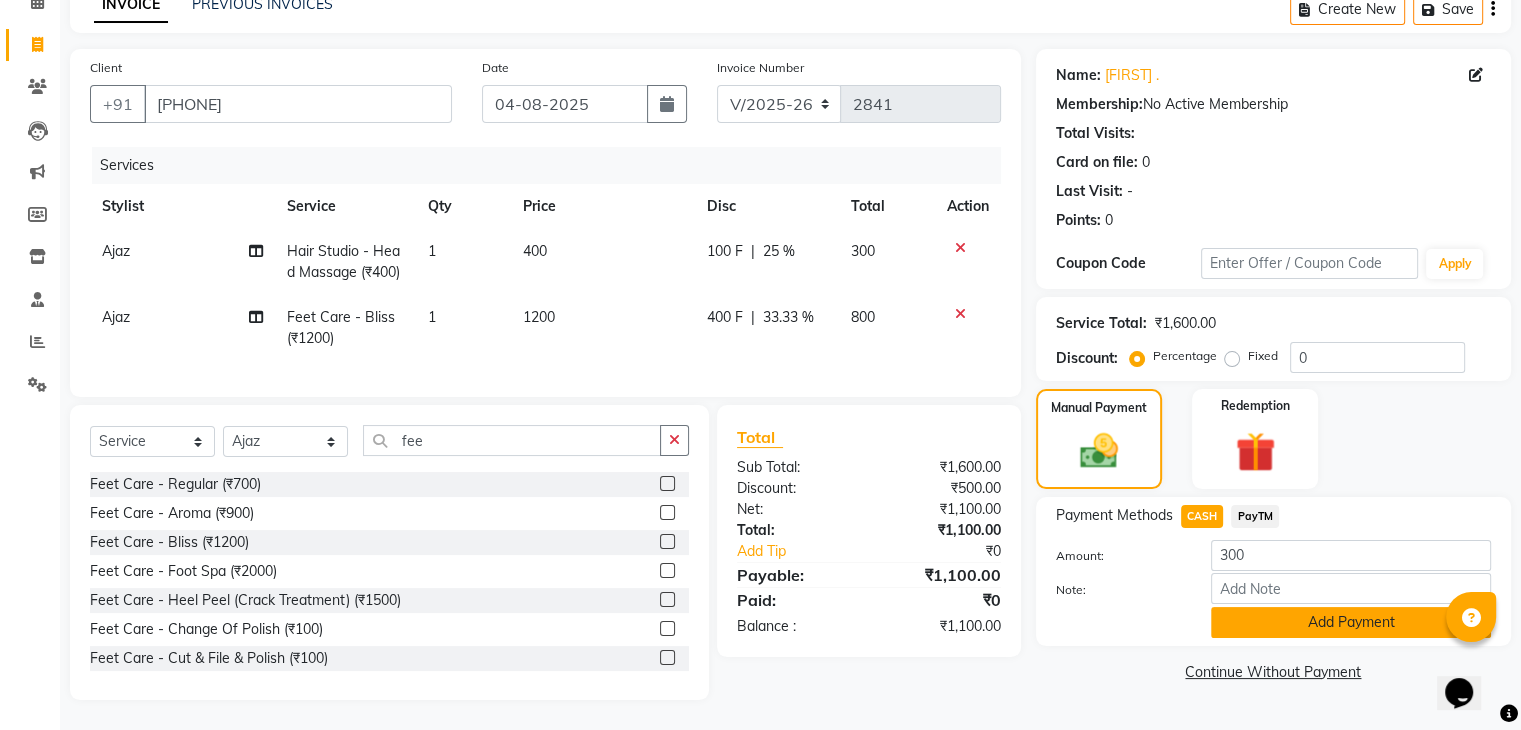 click on "Add Payment" 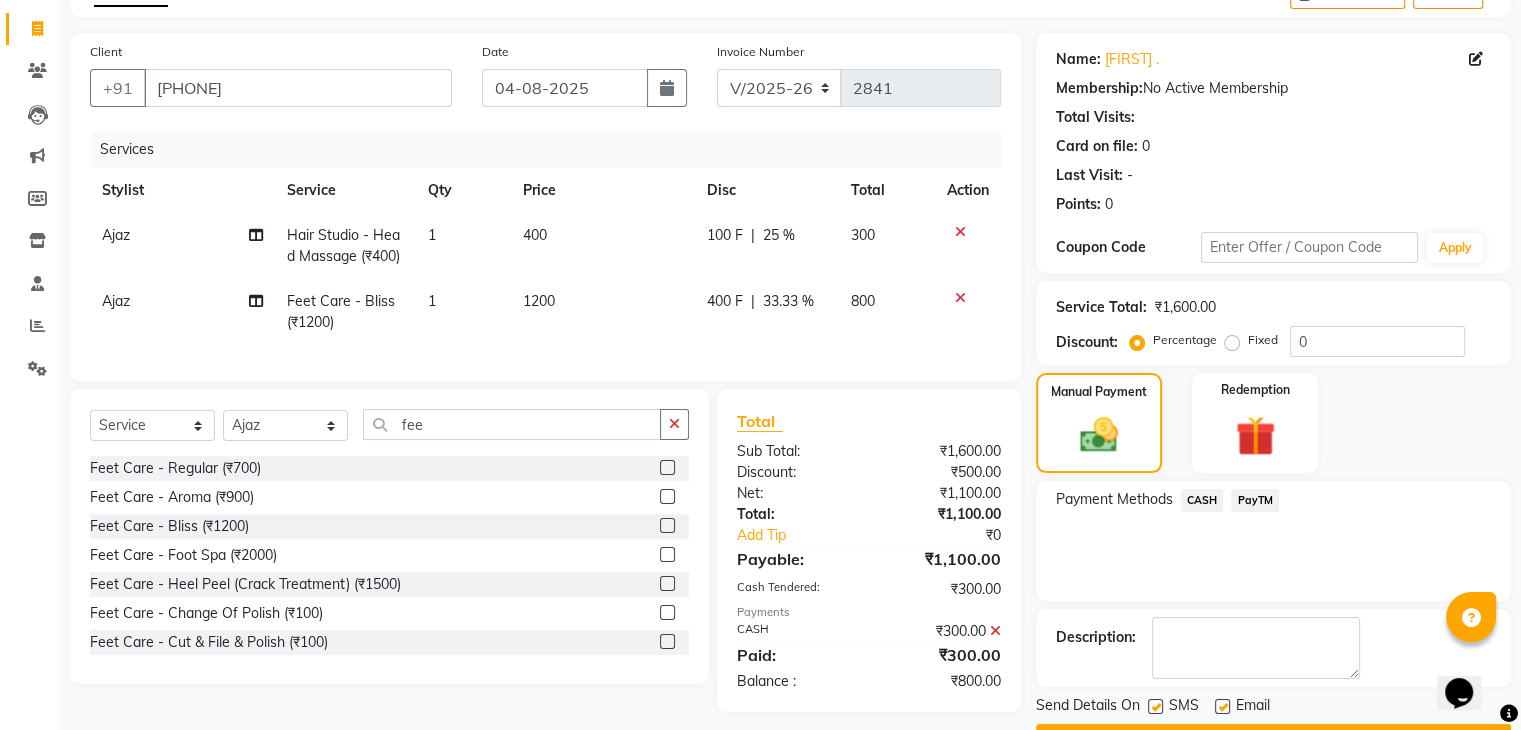 click on "PayTM" 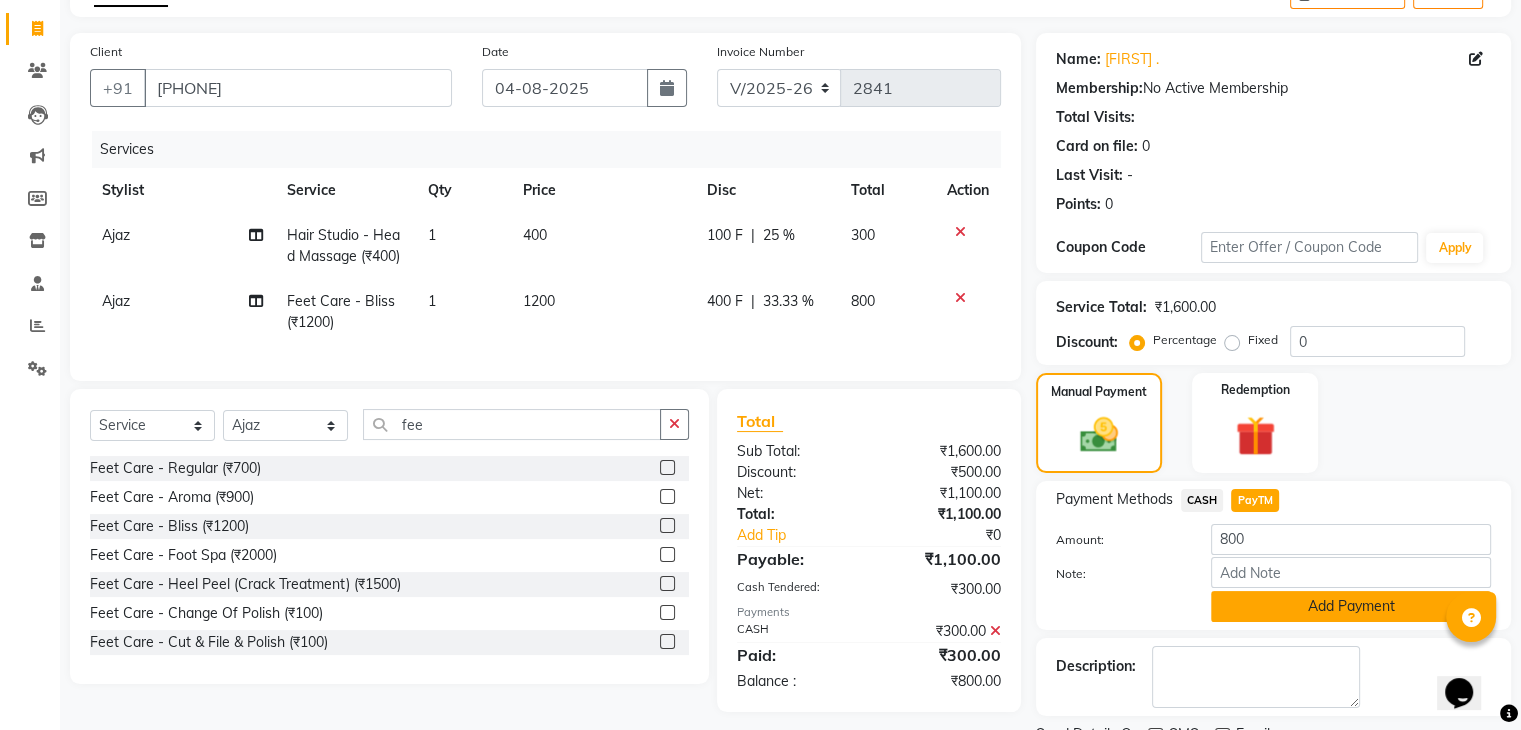 click on "Add Payment" 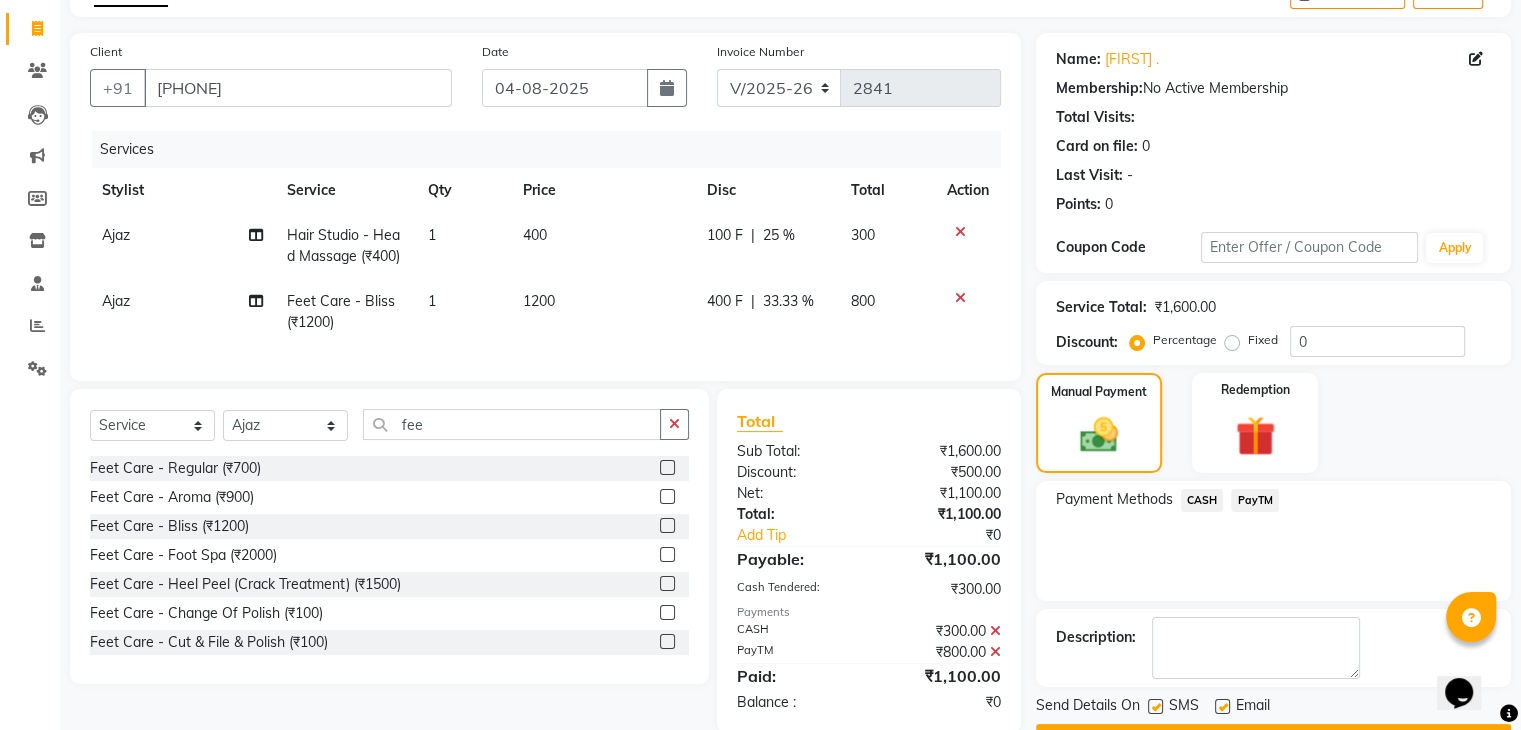 scroll, scrollTop: 171, scrollLeft: 0, axis: vertical 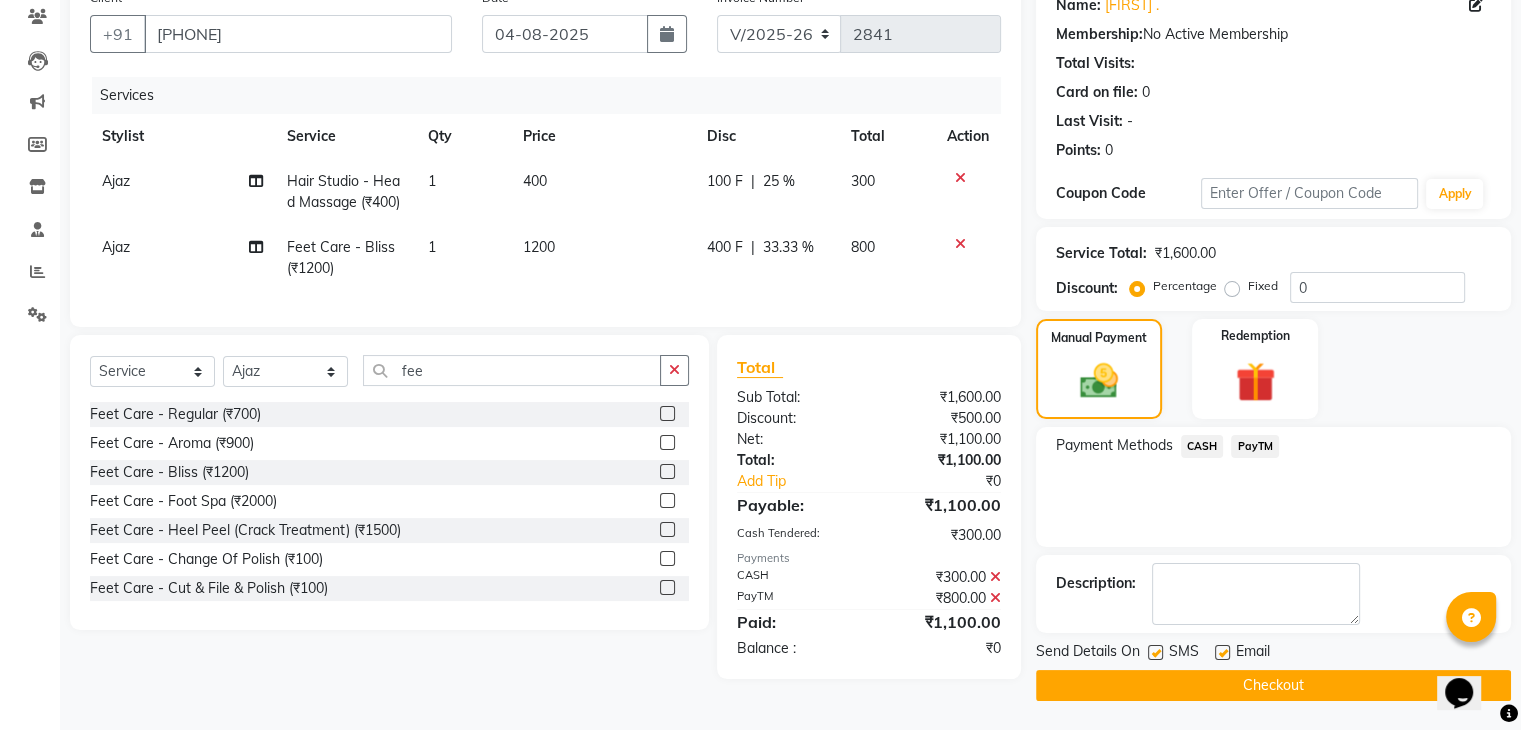 click on "Ajaz" 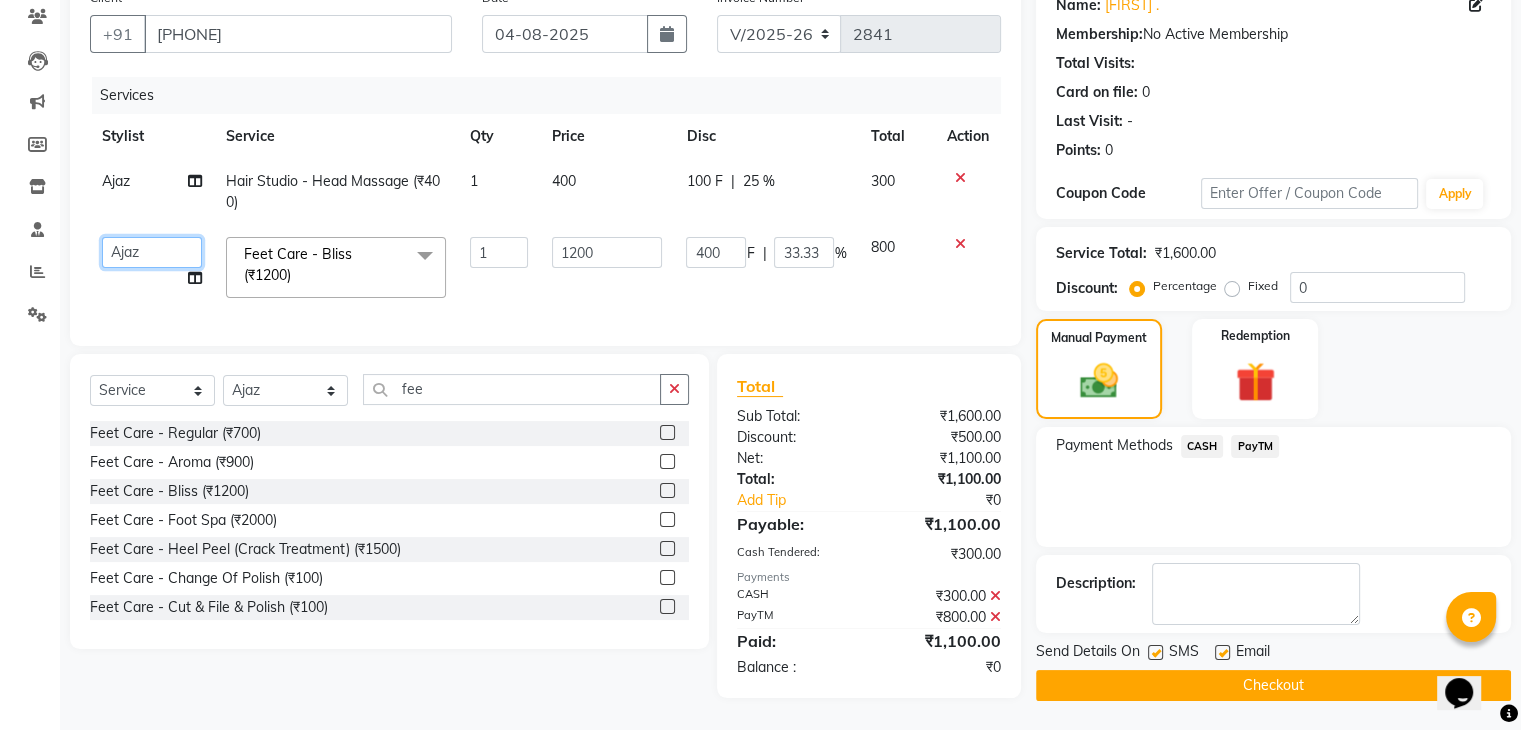 click on "Ajaz   Alvira   Danish   Guddi   Jayesh   Josh    mumtaz   Naeem   Neha   Riya      Rush   Swati" 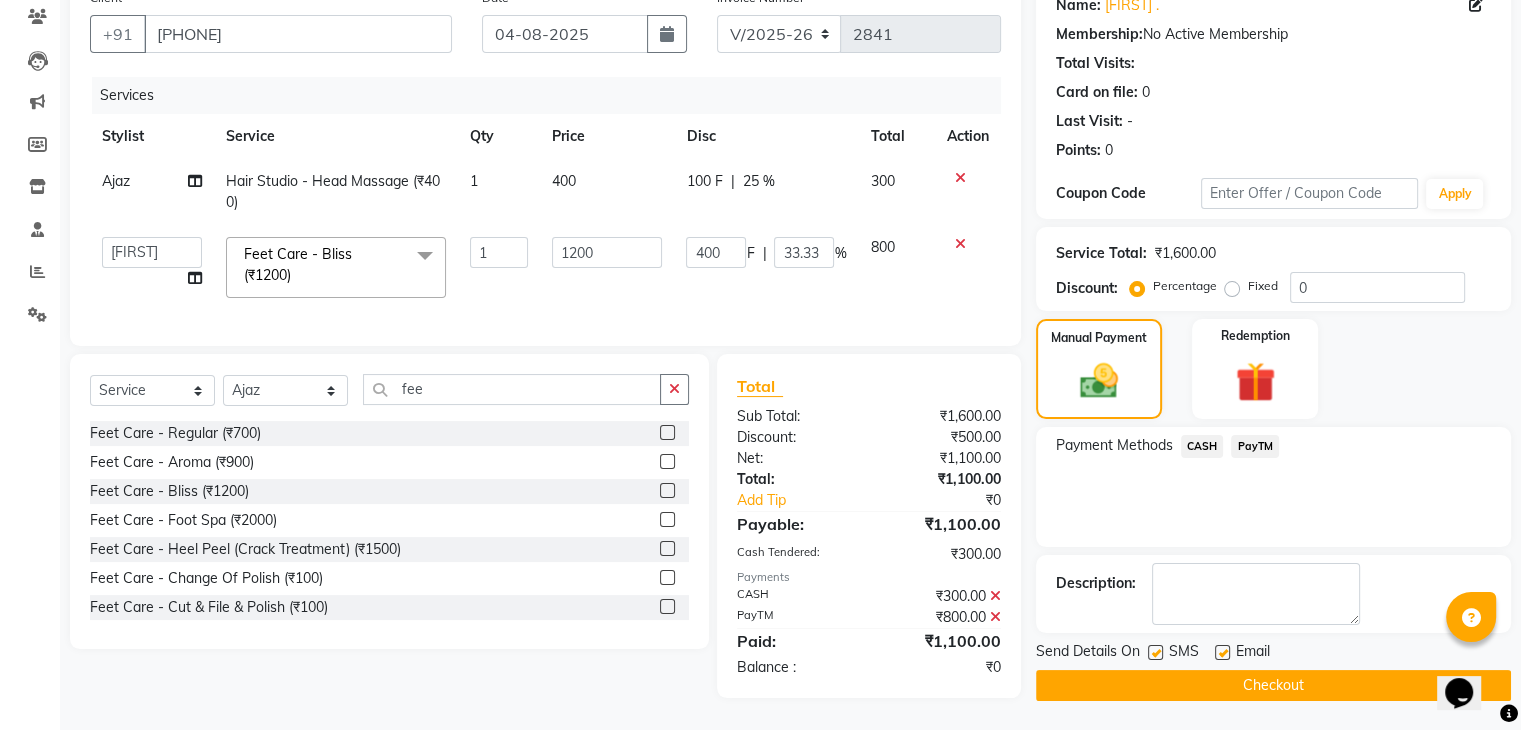 select on "60158" 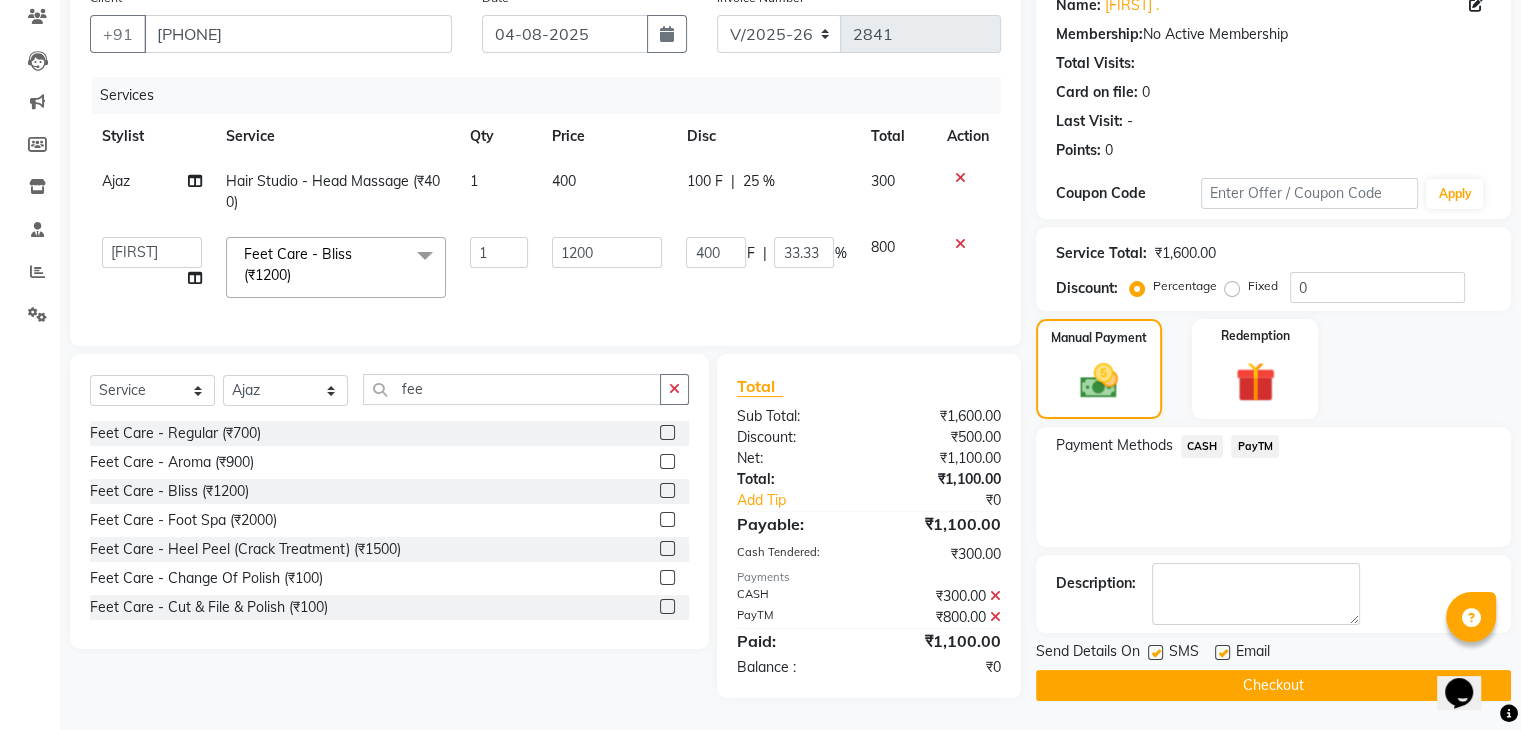 click on "Checkout" 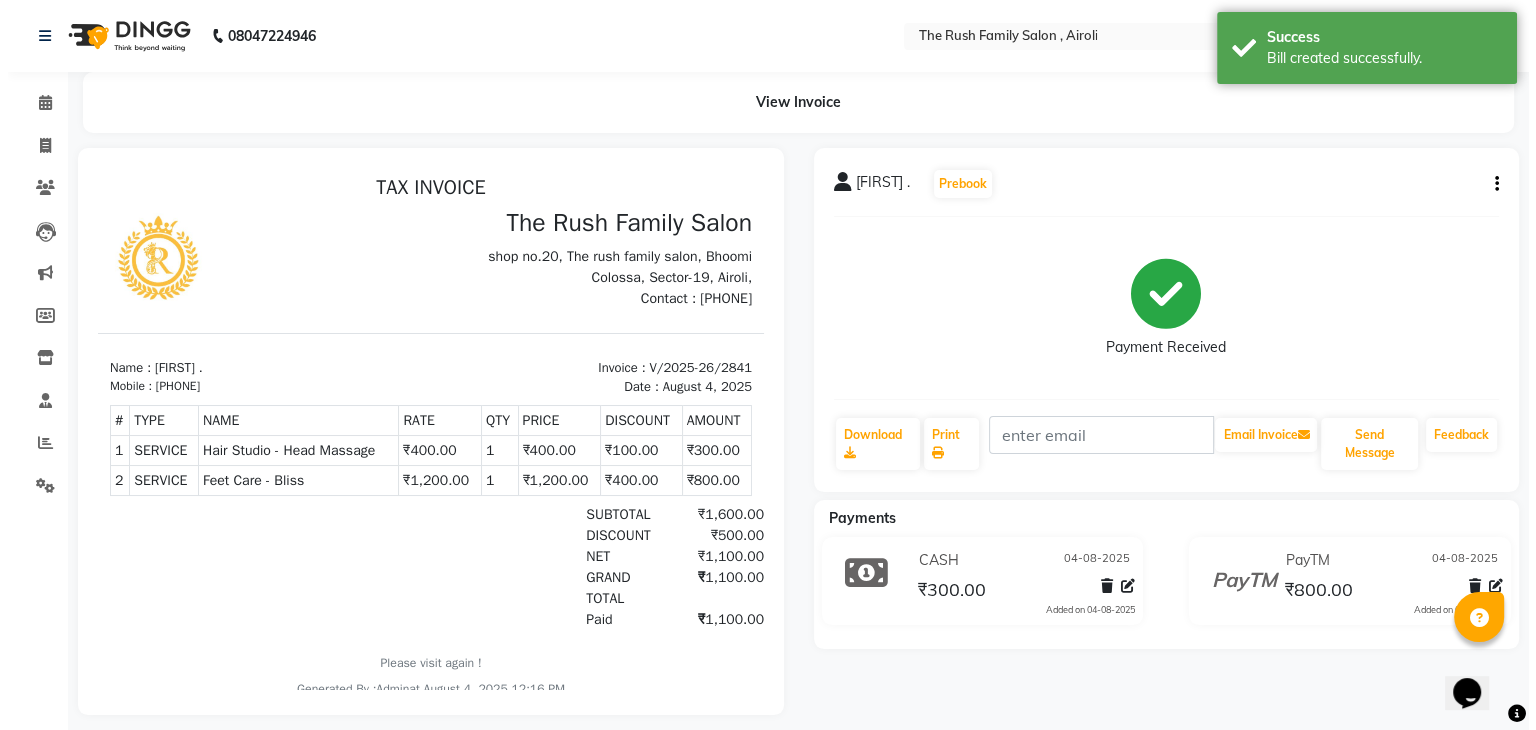 scroll, scrollTop: 0, scrollLeft: 0, axis: both 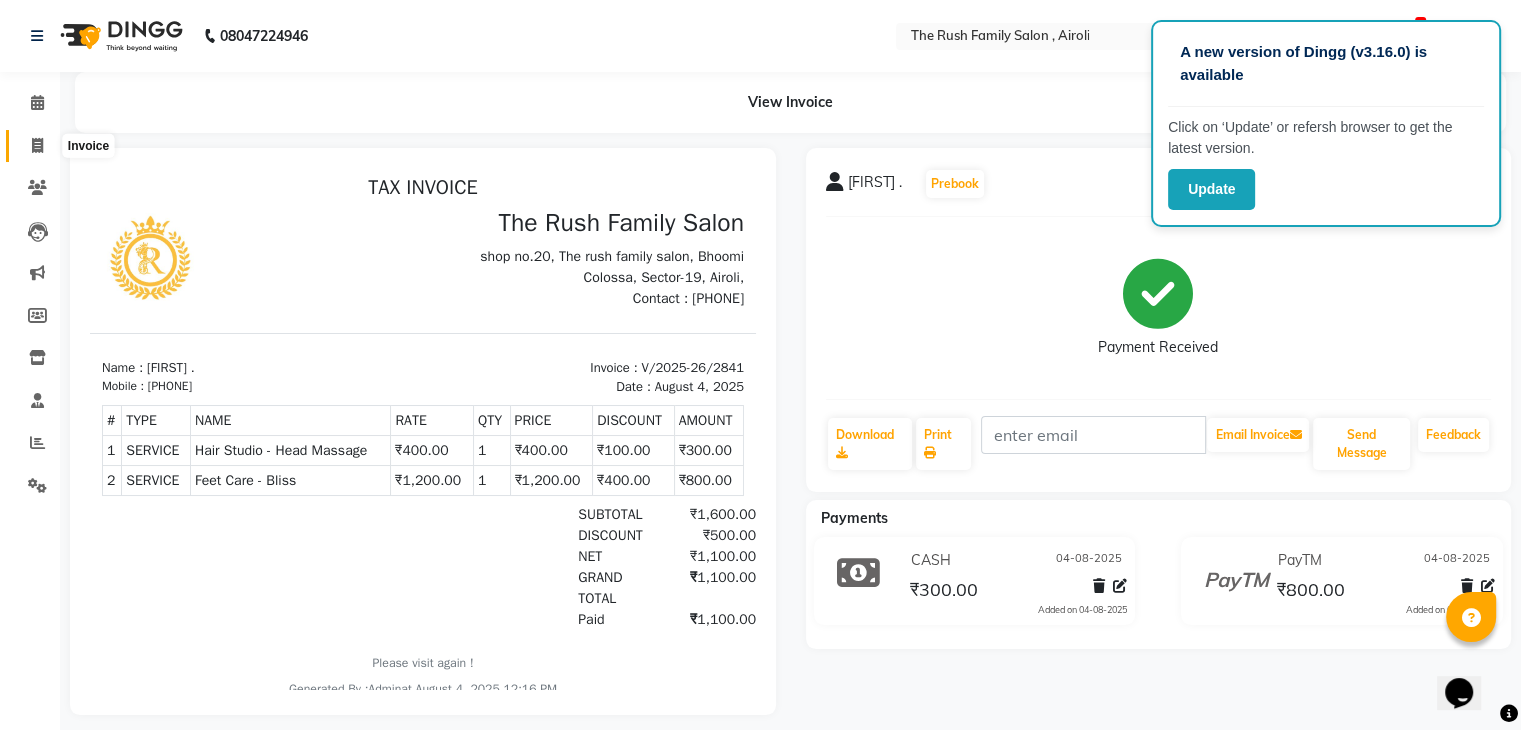 click 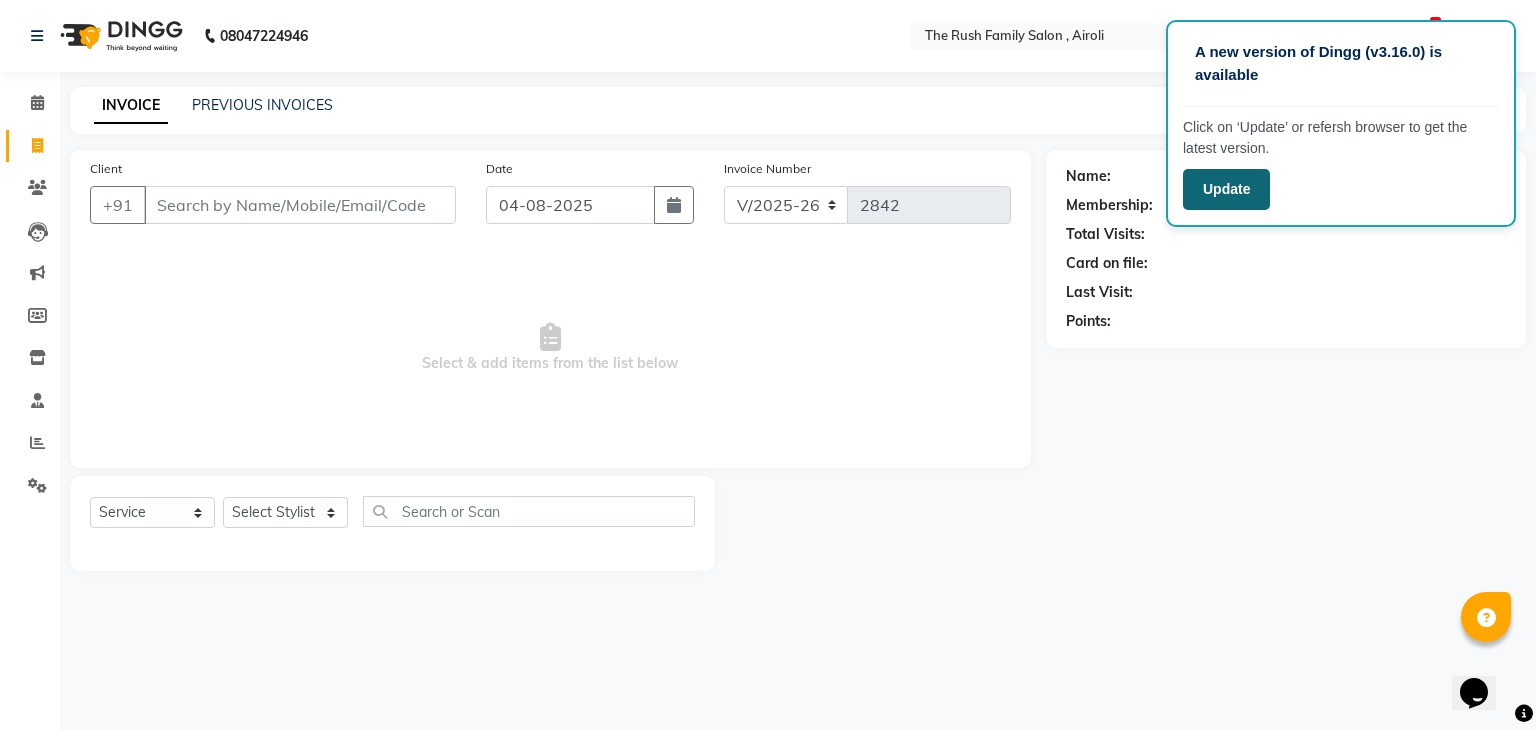 click on "Update" 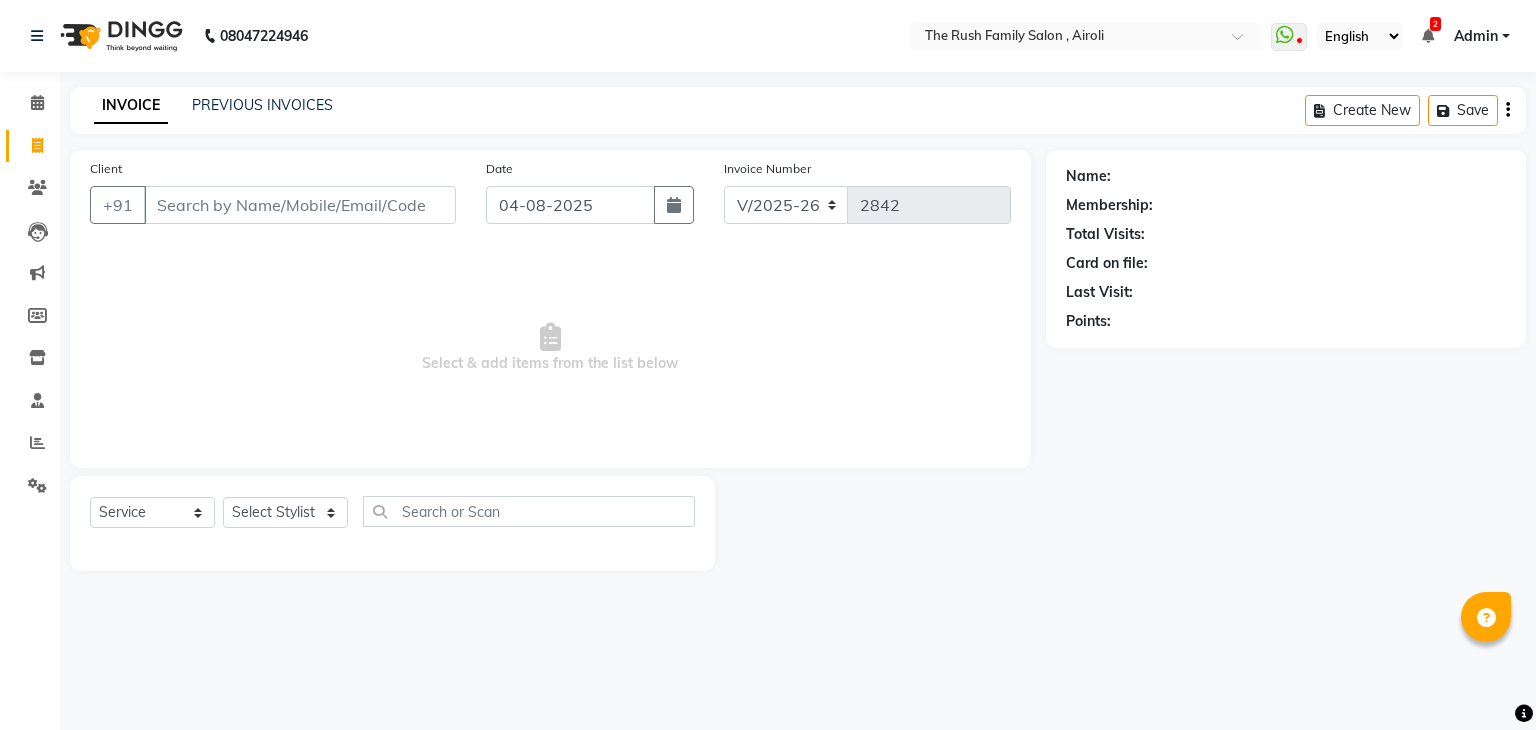 select on "5419" 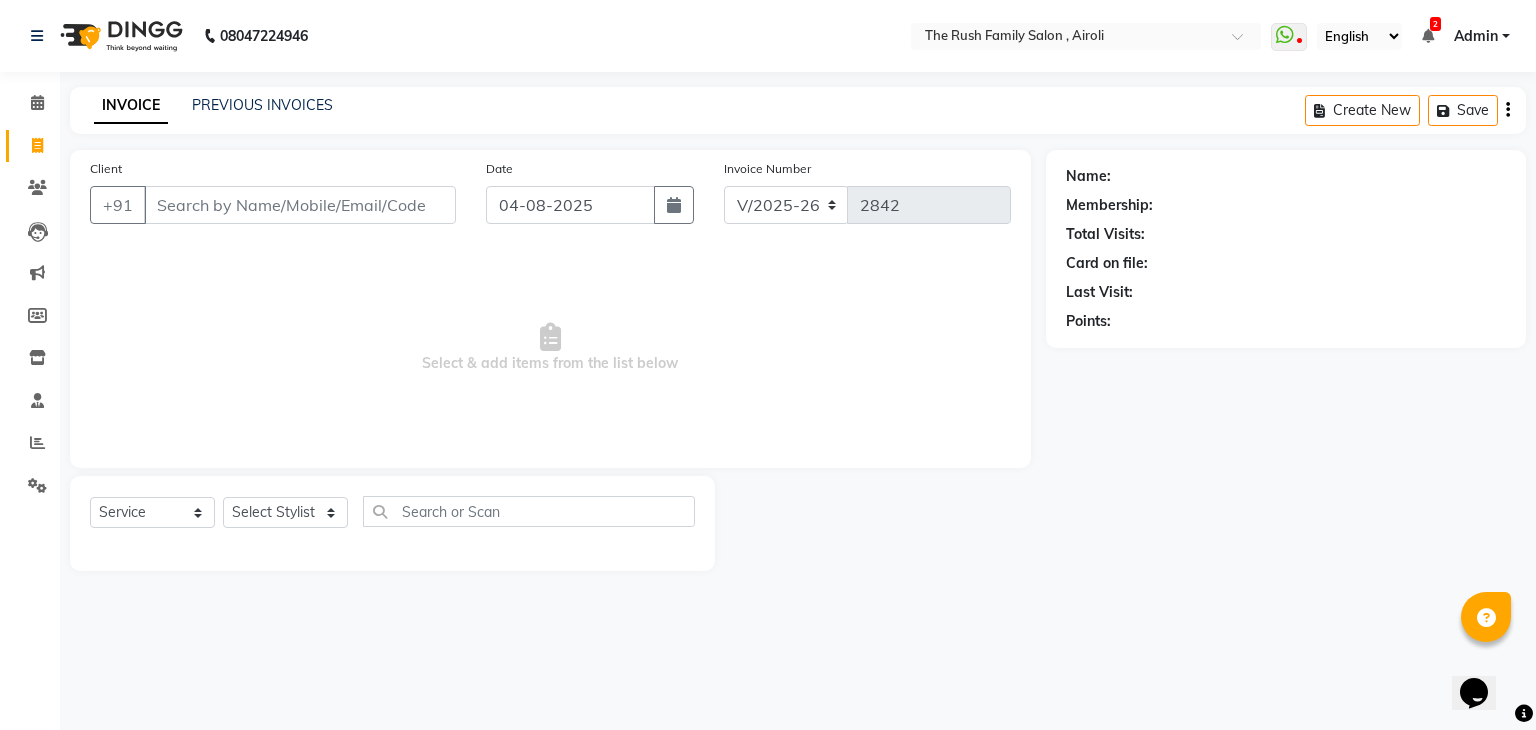 scroll, scrollTop: 0, scrollLeft: 0, axis: both 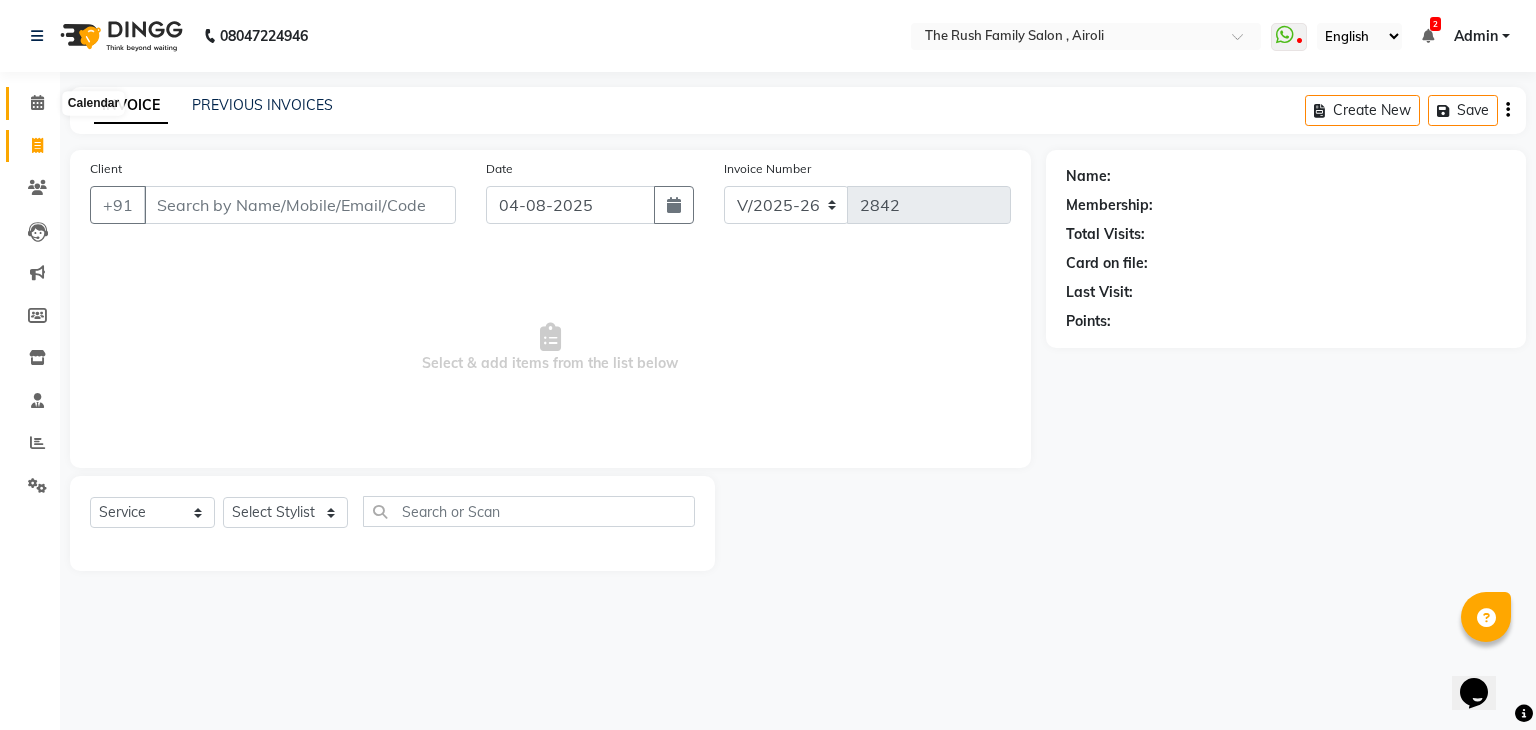 click 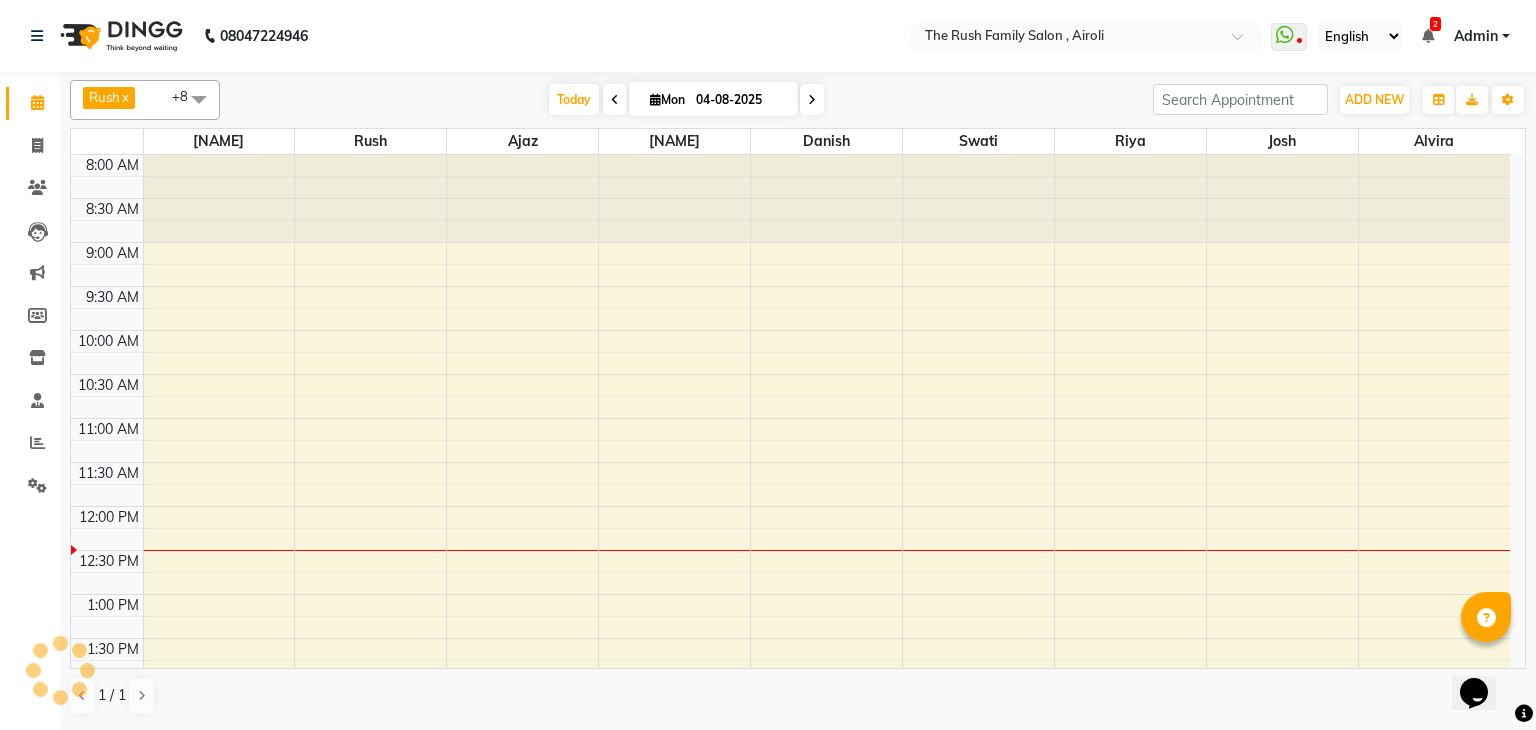 click 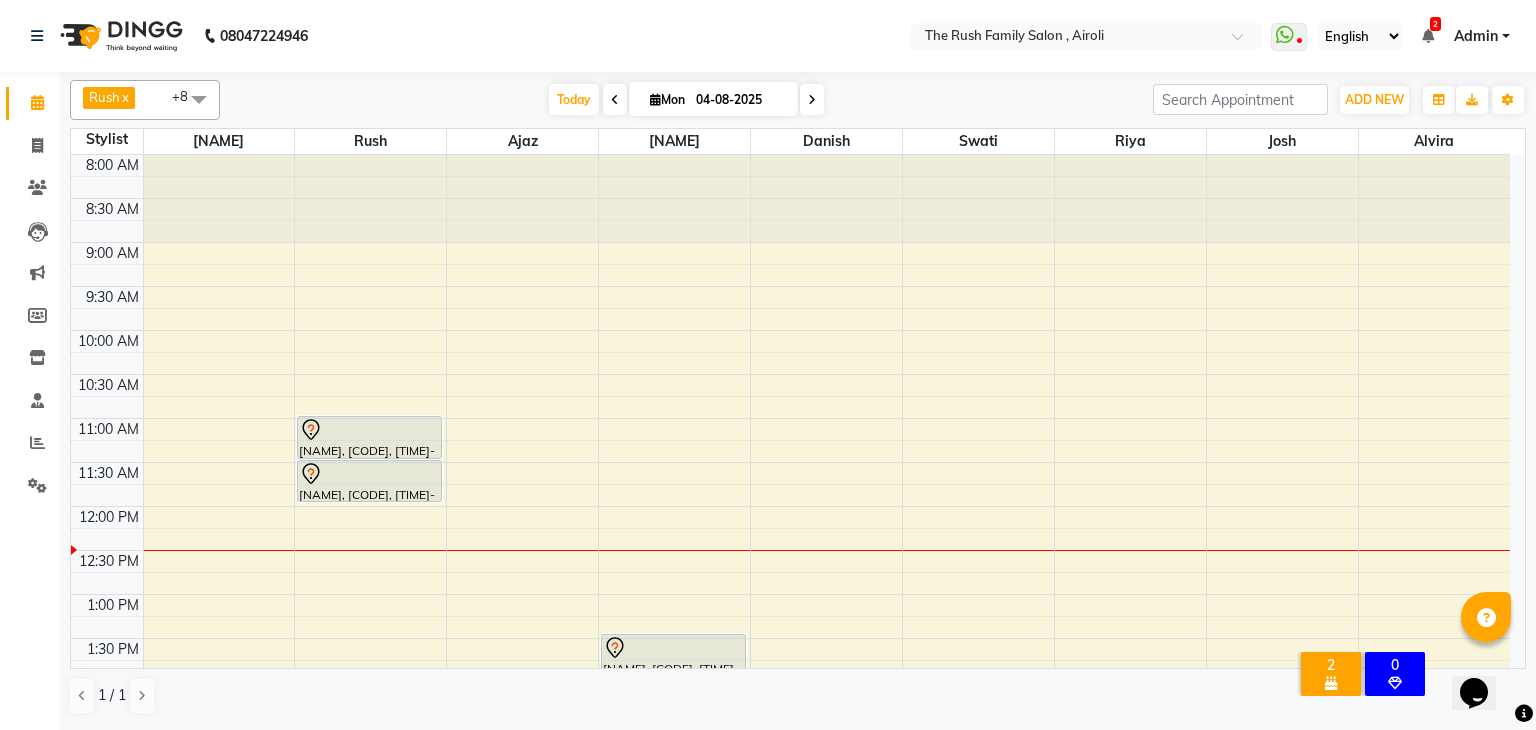 click on "Mon" at bounding box center [667, 99] 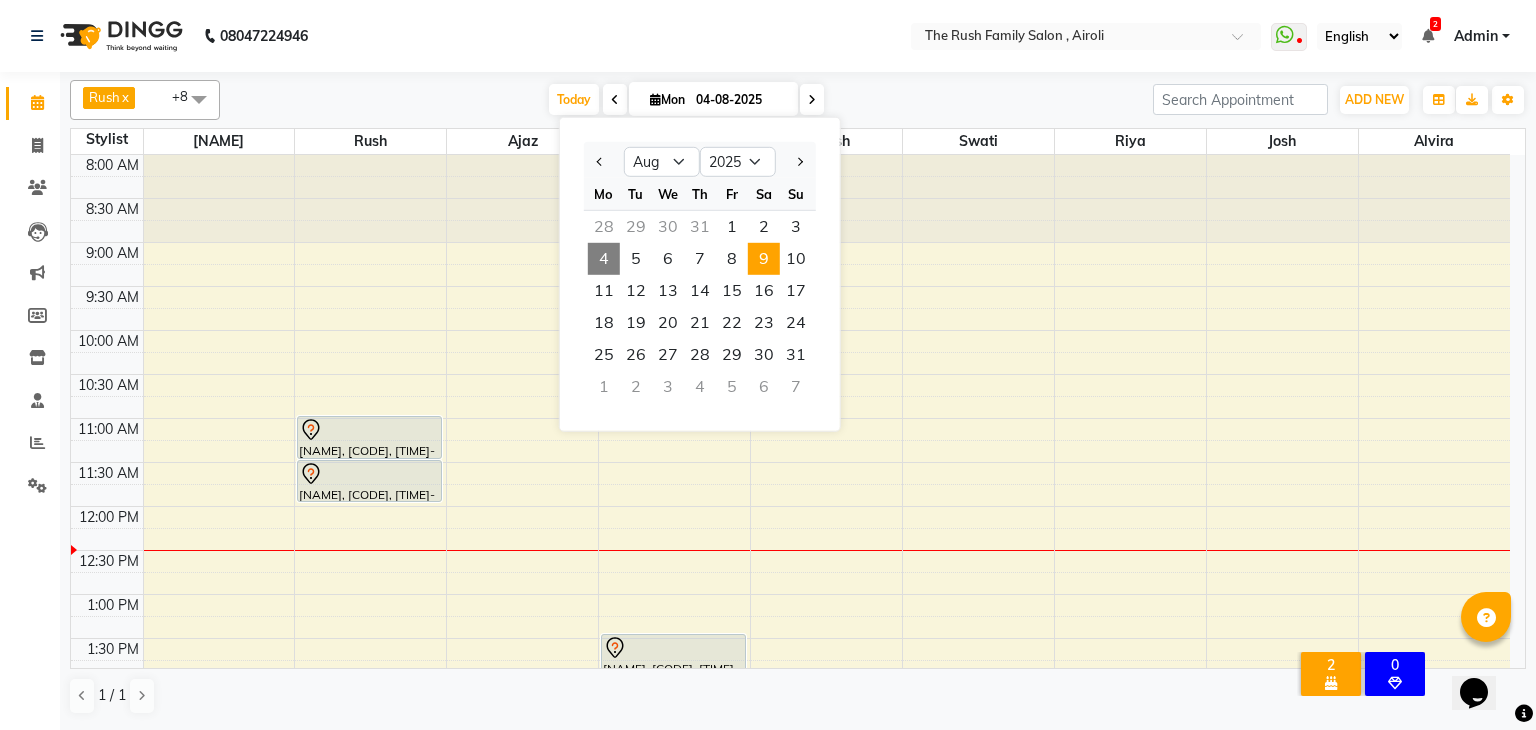 click on "9" at bounding box center (764, 259) 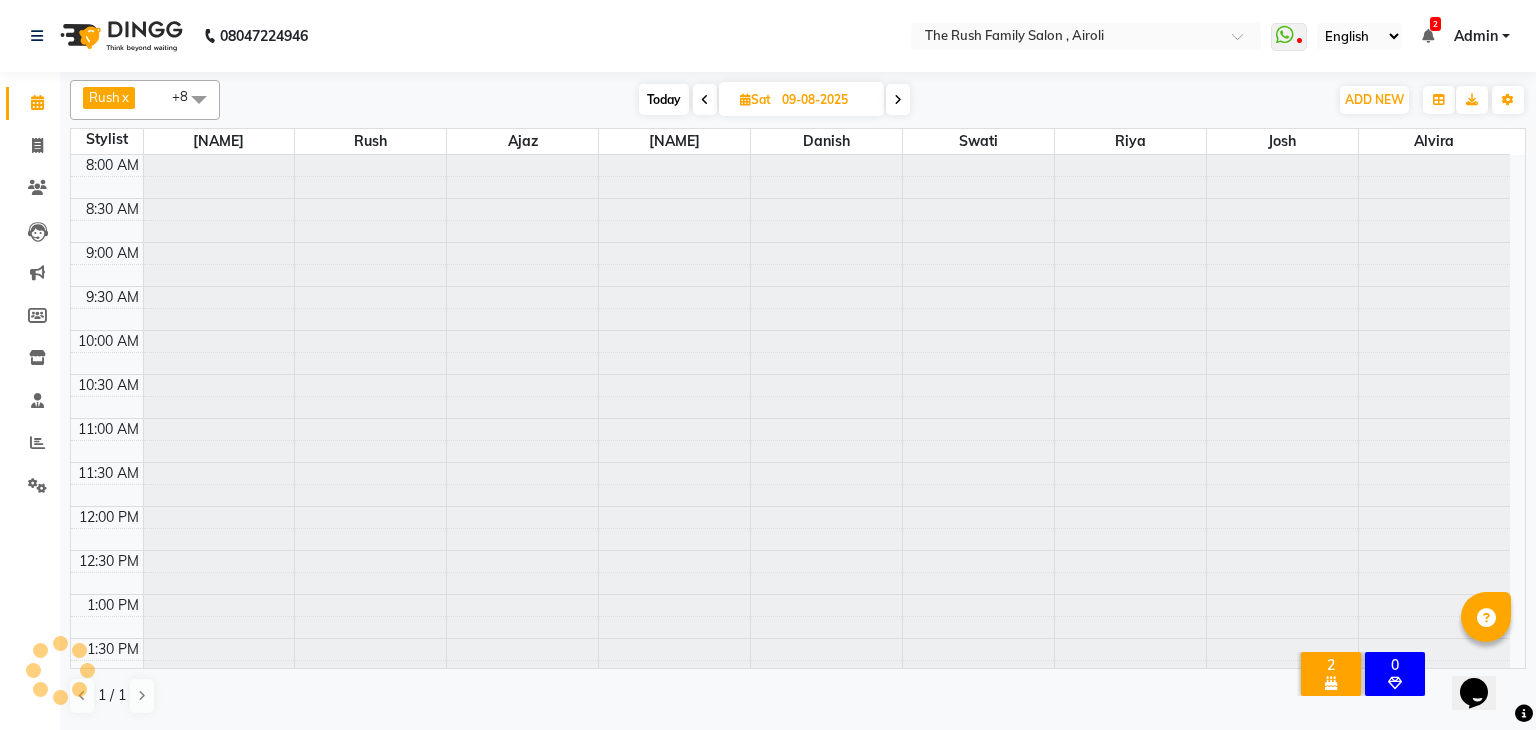scroll, scrollTop: 350, scrollLeft: 0, axis: vertical 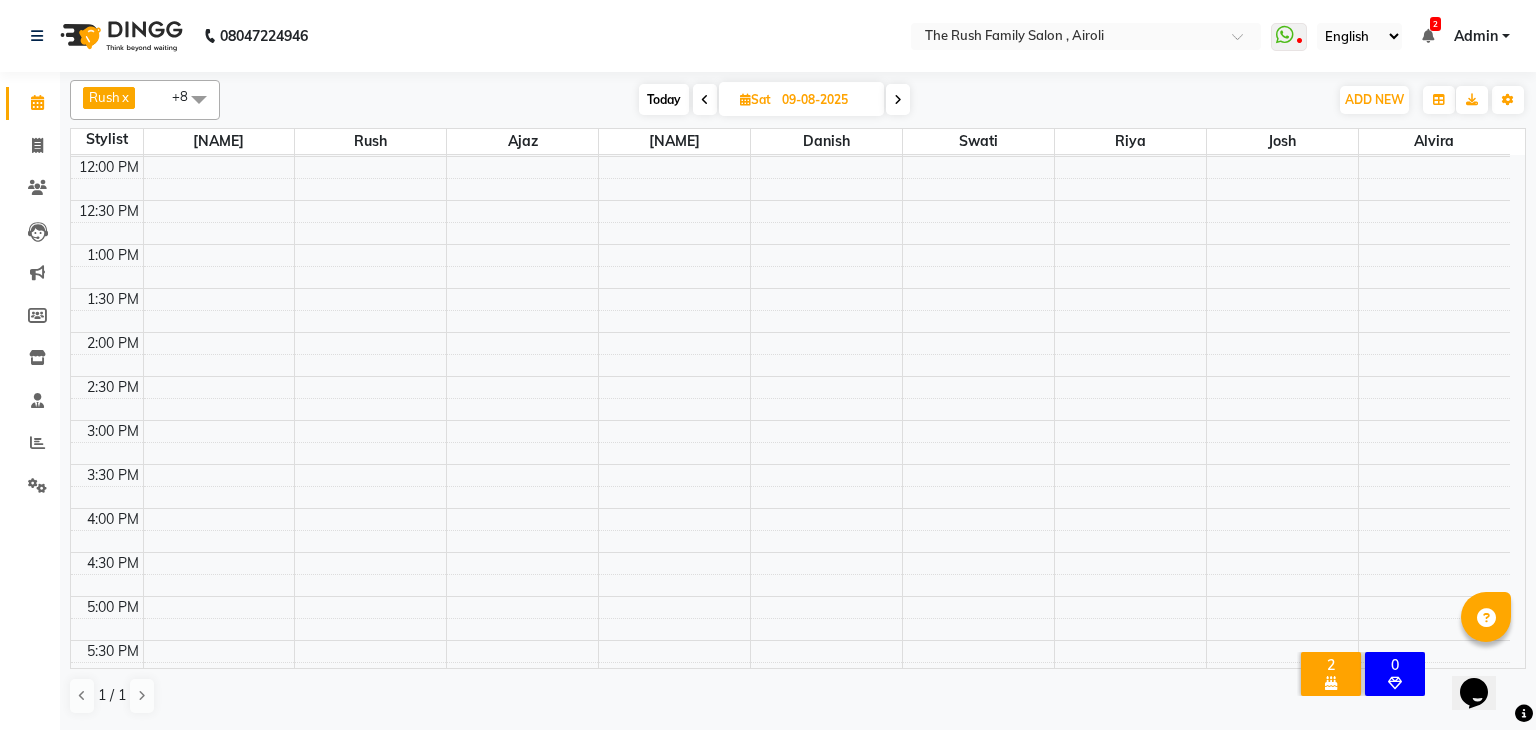 click on "8:00 AM 8:30 AM 9:00 AM 9:30 AM 10:00 AM 10:30 AM 11:00 AM 11:30 AM 12:00 PM 12:30 PM 1:00 PM 1:30 PM 2:00 PM 2:30 PM 3:00 PM 3:30 PM 4:00 PM 4:30 PM 5:00 PM 5:30 PM 6:00 PM 6:30 PM 7:00 PM 7:30 PM 8:00 PM 8:30 PM 9:00 PM 9:30 PM 10:00 PM 10:30 PM" at bounding box center [790, 464] 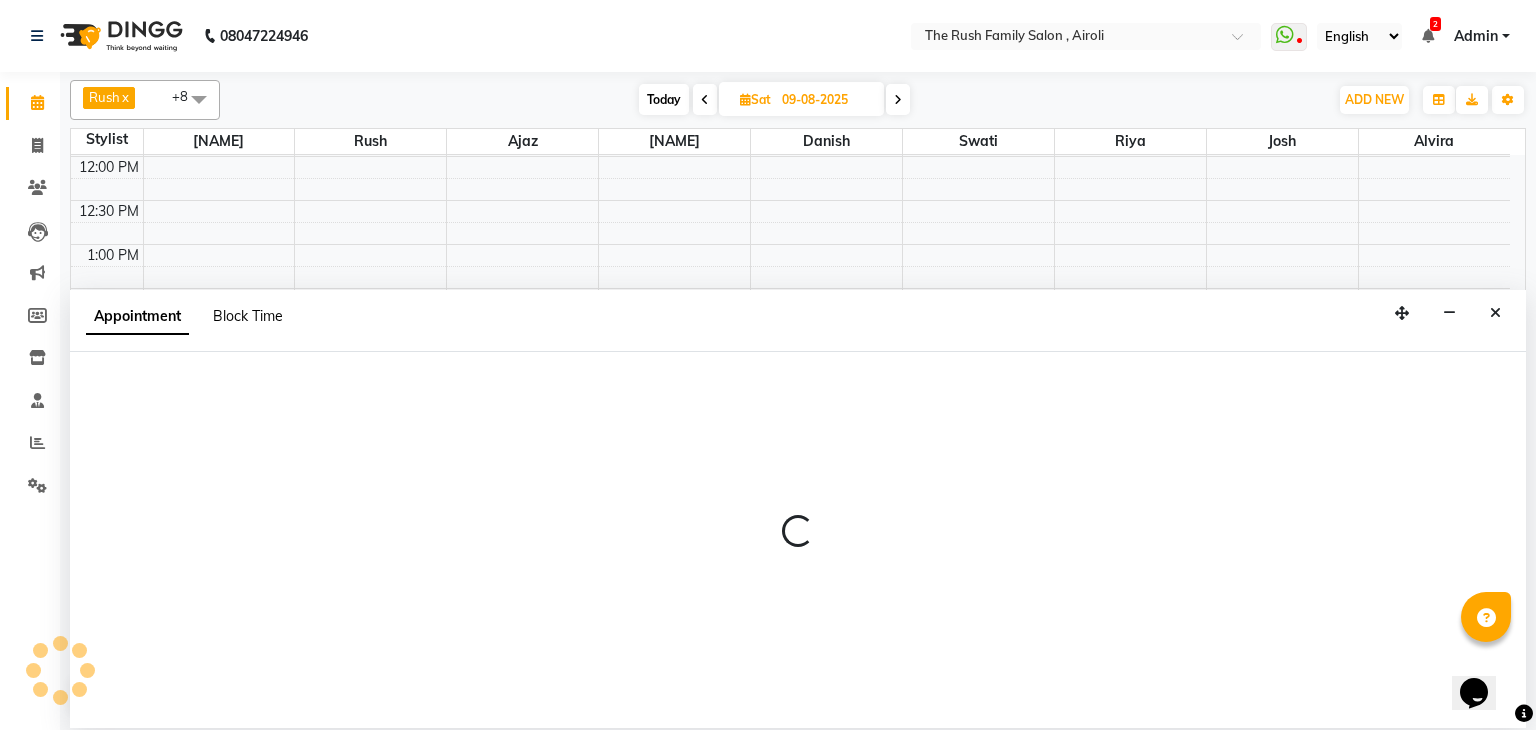 select on "42200" 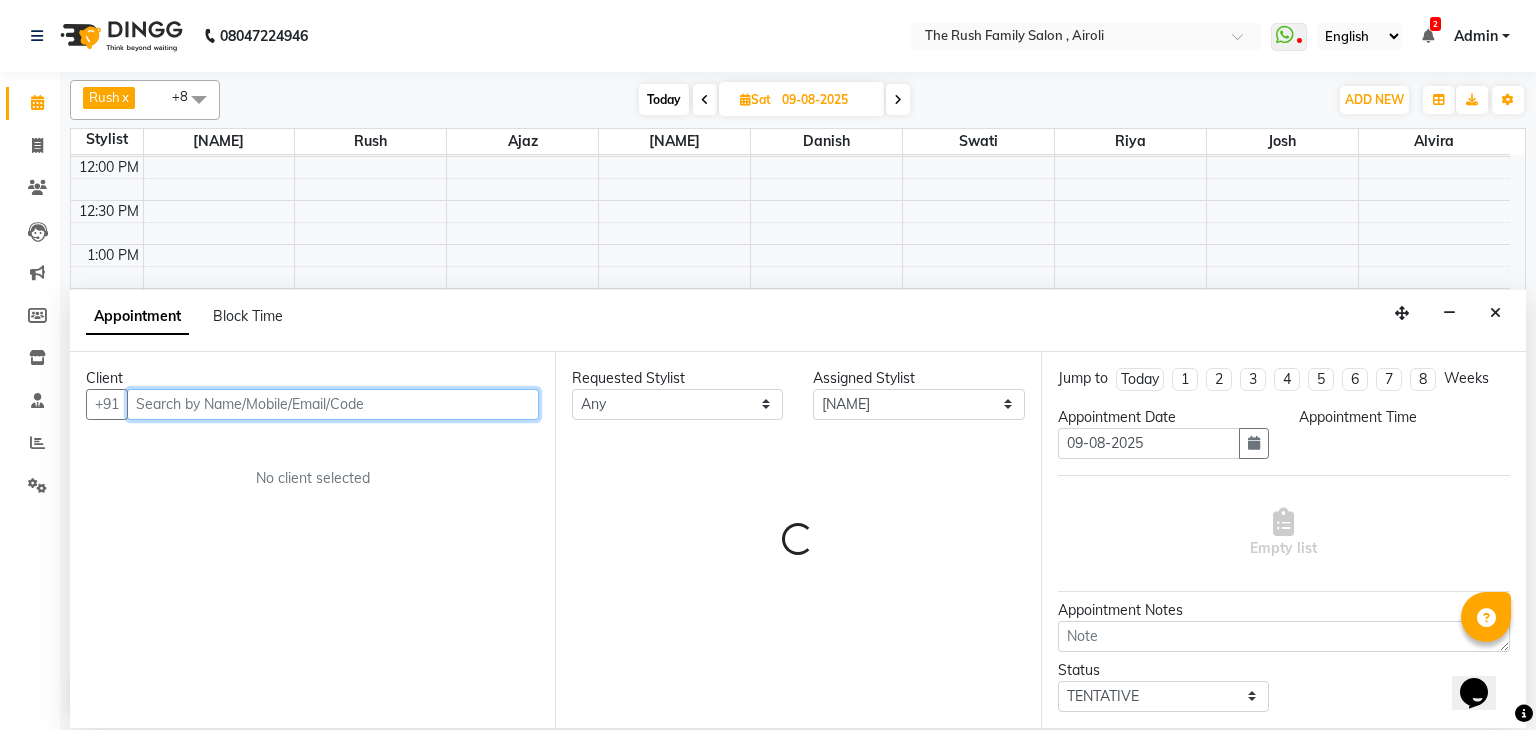 select on "825" 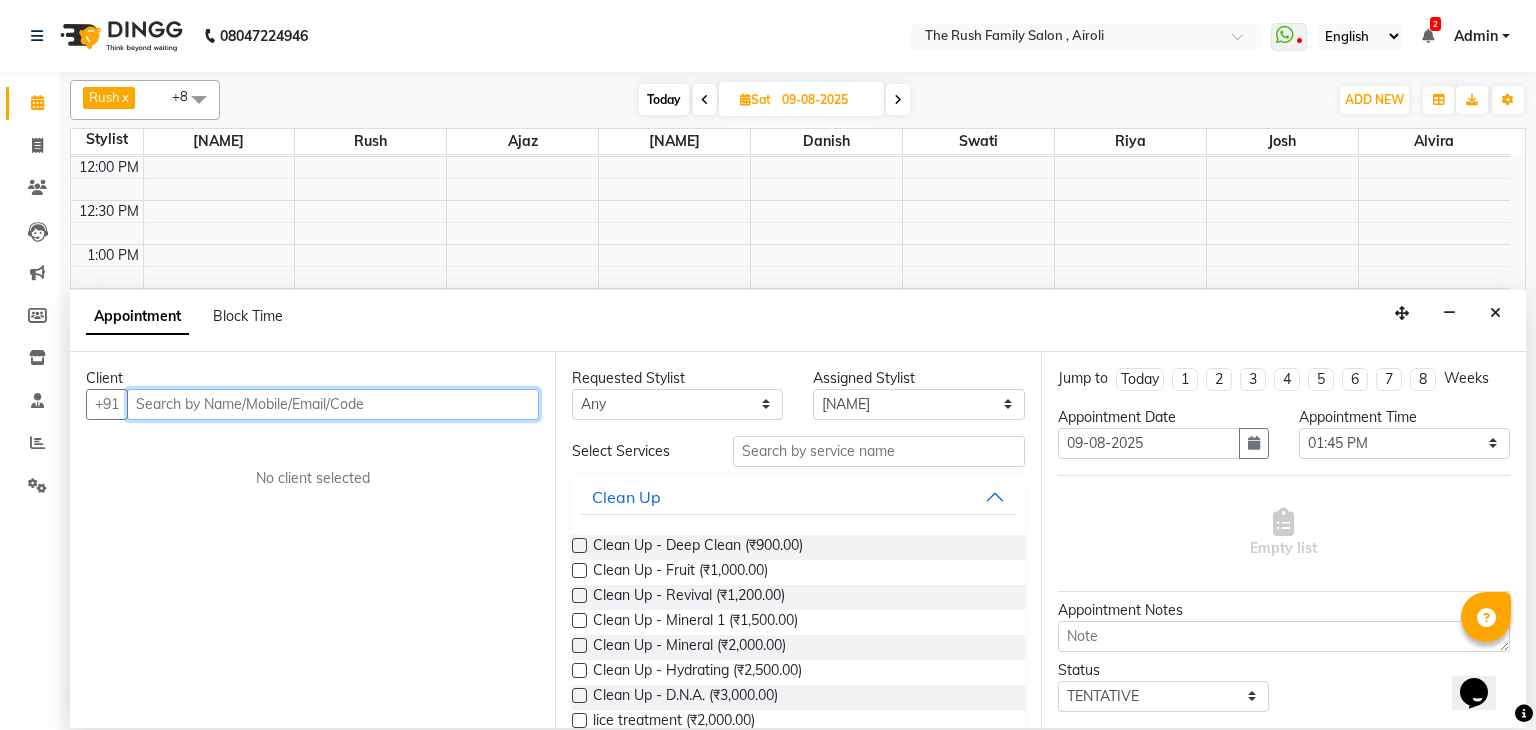 click at bounding box center (333, 404) 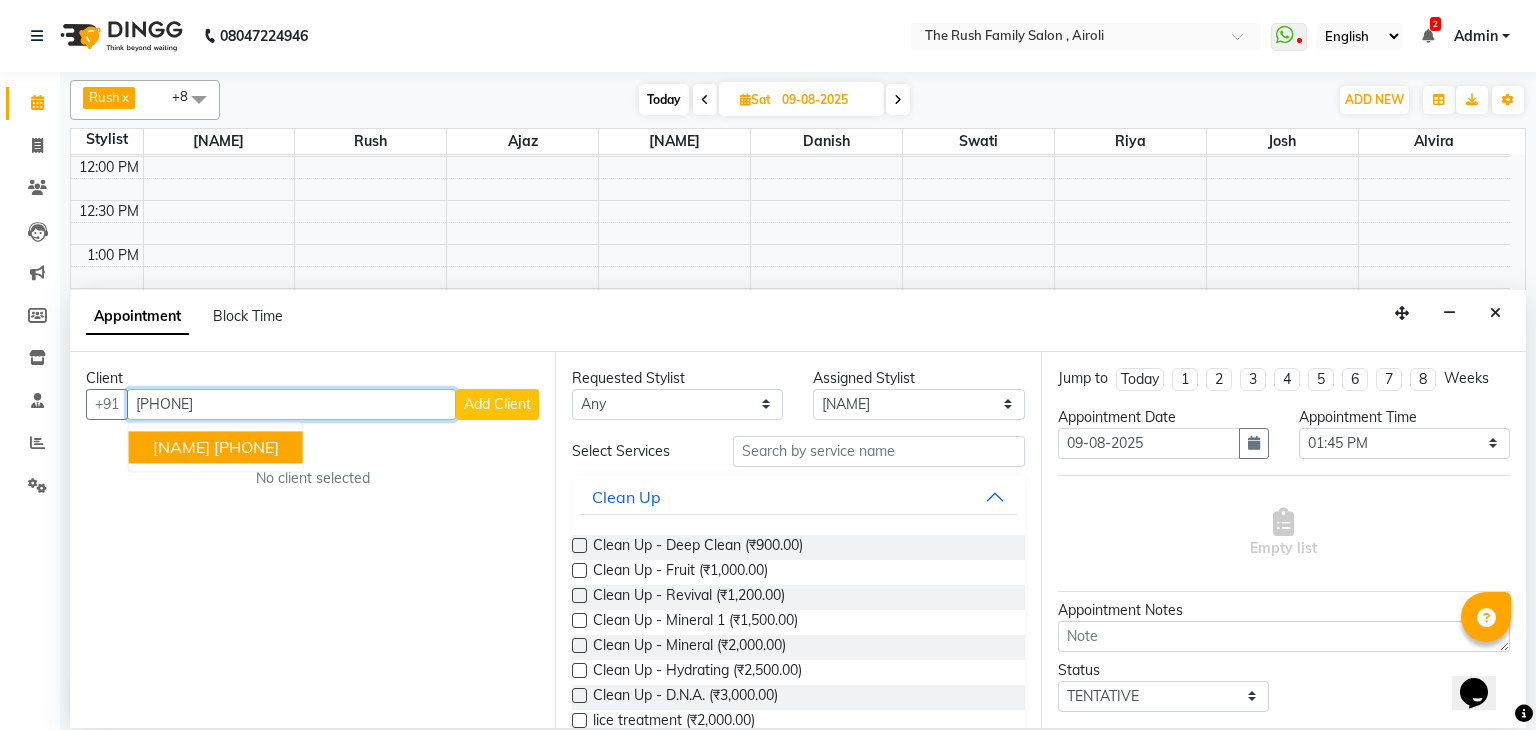 click on "7045611436" at bounding box center [246, 447] 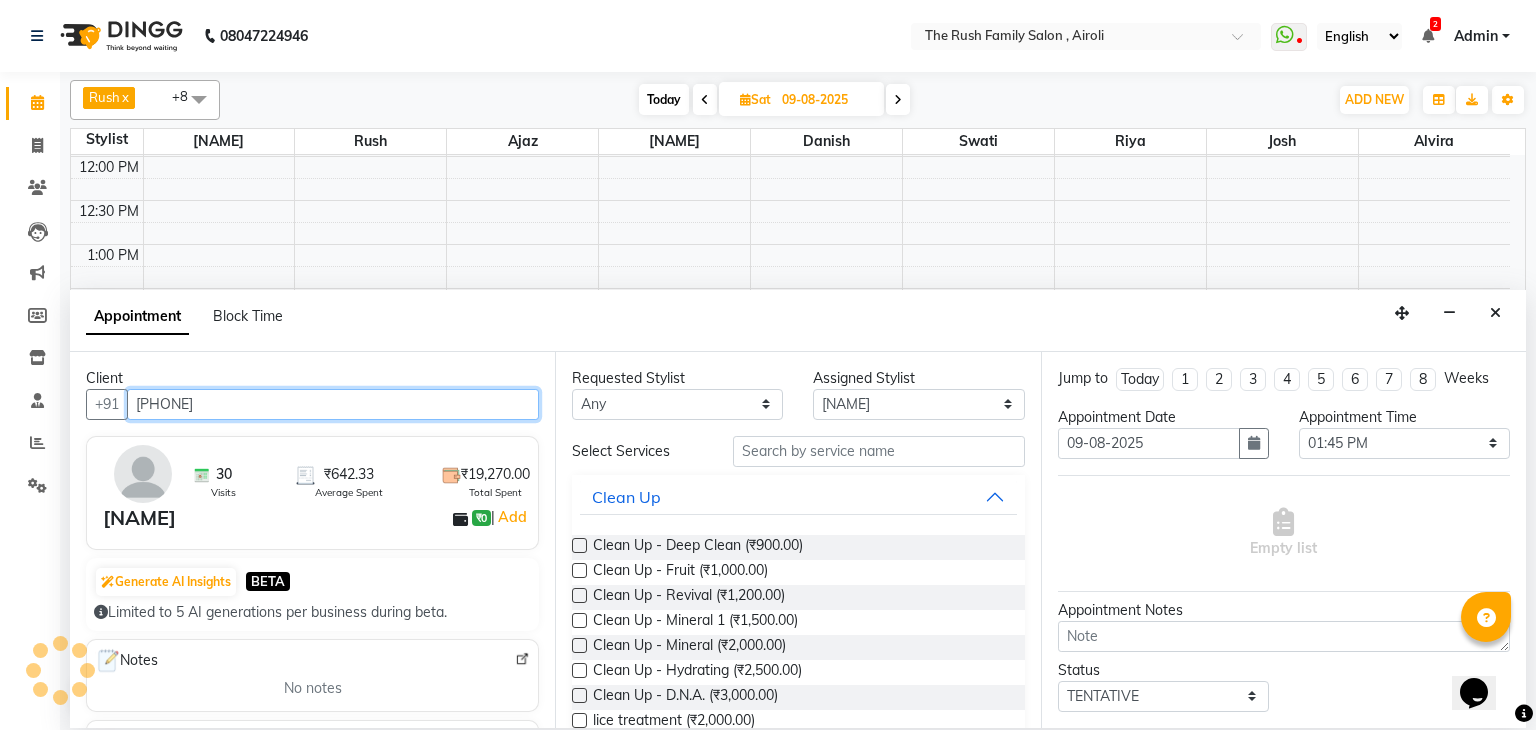 type on "7045611436" 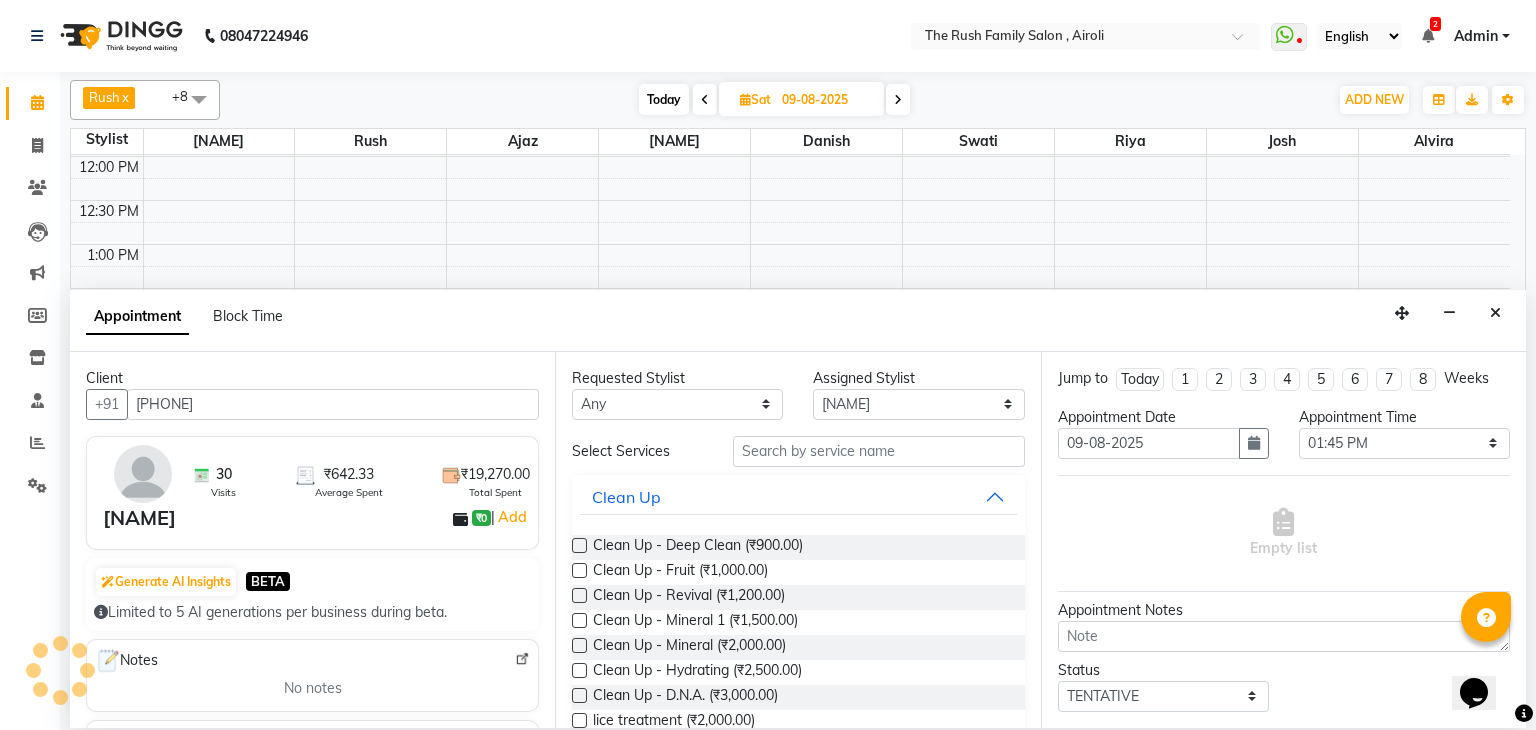 click on "Select Services    Clean Up Clean Up - Deep Clean (₹900.00) Clean Up - Fruit (₹1,000.00) Clean Up - Revival (₹1,200.00) Clean Up - Mineral 1 (₹1,500.00) Clean Up - Mineral (₹2,000.00) Clean Up - Hydrating (₹2,500.00) Clean Up - D.N.A. (₹3,000.00) lice treatment (₹2,000.00) power dose [per bottle ] (₹500.00) pigmantation facial (₹1,000.00) protein spa (₹2,500.00) Bota smooth (₹8,000.00) Bota smooth  (₹10,000.00) bota smooth (₹6,500.00) Protein hair spa (₹1,600.00) nanoplatia (₹2,500.00) Hair protein spa (₹2,000.00) Protein spaa (₹3,500.00) Foot spa (₹800.00) Protein spa (₹3,000.00) Nose pill off (₹250.00) hair spa dandruff treatment (₹3,500.00) Threading/upl (₹70.00) Threading /Forhead /upl (₹90.00) Botosmooth (₹7,000.00) Pigmentation treatment (₹3,000.00) Hydra  facial (₹7,000.00) hair cut / shave (₹375.00) Pill off upl (₹50.00) Advance payment (₹600.00) Diamond clean up (₹1,200.00) Botoplatia  (₹4,600.00) hair colour (₹1,200.00)    Facials" at bounding box center (798, 1979) 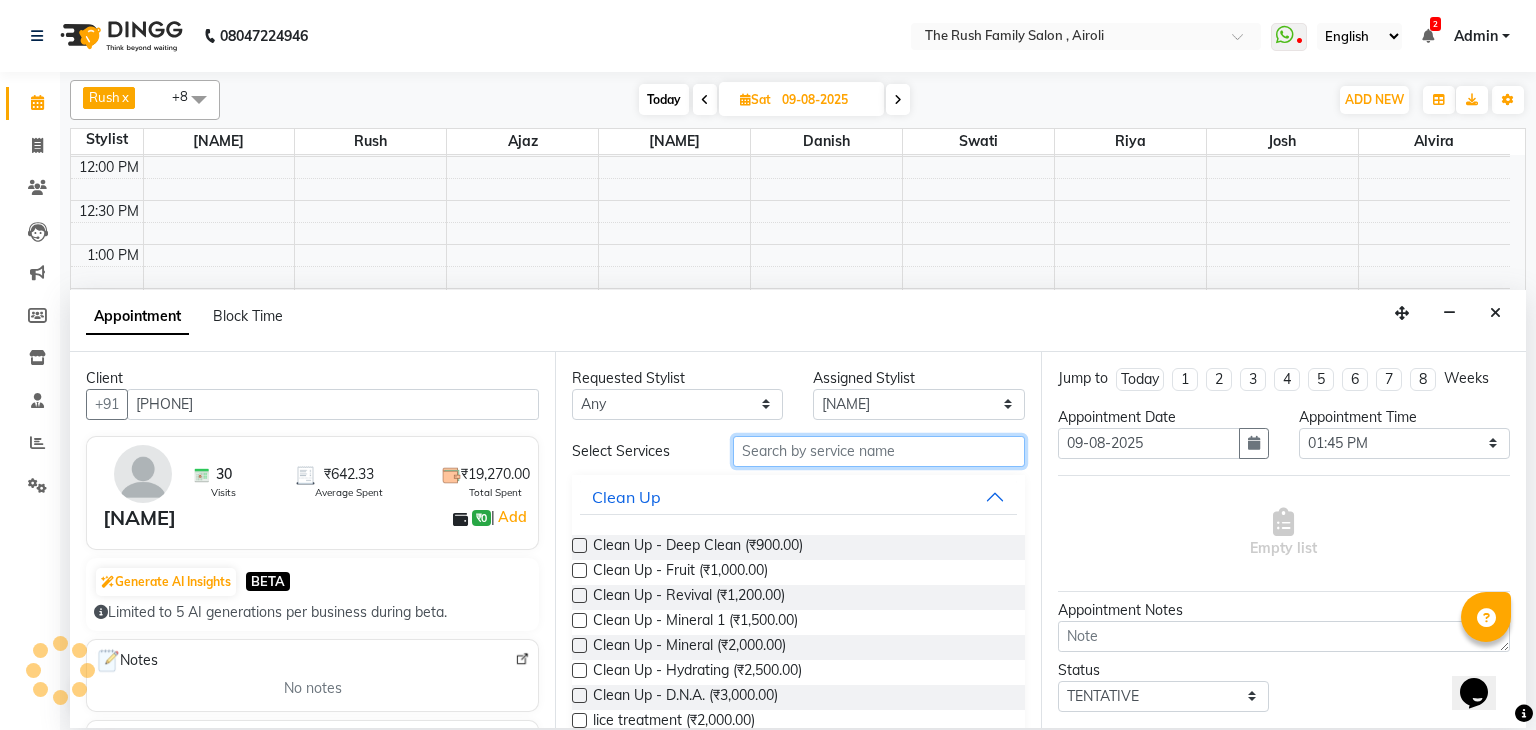 click at bounding box center (879, 451) 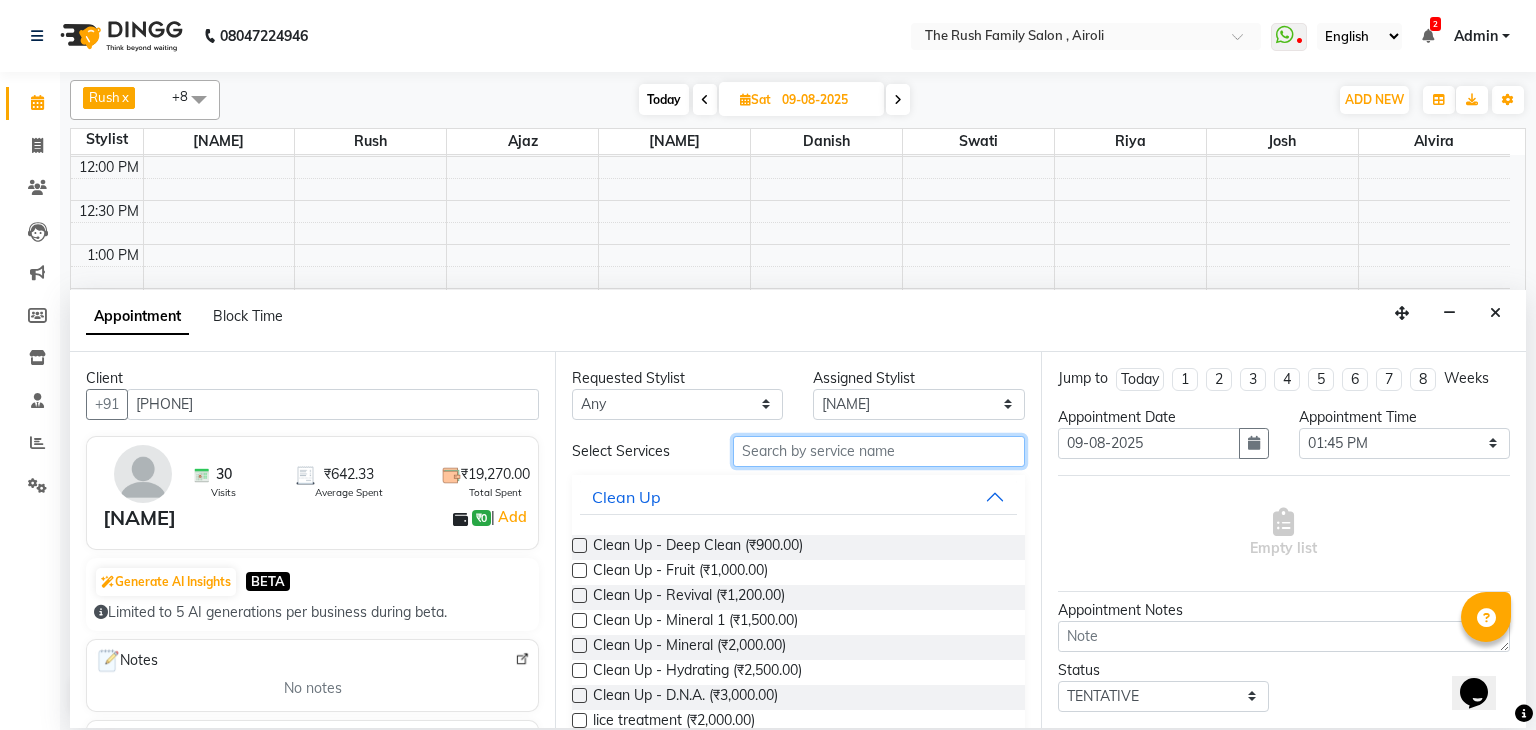 click at bounding box center (879, 451) 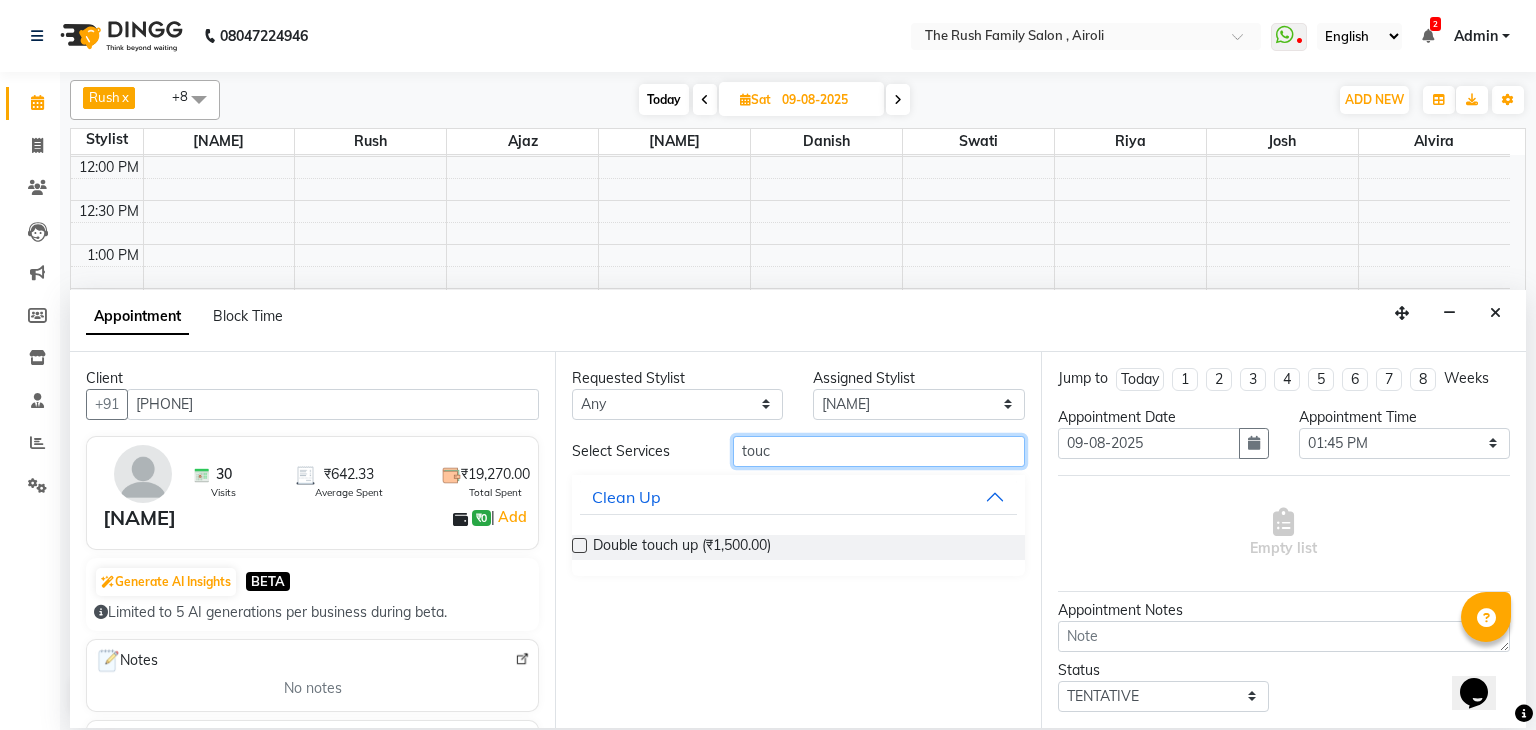 type on "touc" 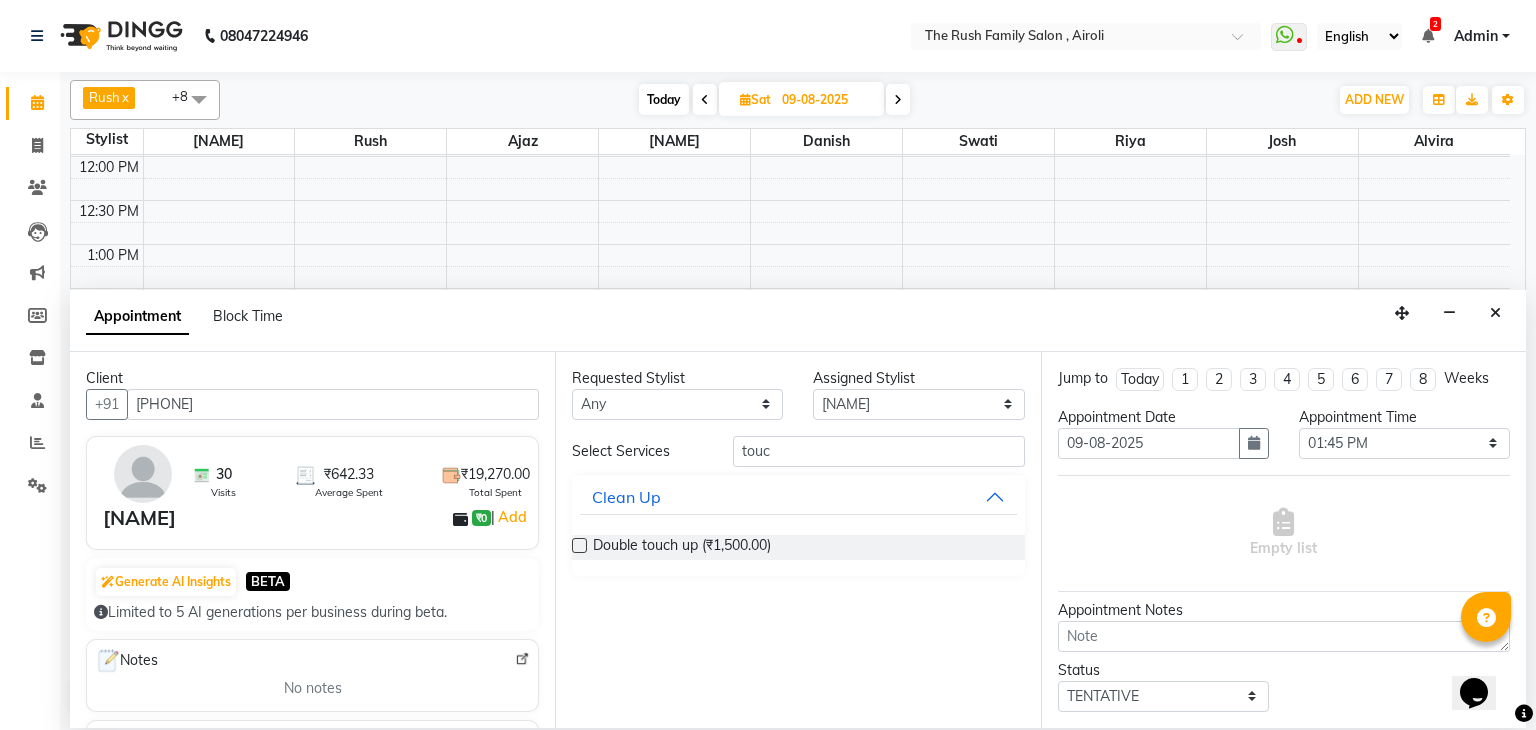 click at bounding box center [579, 545] 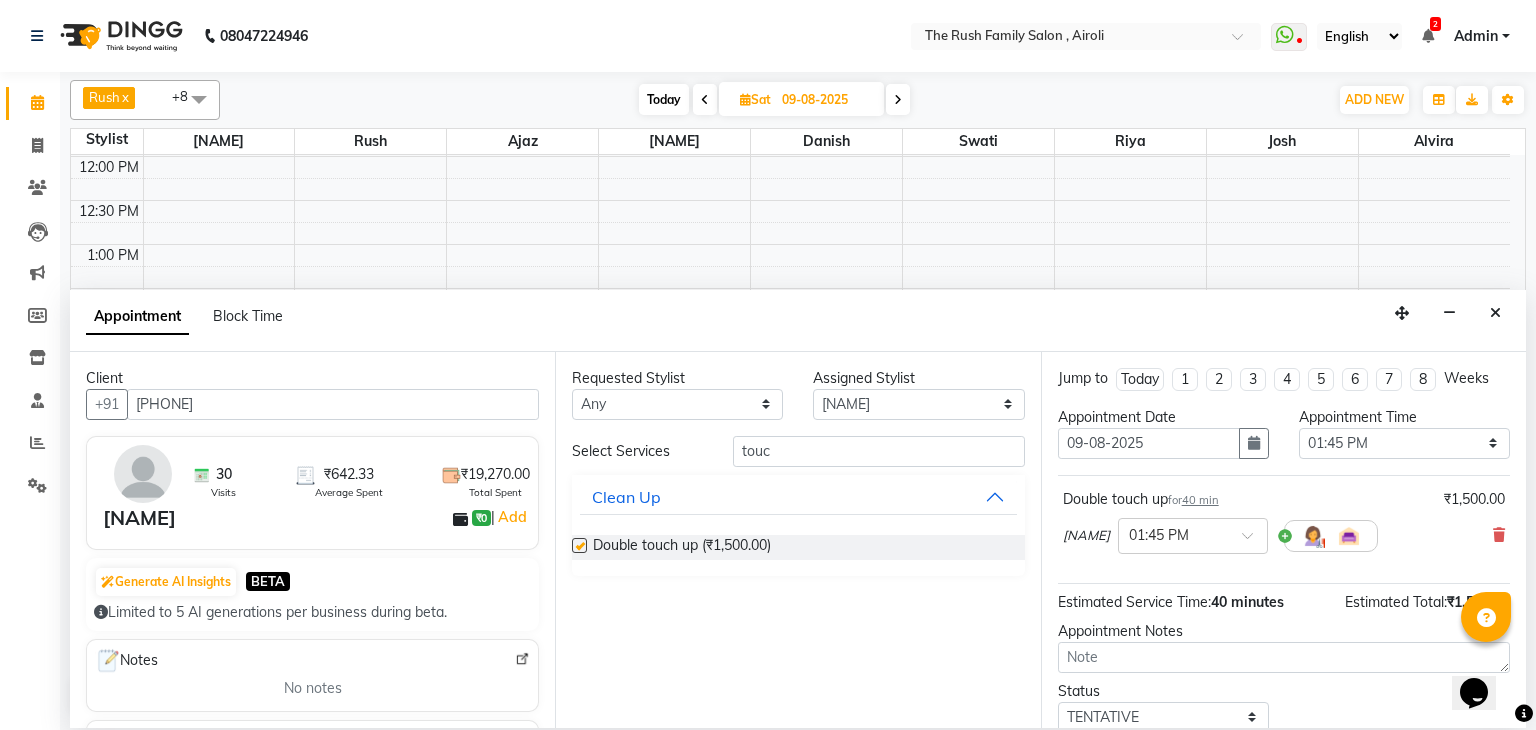 checkbox on "false" 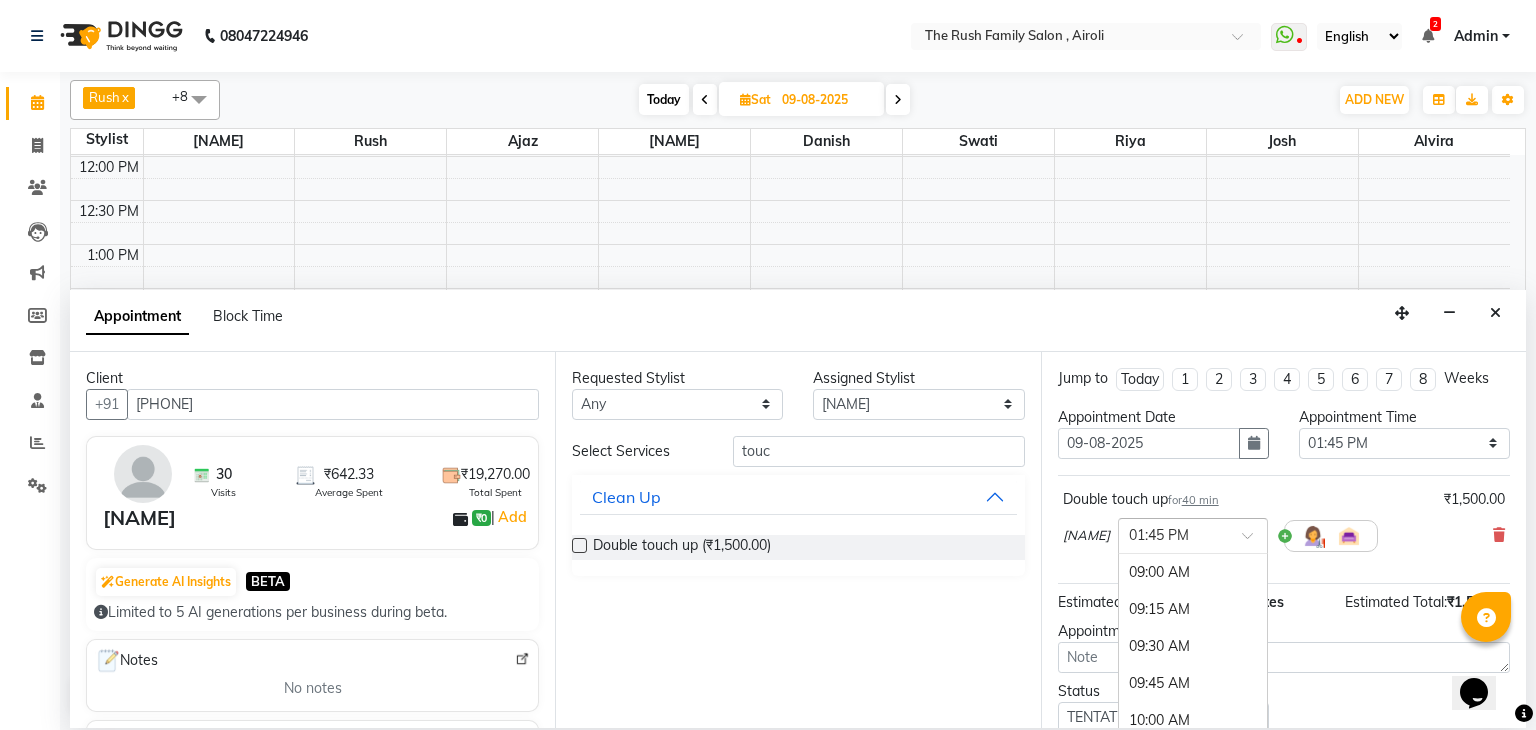 scroll, scrollTop: 703, scrollLeft: 0, axis: vertical 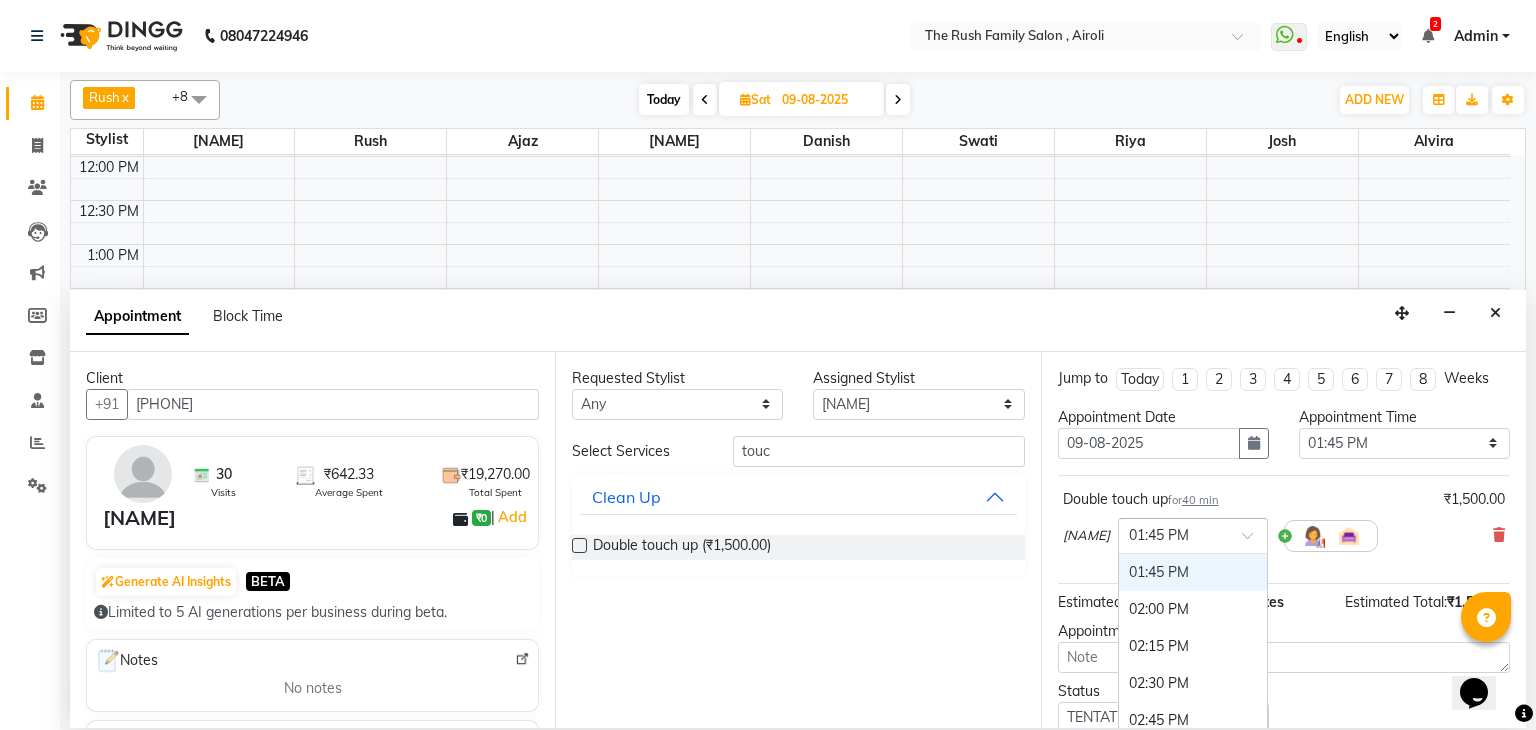 click at bounding box center [1193, 534] 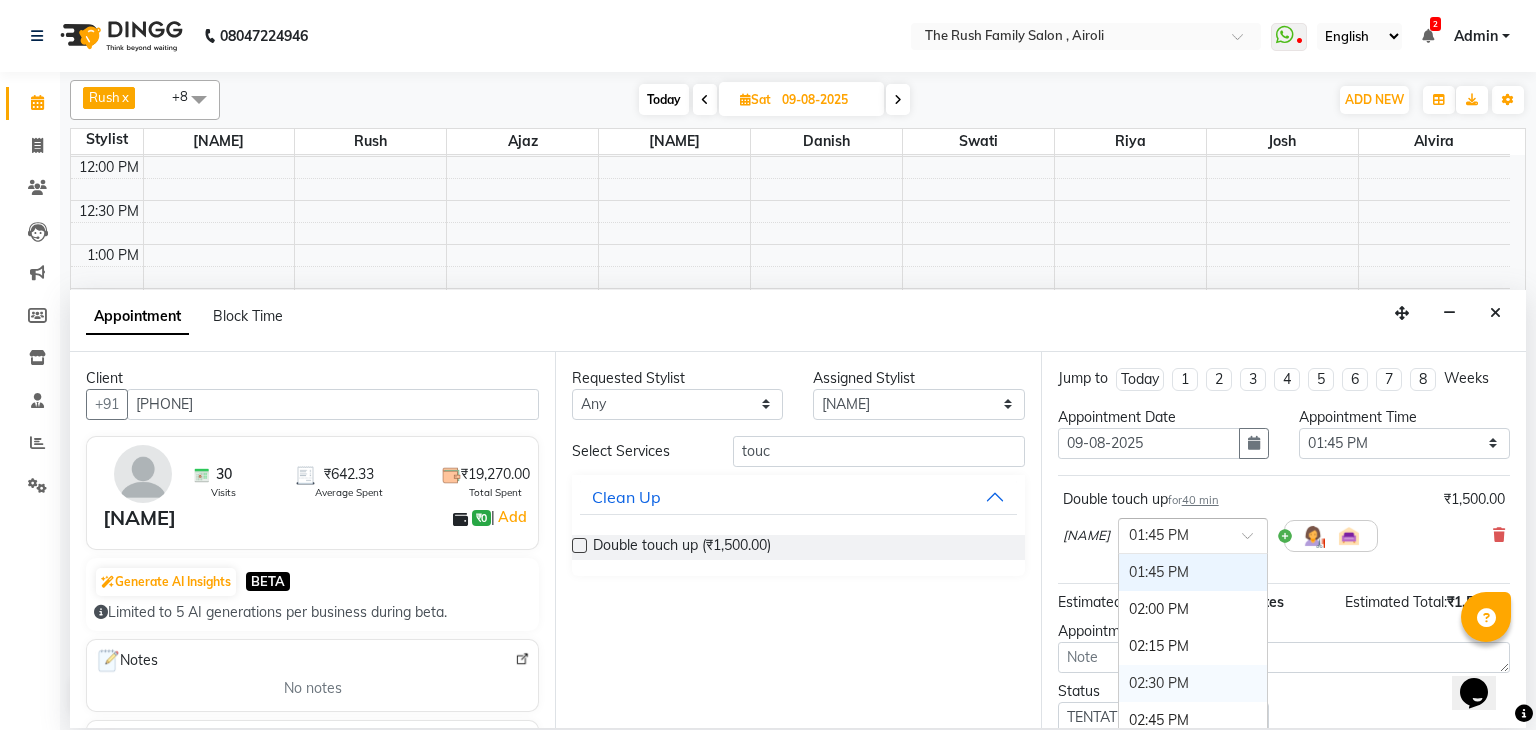 click on "02:30 PM" at bounding box center (1193, 683) 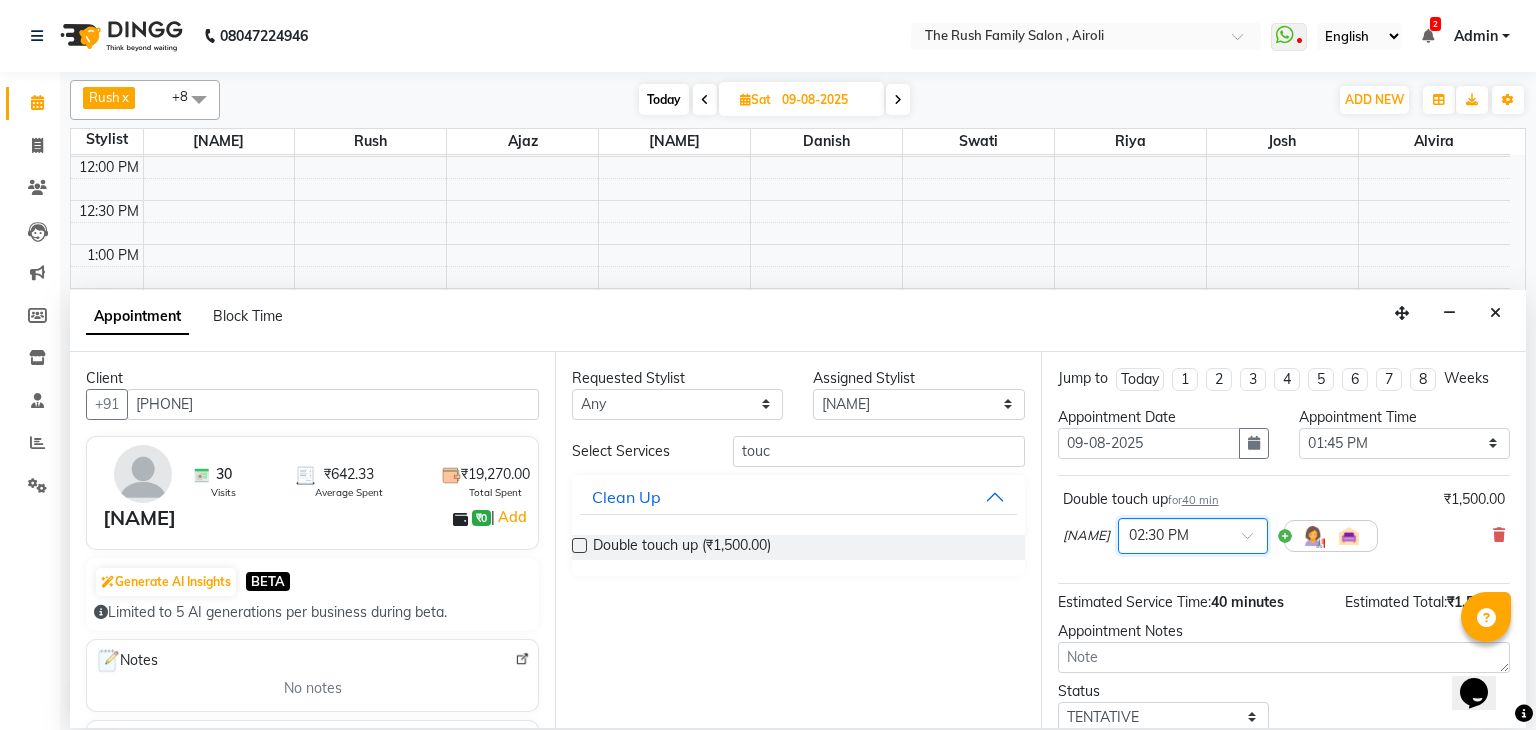scroll, scrollTop: 130, scrollLeft: 0, axis: vertical 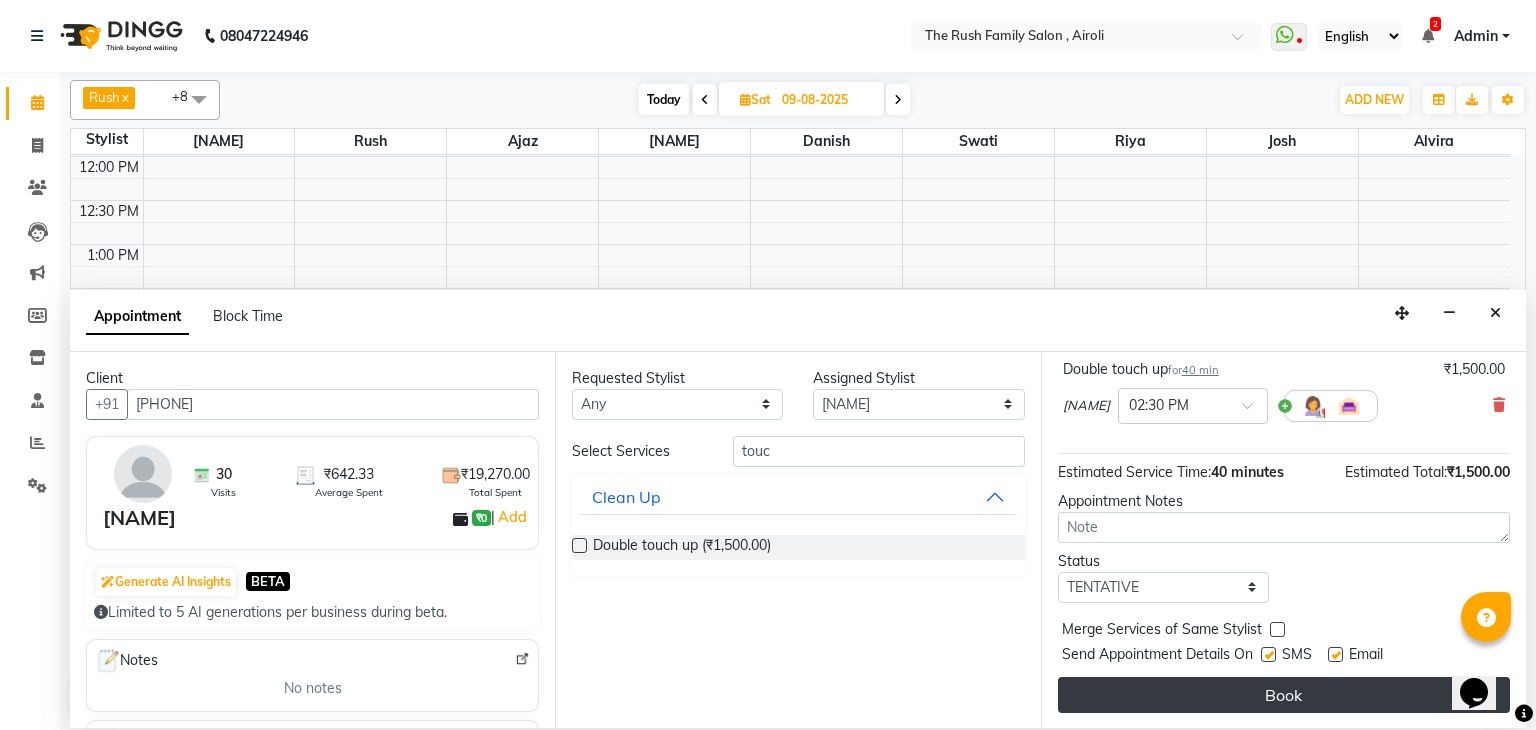 click on "Book" at bounding box center (1284, 695) 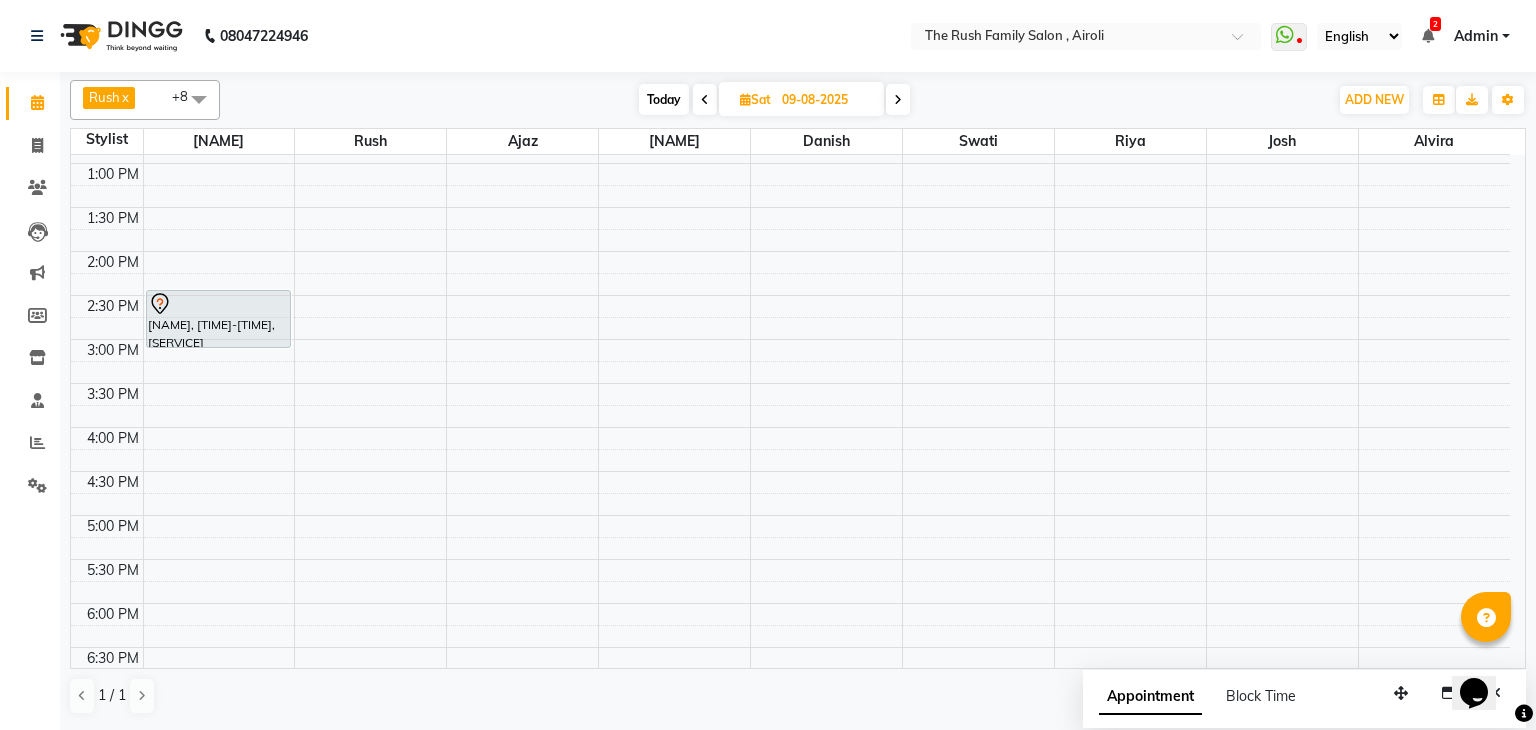 scroll, scrollTop: 156, scrollLeft: 0, axis: vertical 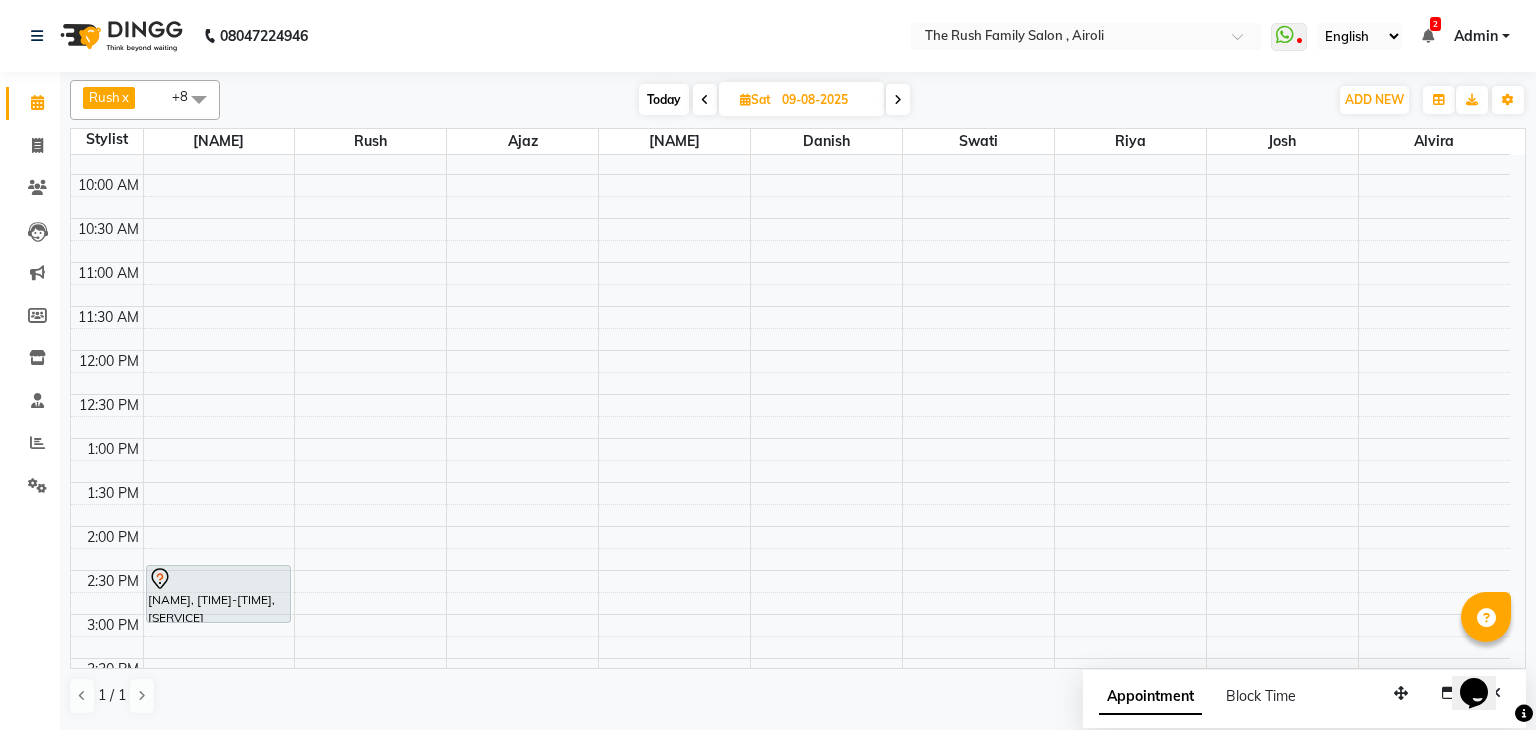 click on "Today" at bounding box center [664, 99] 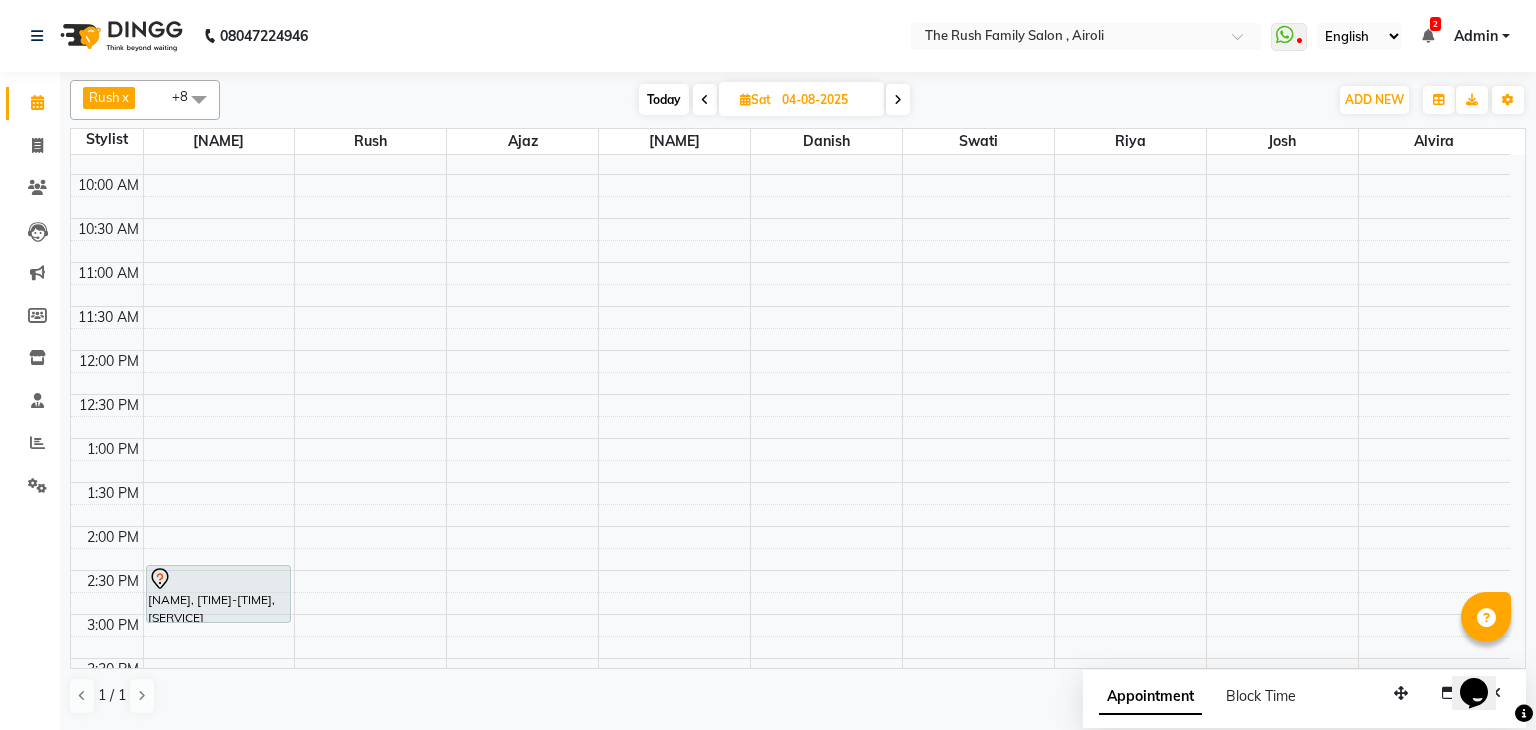 scroll, scrollTop: 350, scrollLeft: 0, axis: vertical 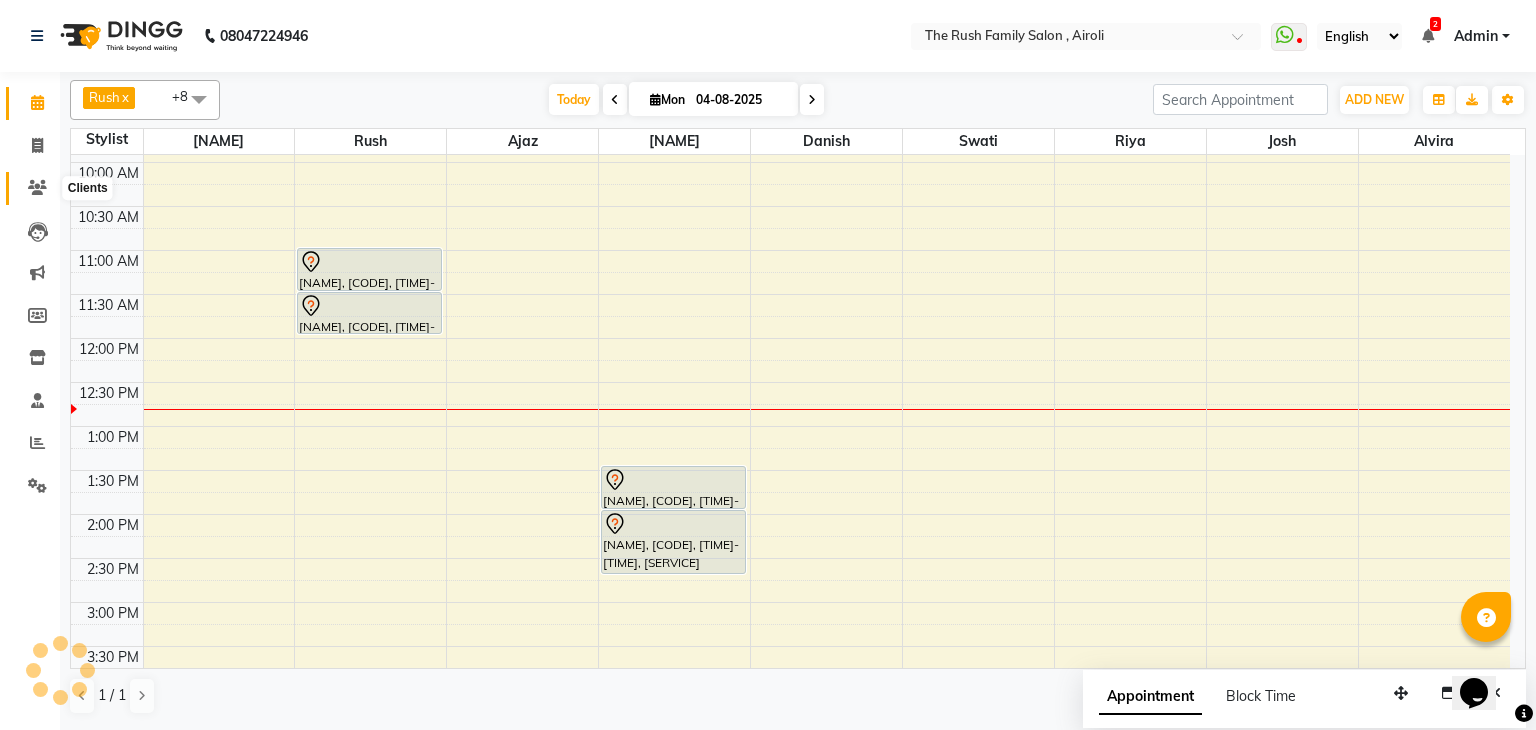 click 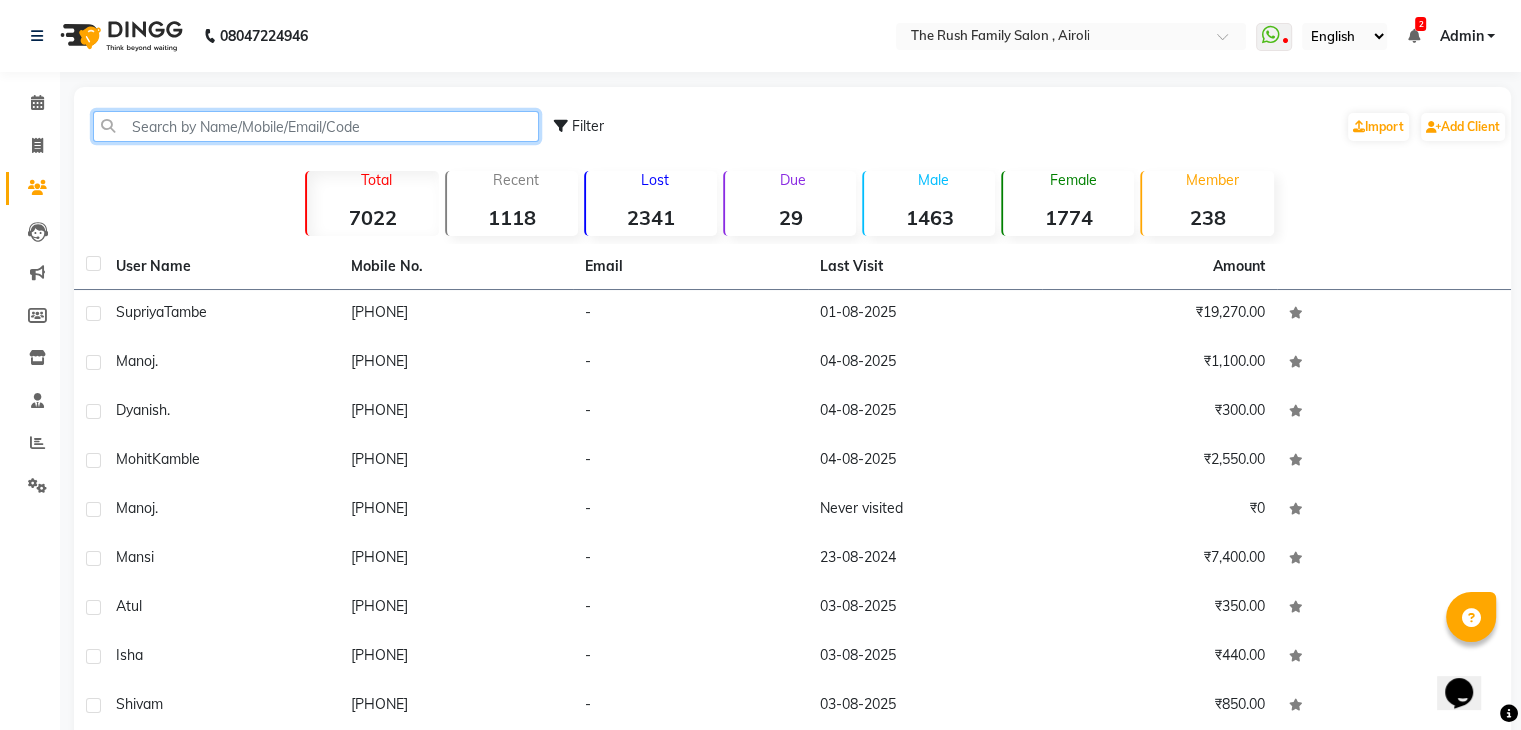click 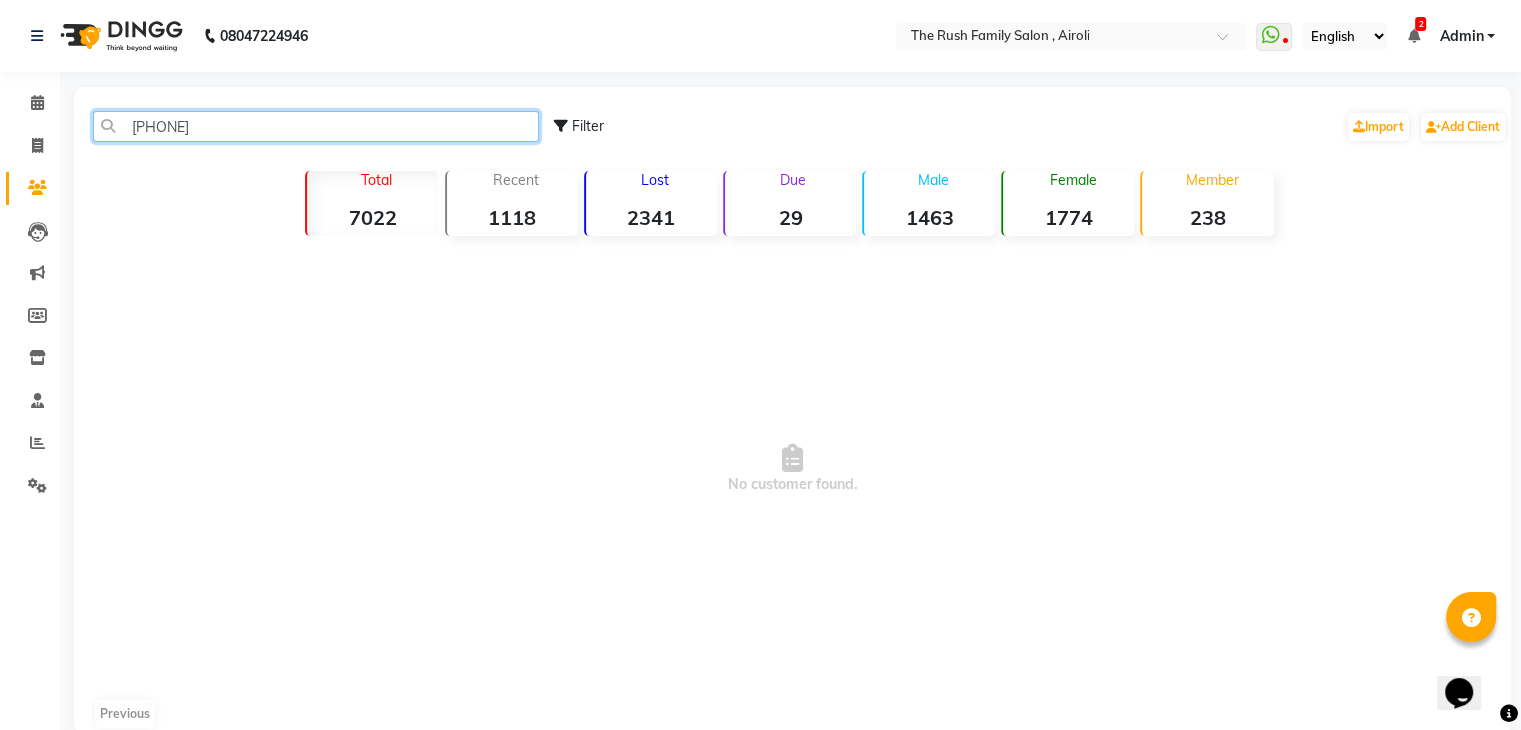 click on "910674928" 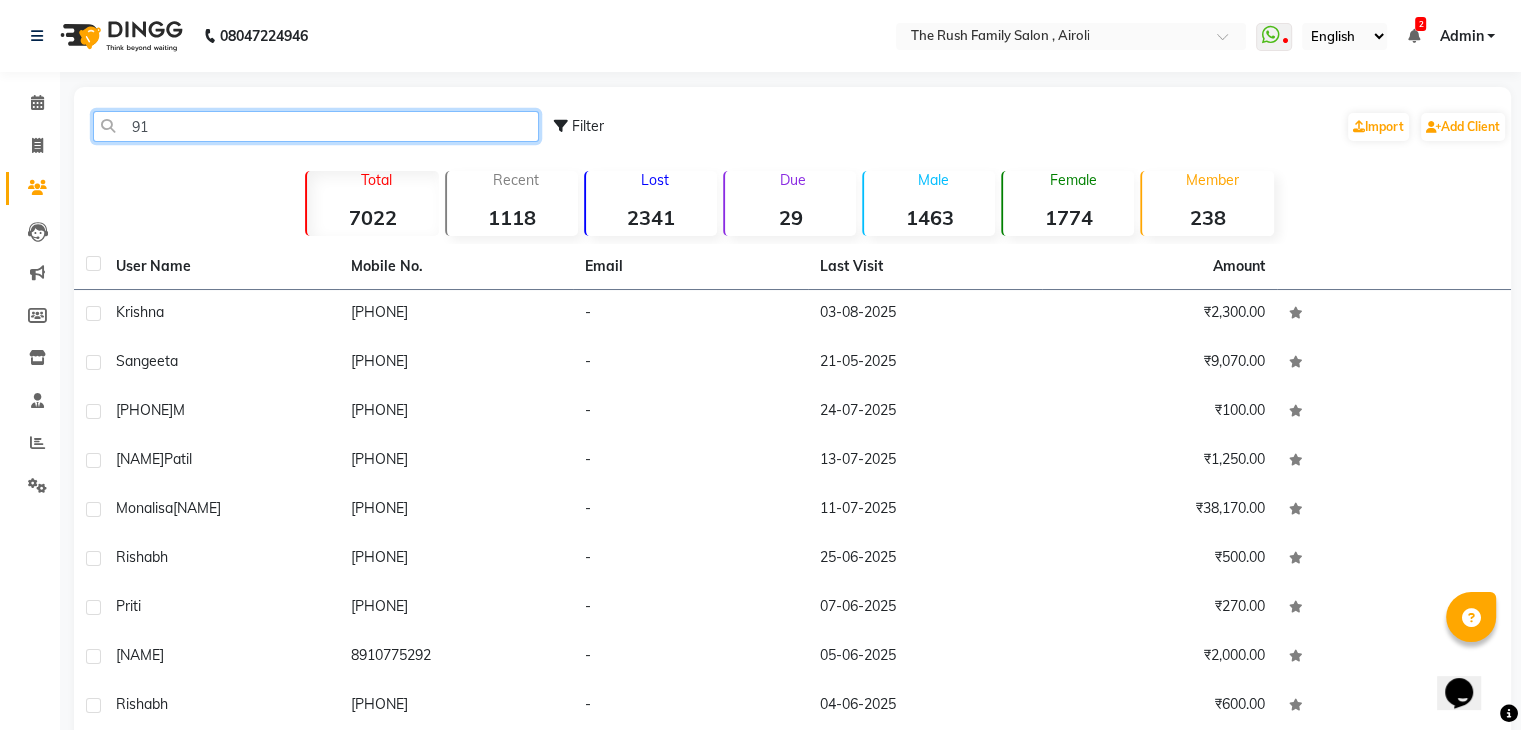 type on "9" 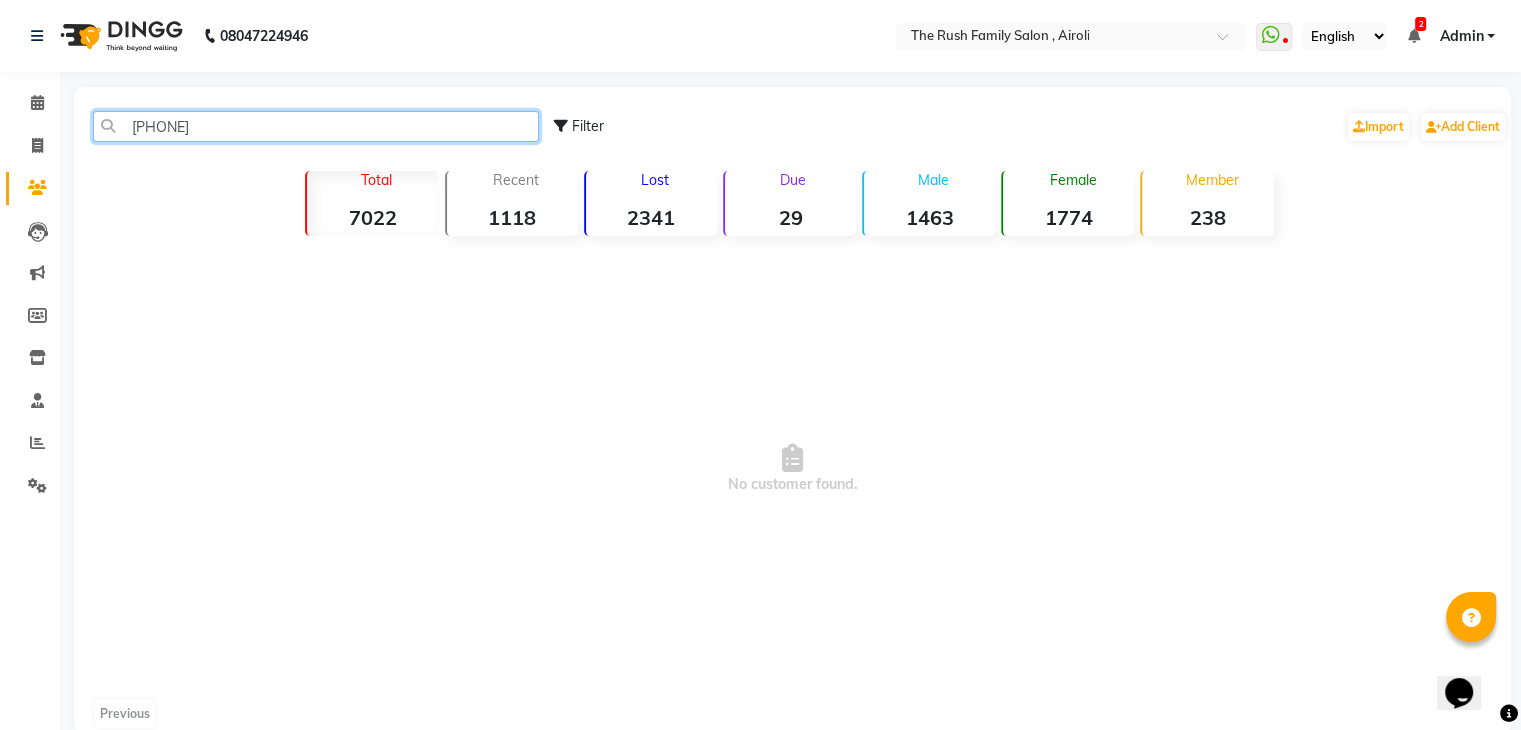 type on "910674928" 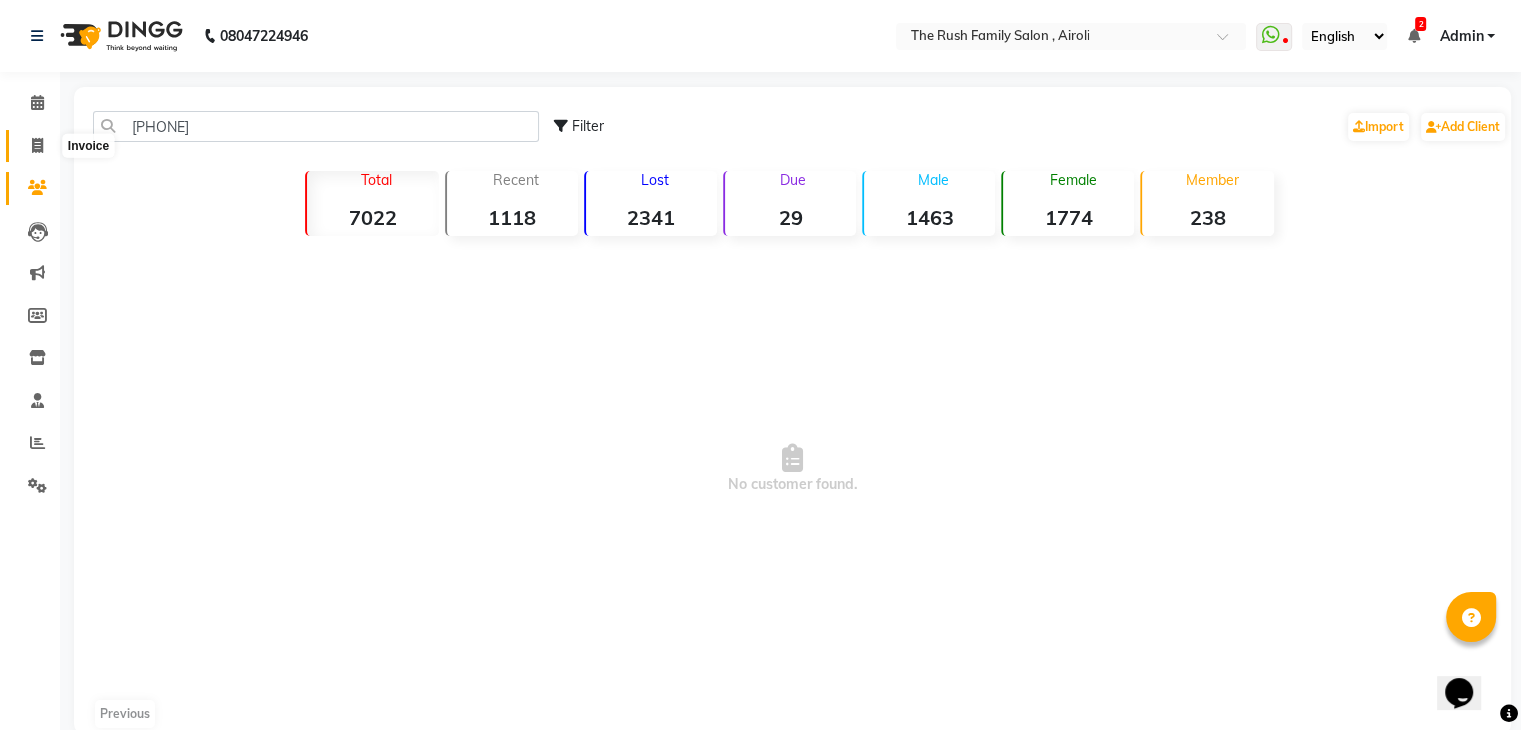 click 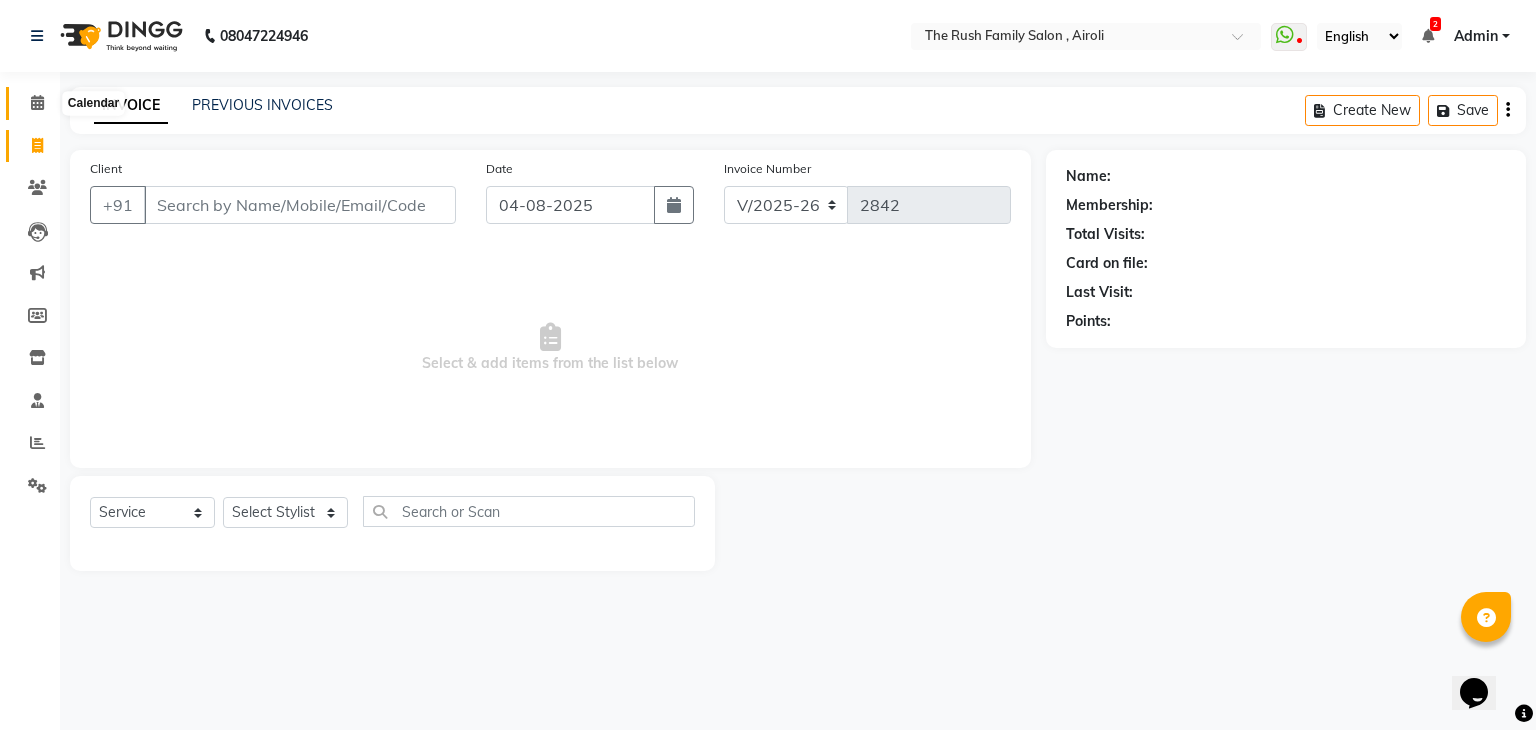 click 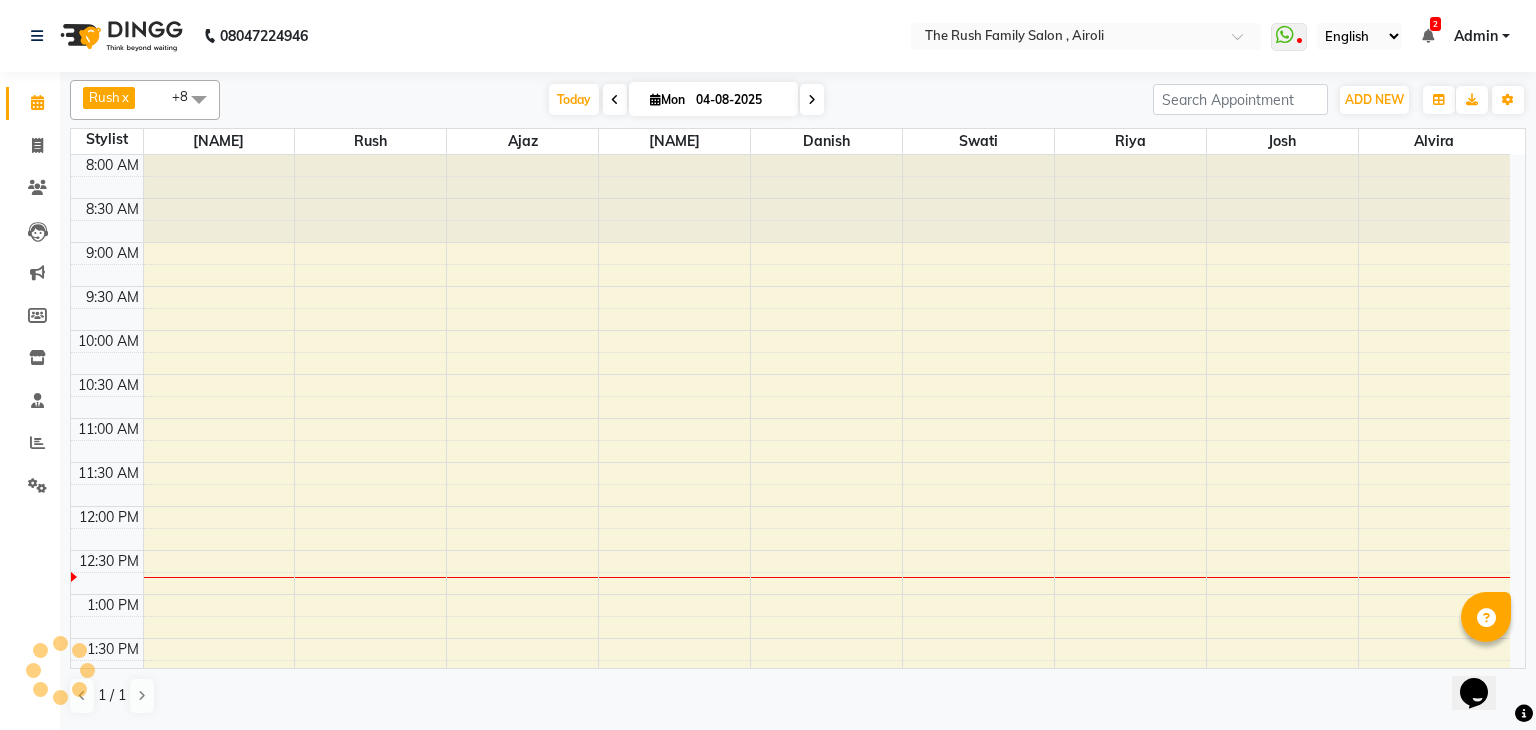 scroll, scrollTop: 0, scrollLeft: 0, axis: both 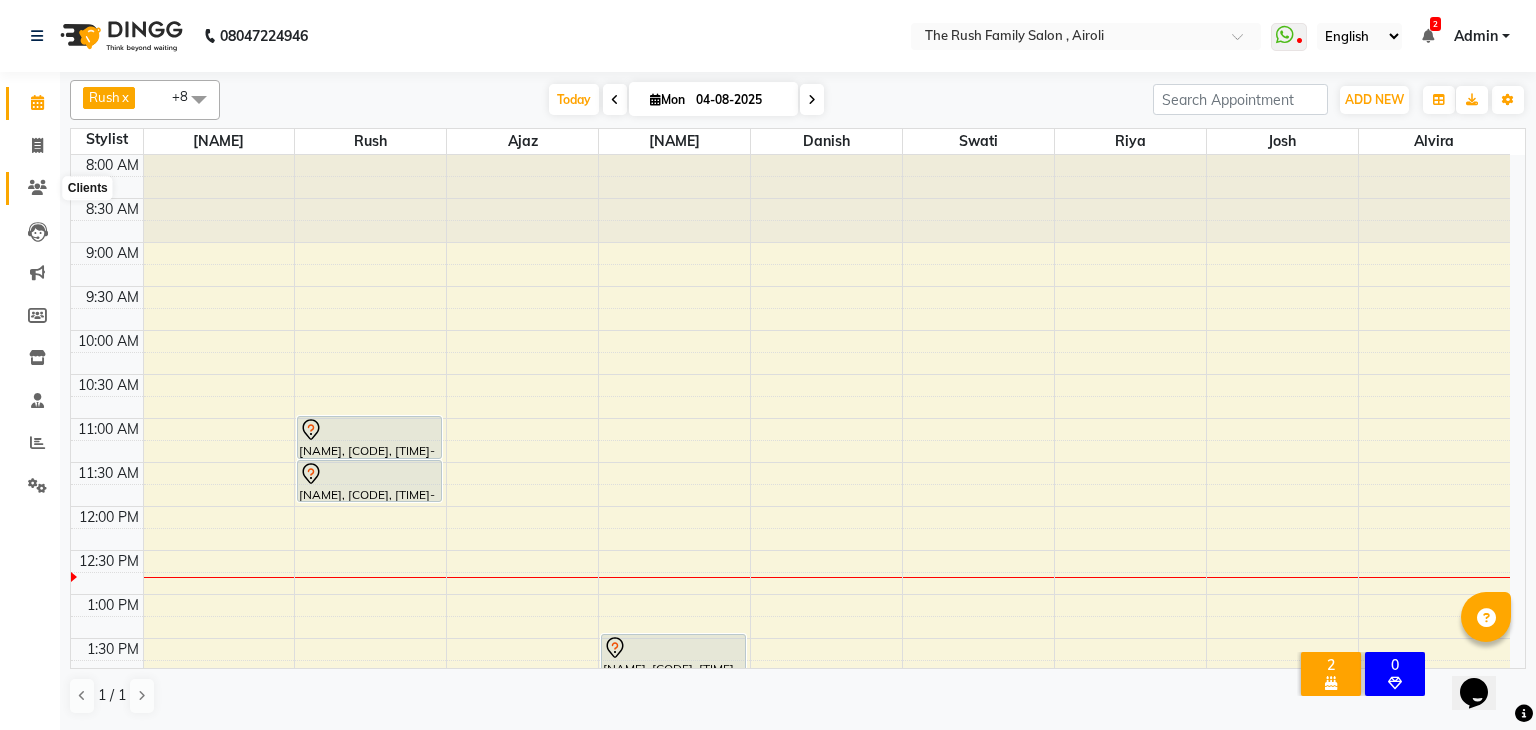 click 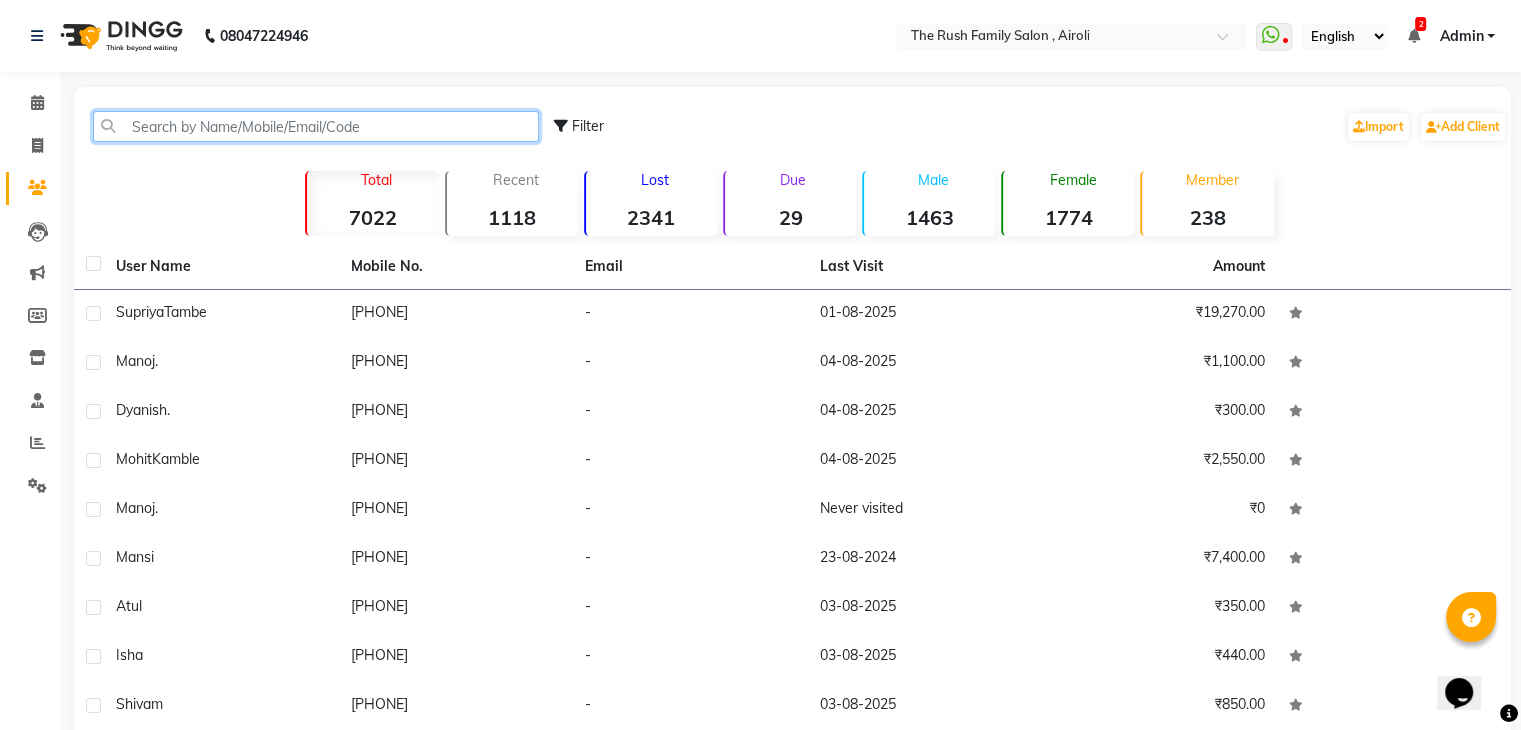 click 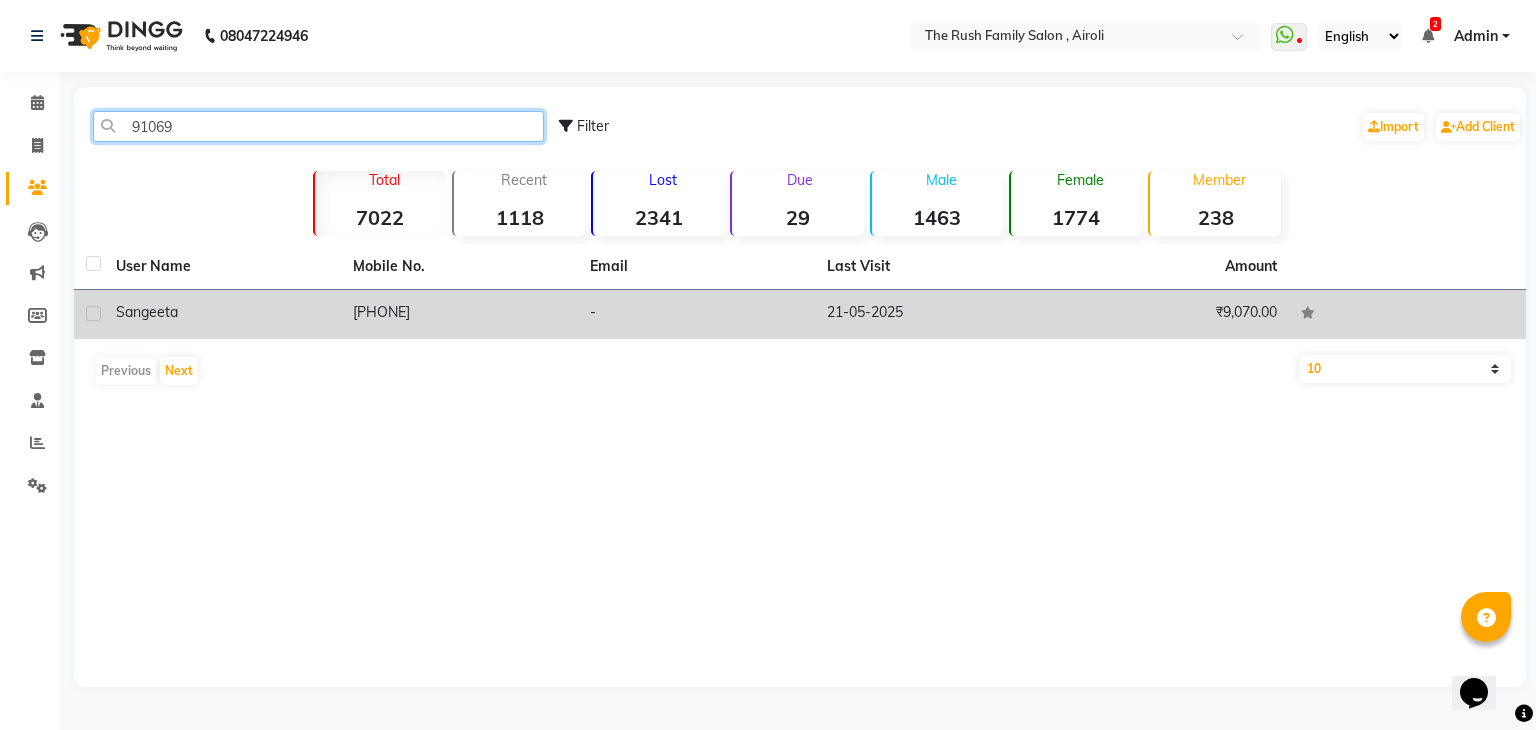 type on "91069" 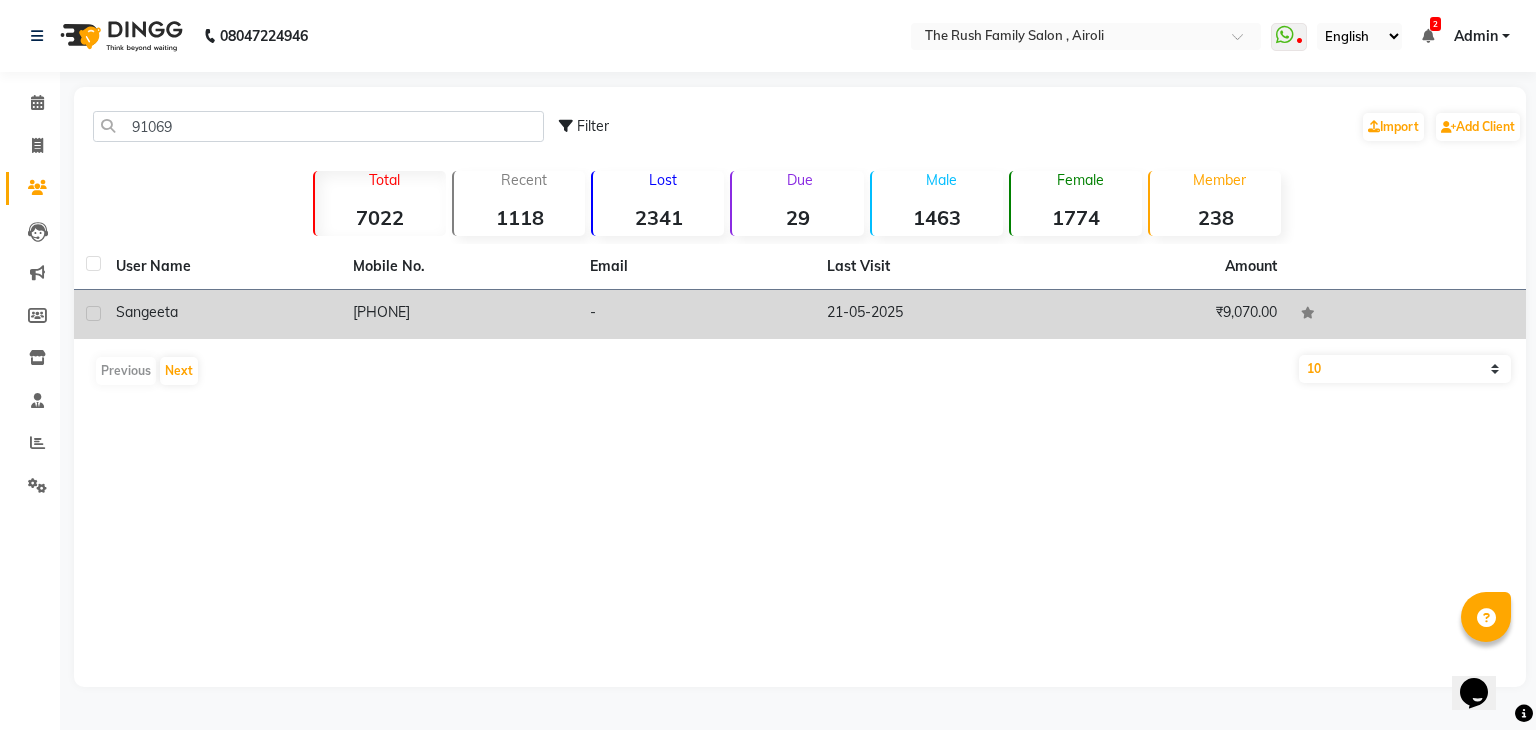 click on "sangeeta" 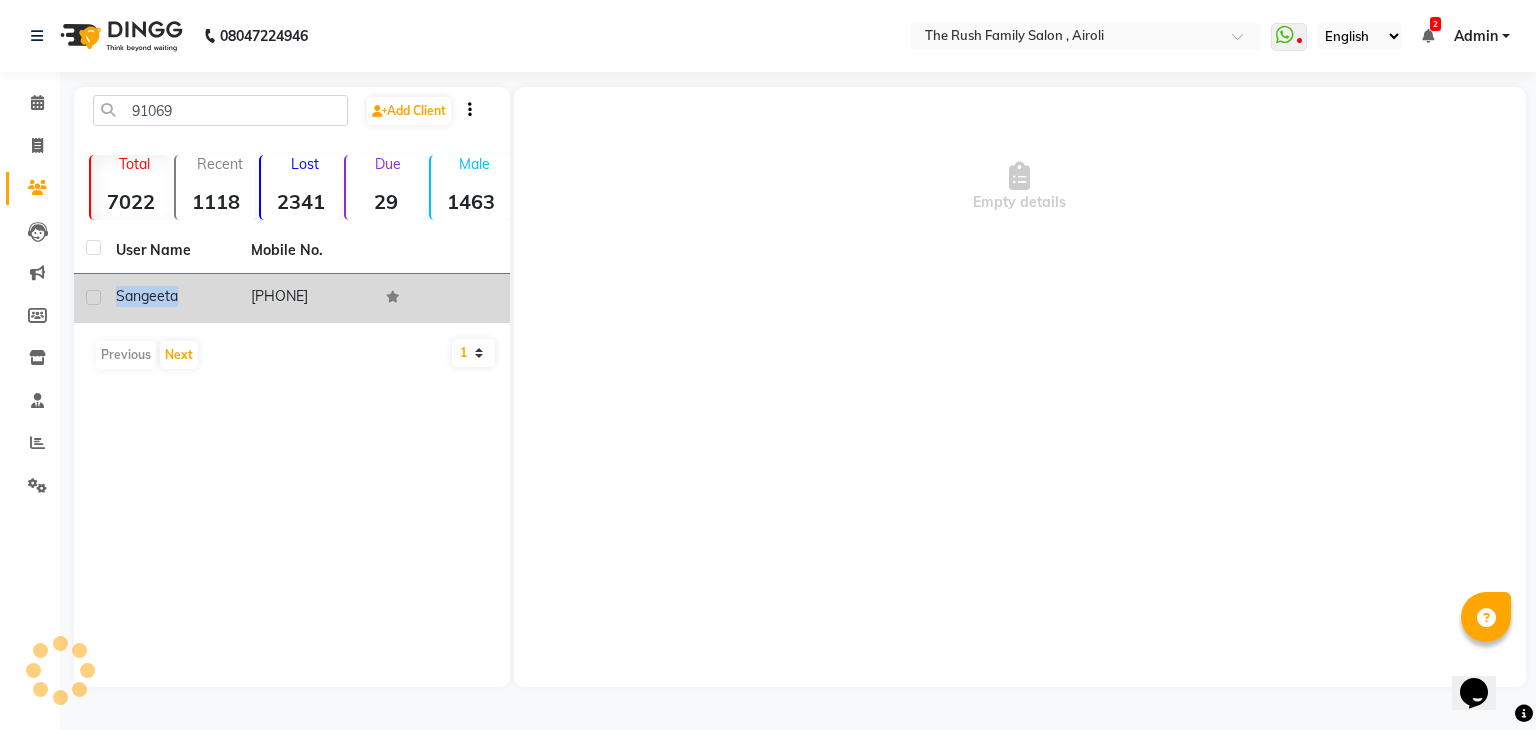 click on "sangeeta" 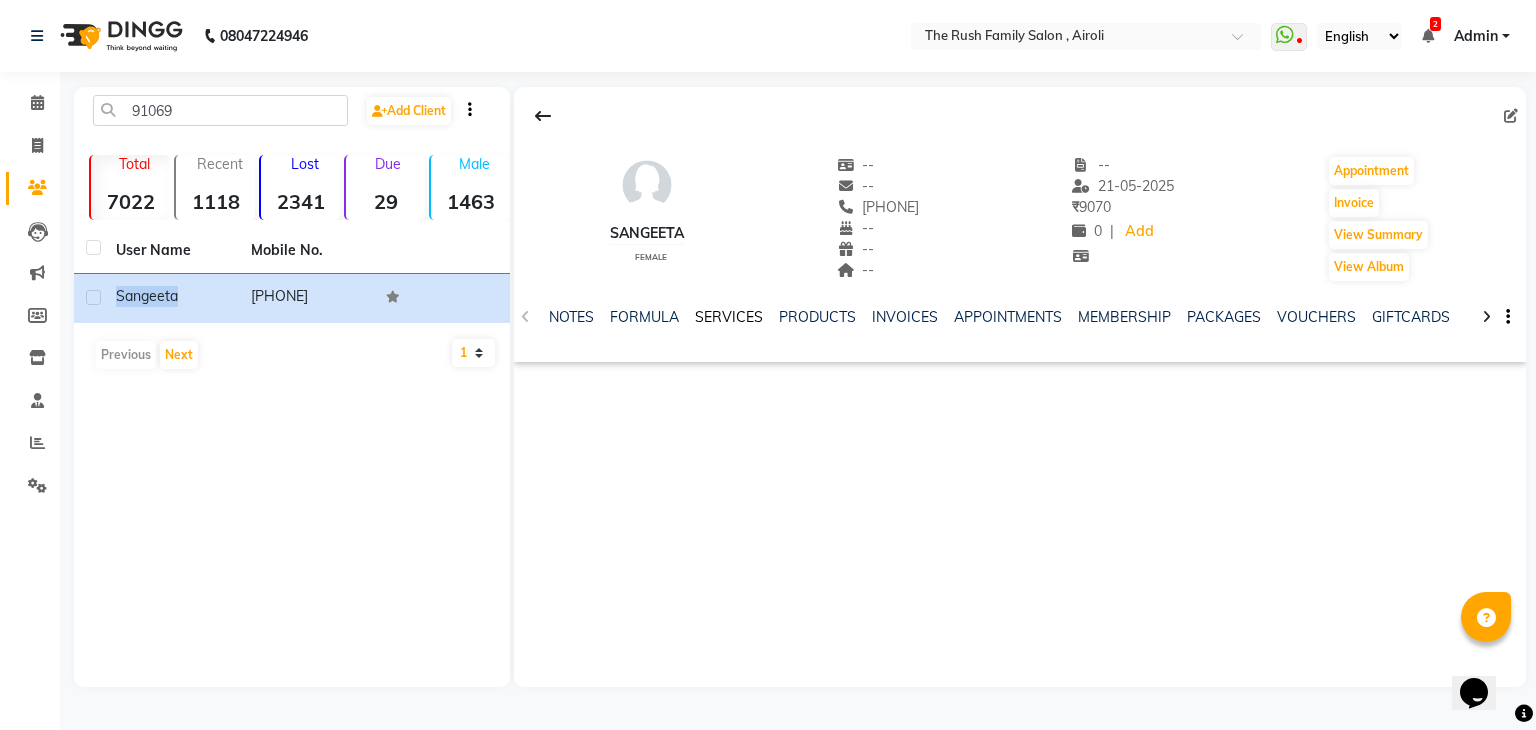 click on "SERVICES" 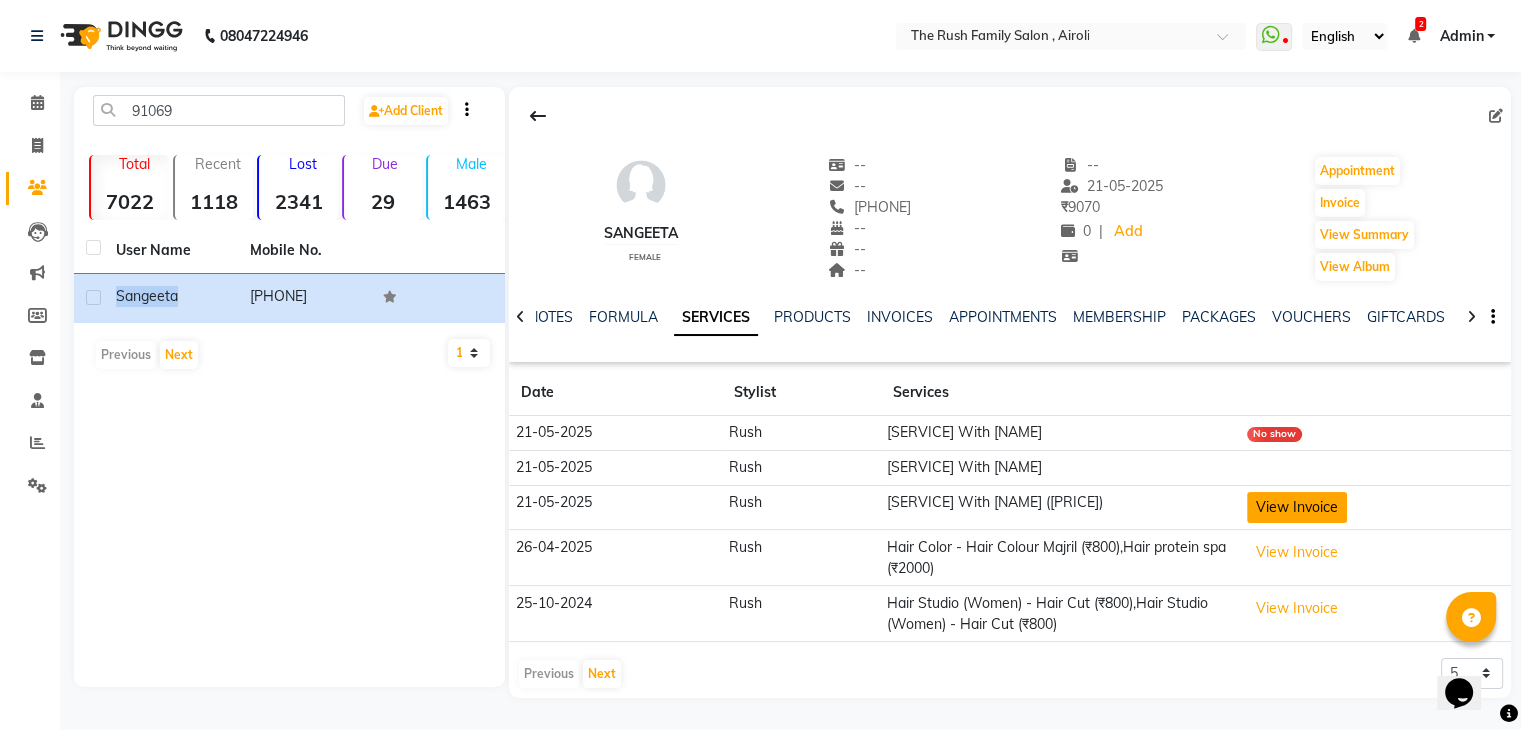 click on "View Invoice" 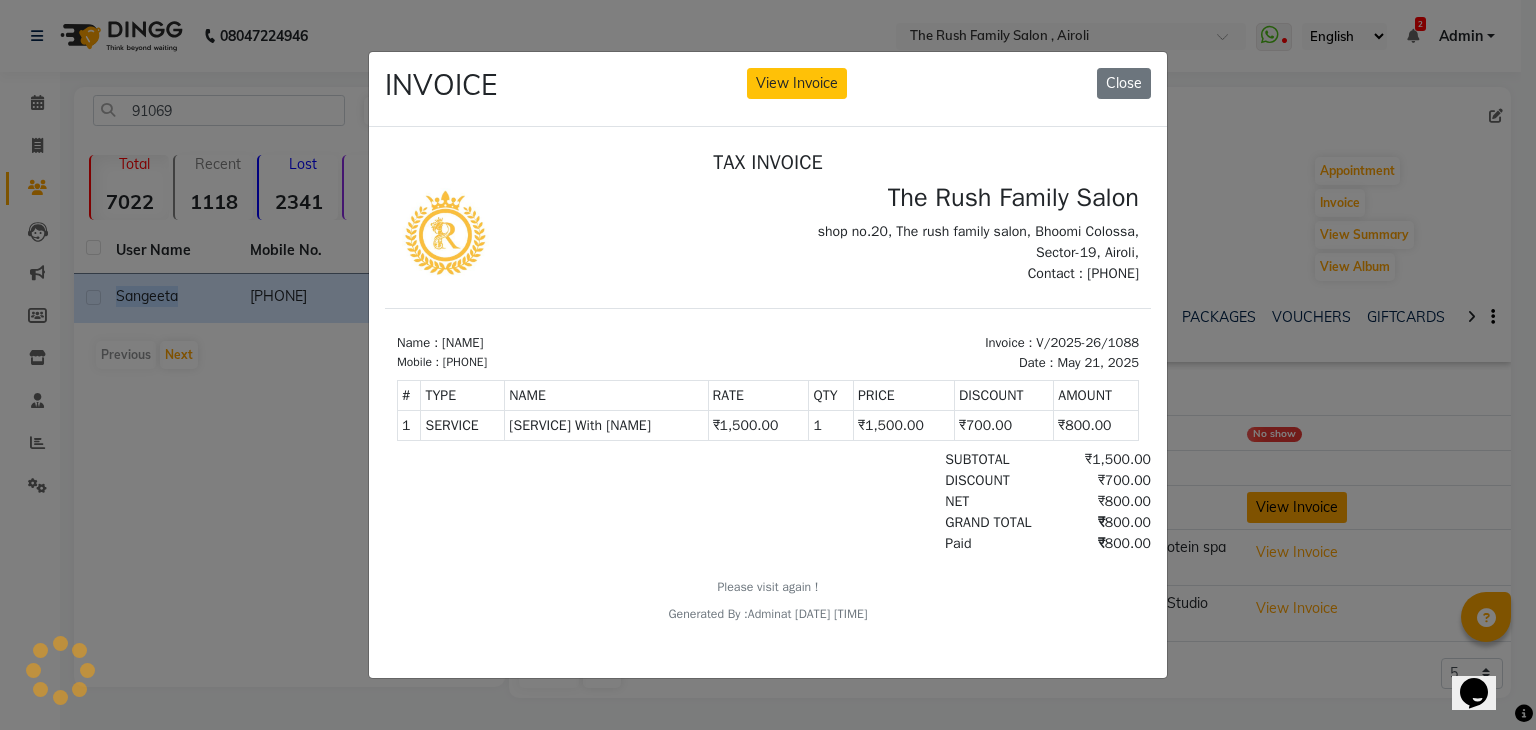 scroll, scrollTop: 0, scrollLeft: 0, axis: both 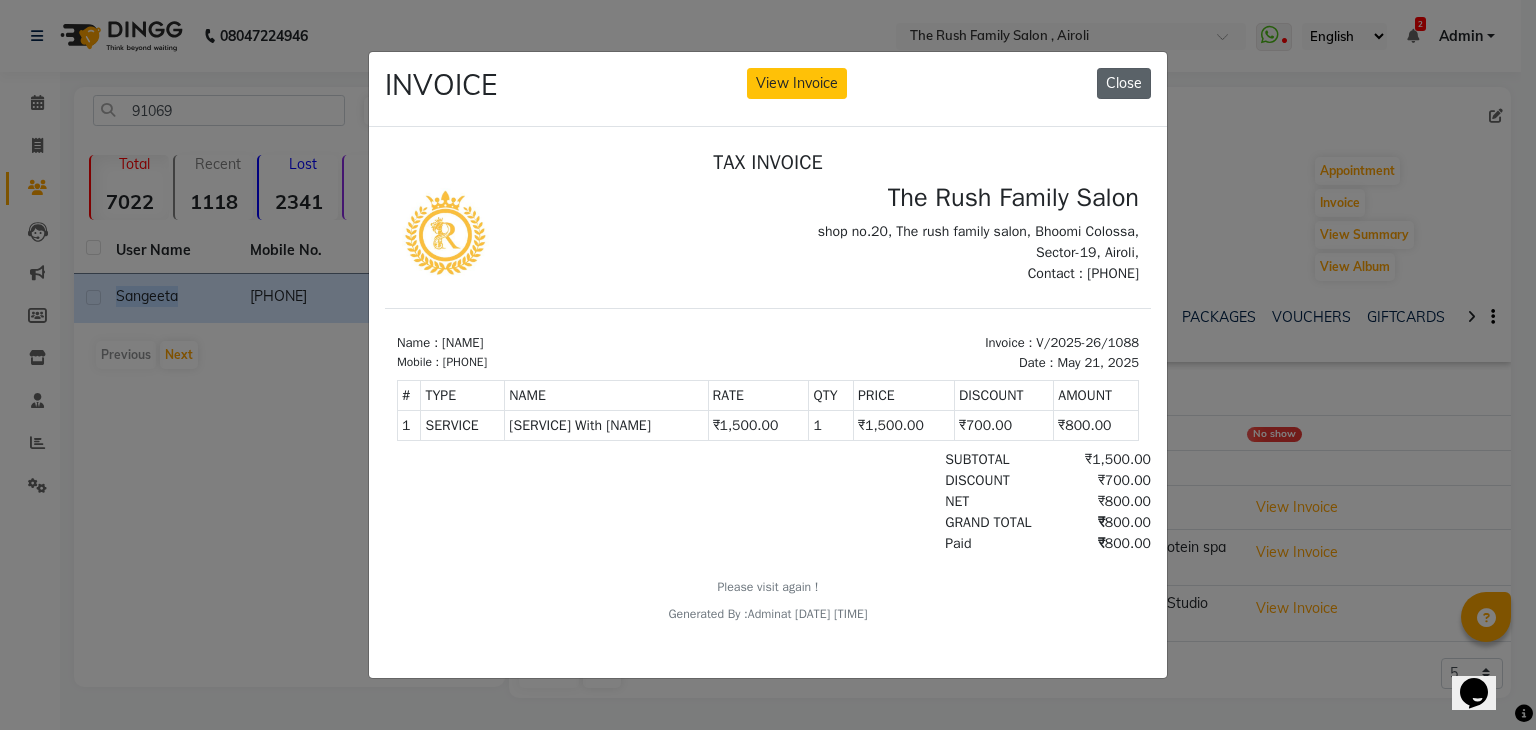 click on "Close" 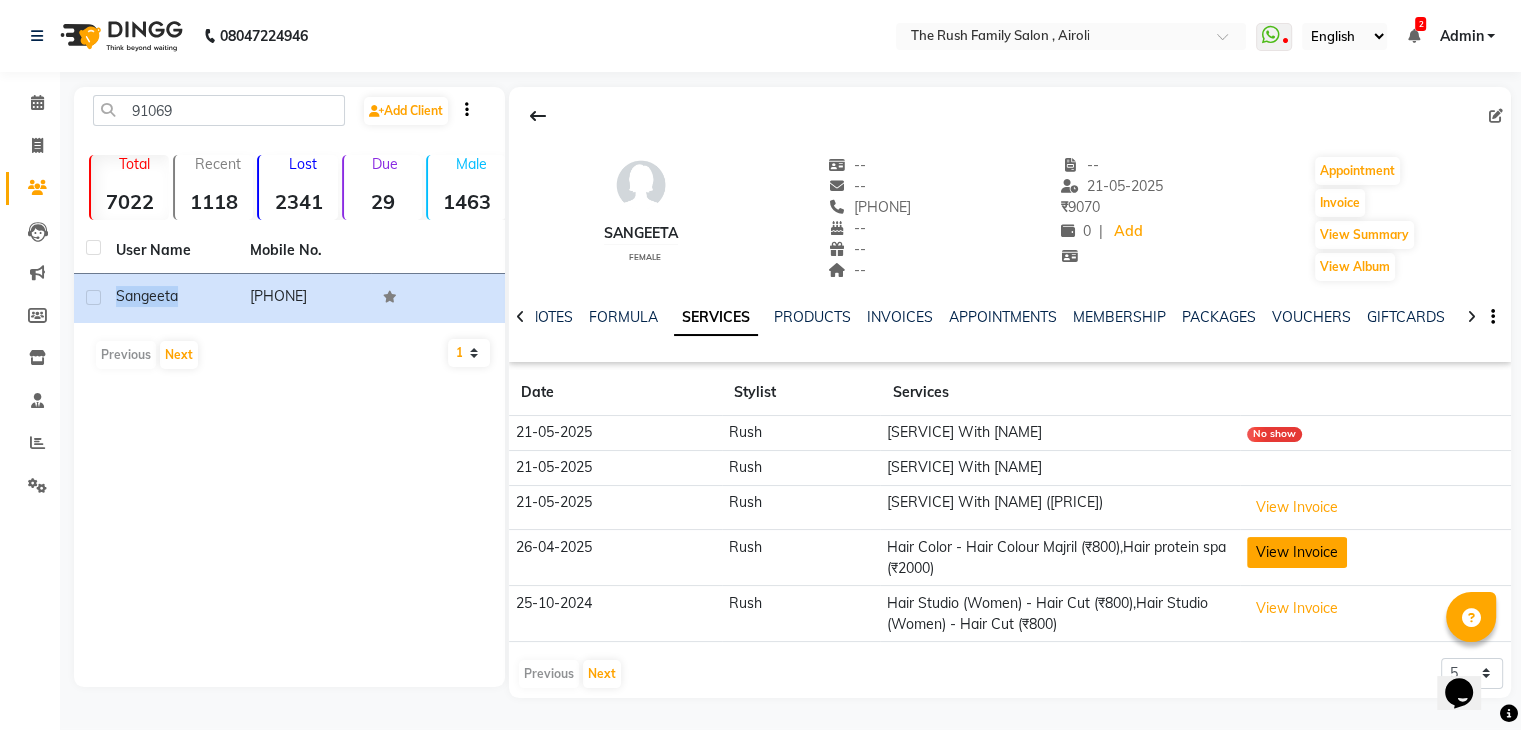 click on "View Invoice" 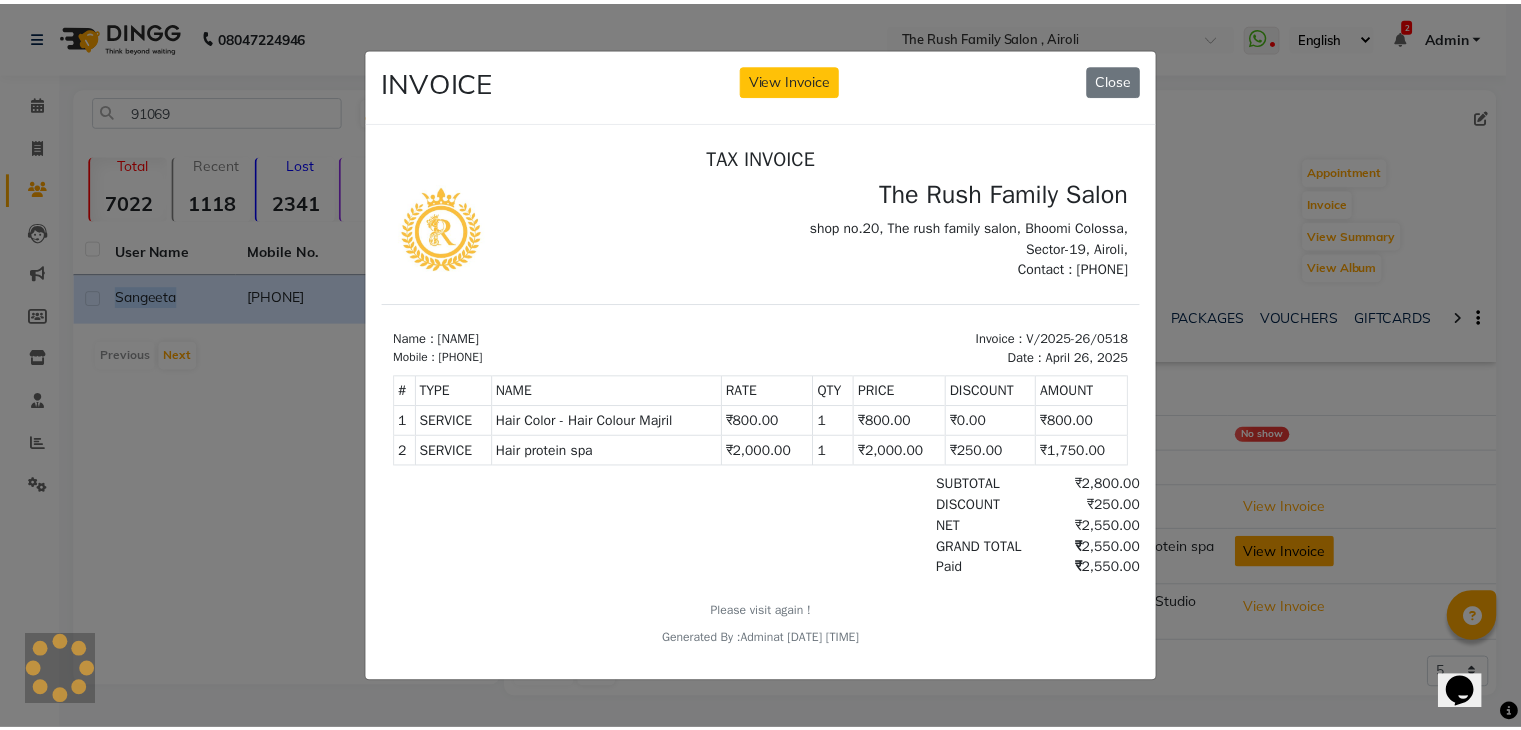 scroll, scrollTop: 0, scrollLeft: 0, axis: both 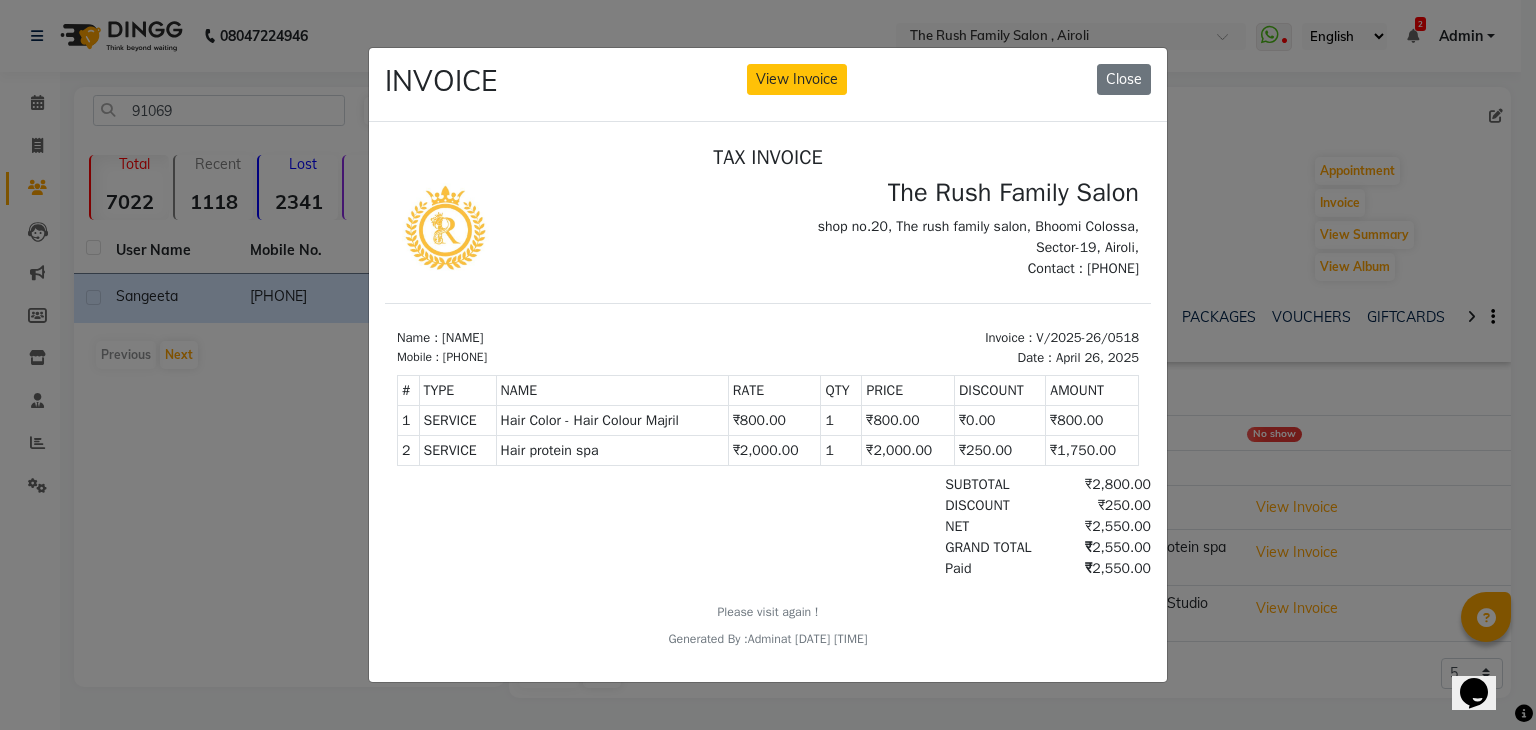 click on "INVOICE View Invoice Close" 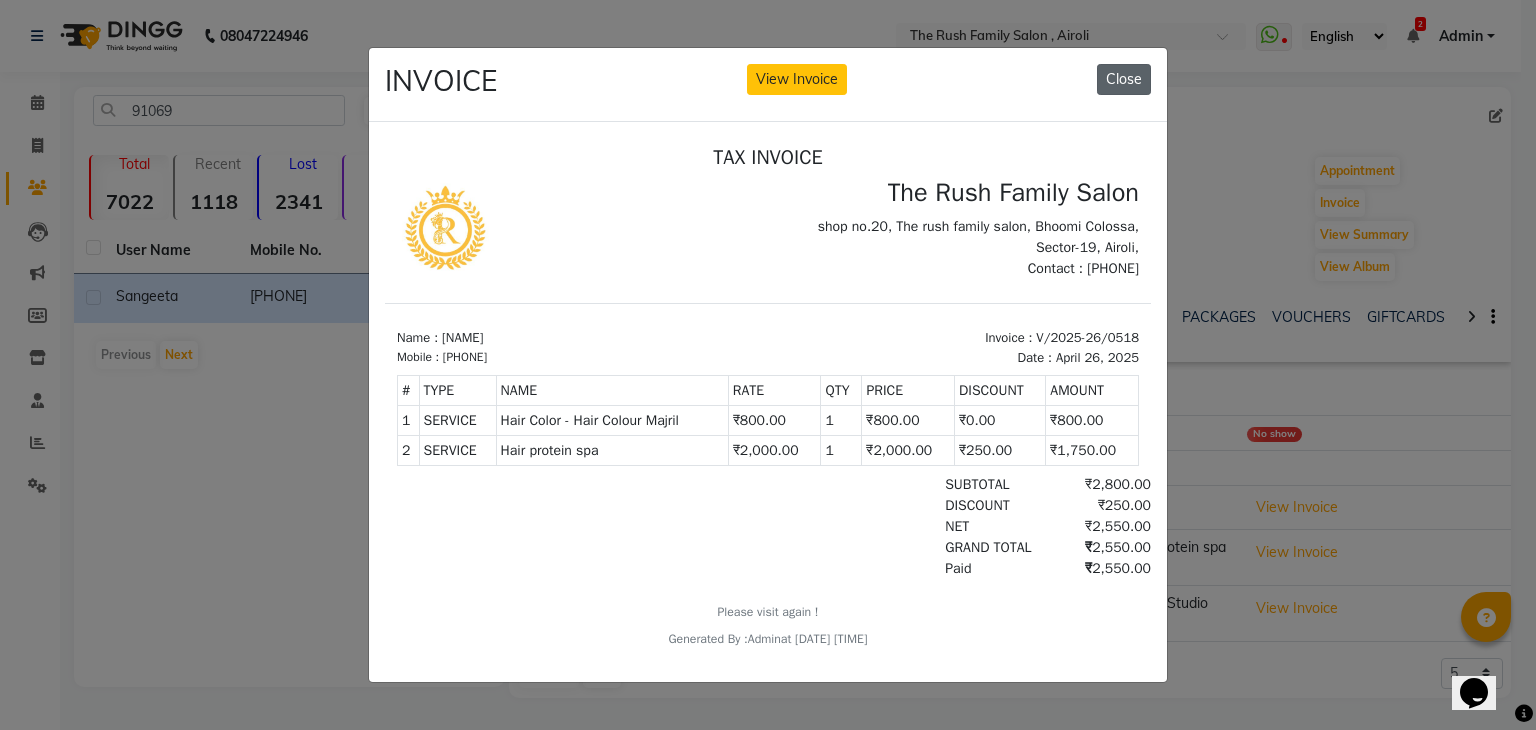click on "Close" 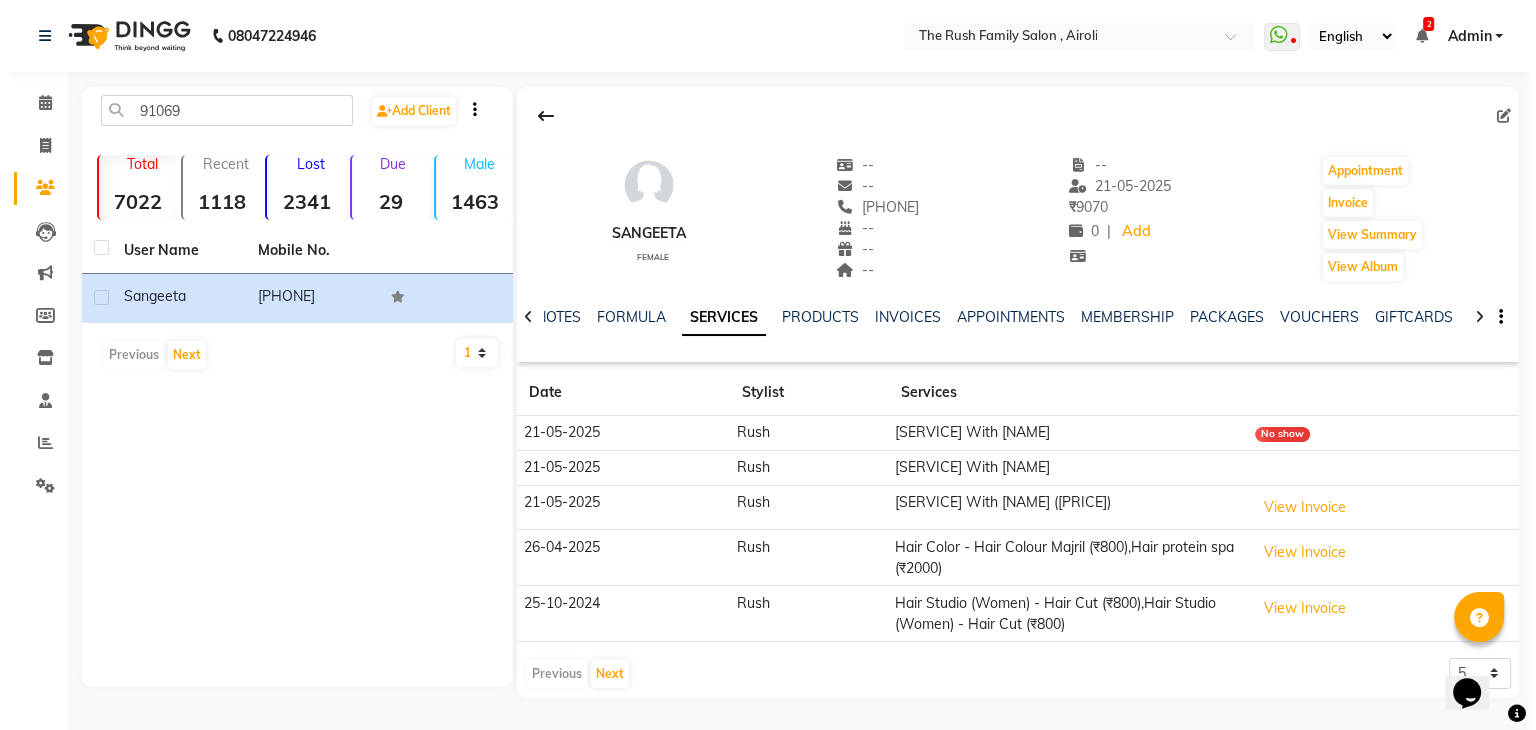 scroll, scrollTop: 49, scrollLeft: 0, axis: vertical 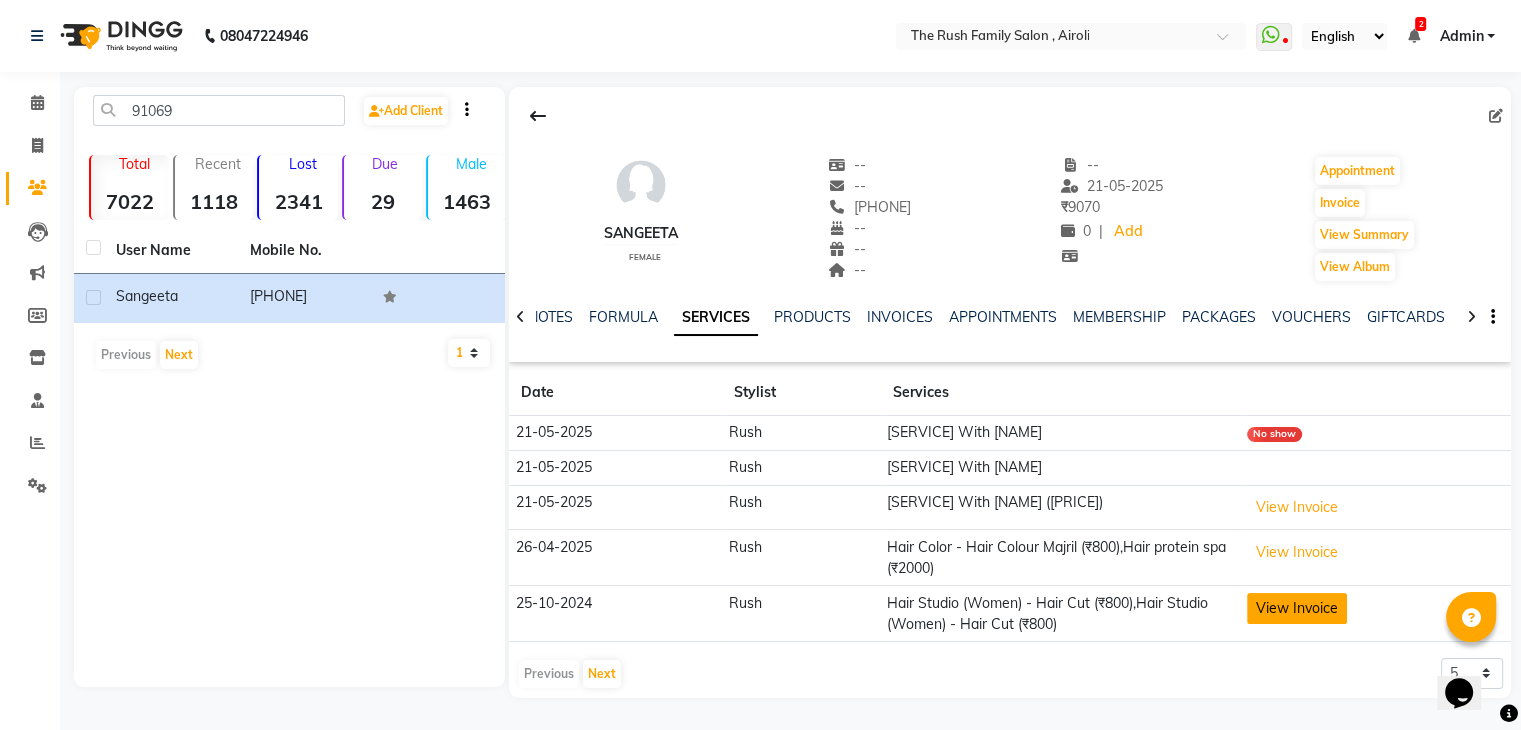 click on "View Invoice" 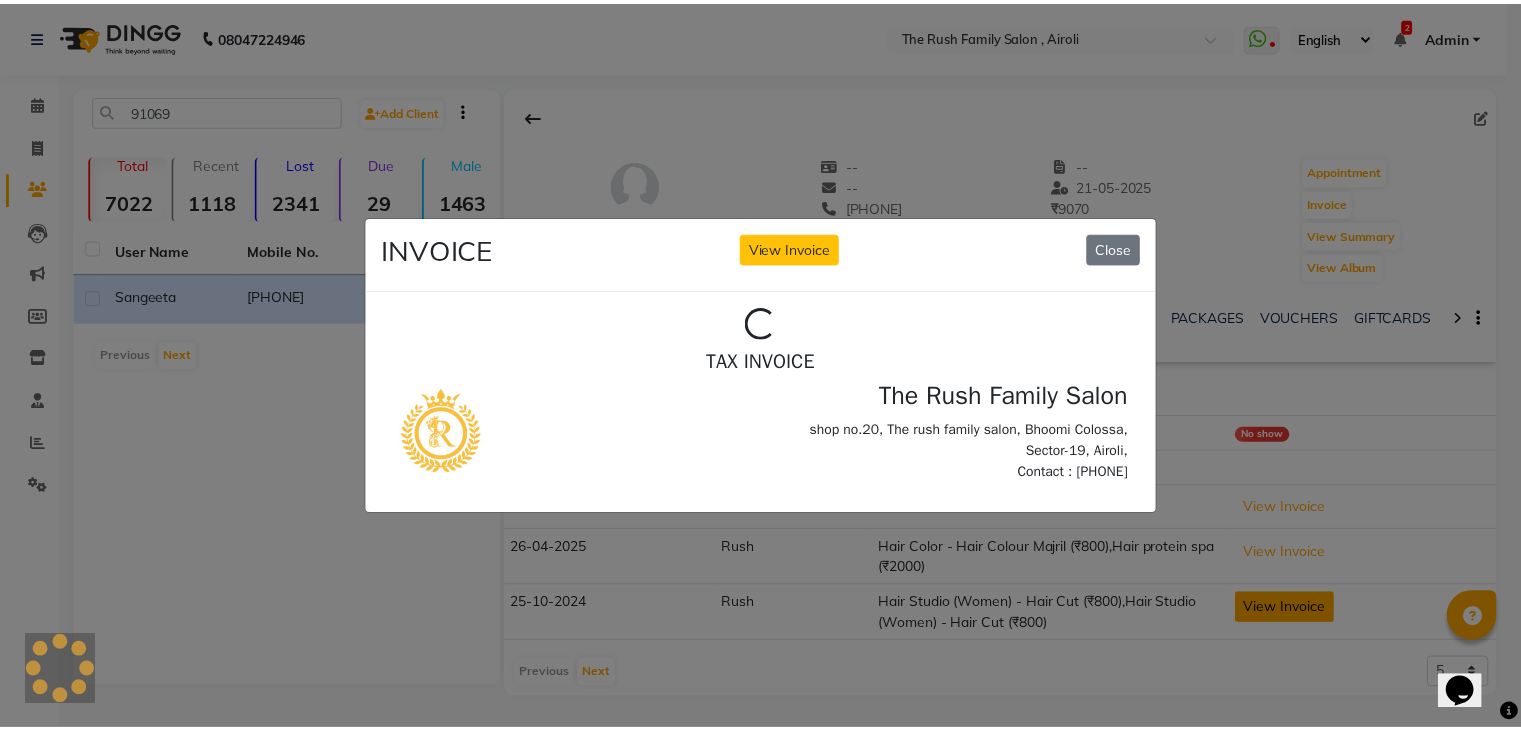 scroll, scrollTop: 0, scrollLeft: 0, axis: both 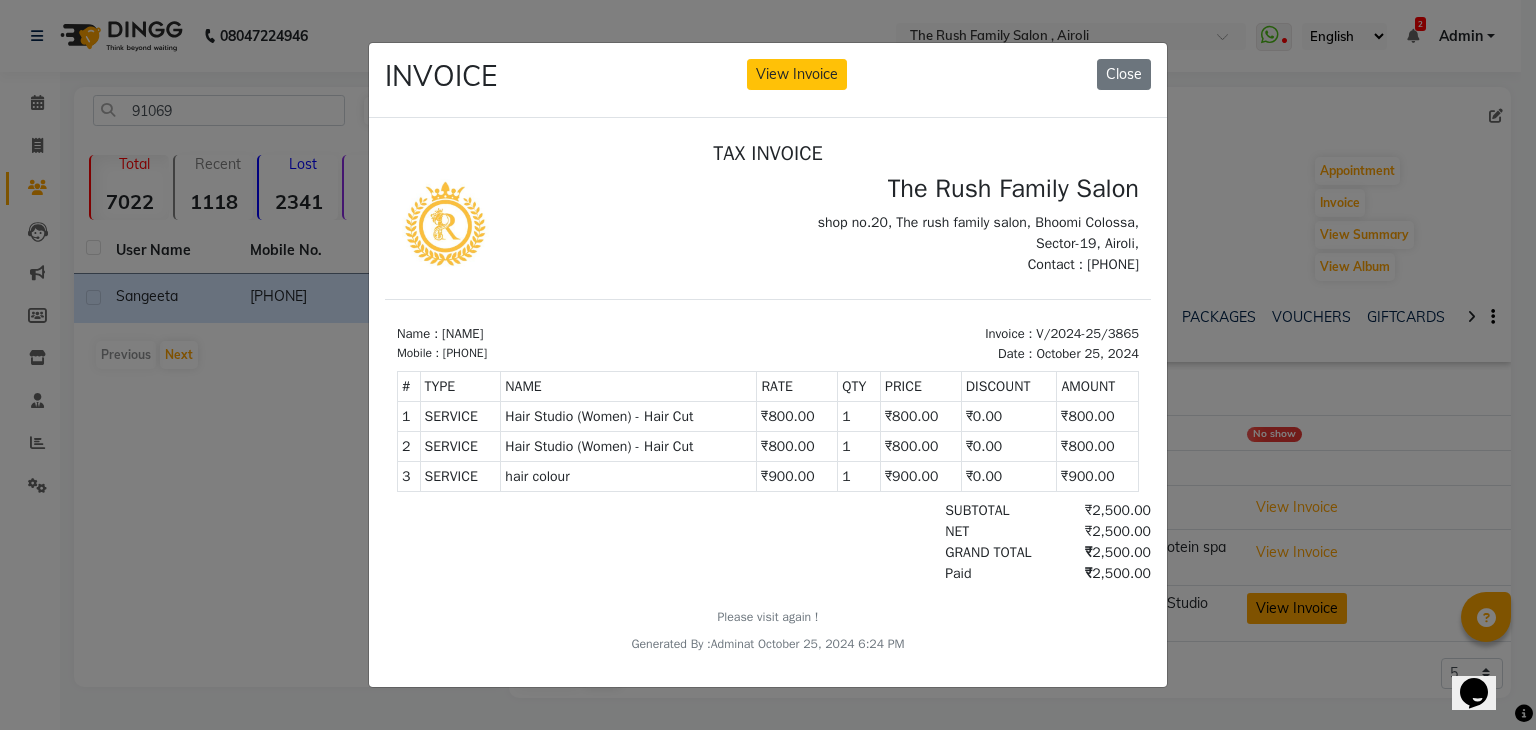 click on "INVOICE View Invoice Close" 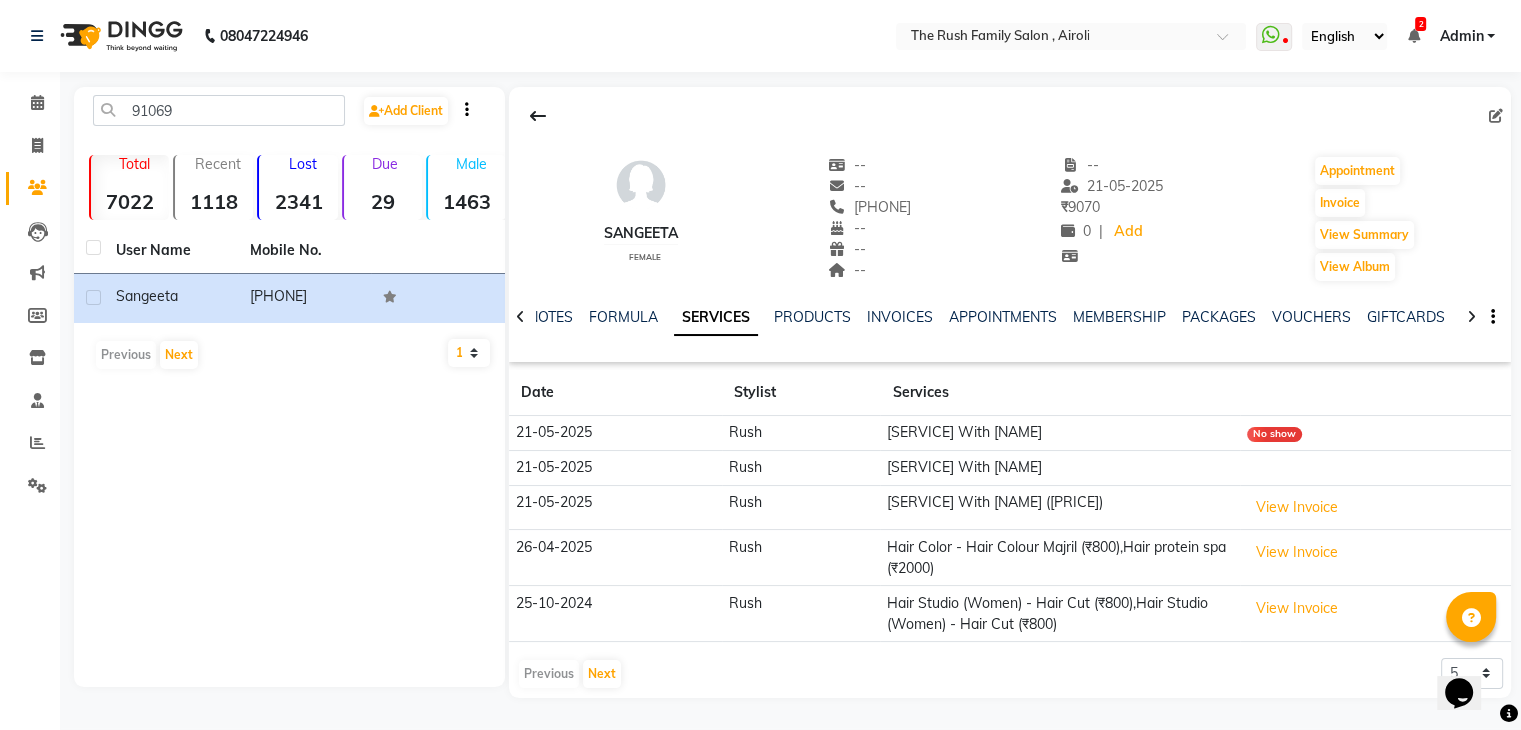 scroll, scrollTop: 49, scrollLeft: 0, axis: vertical 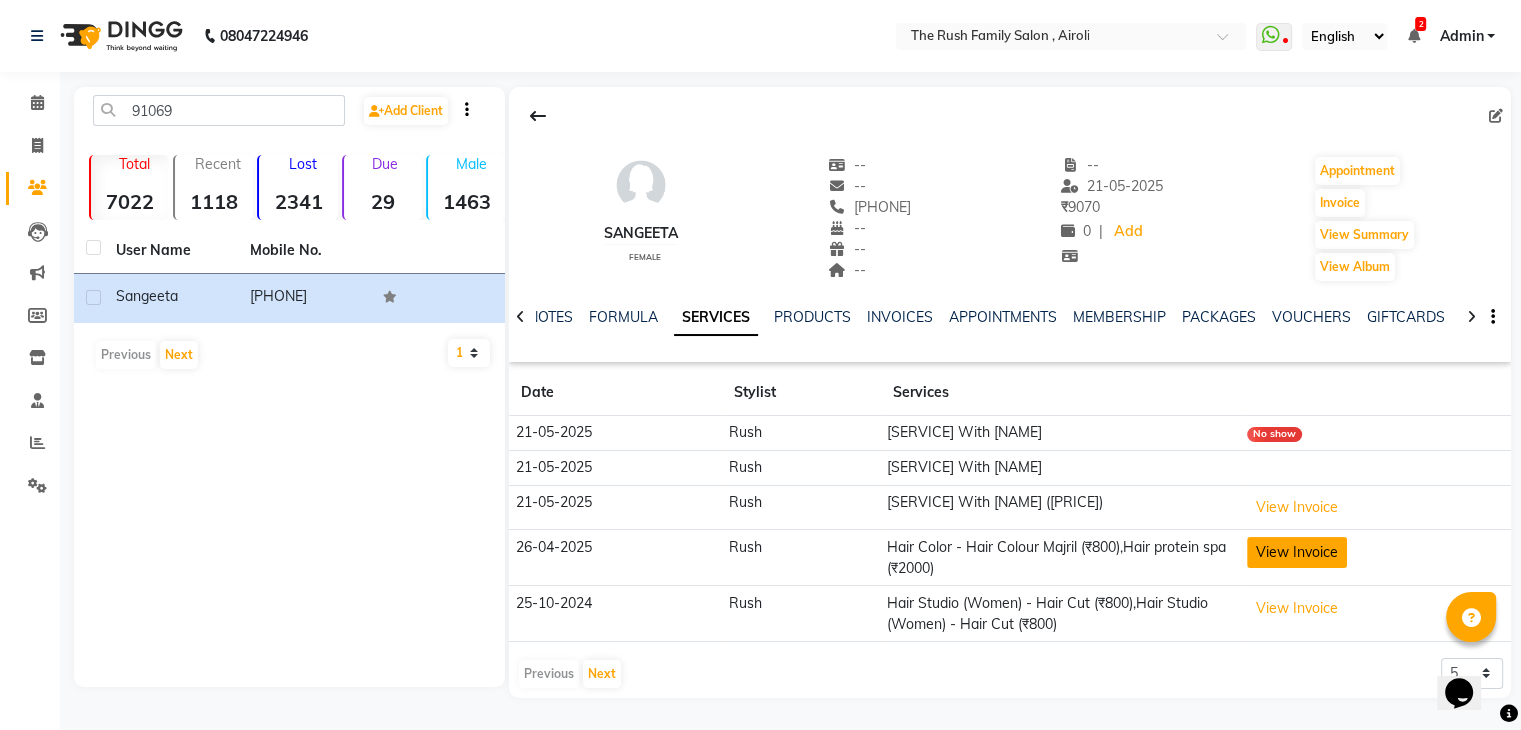 click on "View Invoice" 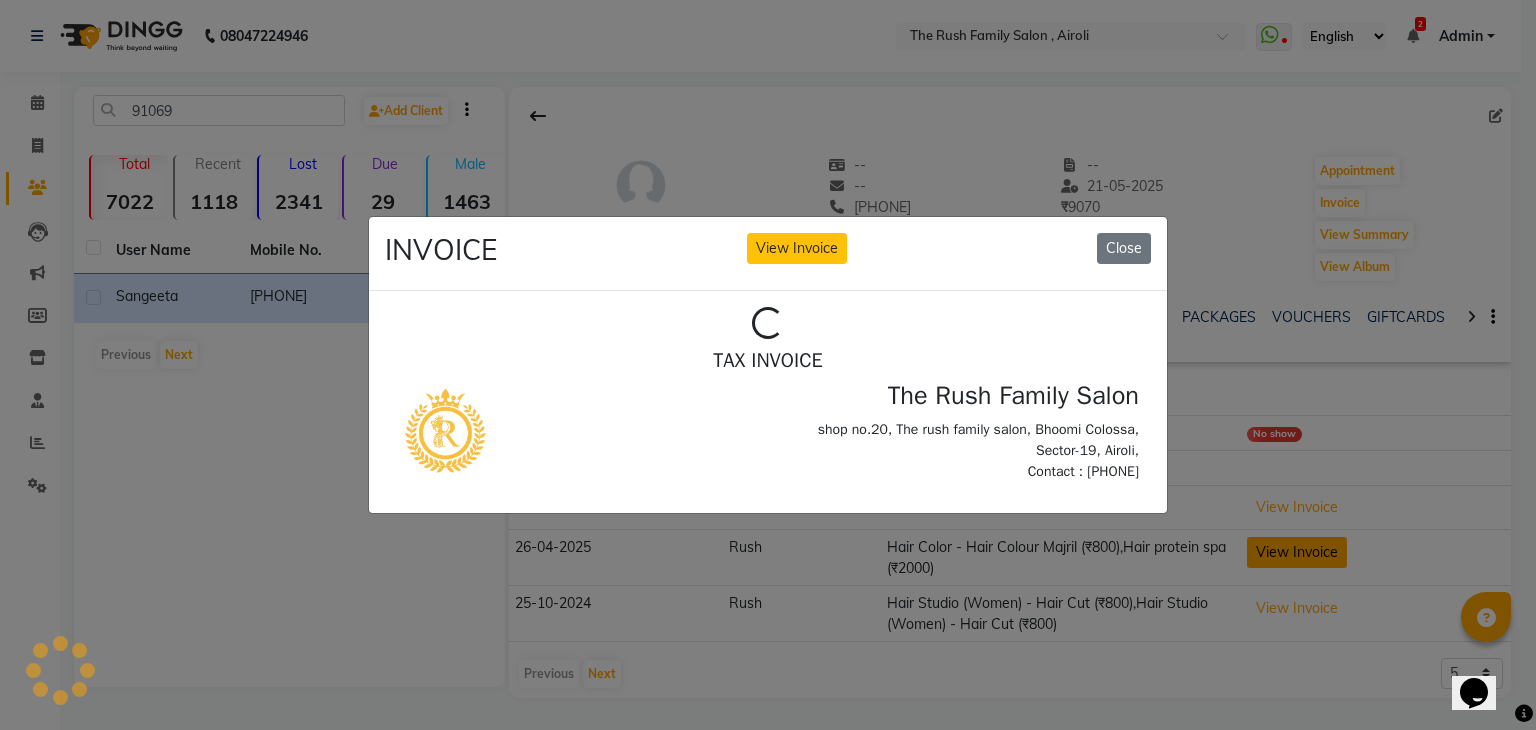 scroll, scrollTop: 0, scrollLeft: 0, axis: both 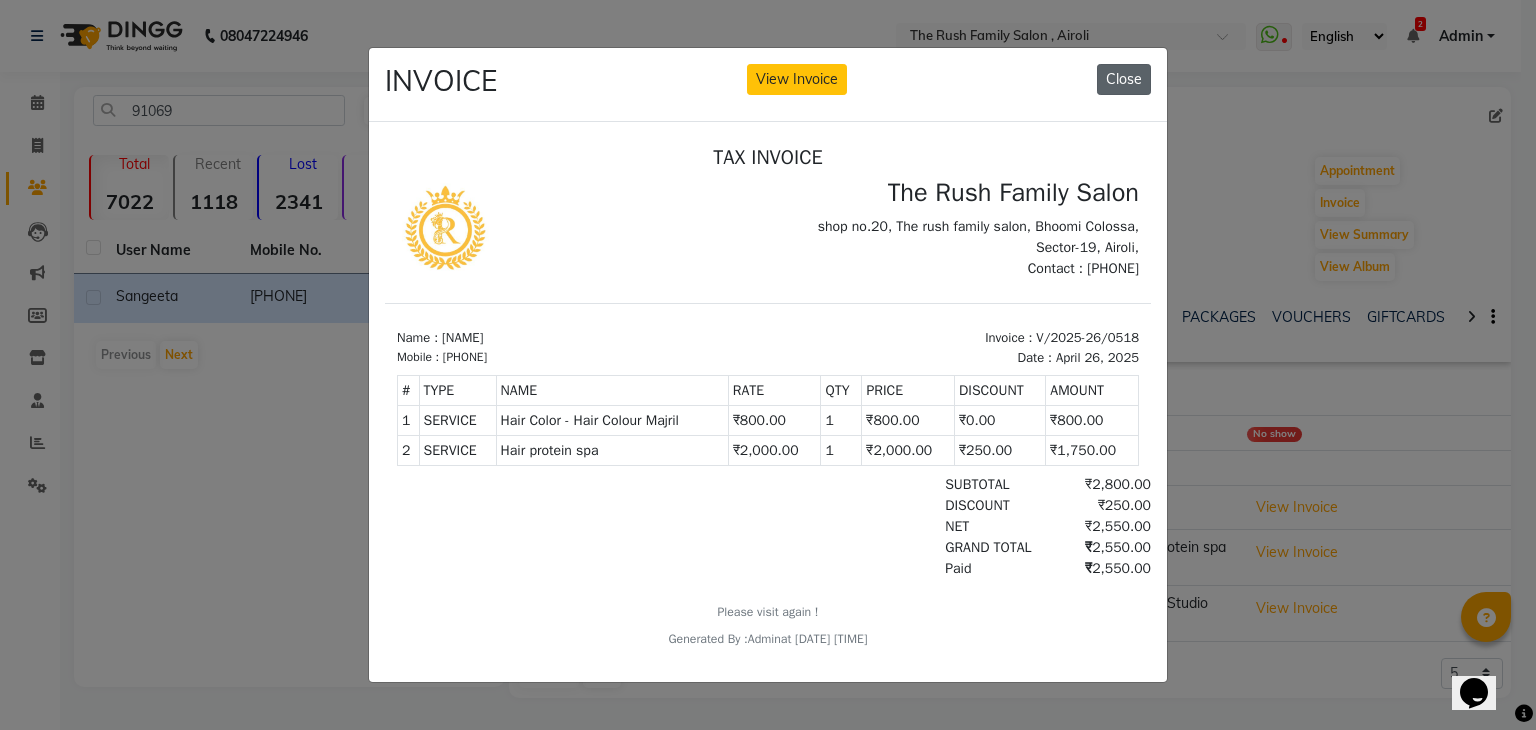 click on "Close" 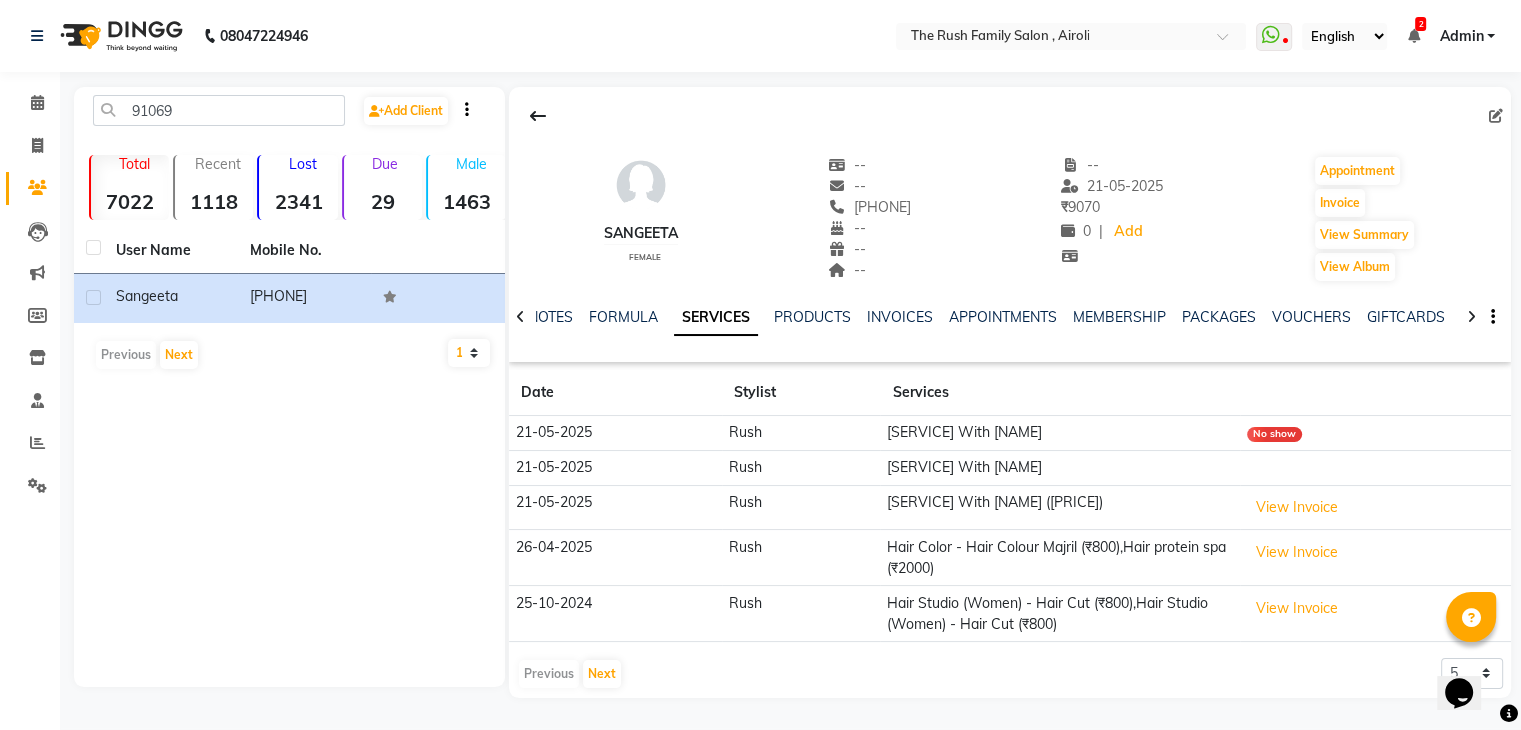 click on "View Invoice" 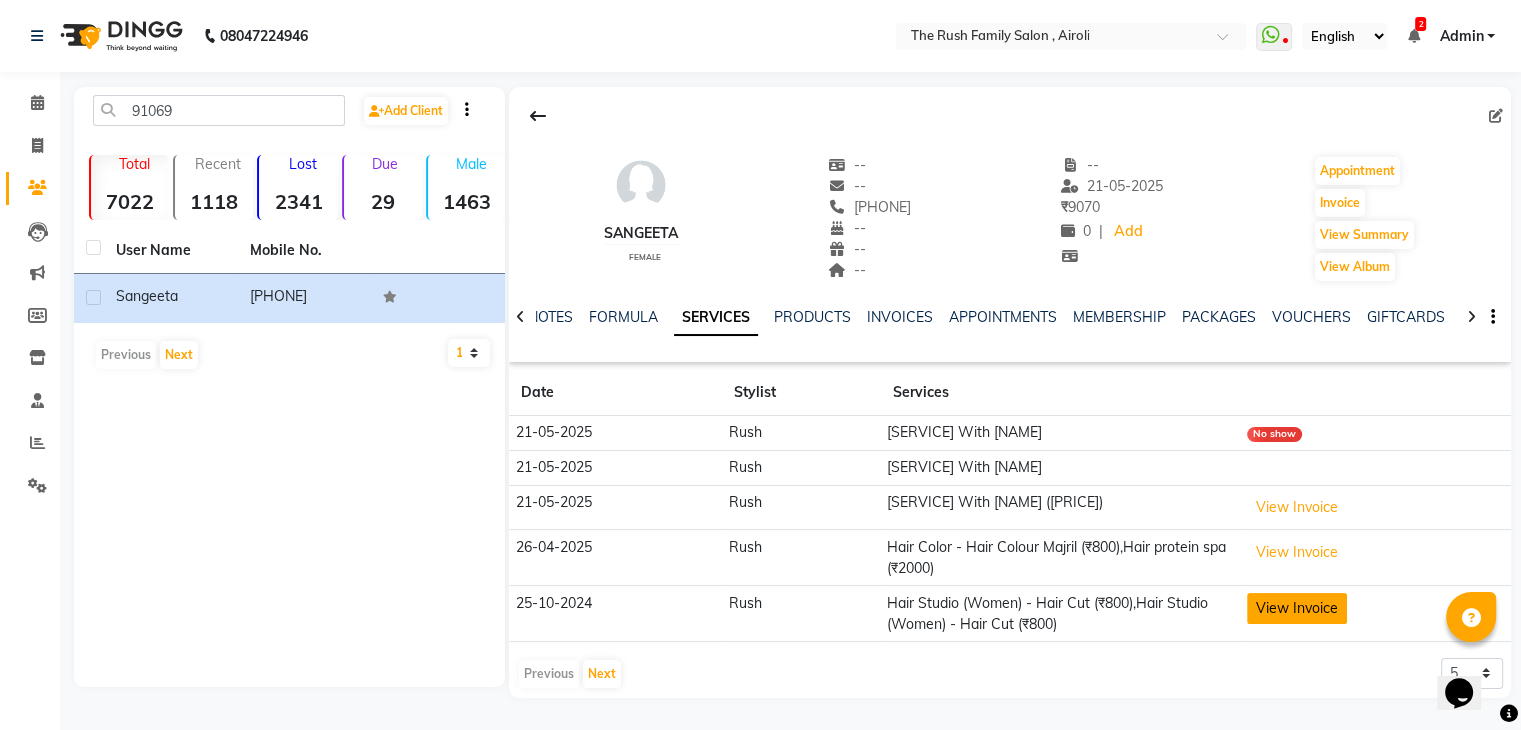 click on "View Invoice" 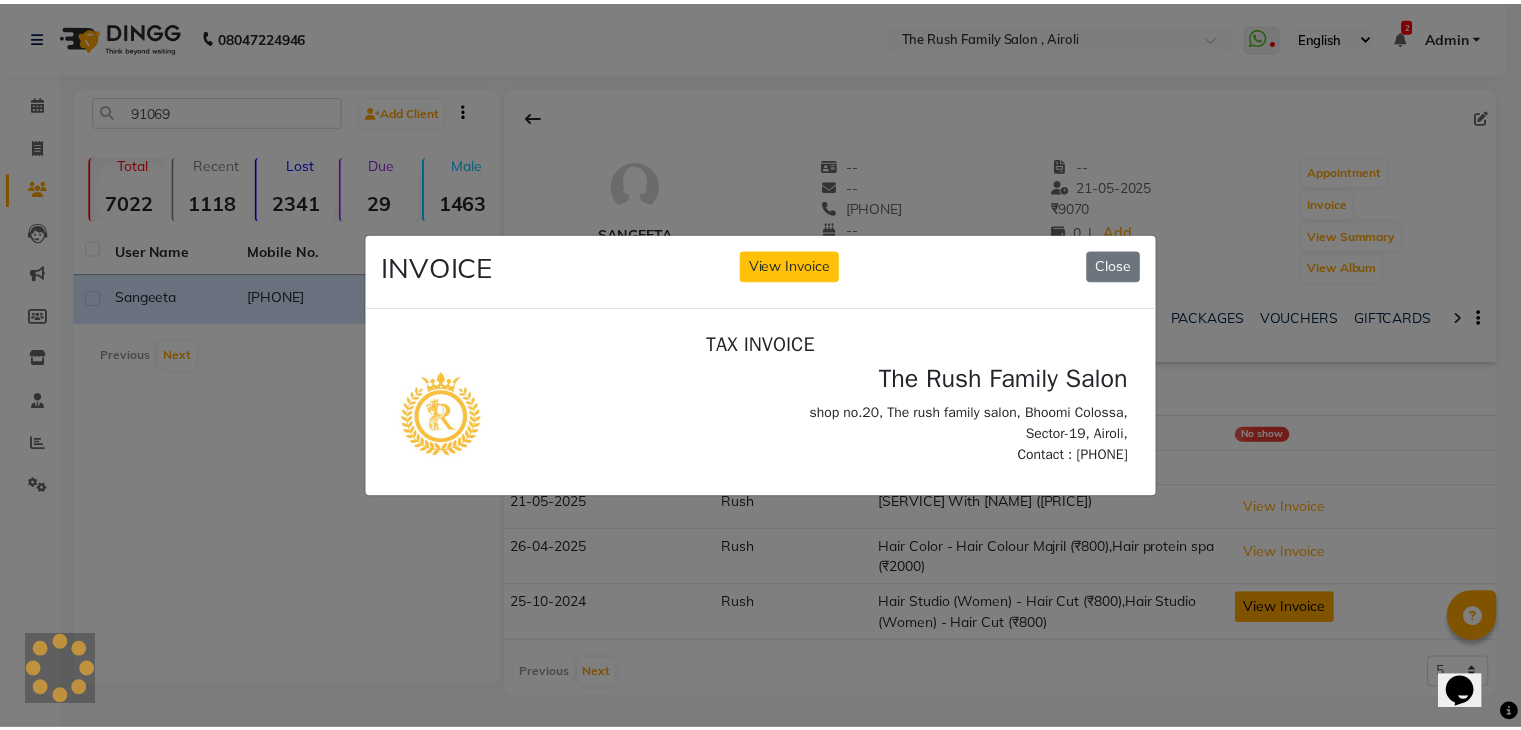 scroll, scrollTop: 0, scrollLeft: 0, axis: both 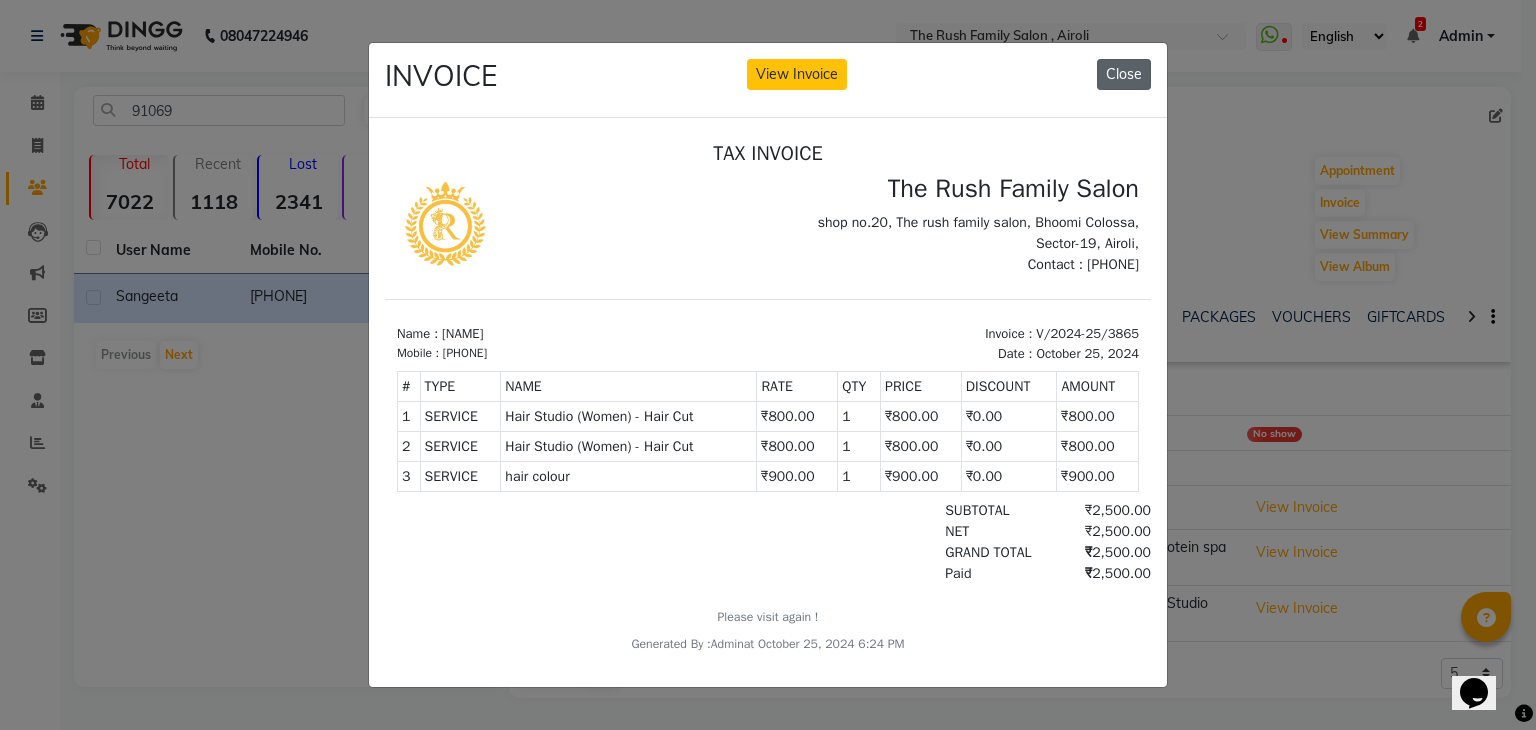 click on "Close" 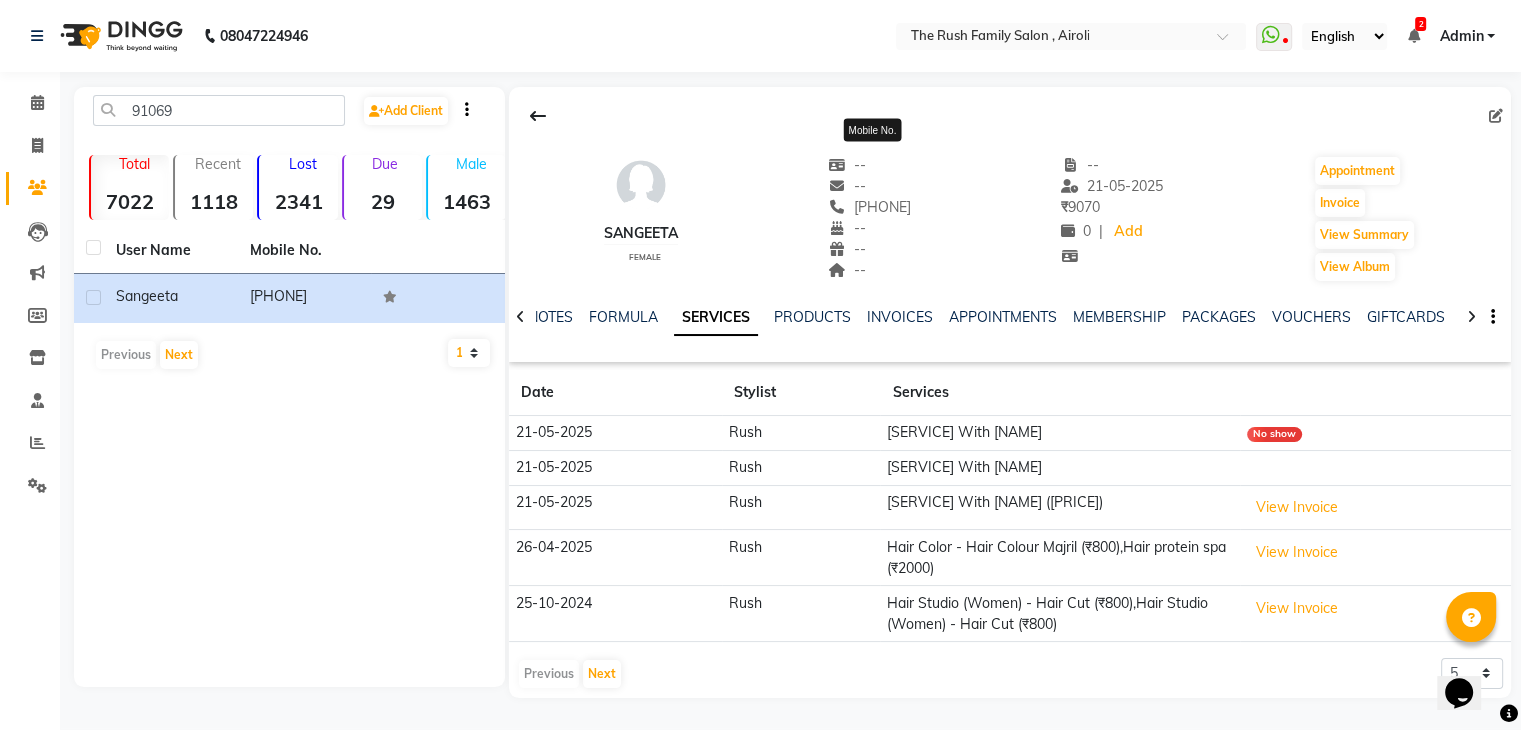 click on "[PHONE]" 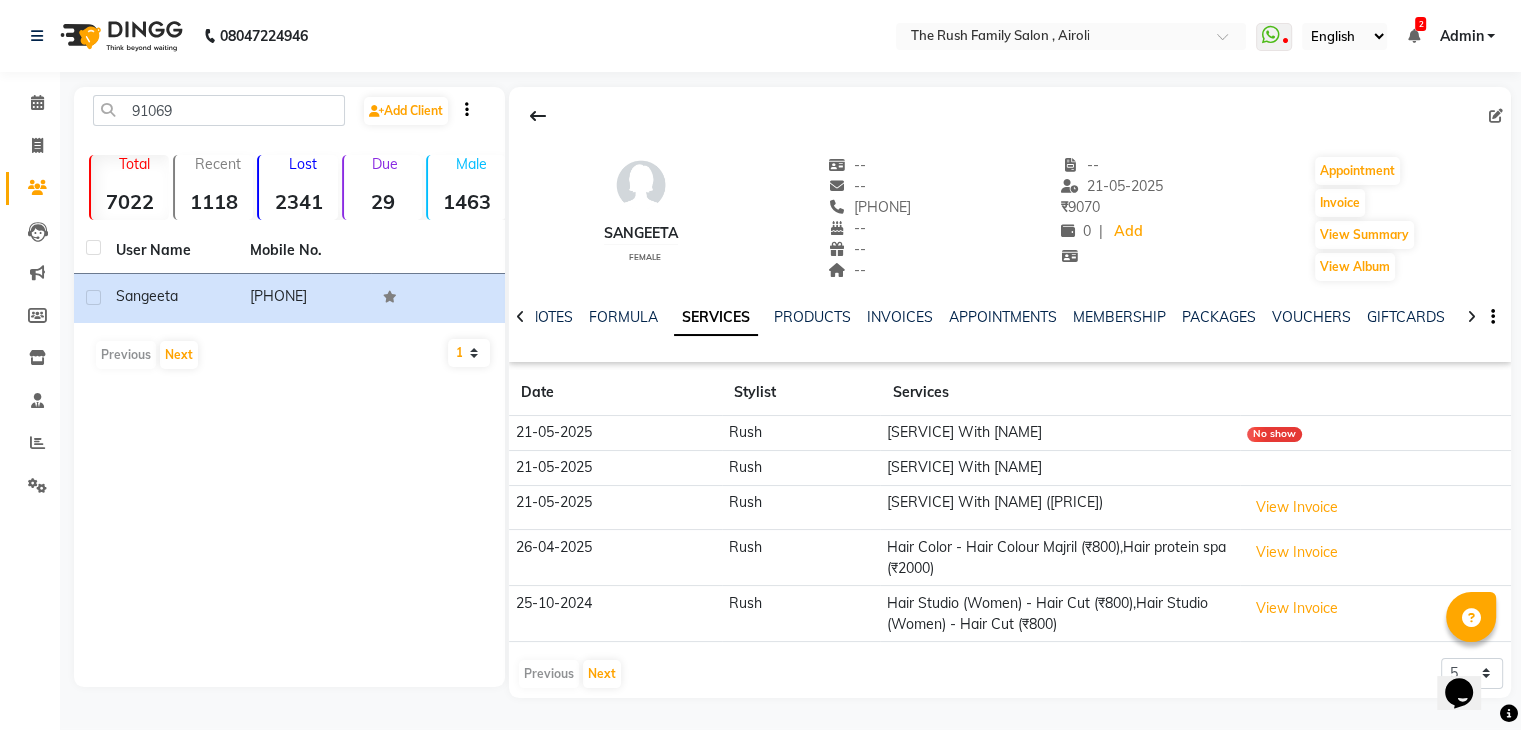 copy on "[PHONE]" 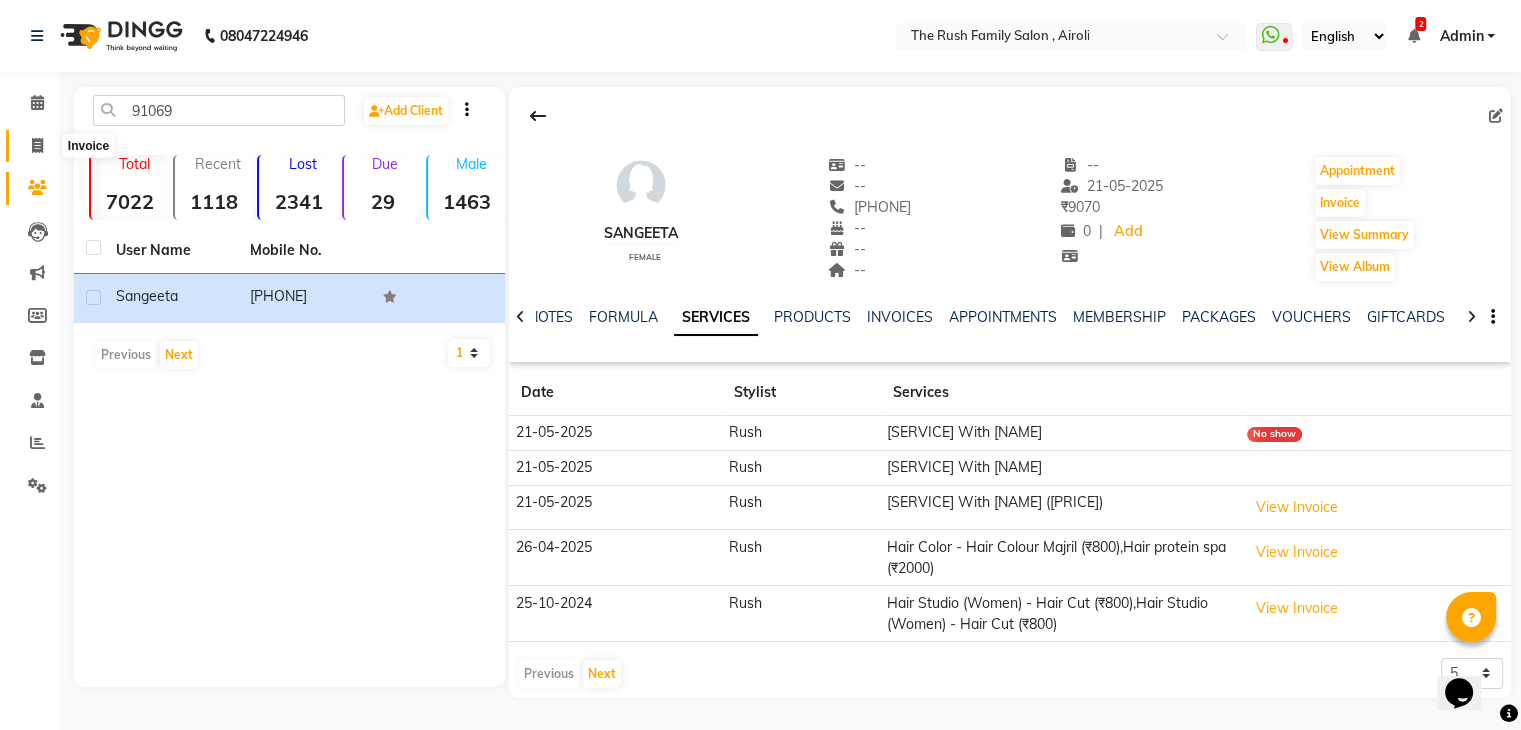 click 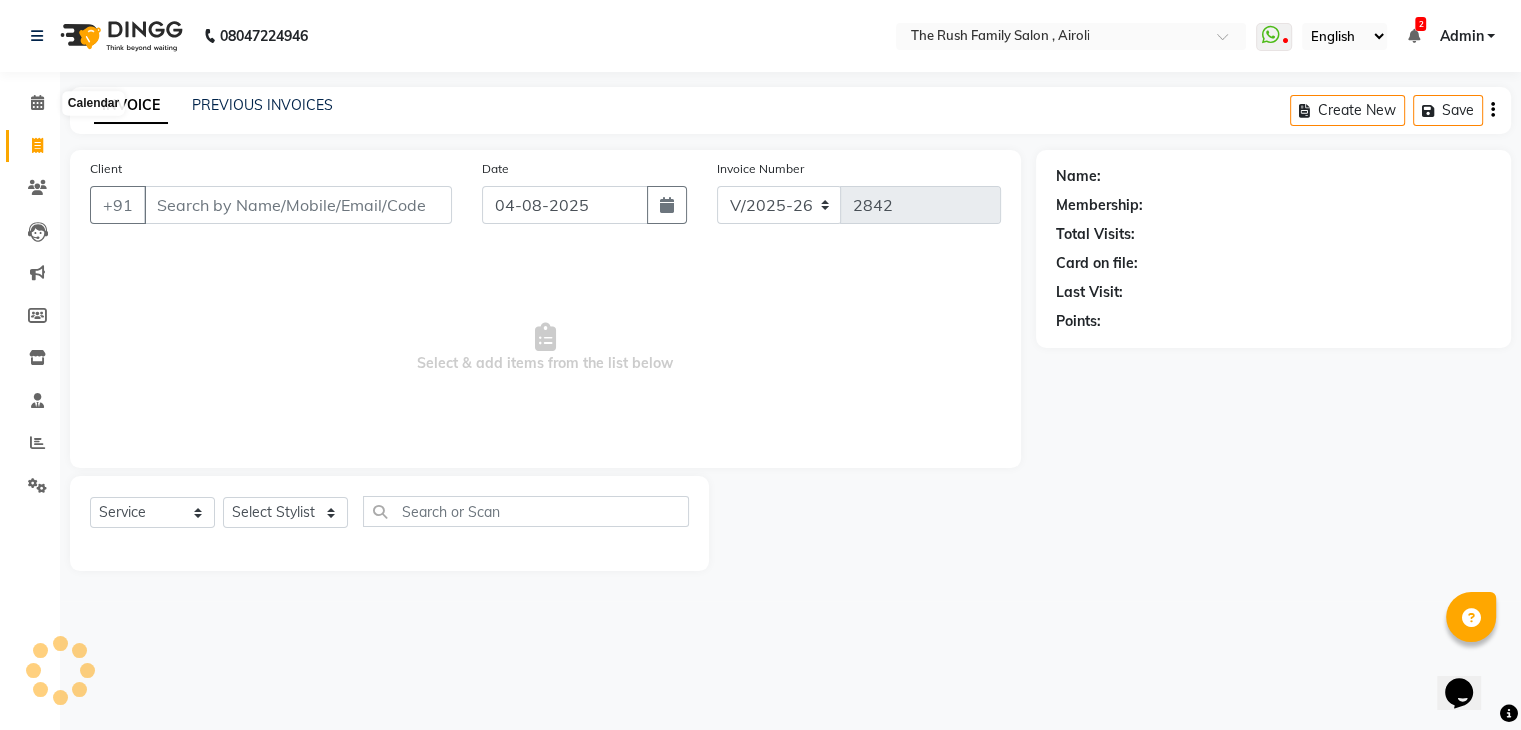 scroll, scrollTop: 0, scrollLeft: 0, axis: both 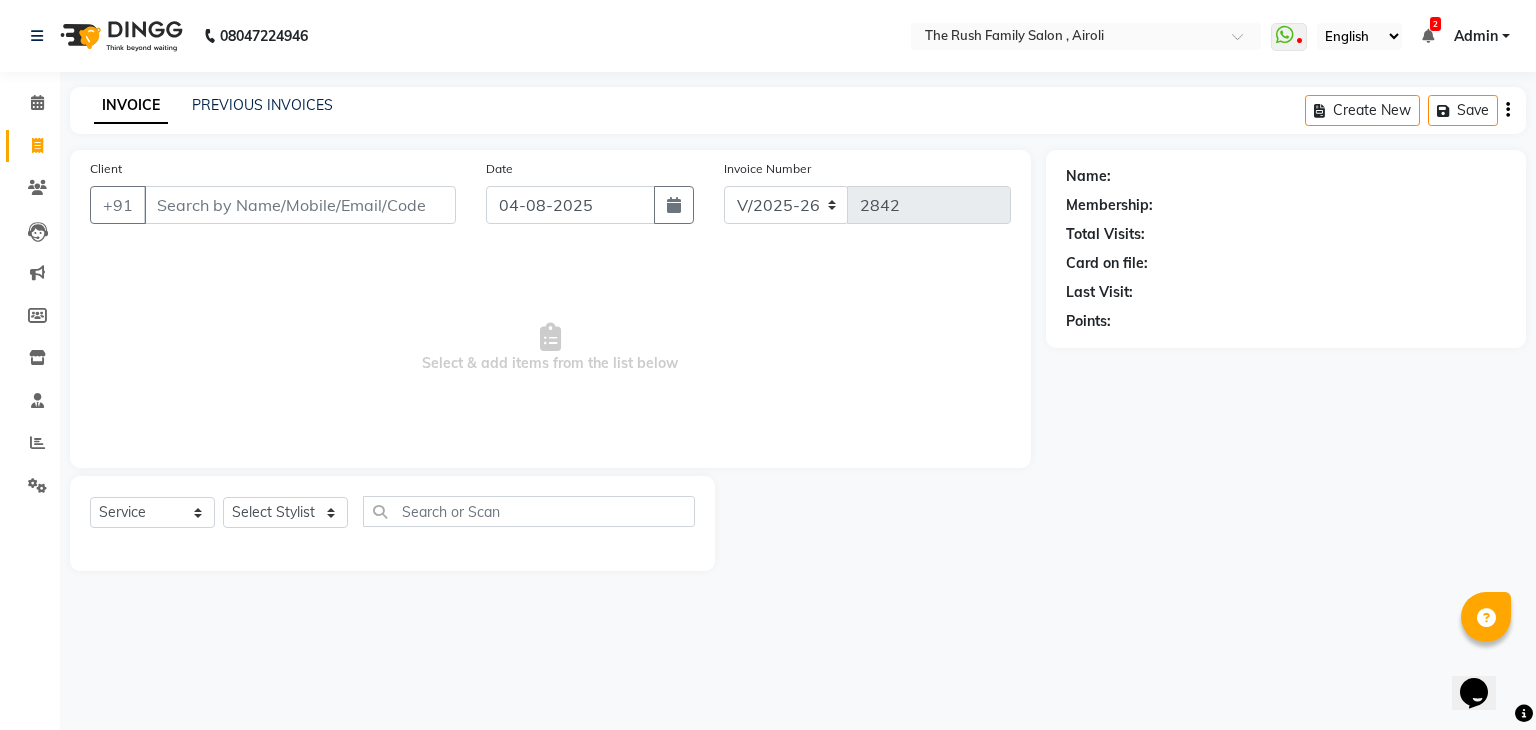 click on "Client" at bounding box center (300, 205) 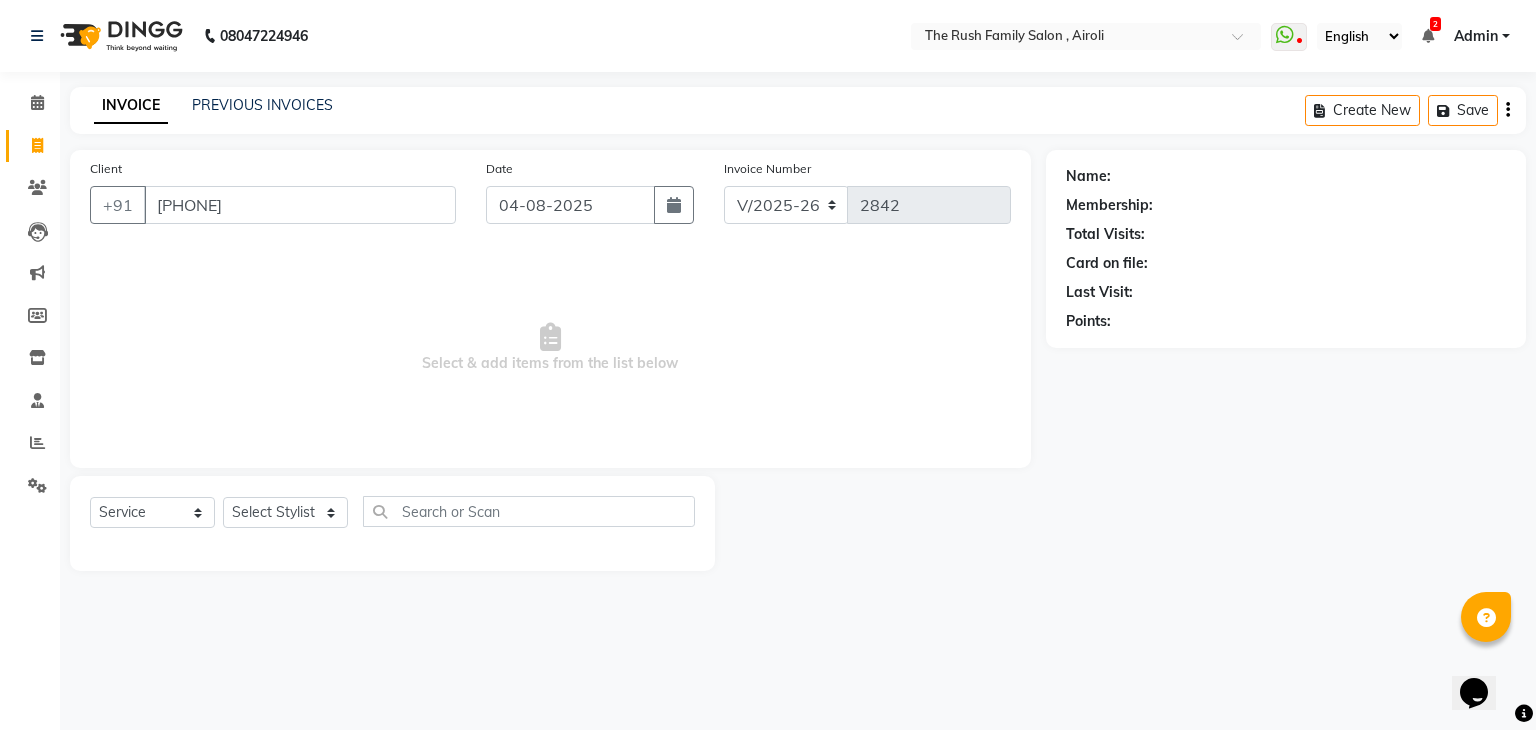 type on "[PHONE]" 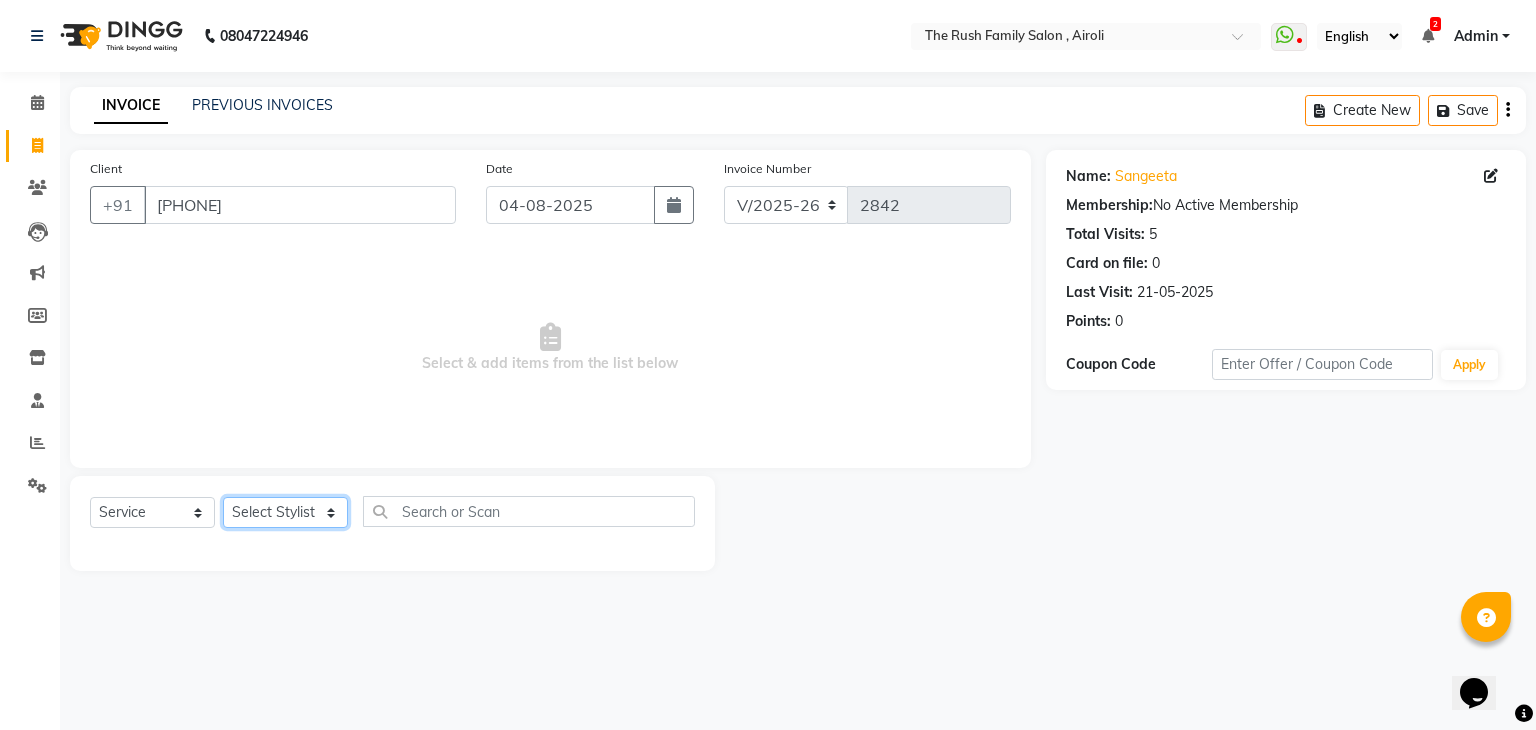 click on "Select Stylist Ajaz Alvira Danish Guddi Jayesh Josh  mumtaz Naeem Neha Riya    Rush Swati" 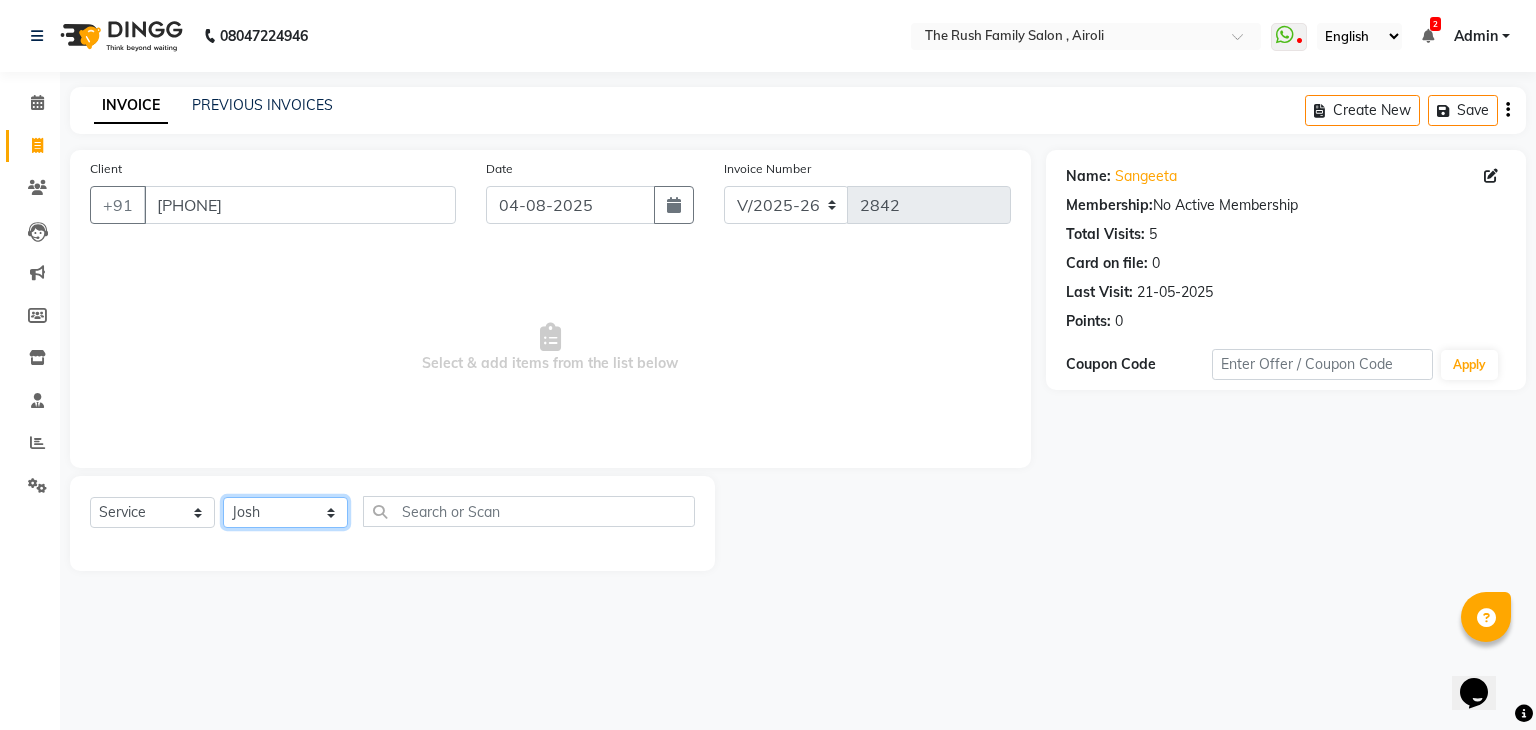 click on "Select Stylist Ajaz Alvira Danish Guddi Jayesh Josh  mumtaz Naeem Neha Riya    Rush Swati" 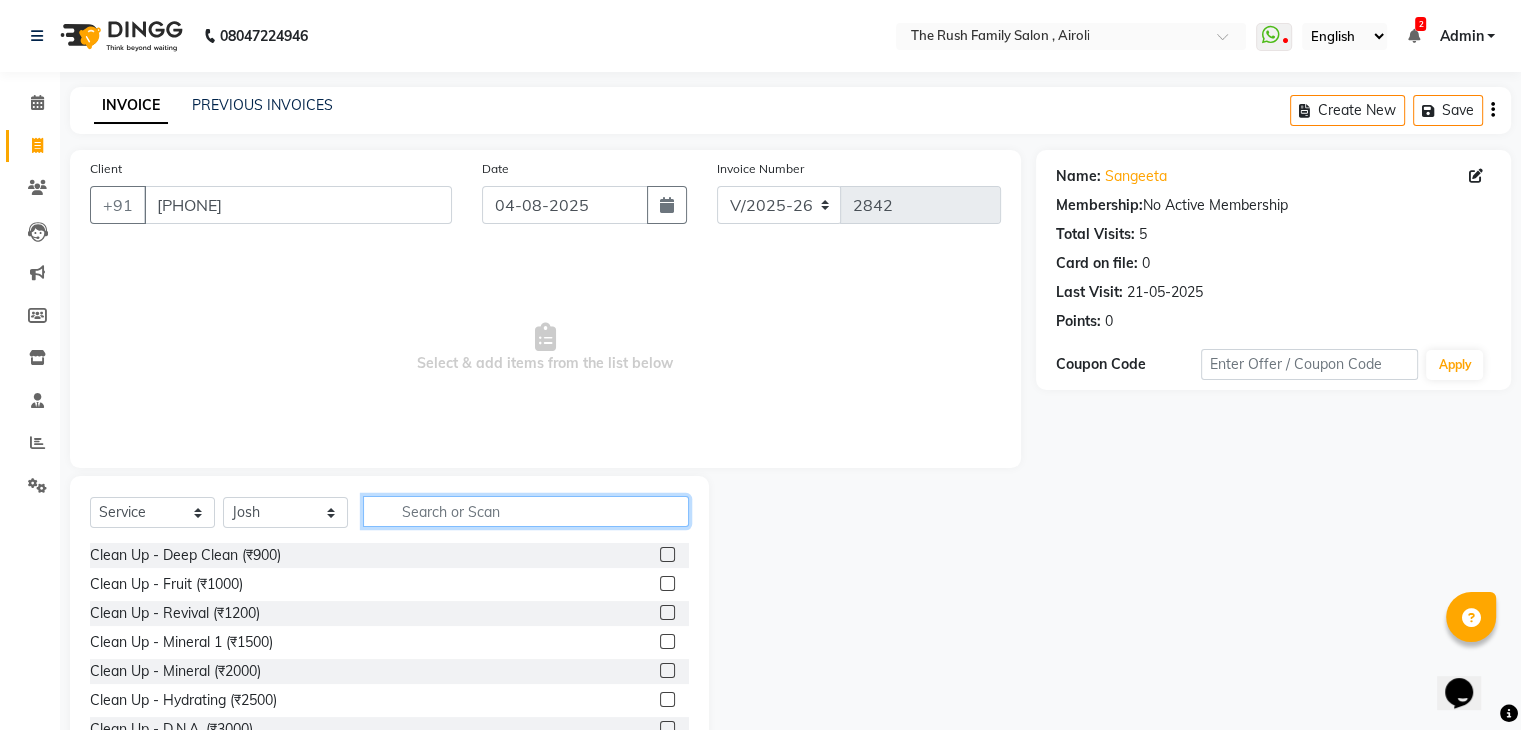 click 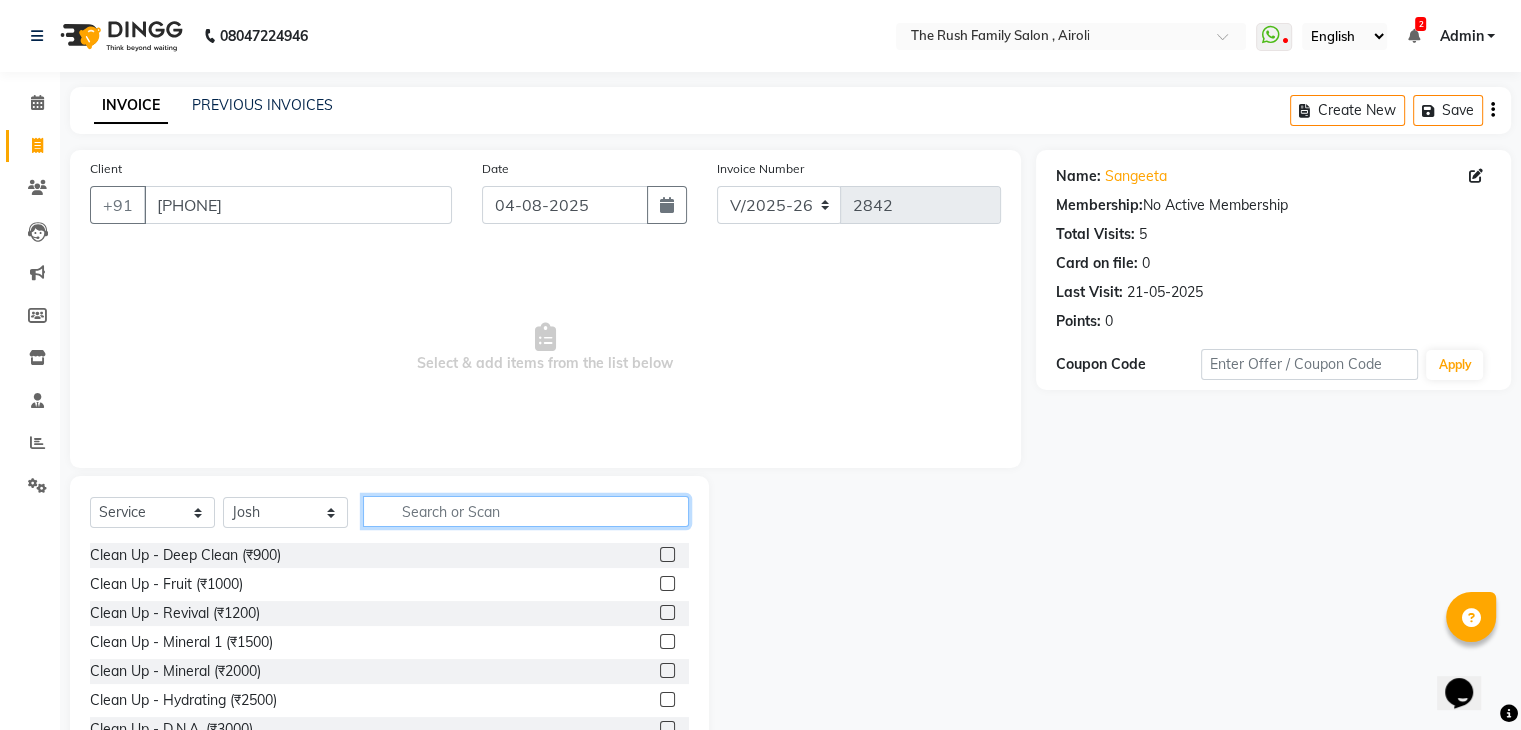 click 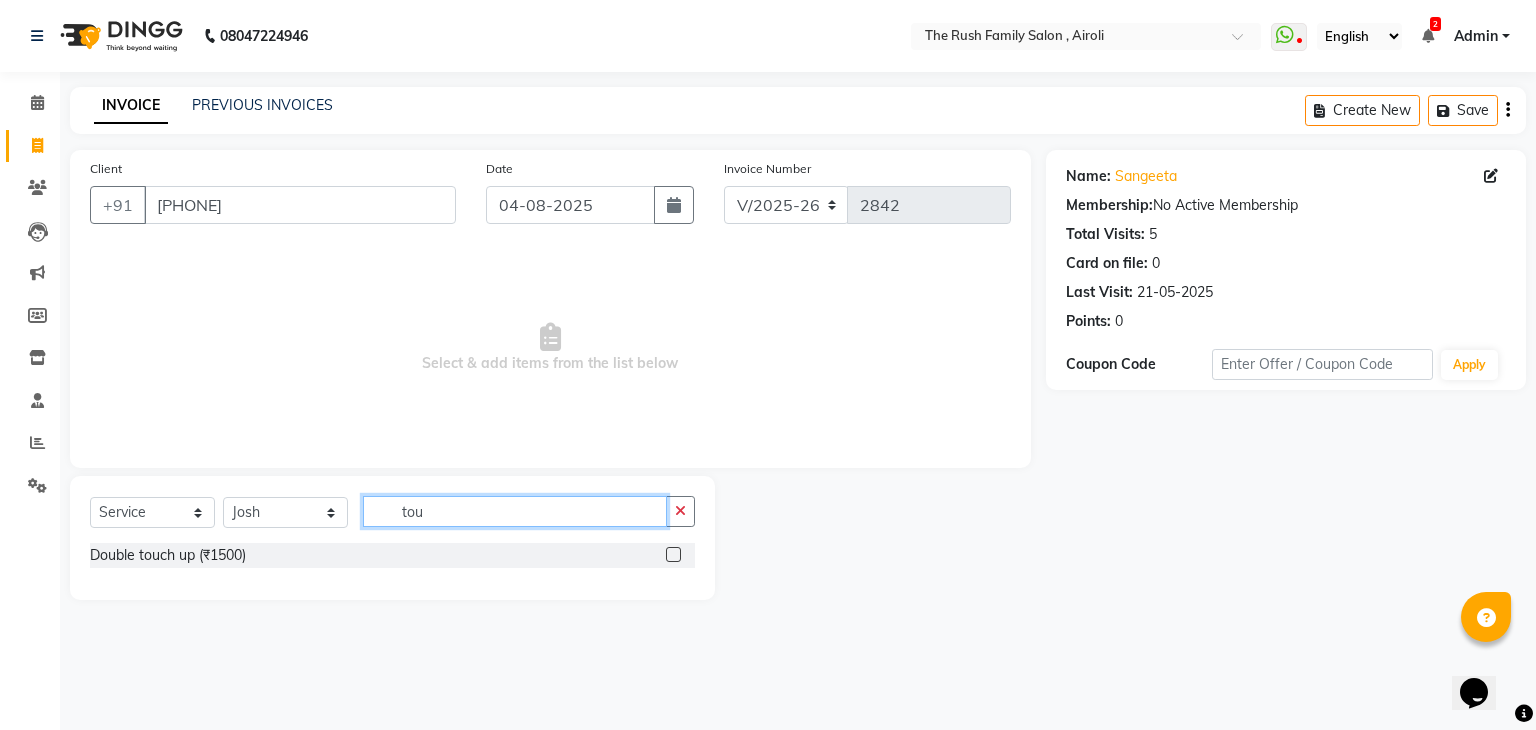 type on "tou" 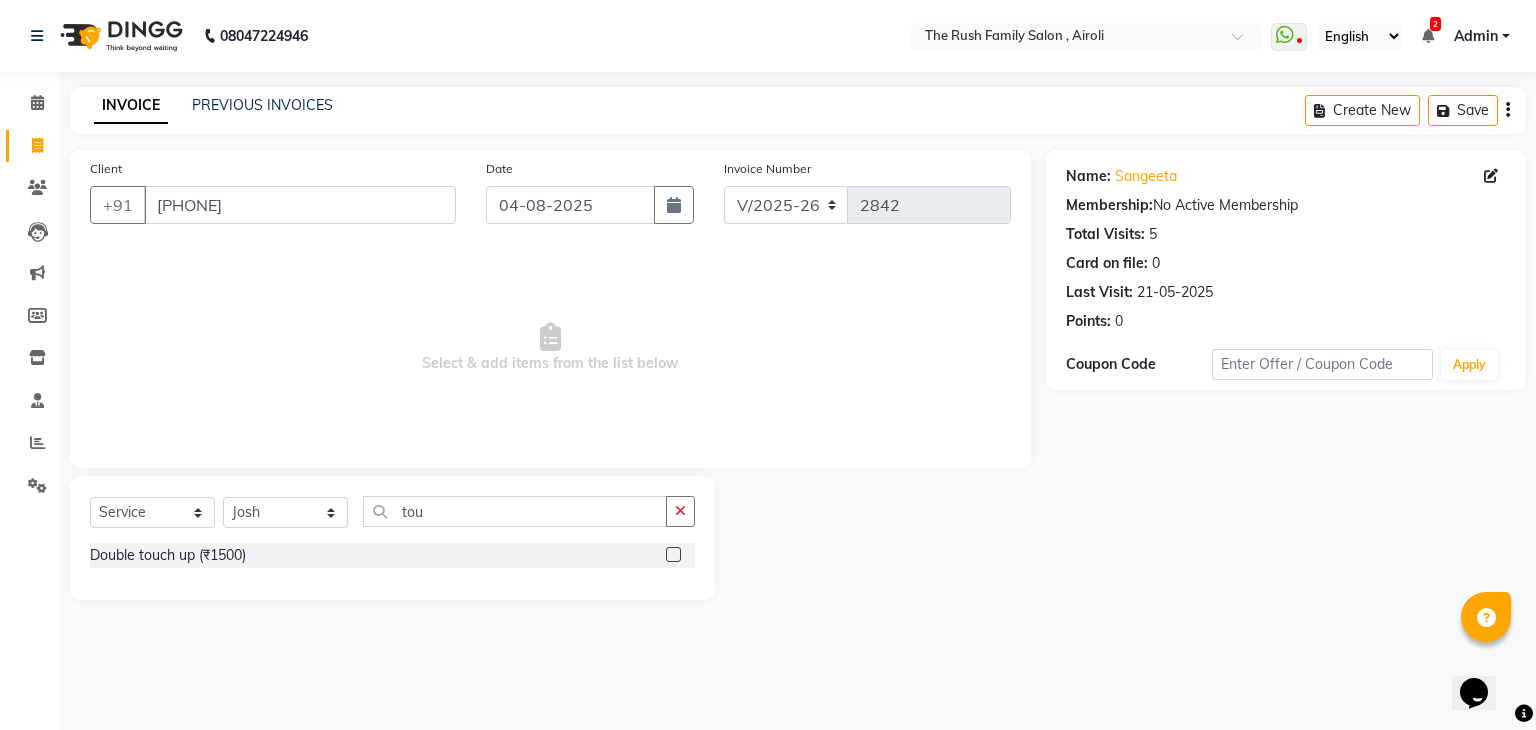 click 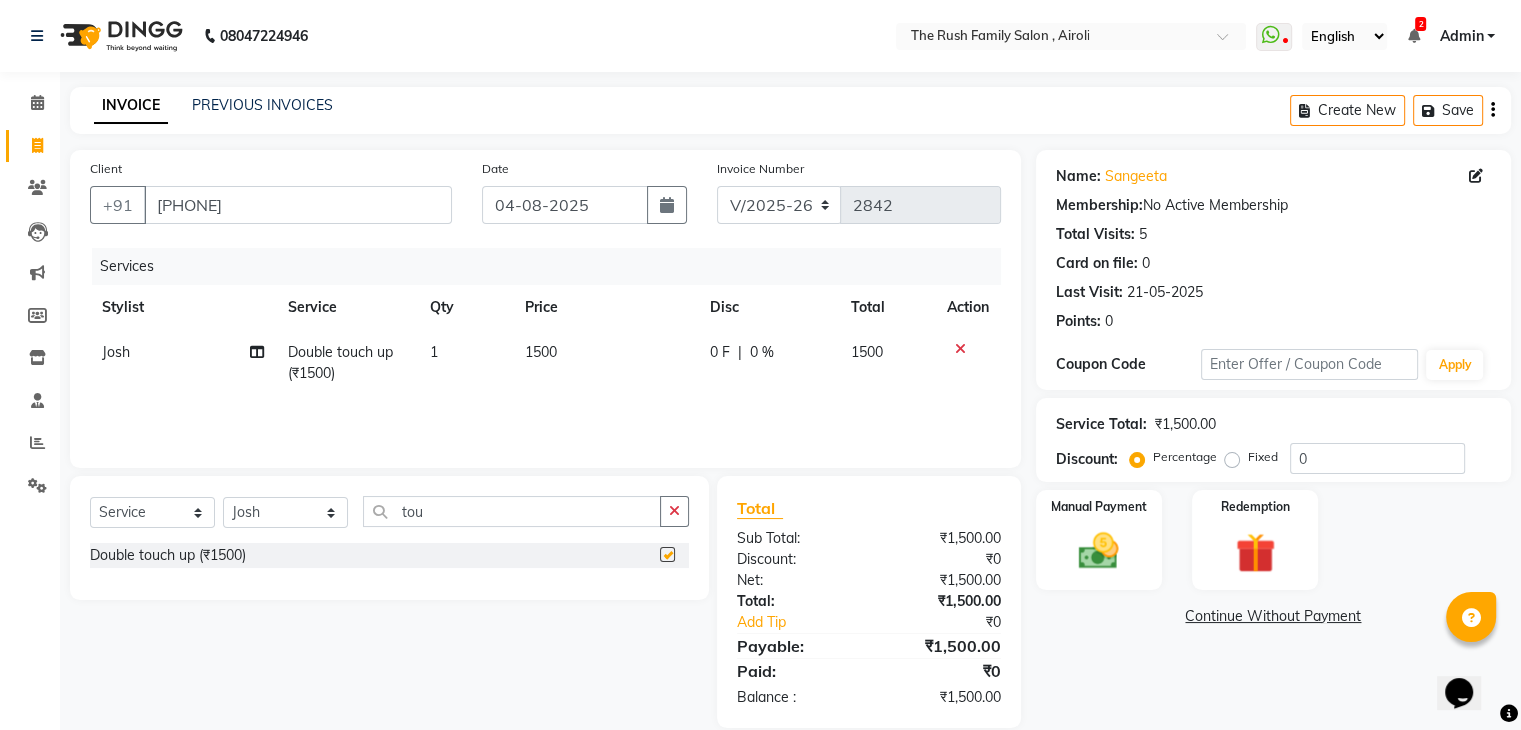 checkbox on "false" 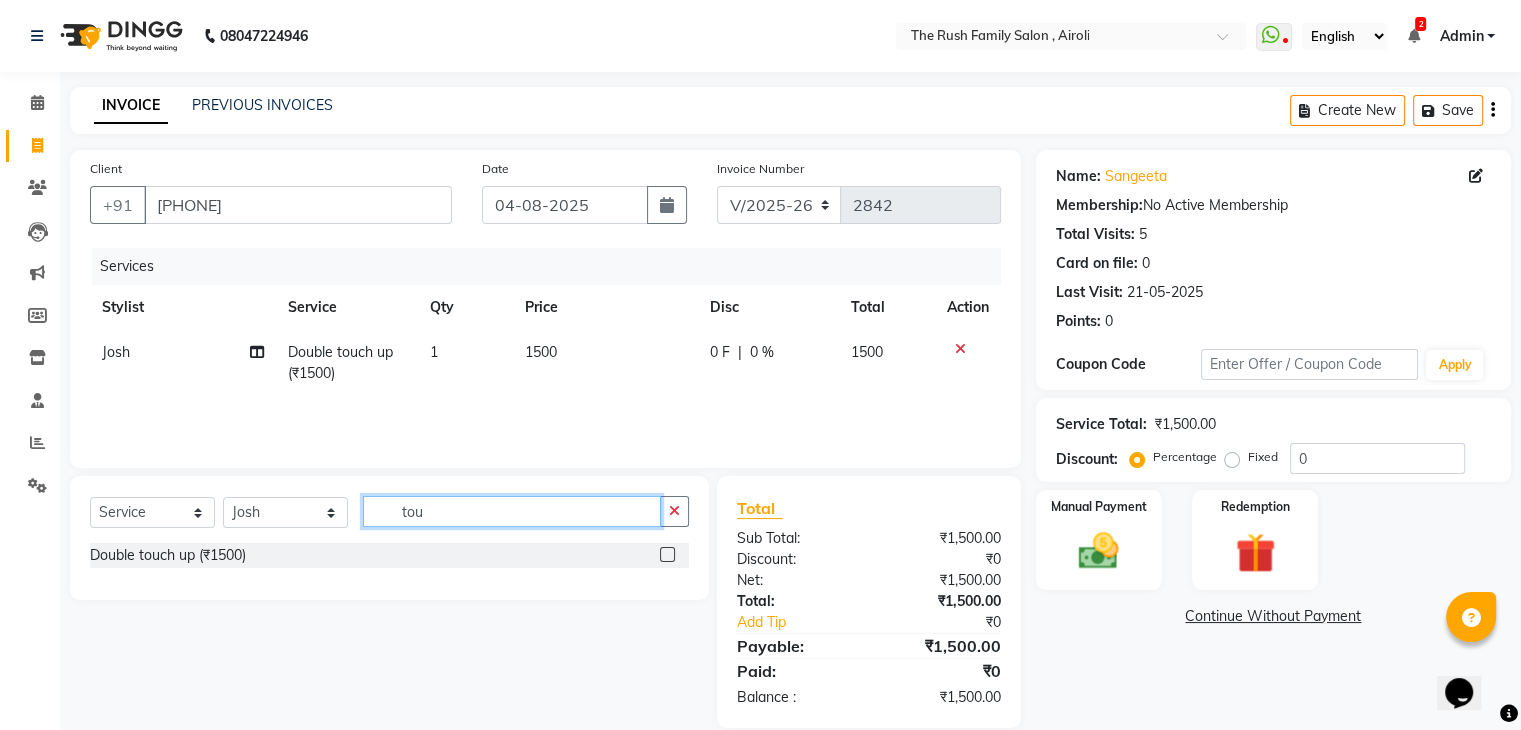 click on "tou" 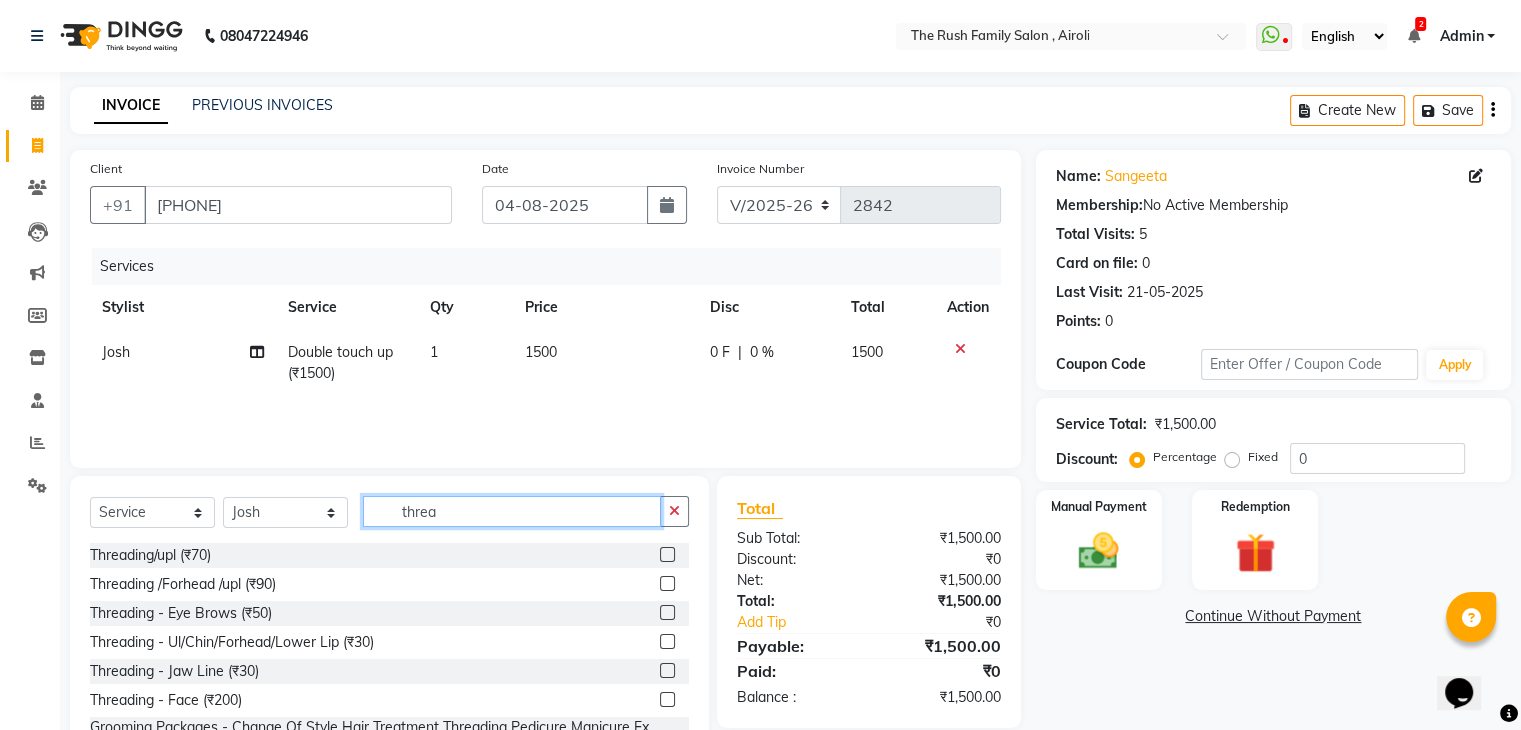 type on "threa" 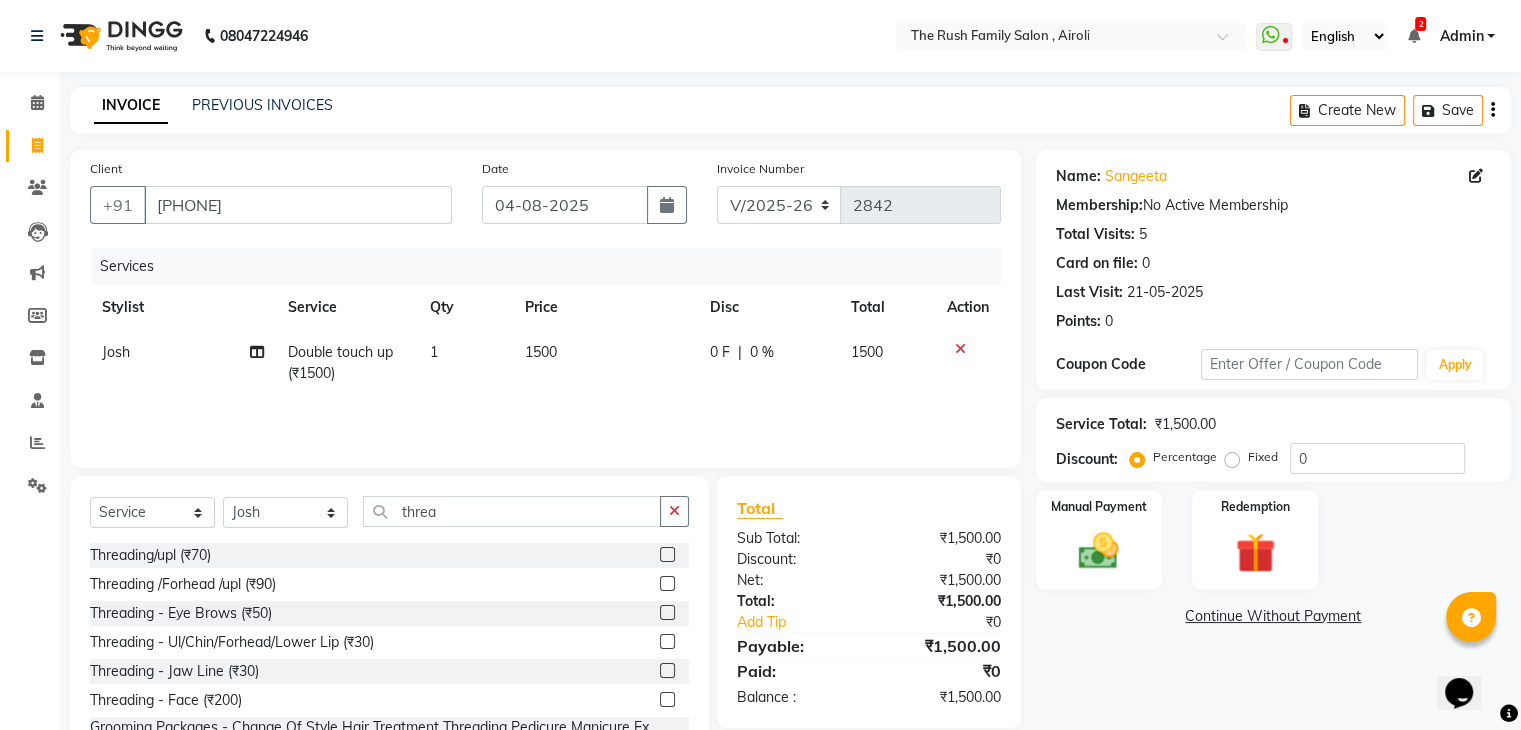 click 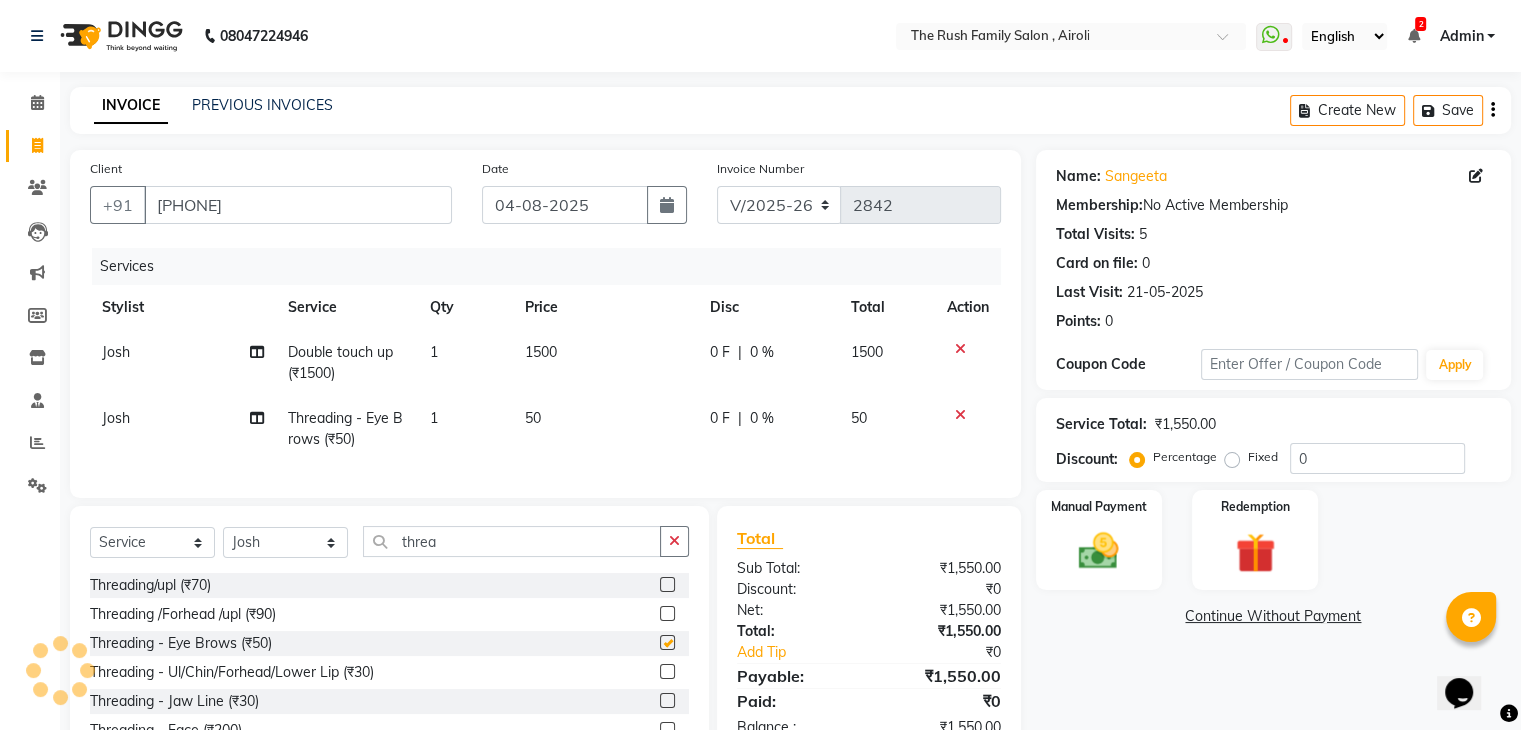 checkbox on "false" 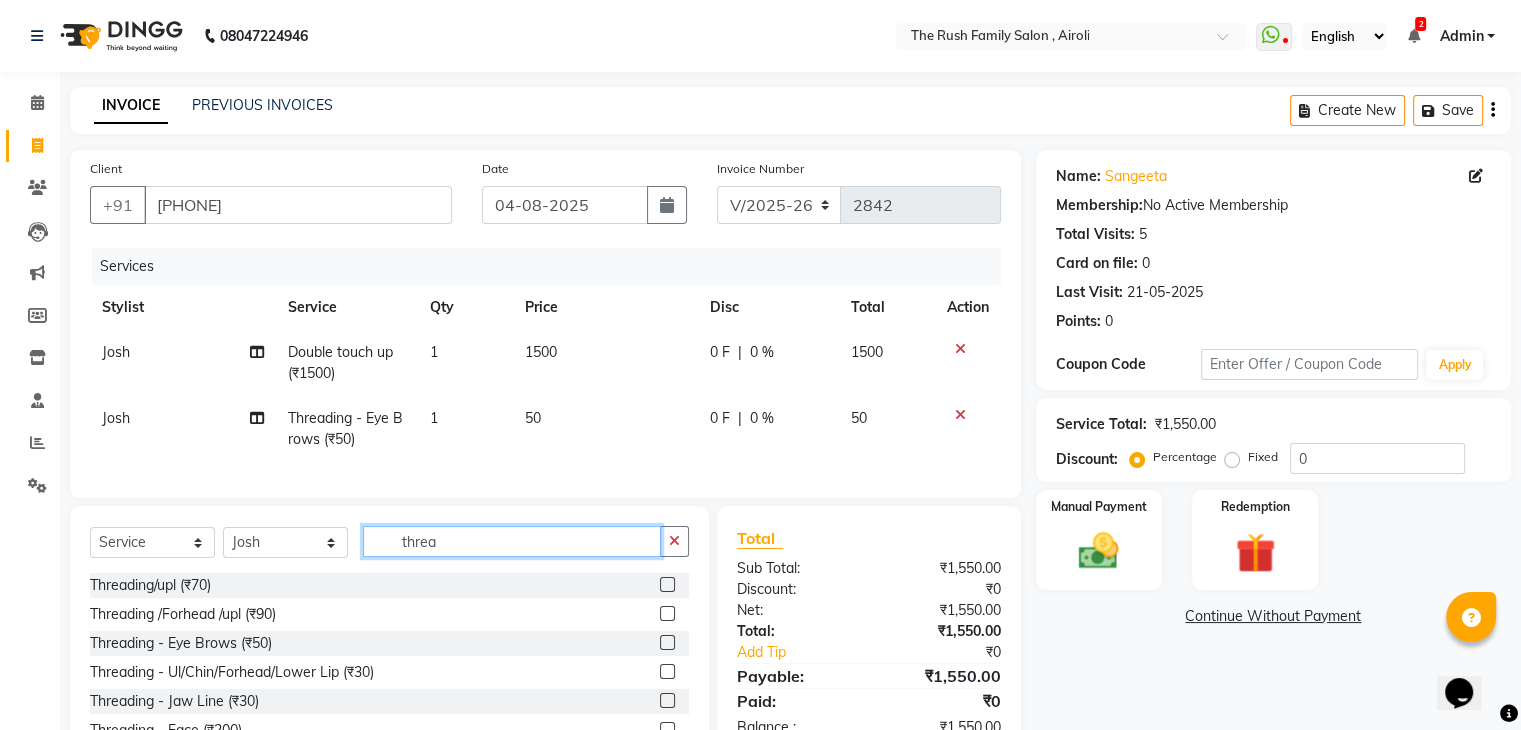 click on "threa" 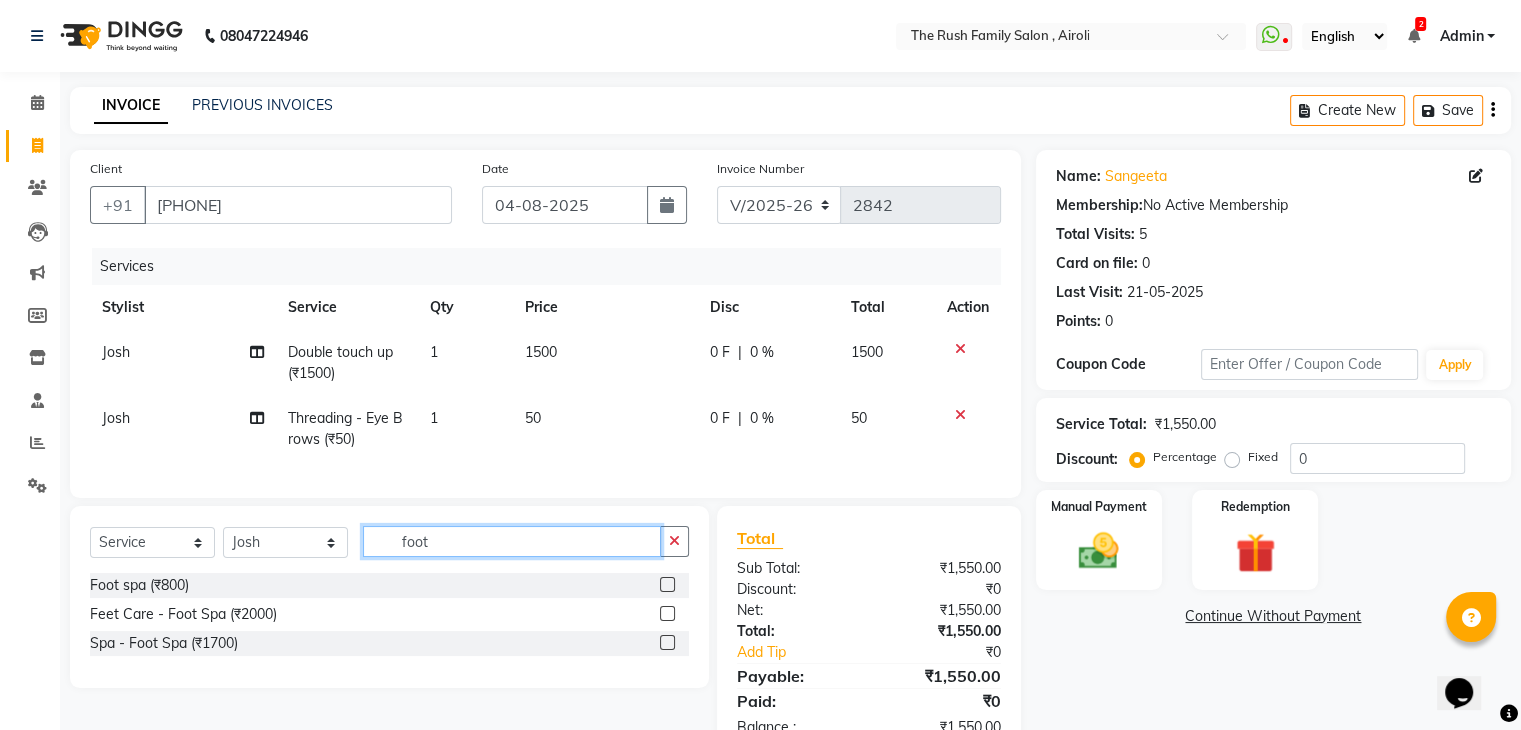 click on "foot" 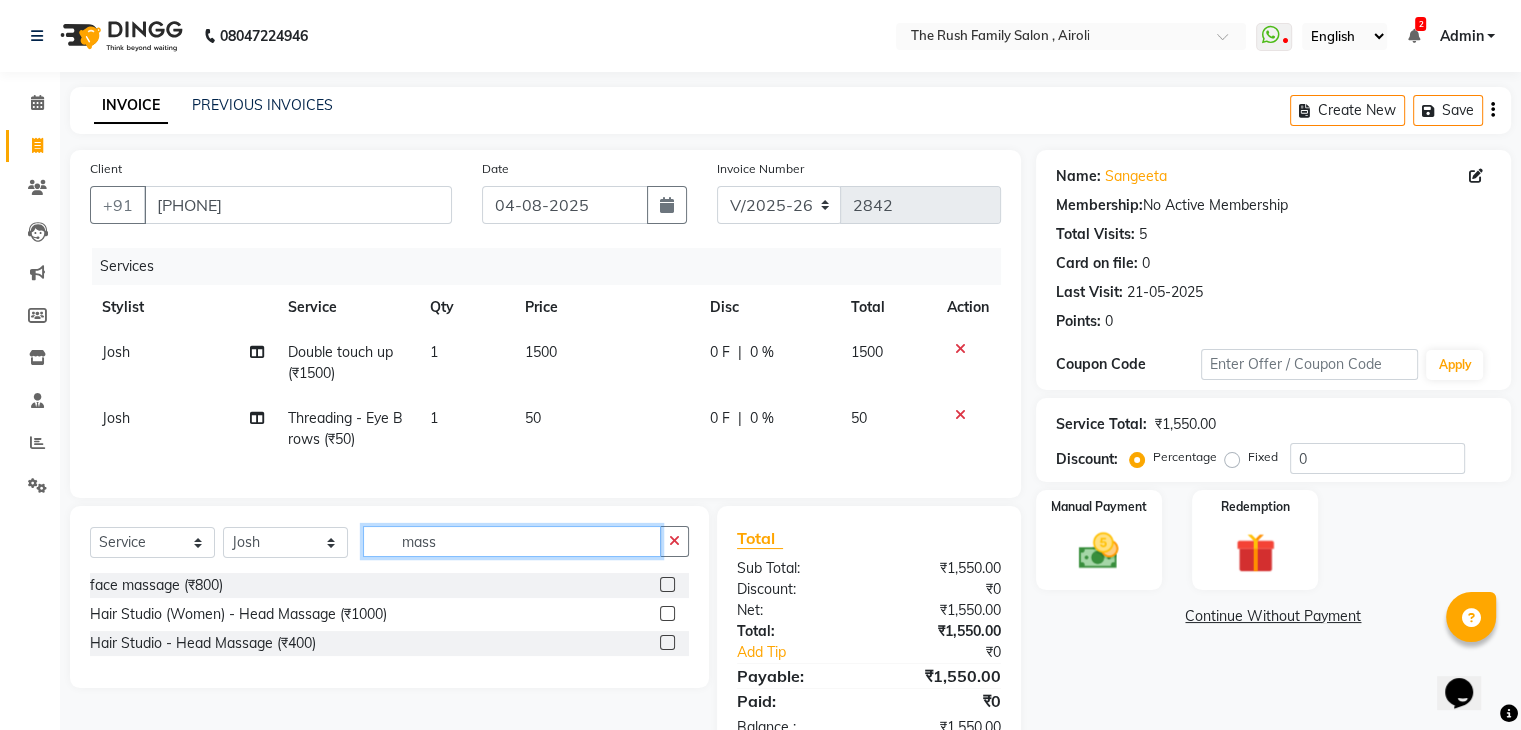 click on "mass" 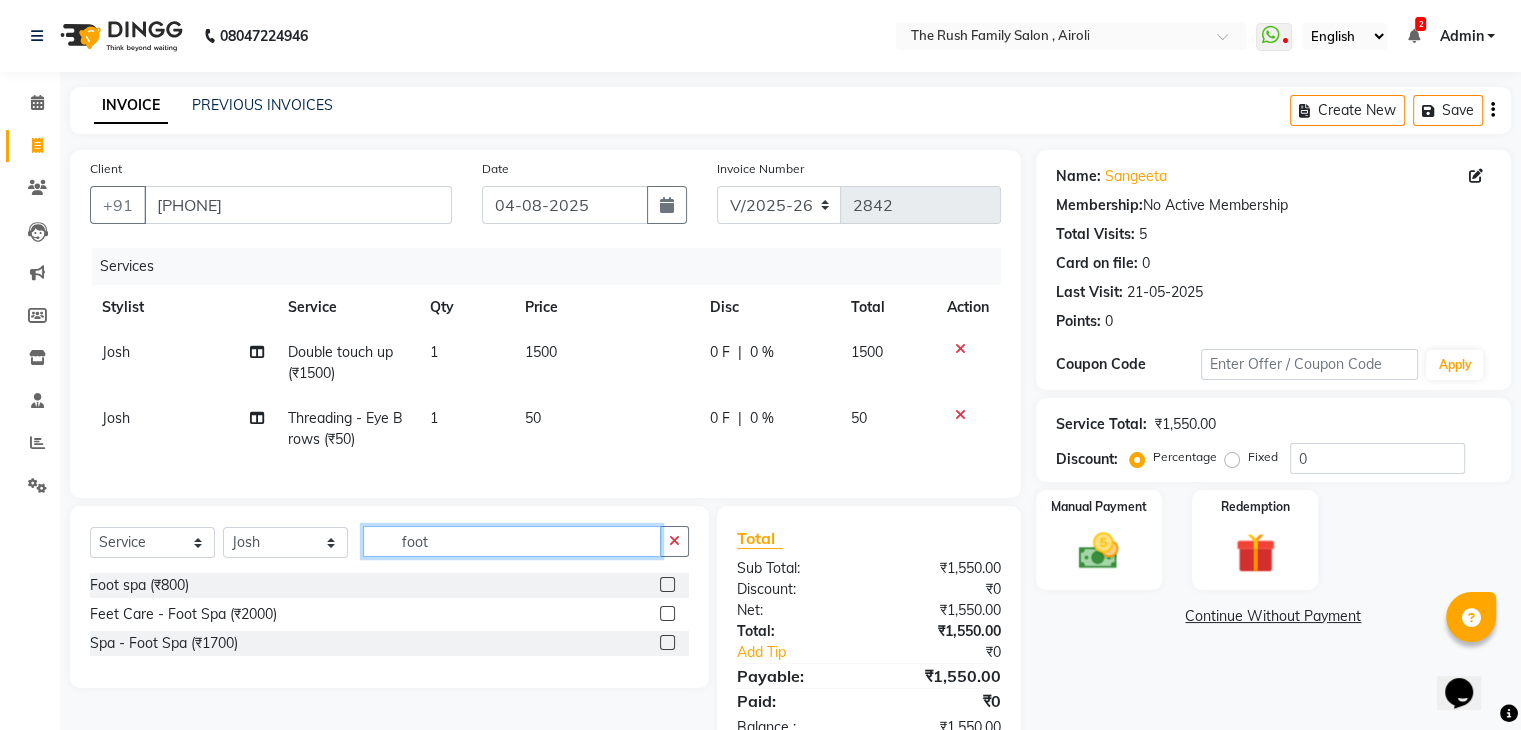 type on "foot" 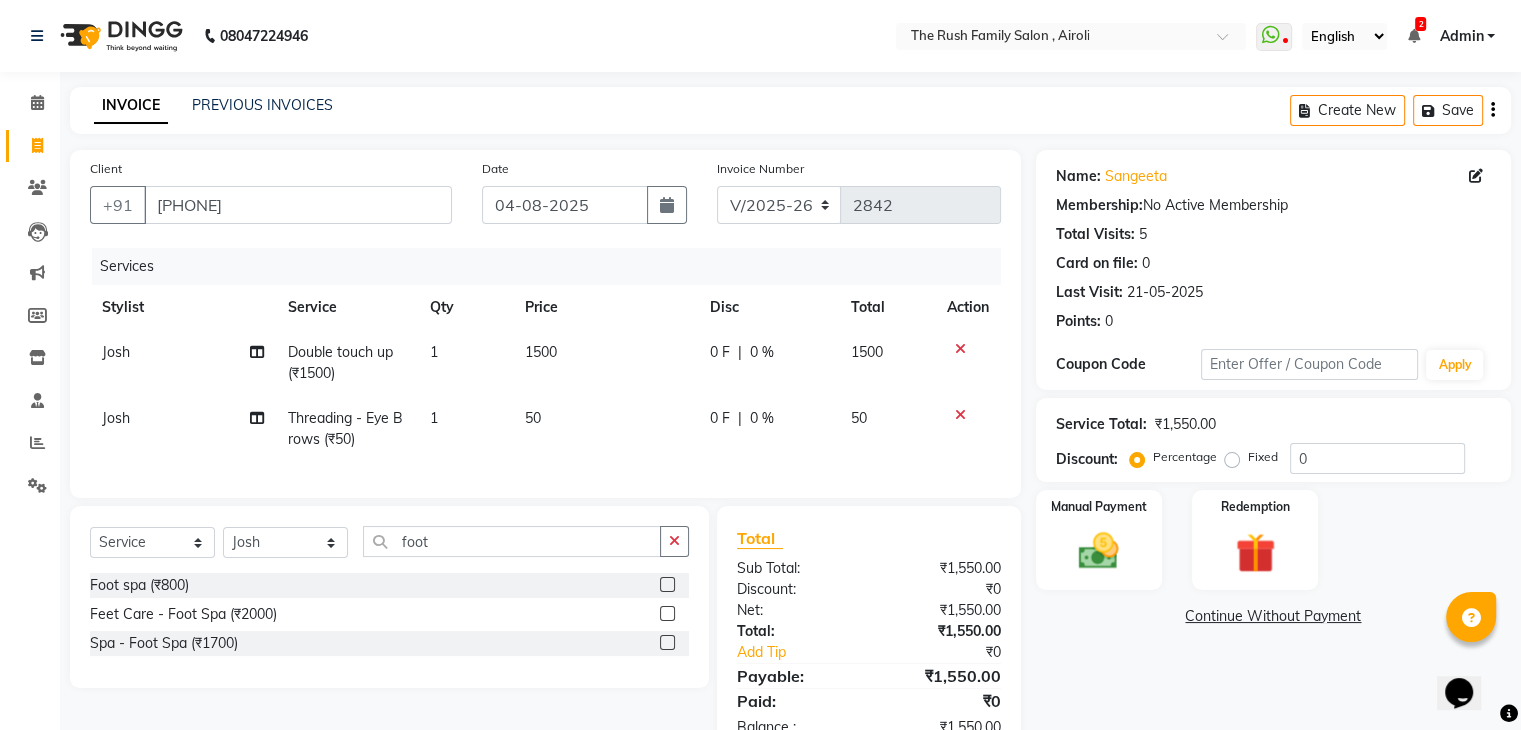 click 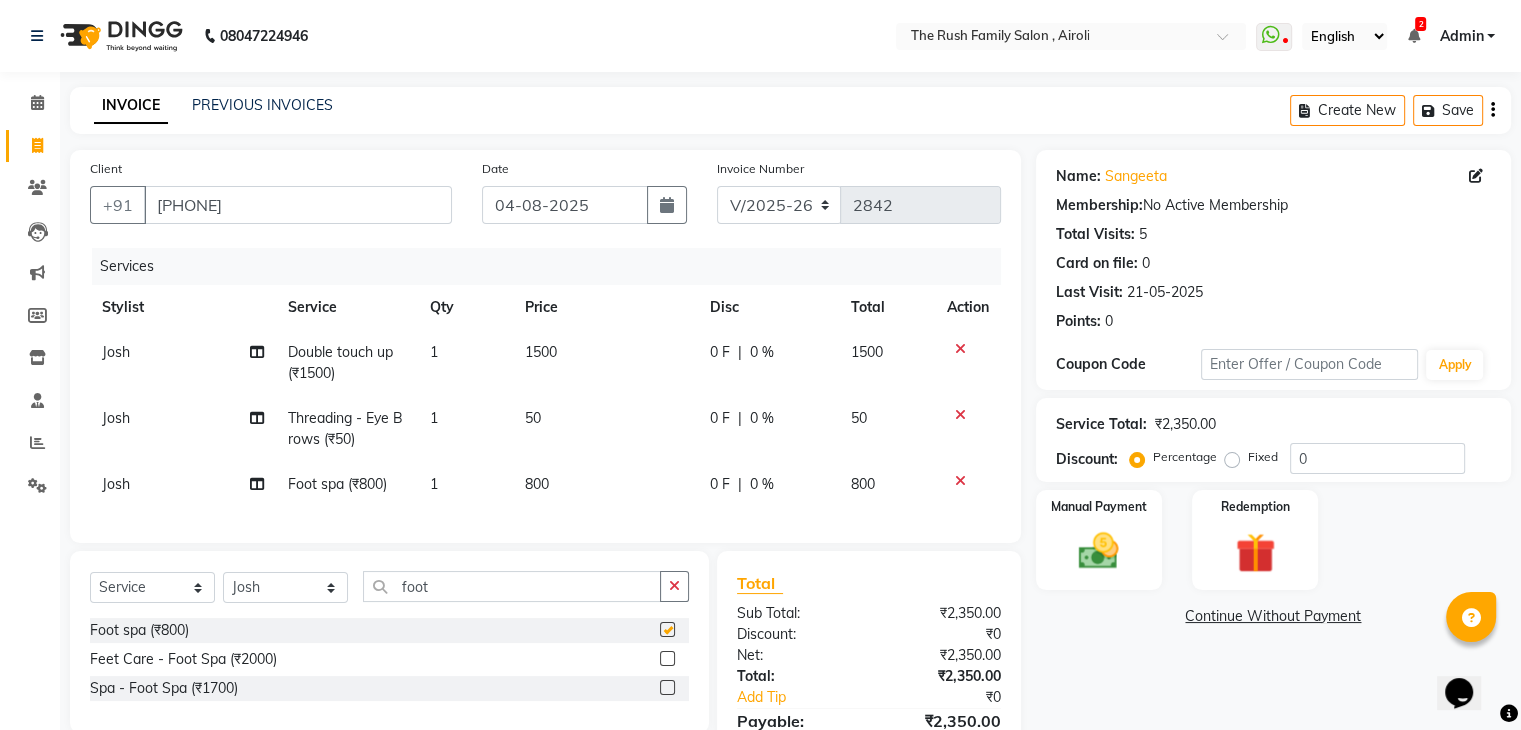 checkbox on "false" 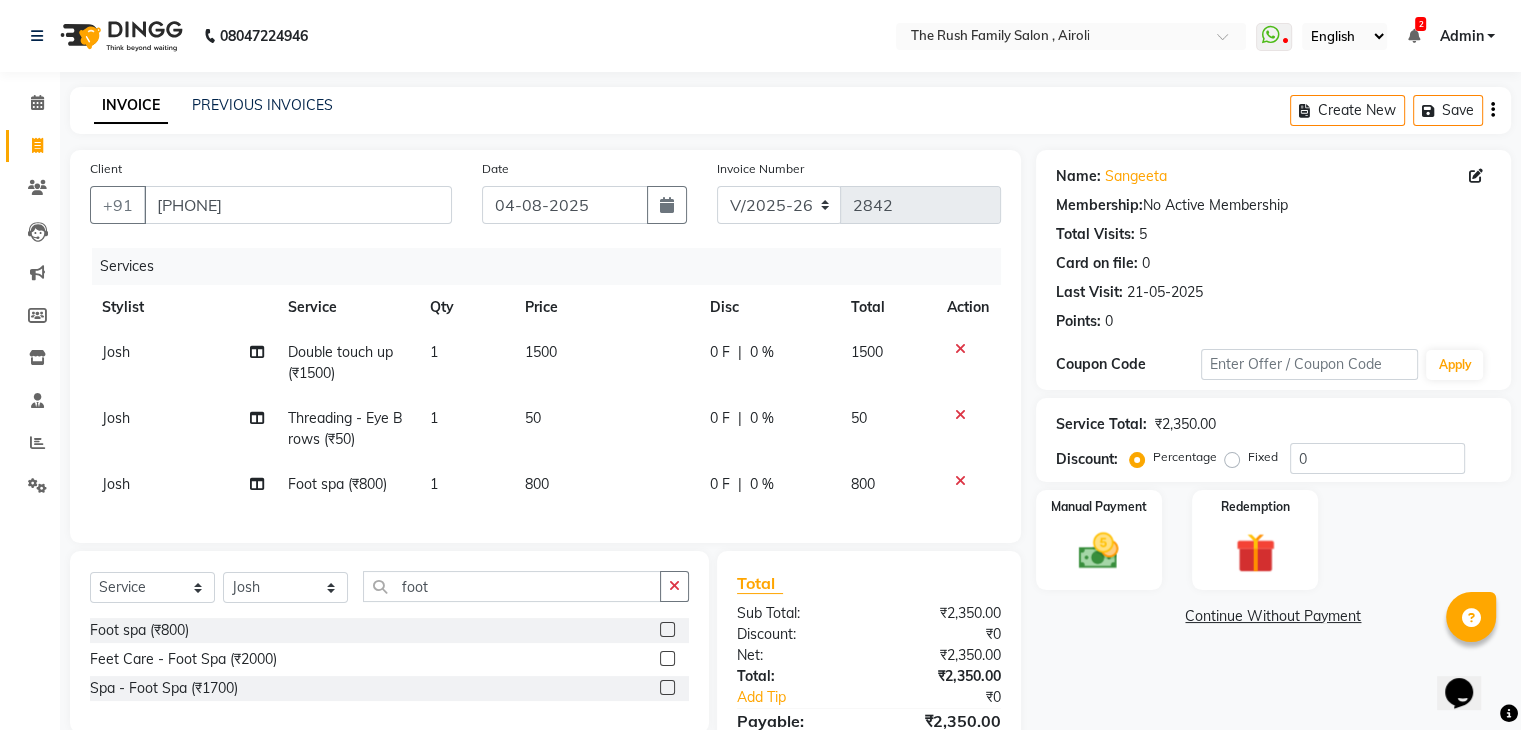click on "800" 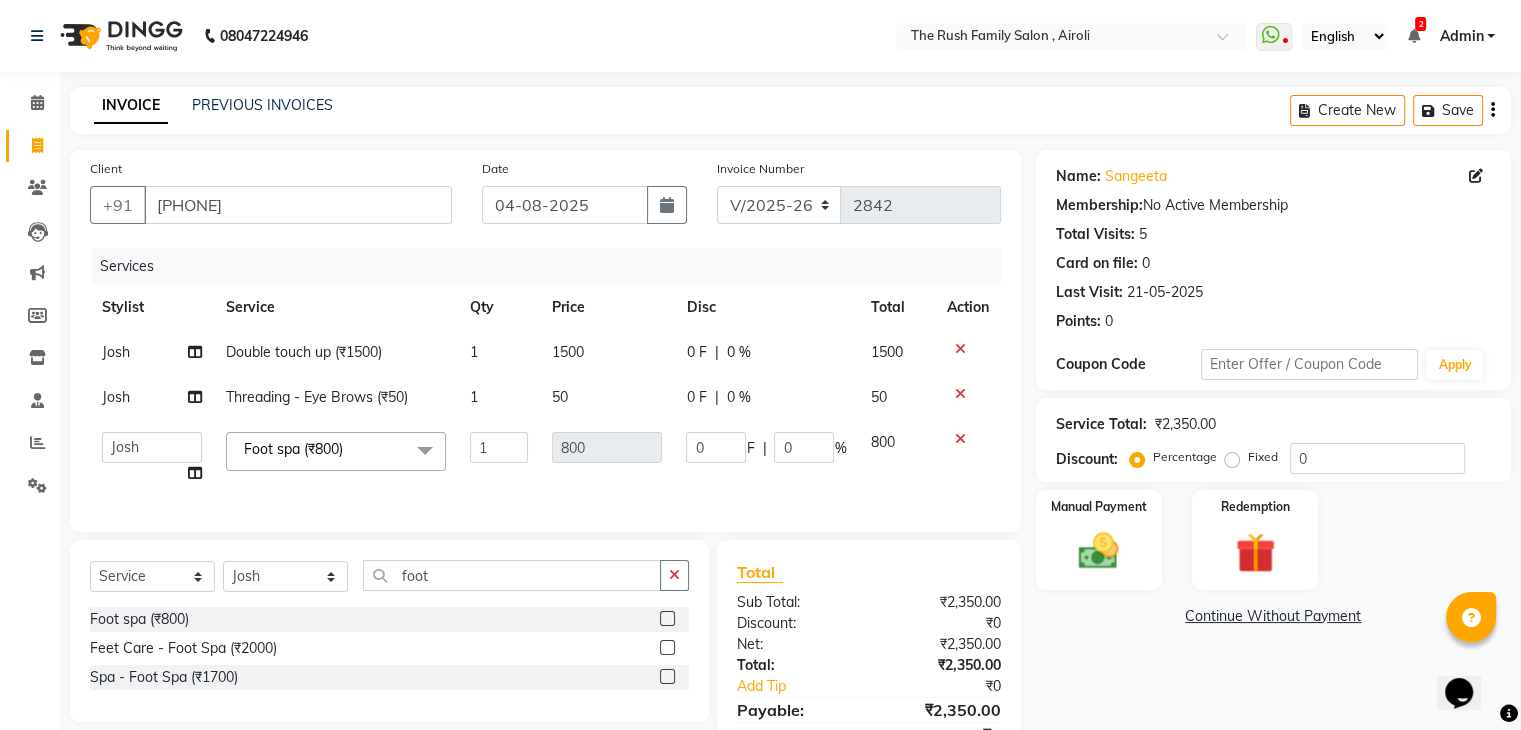 click on "800" 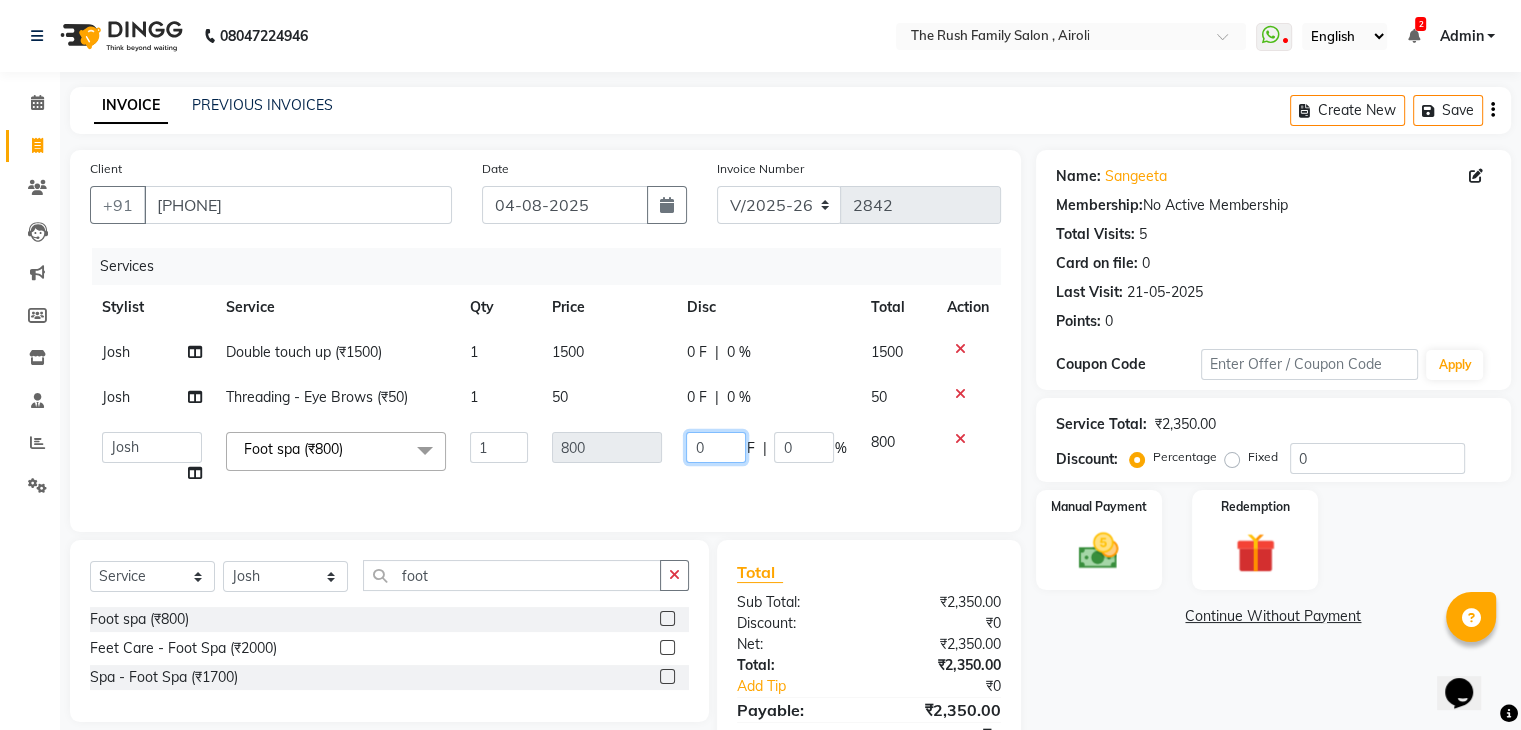 click on "0" 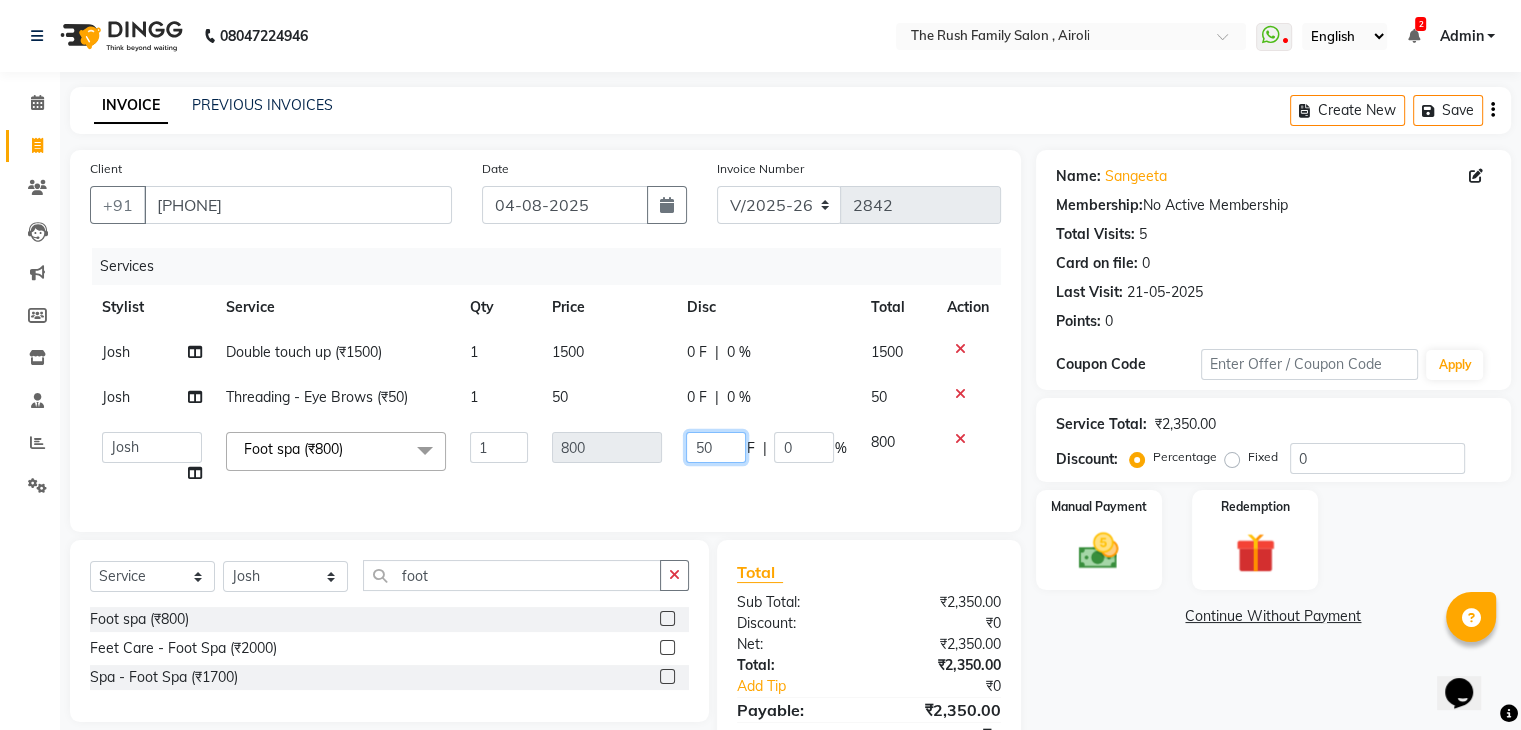 type on "5" 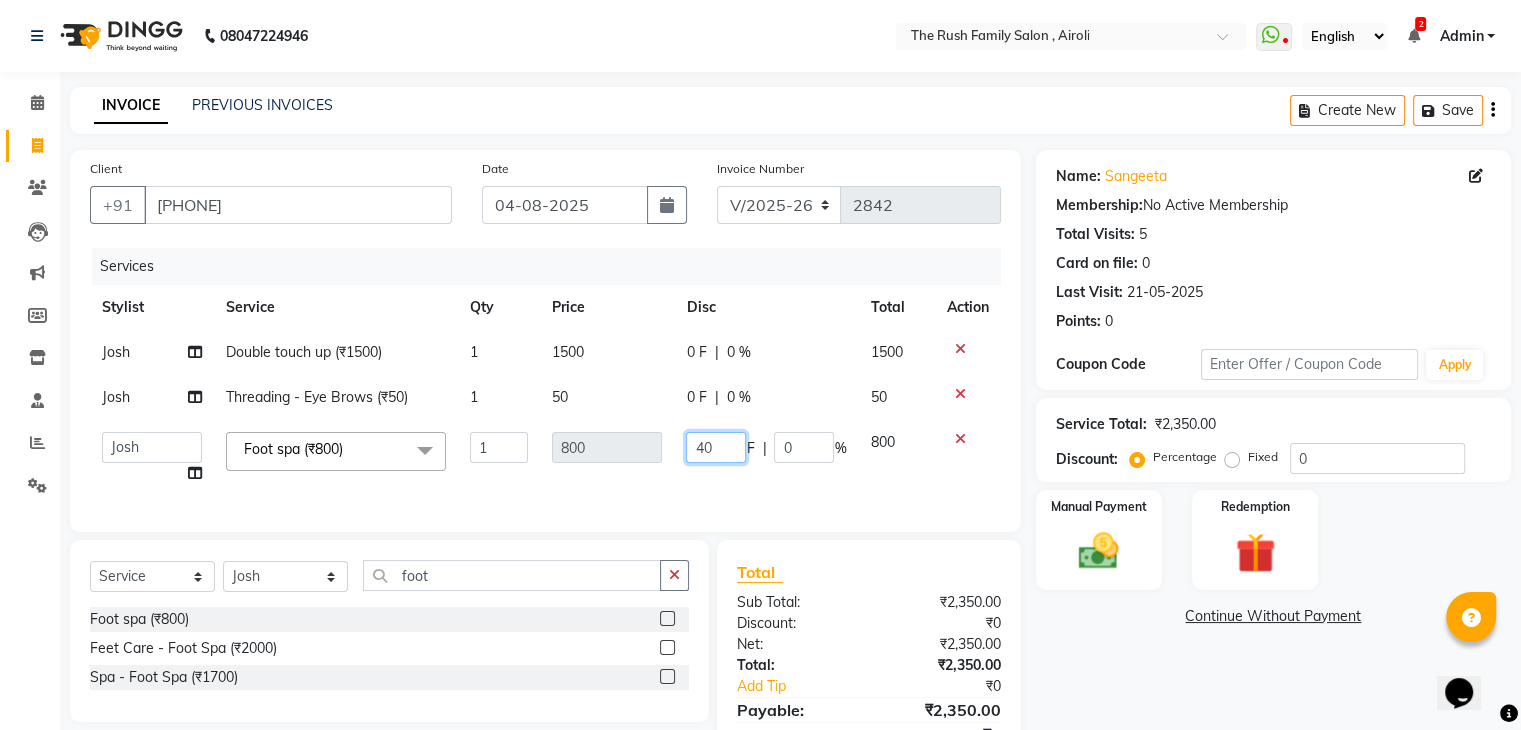 type on "400" 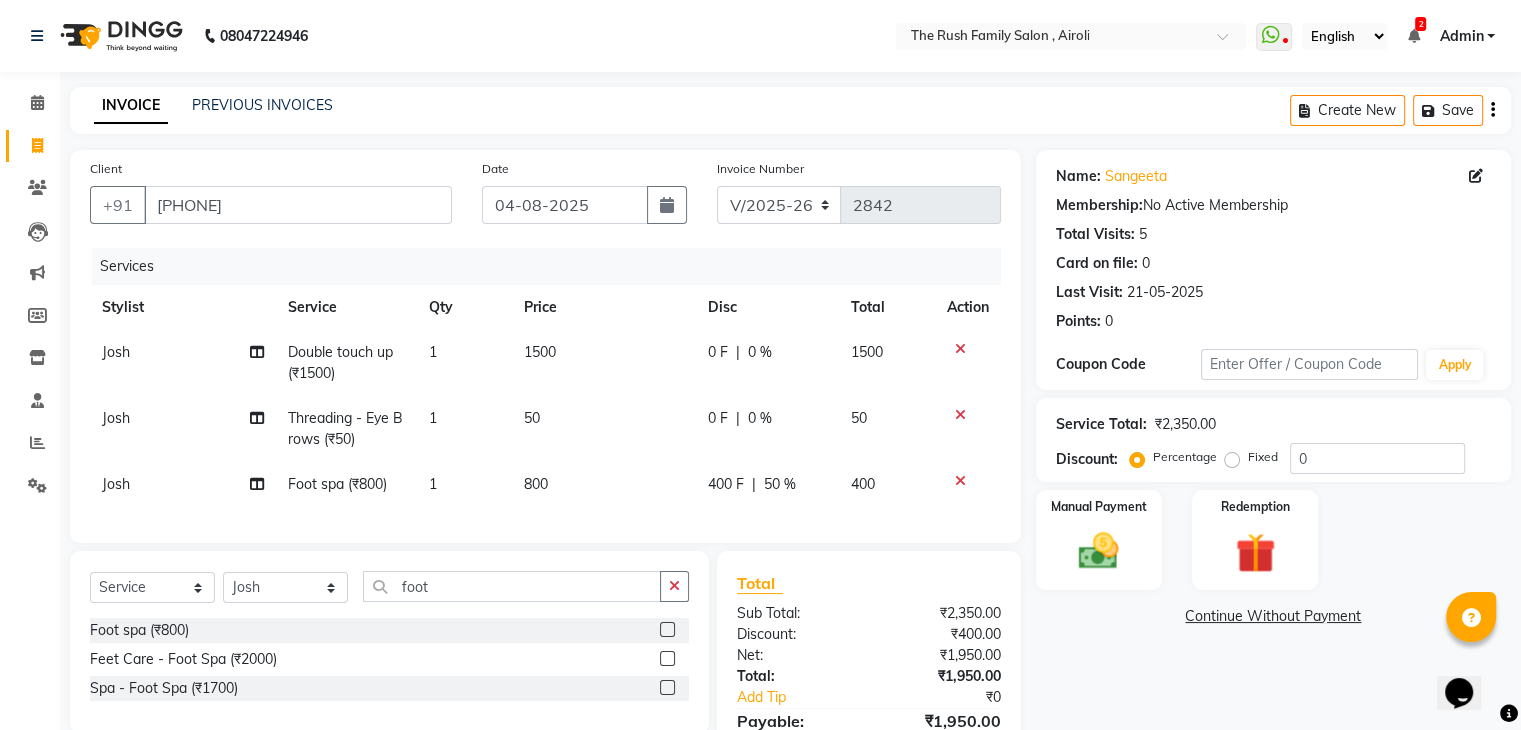 click on "Services Stylist Service Qty Price Disc Total Action Josh Double touch up (₹1500) 1 1500 0 F | 0 % 1500 Josh Threading - Eye Brows (₹50) 1 50 0 F | 0 % 50 Josh Foot spa (₹800) 1 800 400 F | 50 % 400" 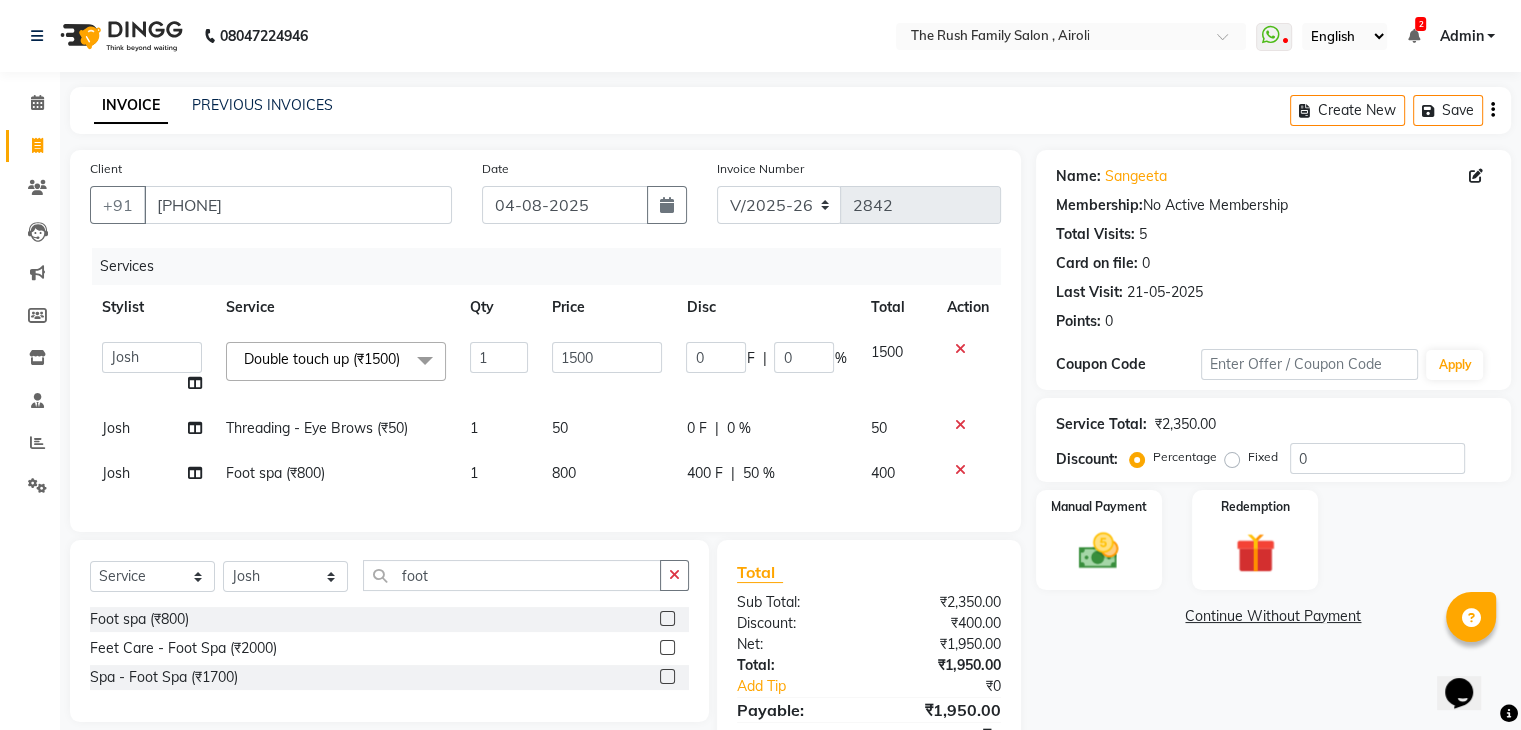 click on "0" 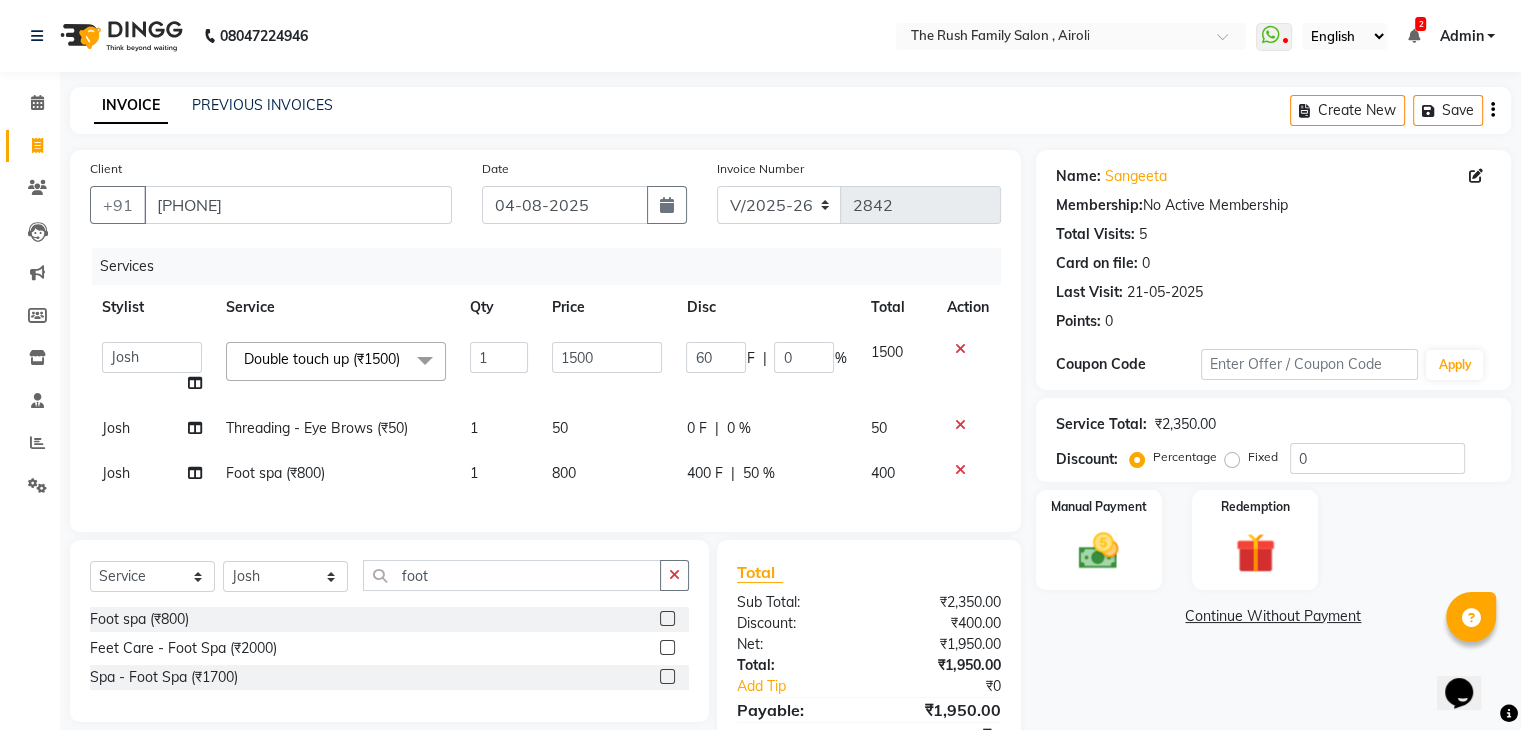 type on "600" 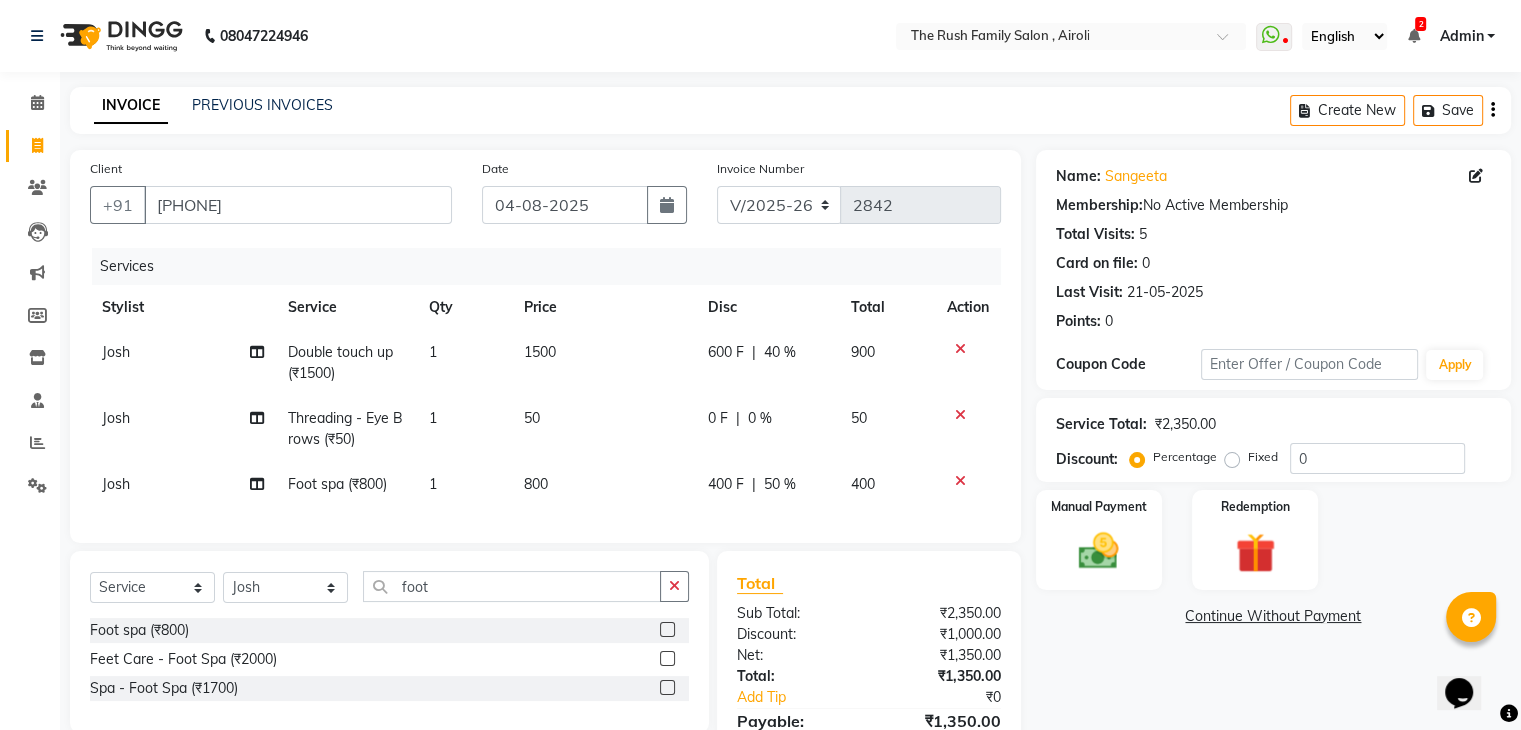 click on "Josh Double touch up (₹1500) 1 1500 600 F | 40 % 900" 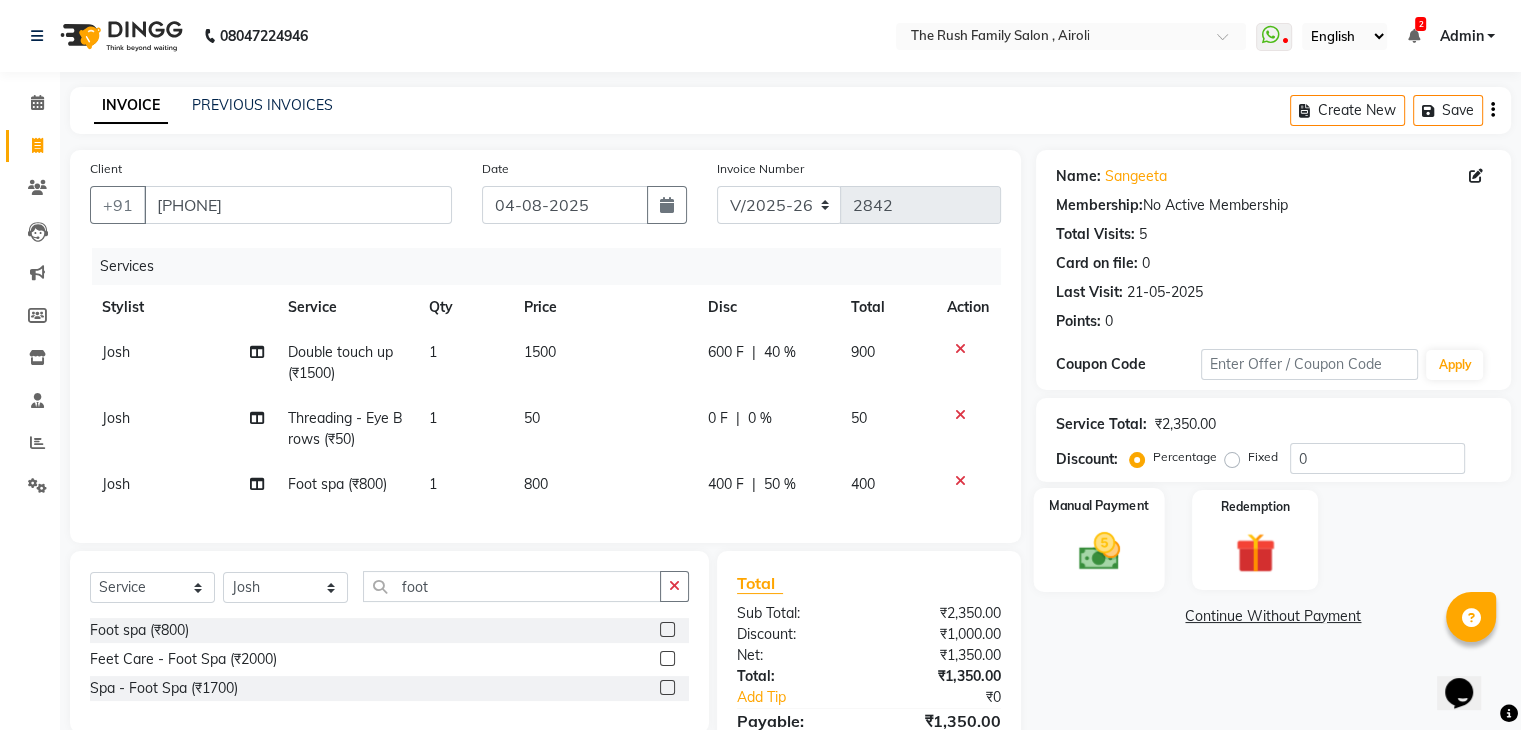 click 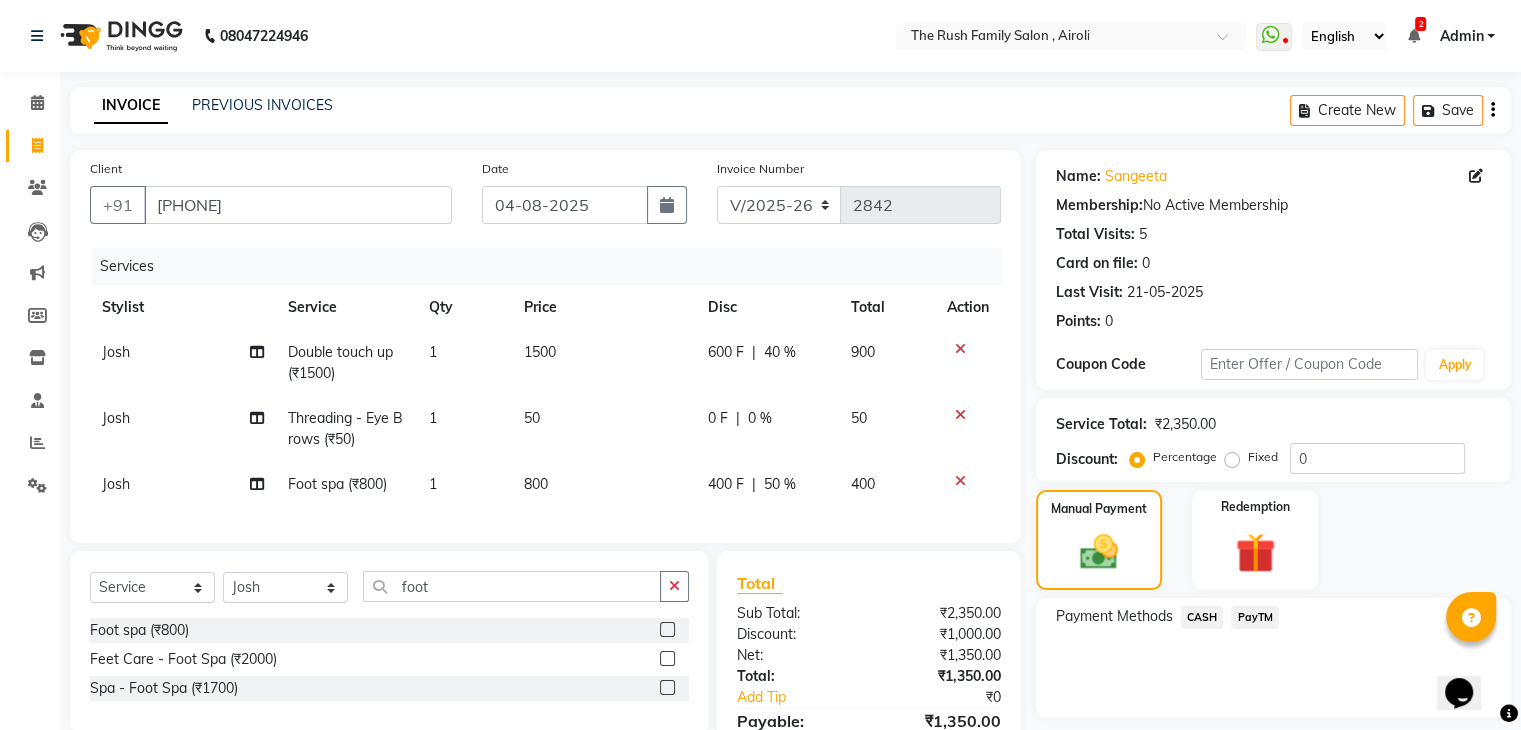 click on "PayTM" 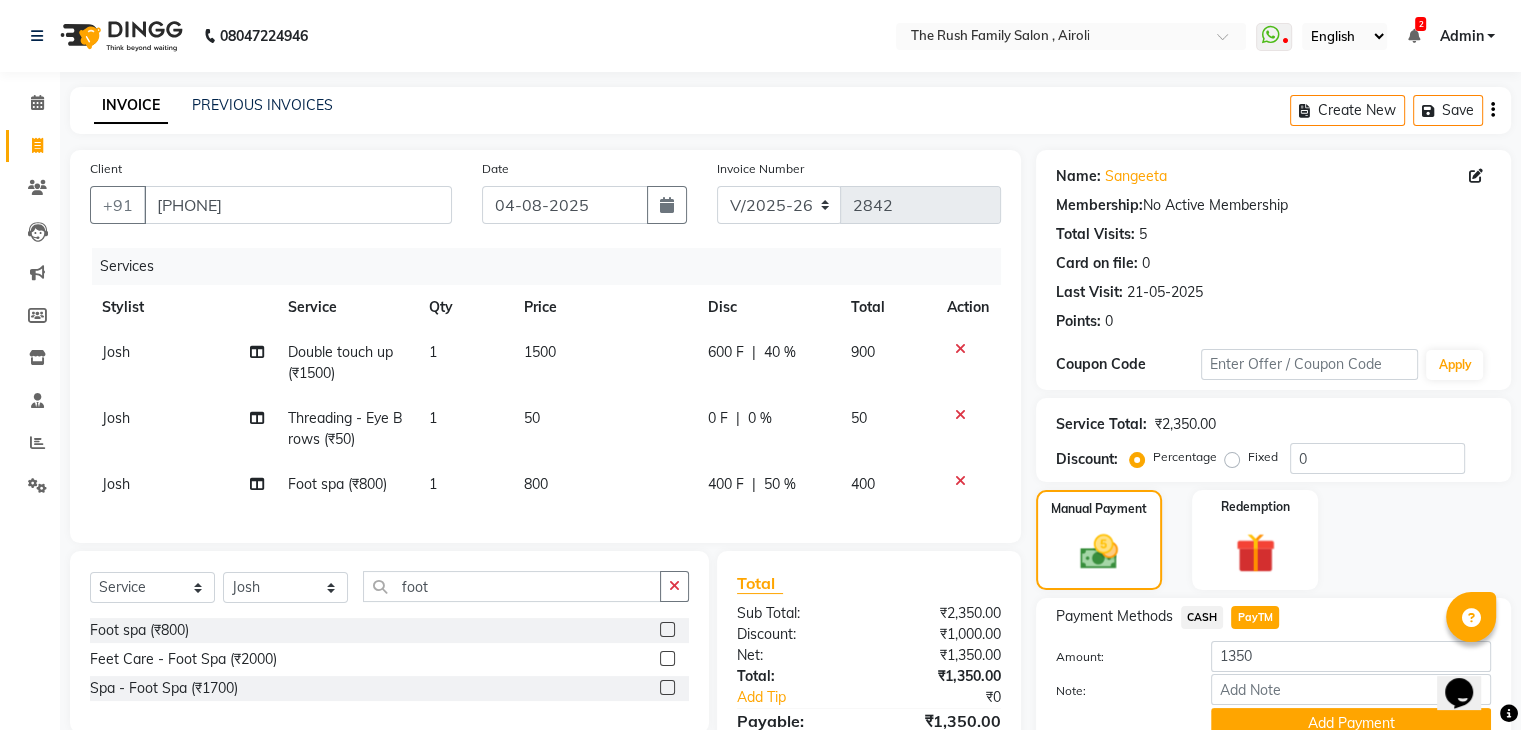 scroll, scrollTop: 119, scrollLeft: 0, axis: vertical 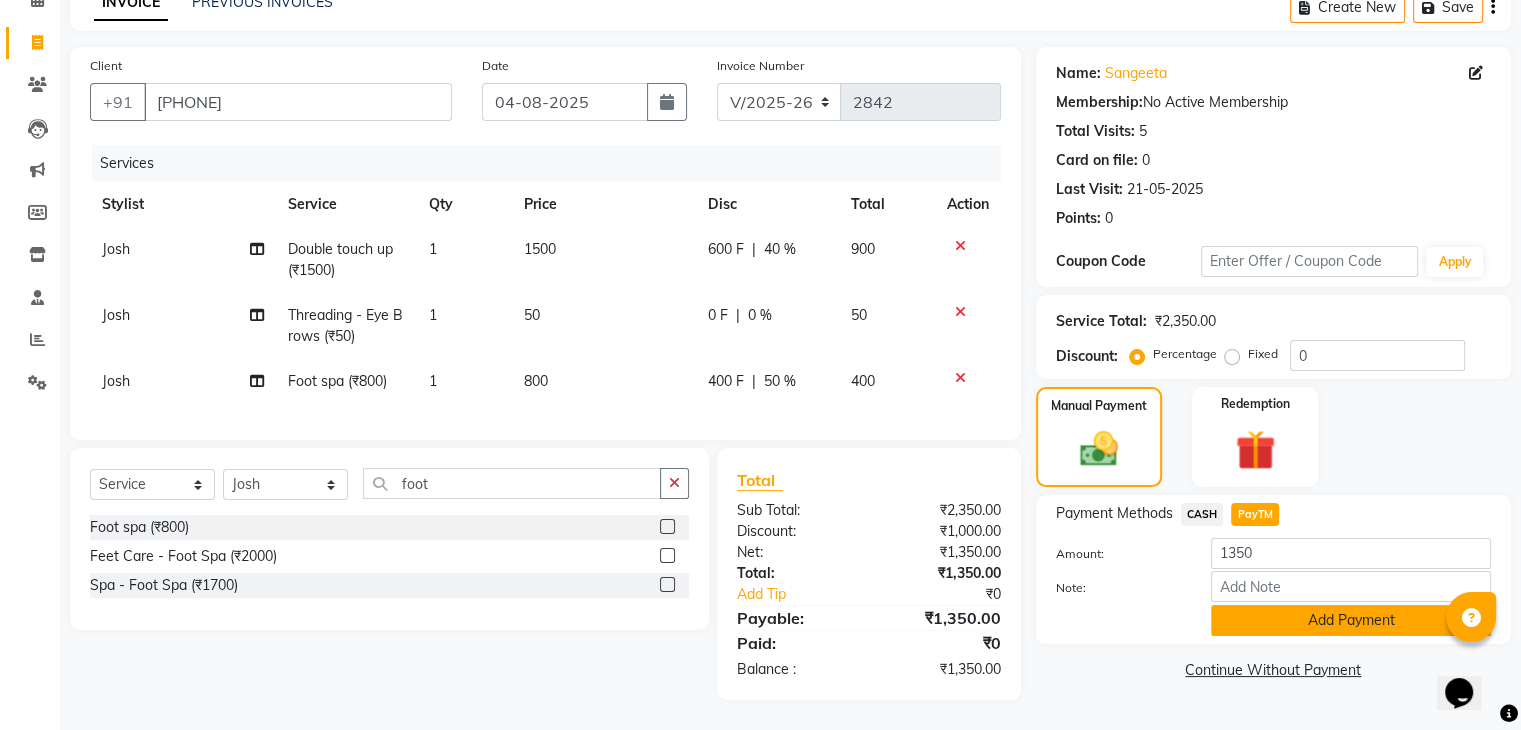 click on "Add Payment" 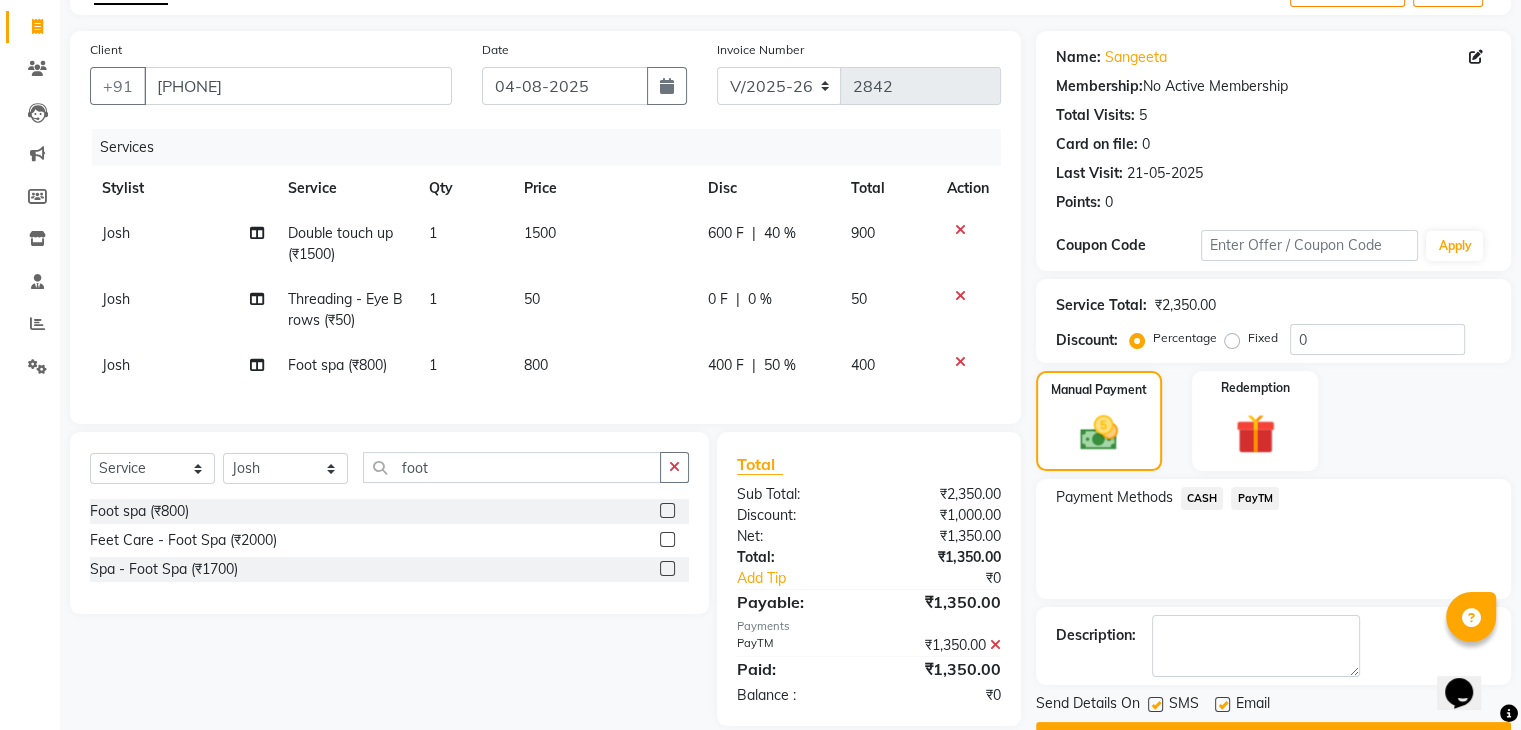 scroll, scrollTop: 171, scrollLeft: 0, axis: vertical 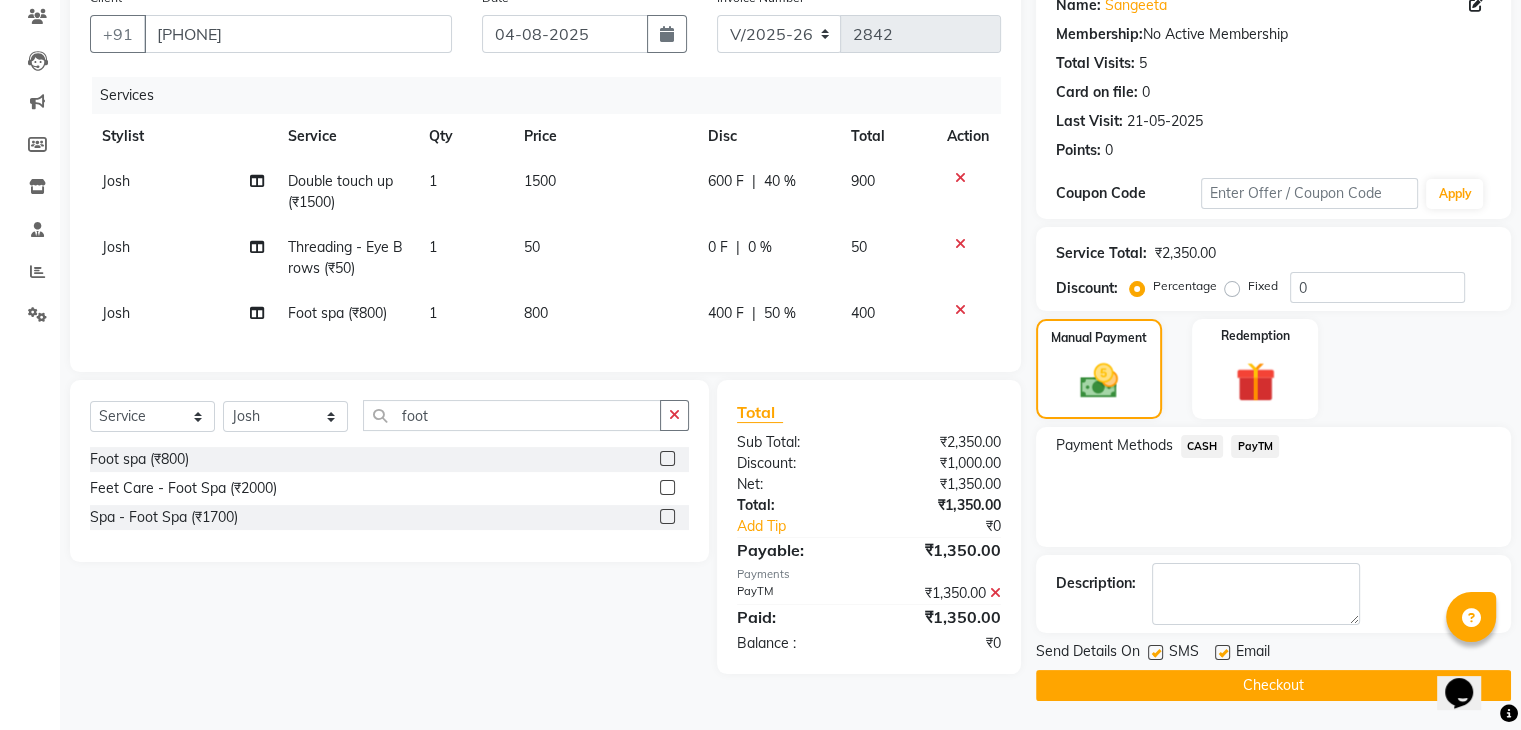 click on "Checkout" 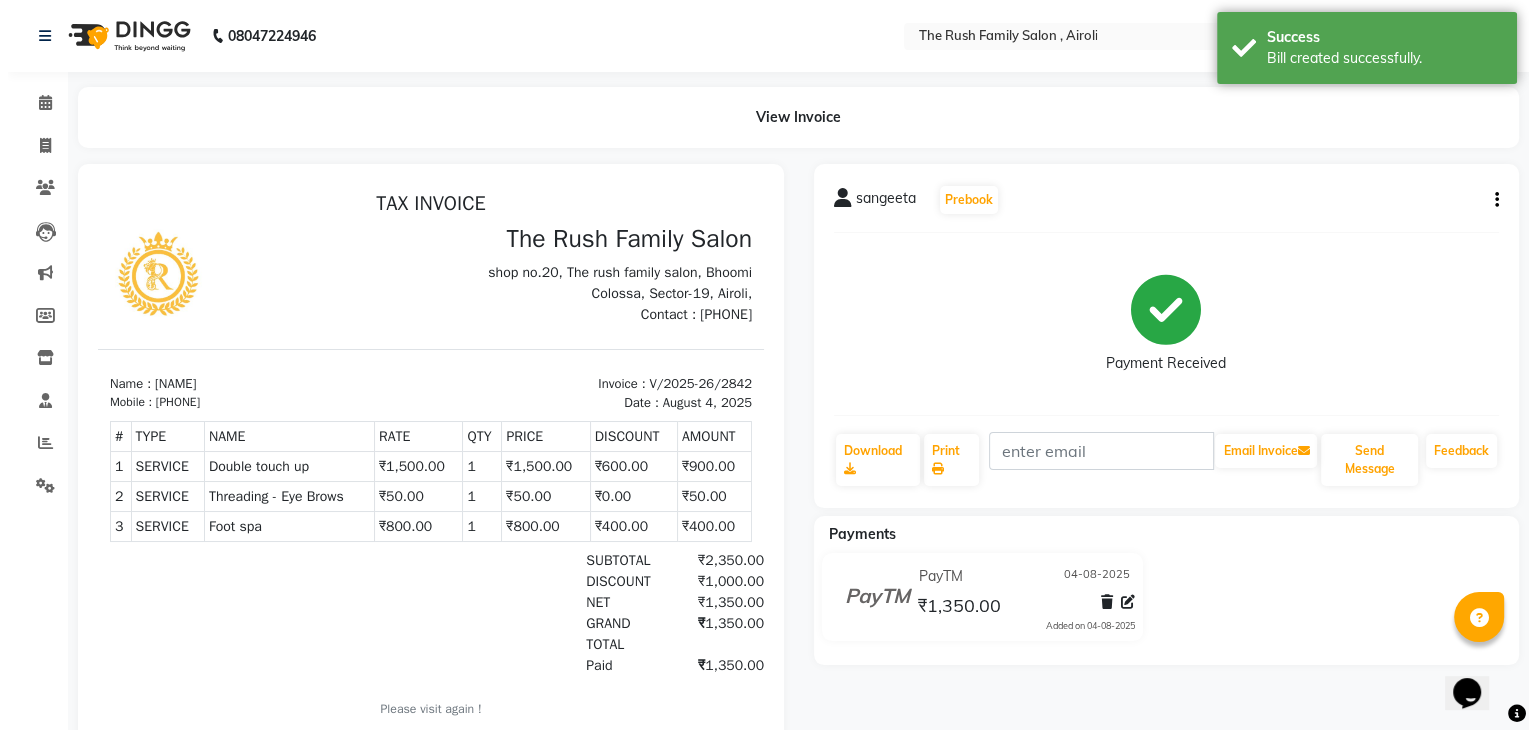 scroll, scrollTop: 0, scrollLeft: 0, axis: both 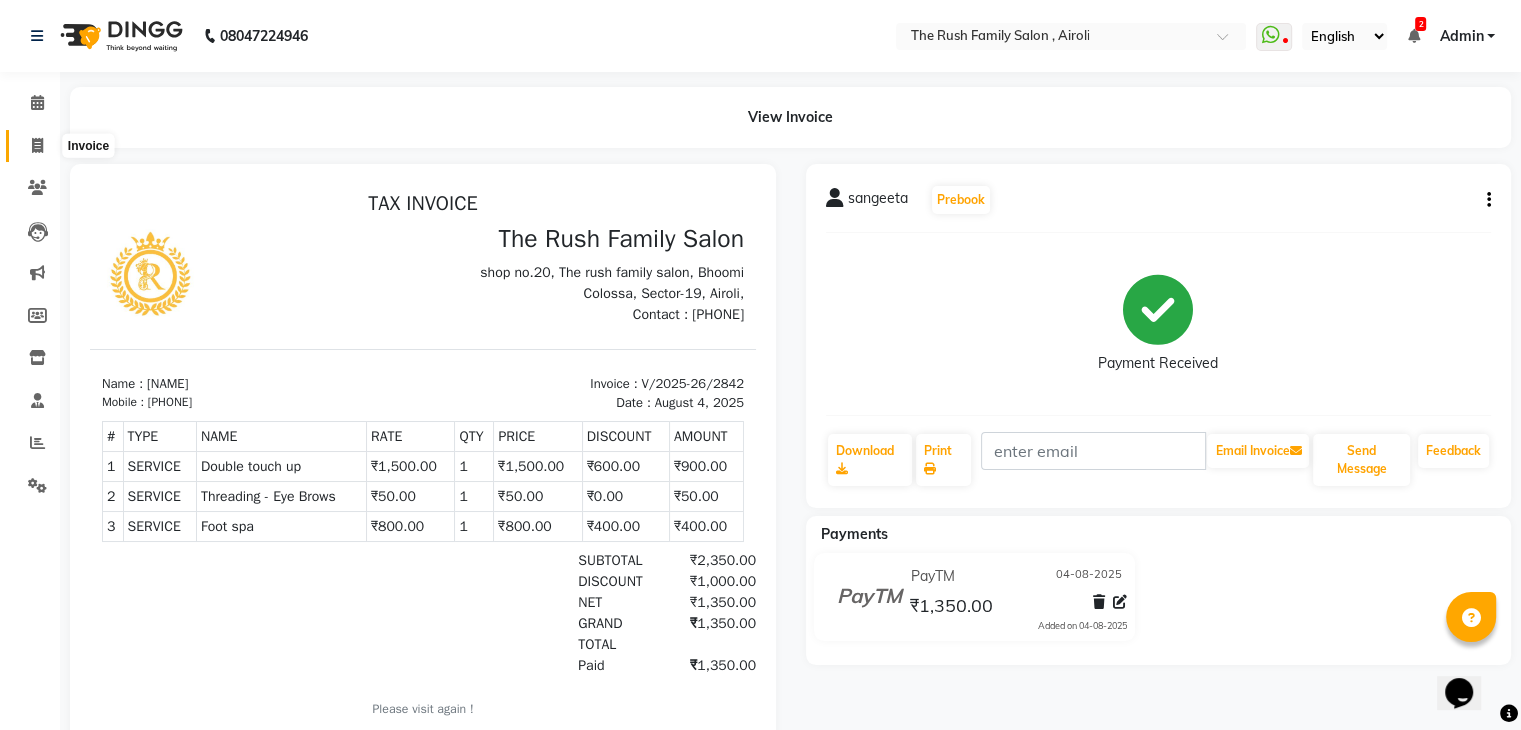 click 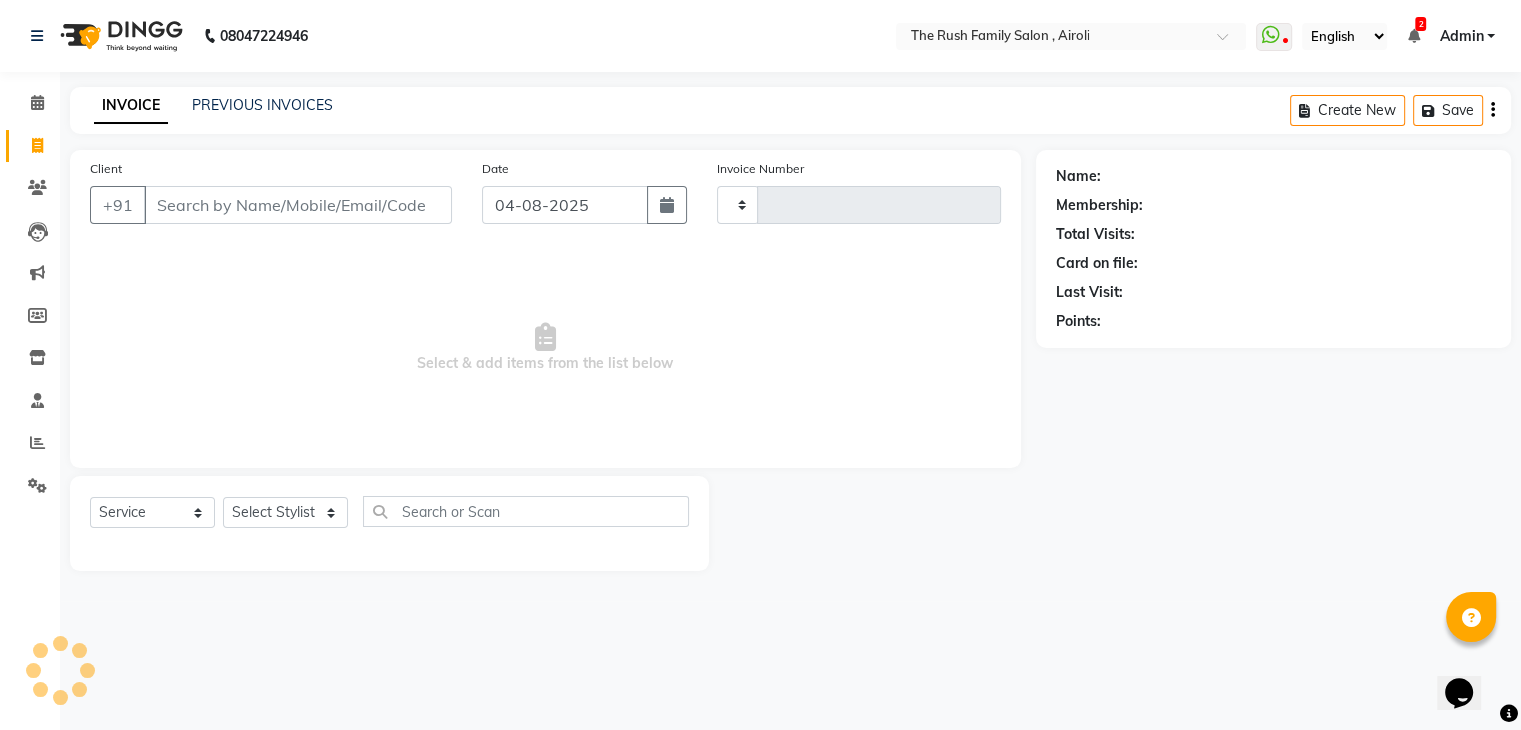 type on "2843" 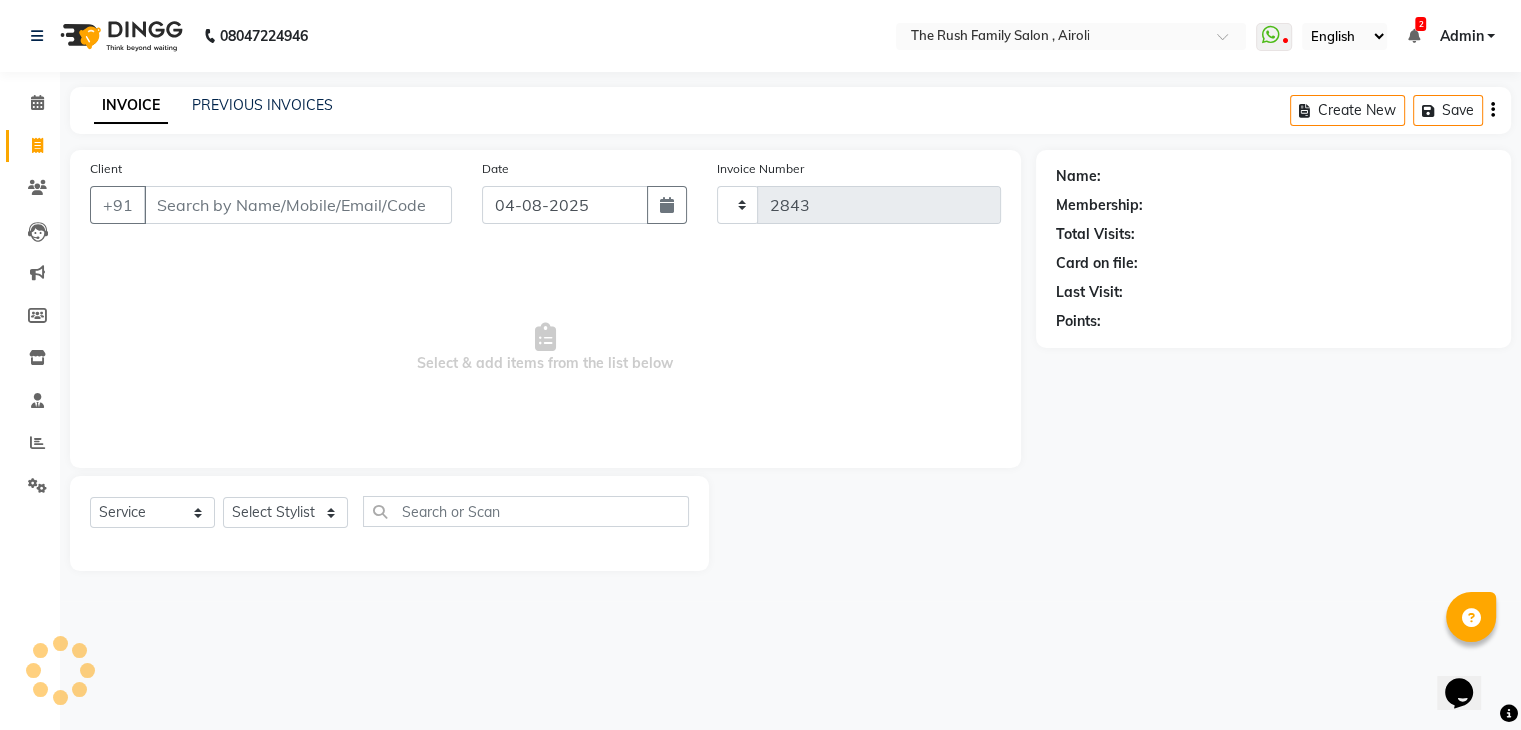 select on "5419" 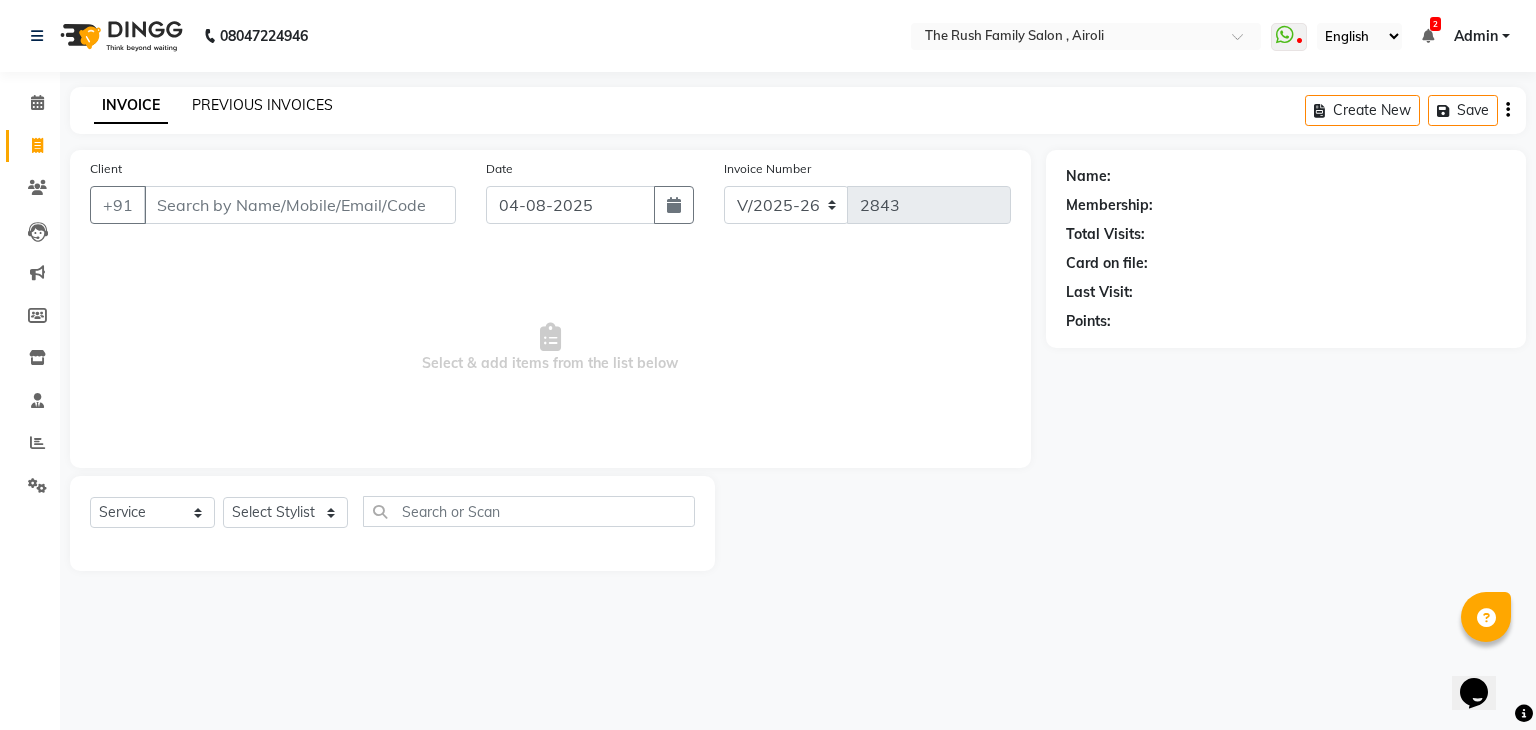 click on "PREVIOUS INVOICES" 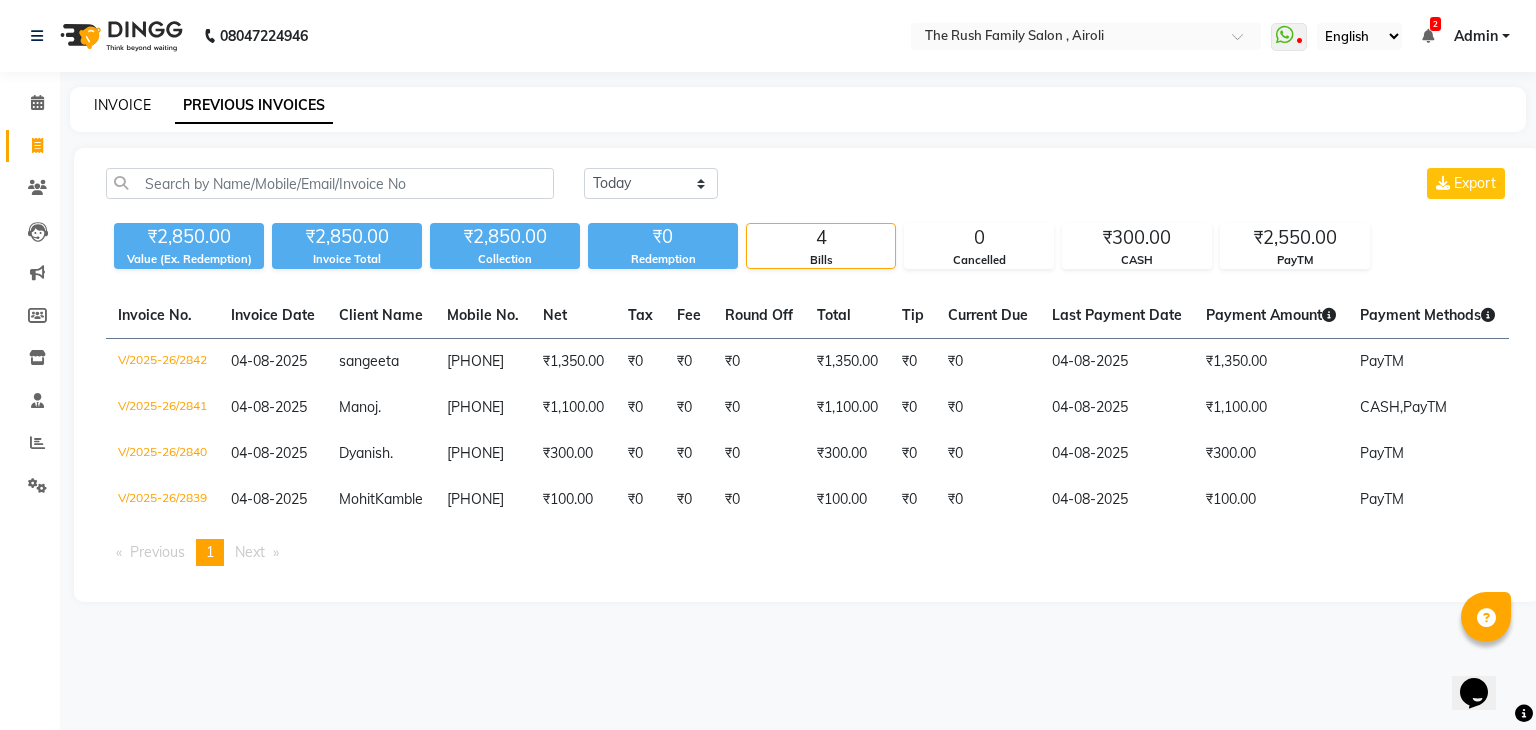 click on "INVOICE" 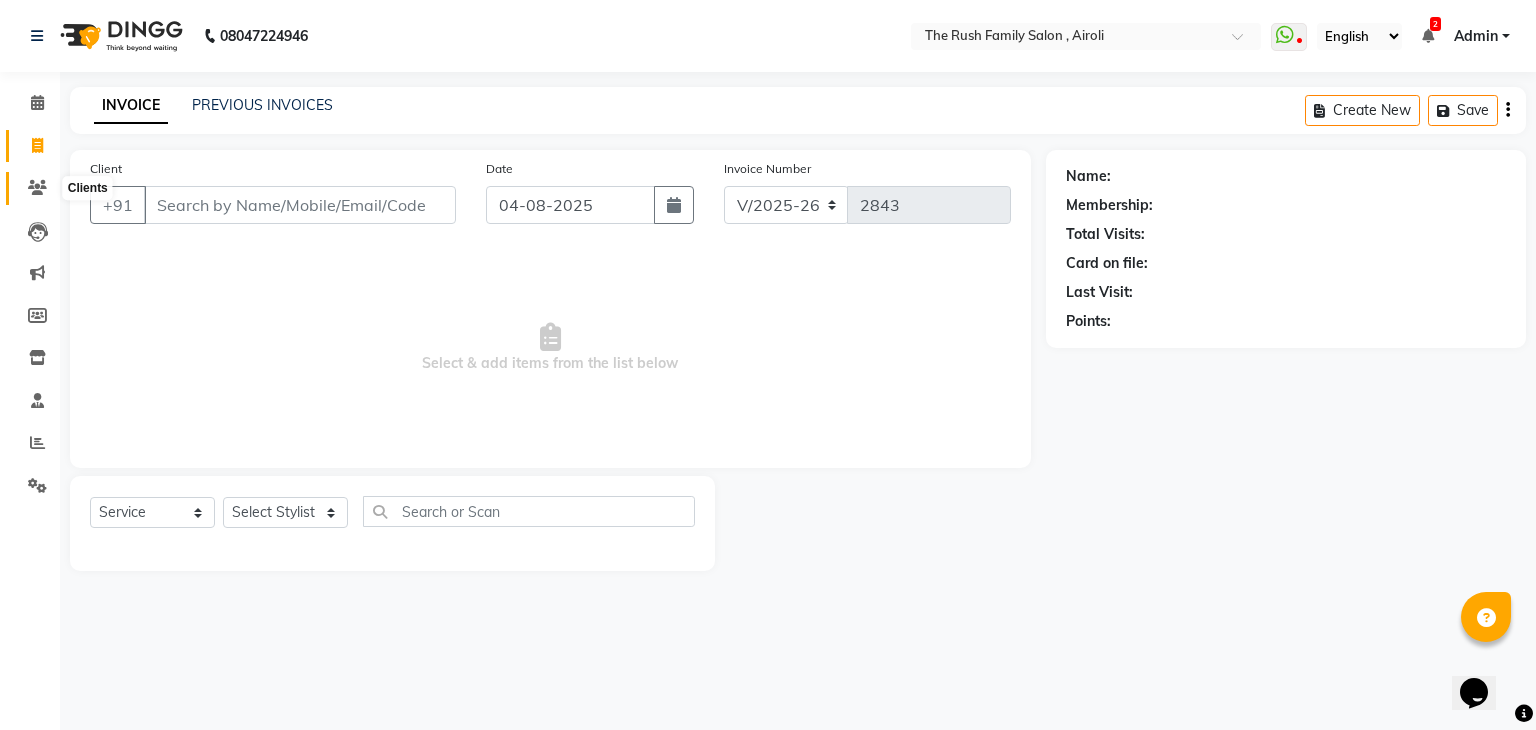 click 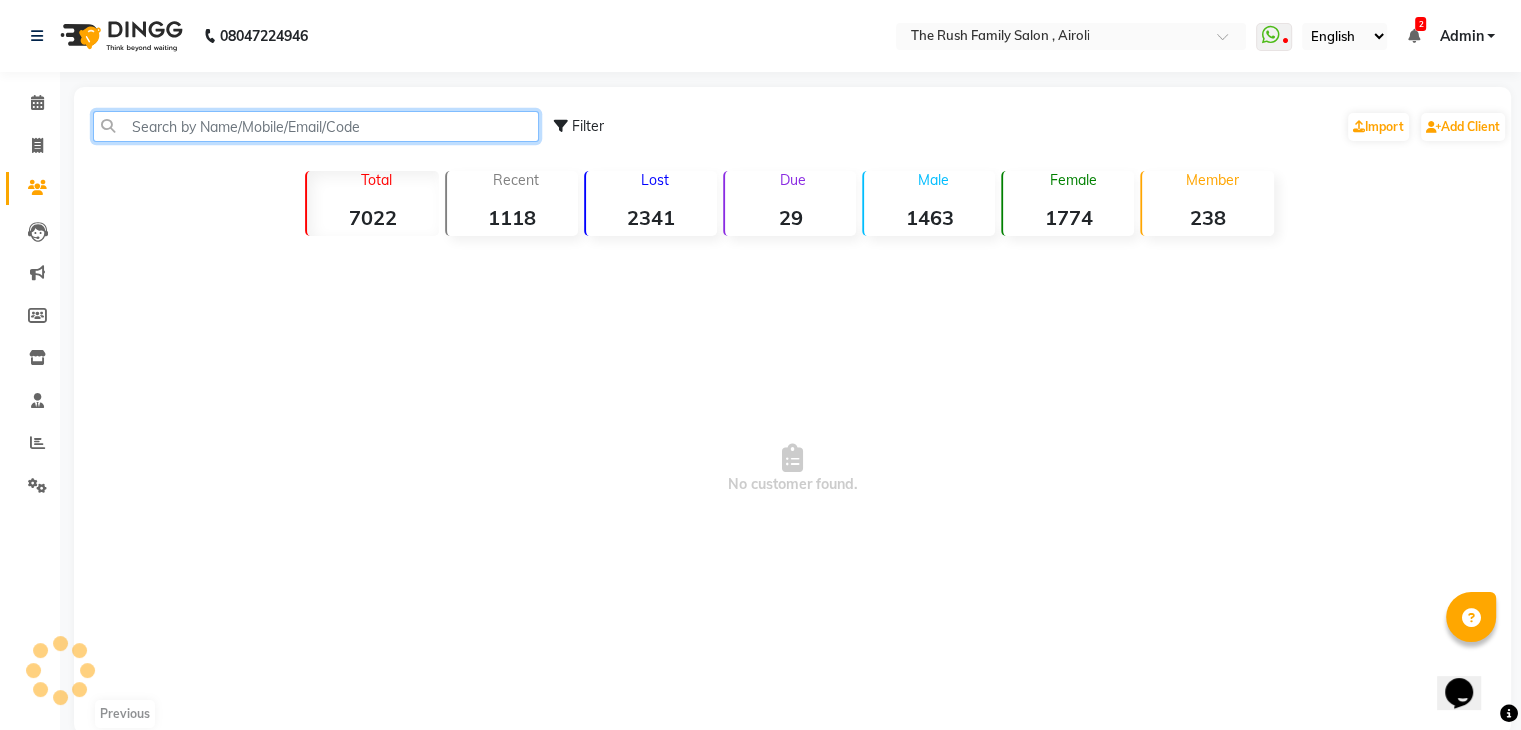 click 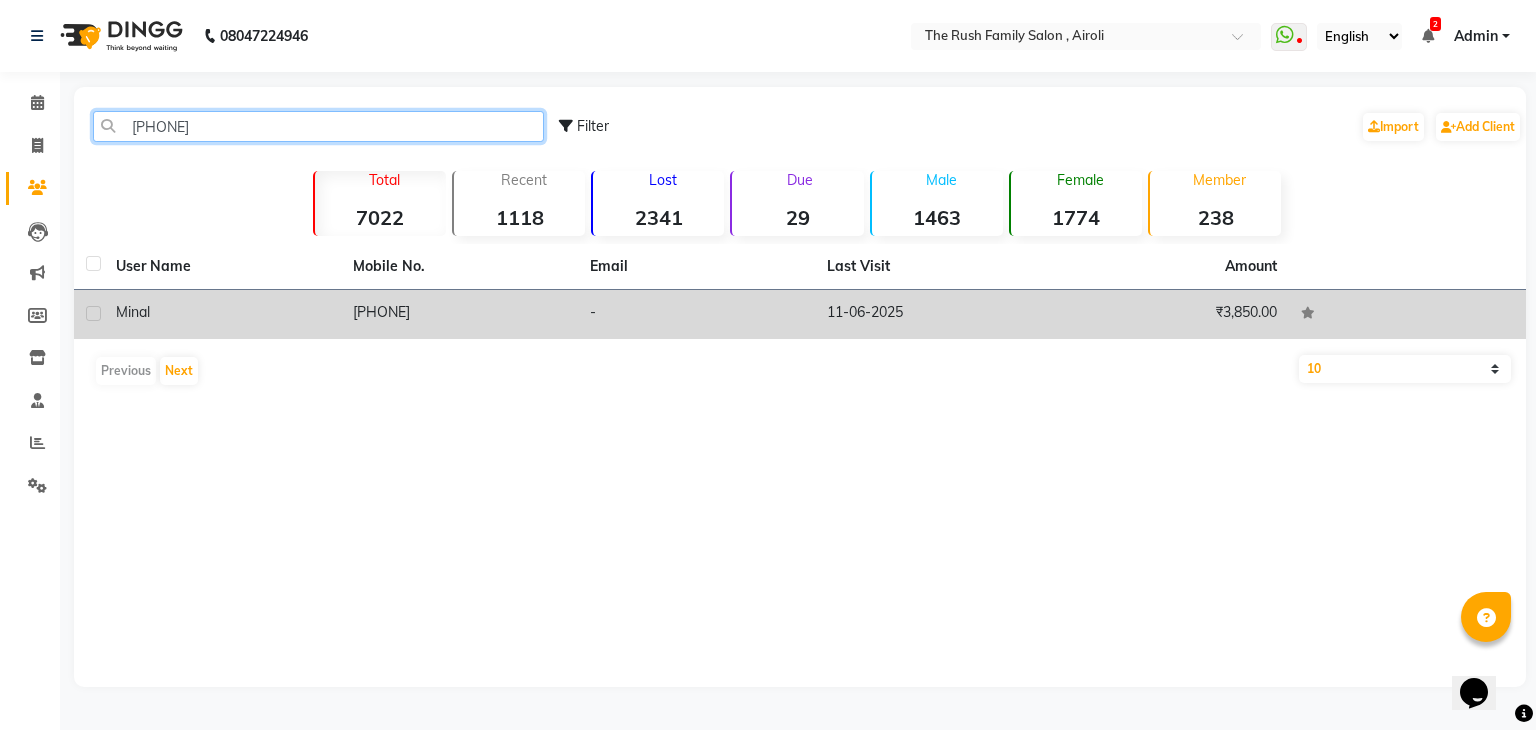 type on "7738140820" 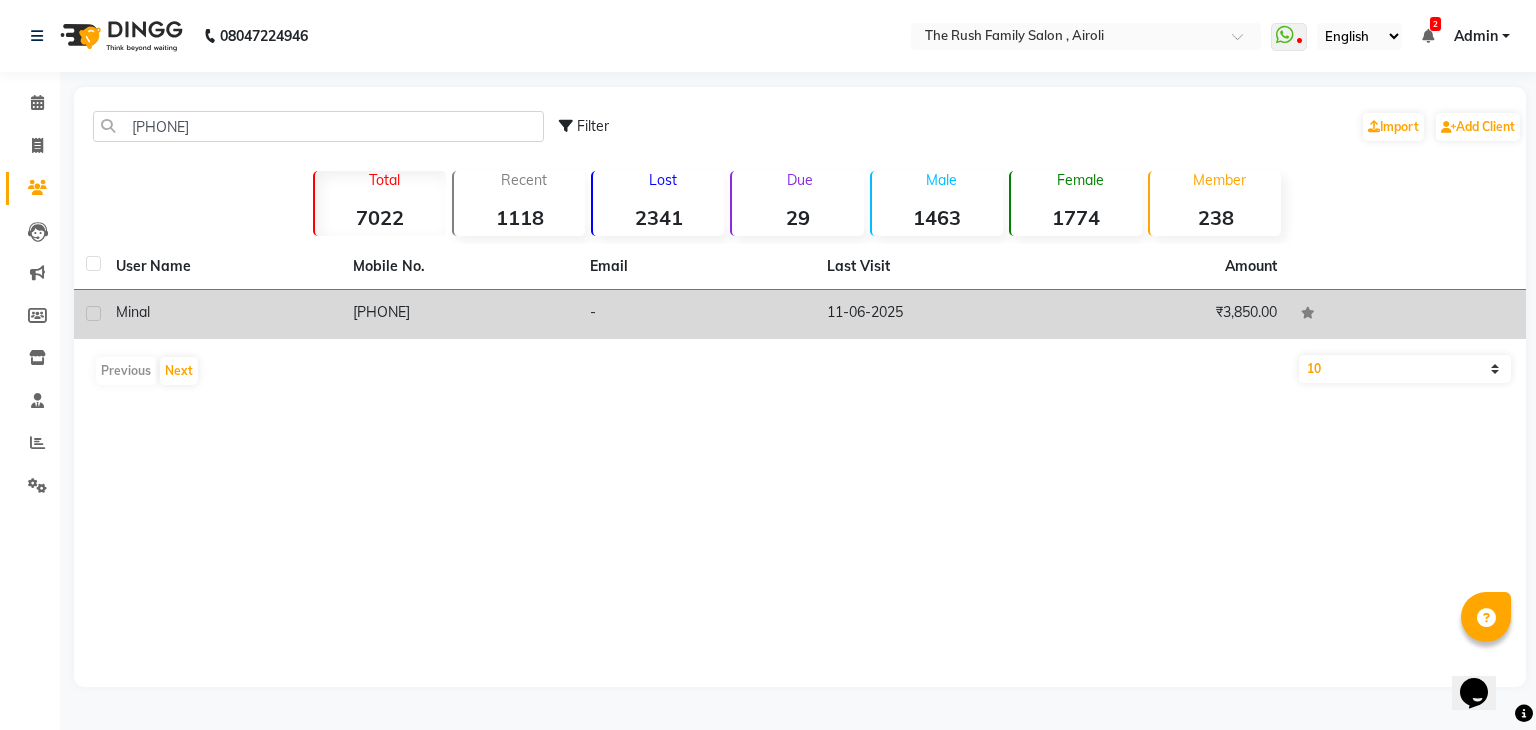 click on "minal" 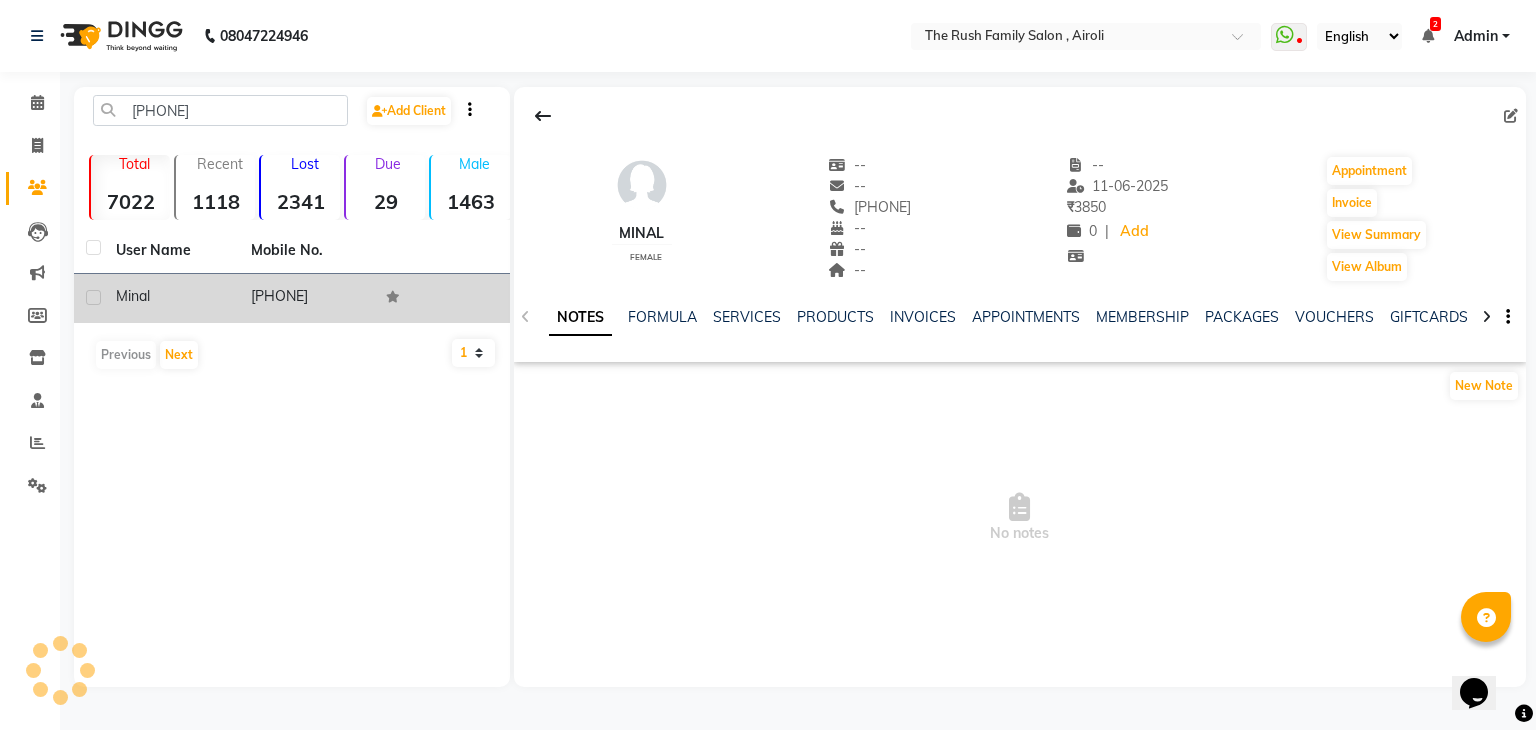 click on "7738140820" 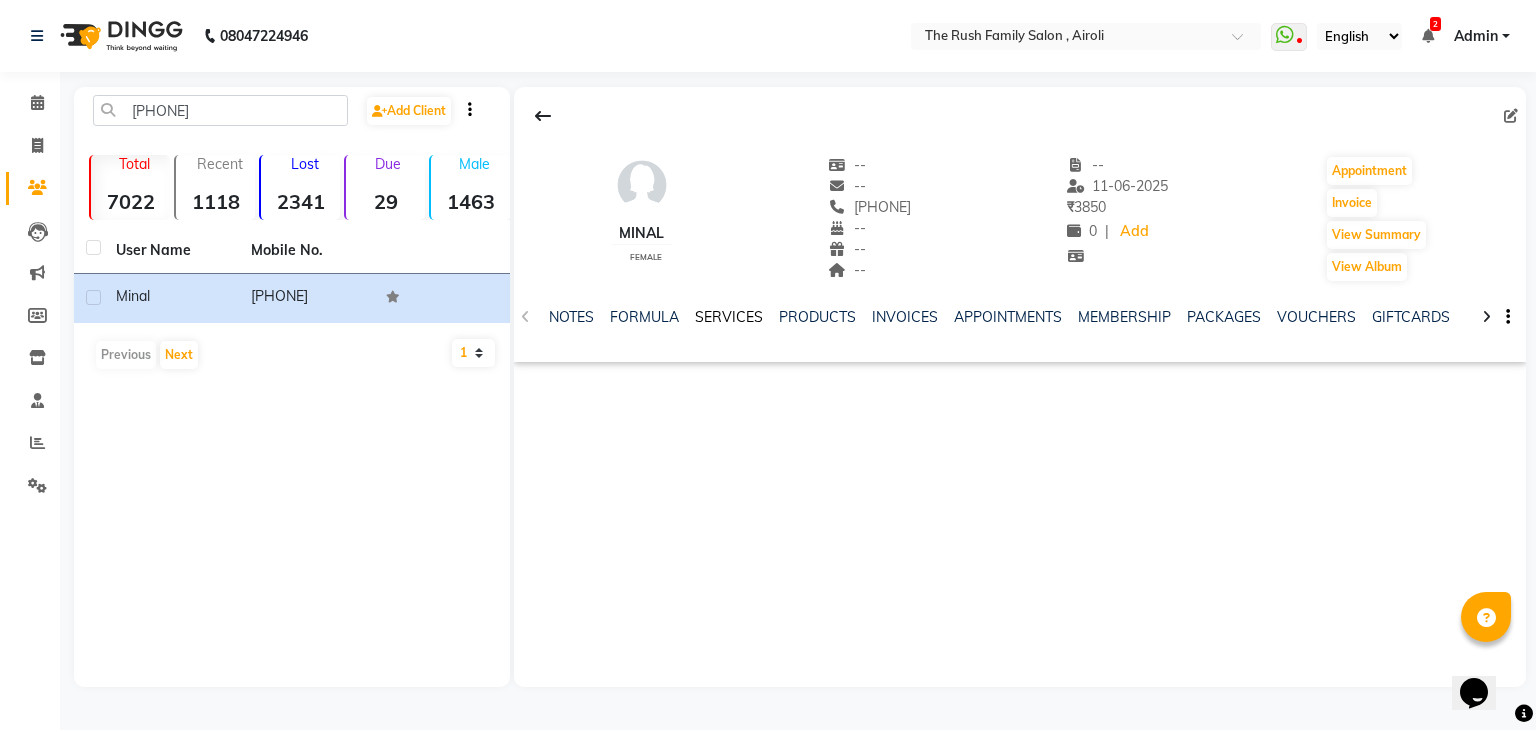 click on "SERVICES" 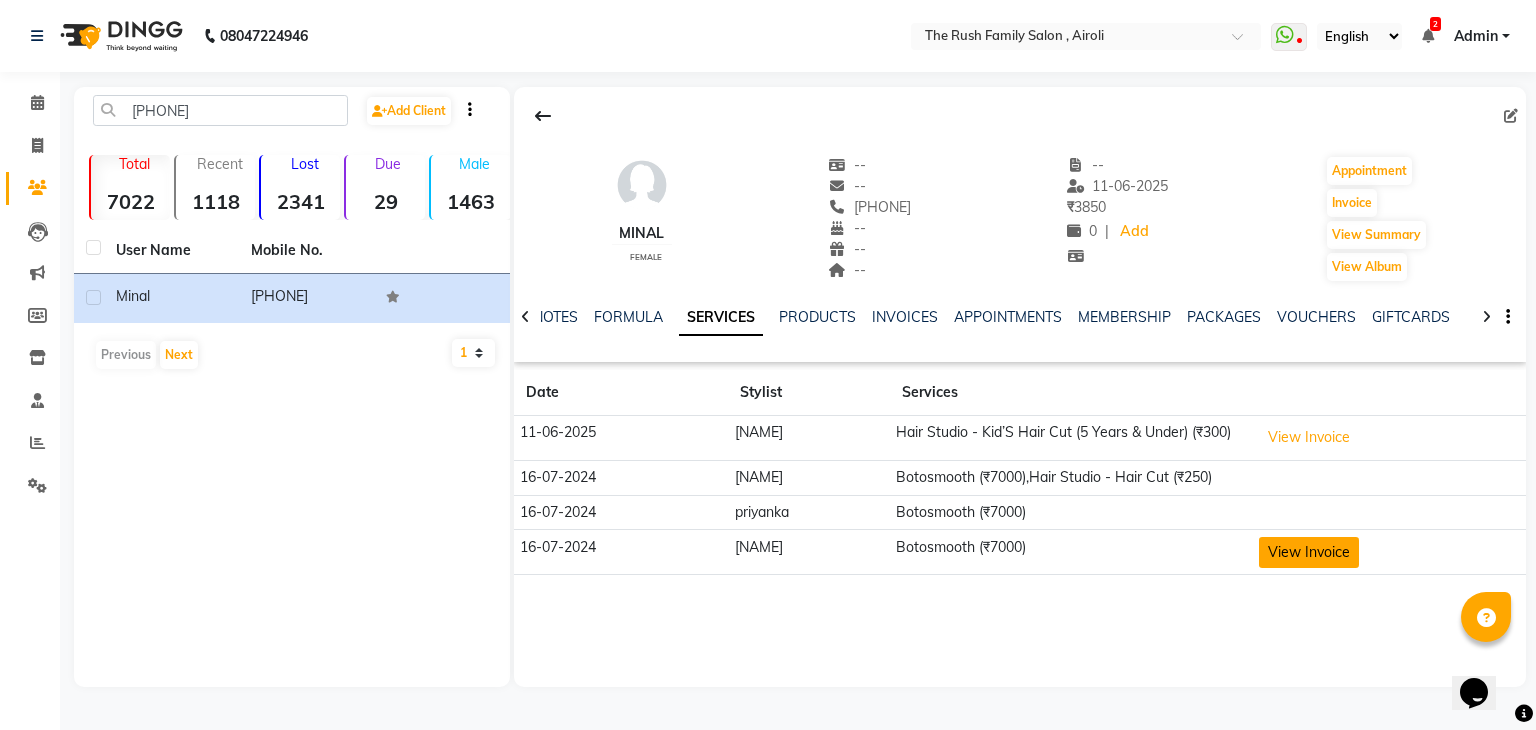 click on "View Invoice" 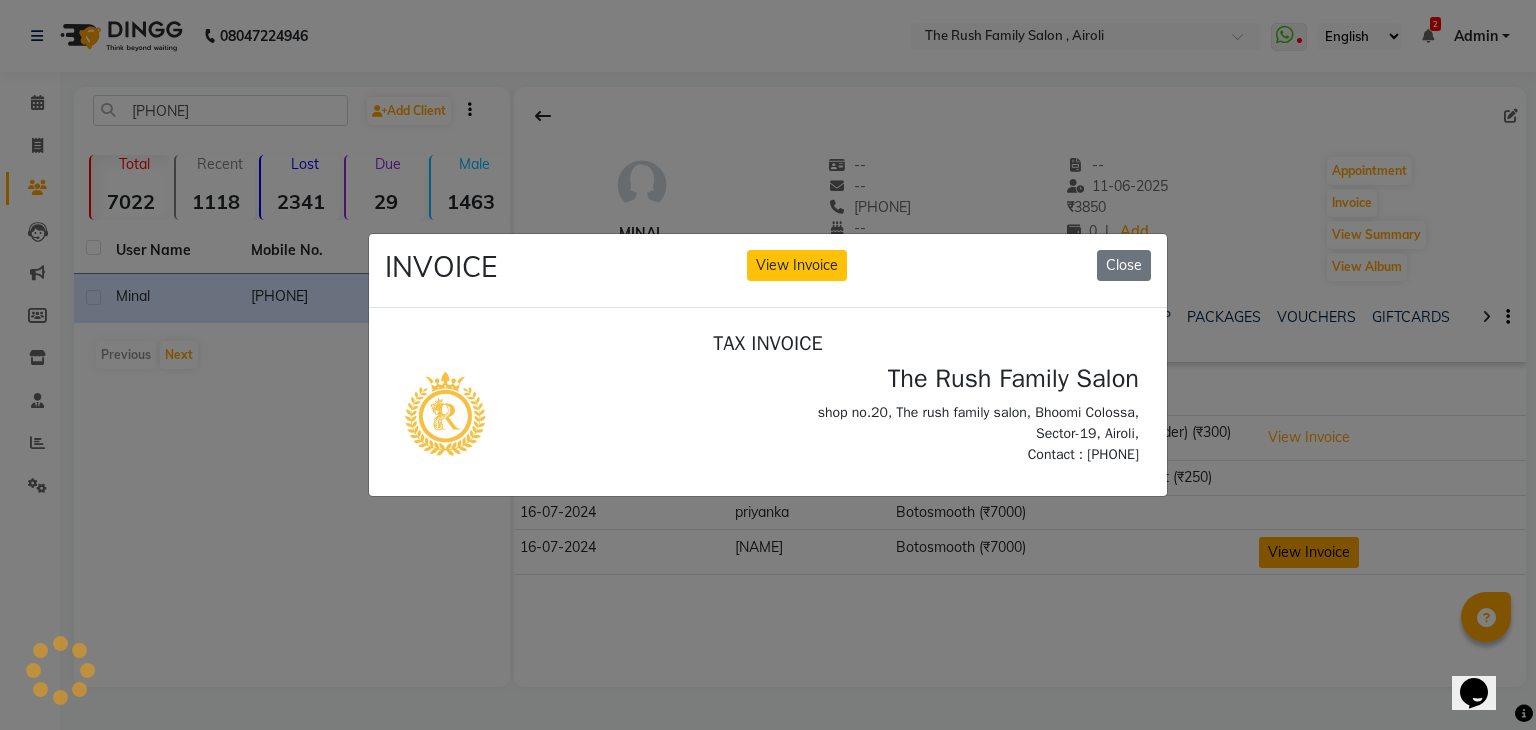 scroll, scrollTop: 0, scrollLeft: 0, axis: both 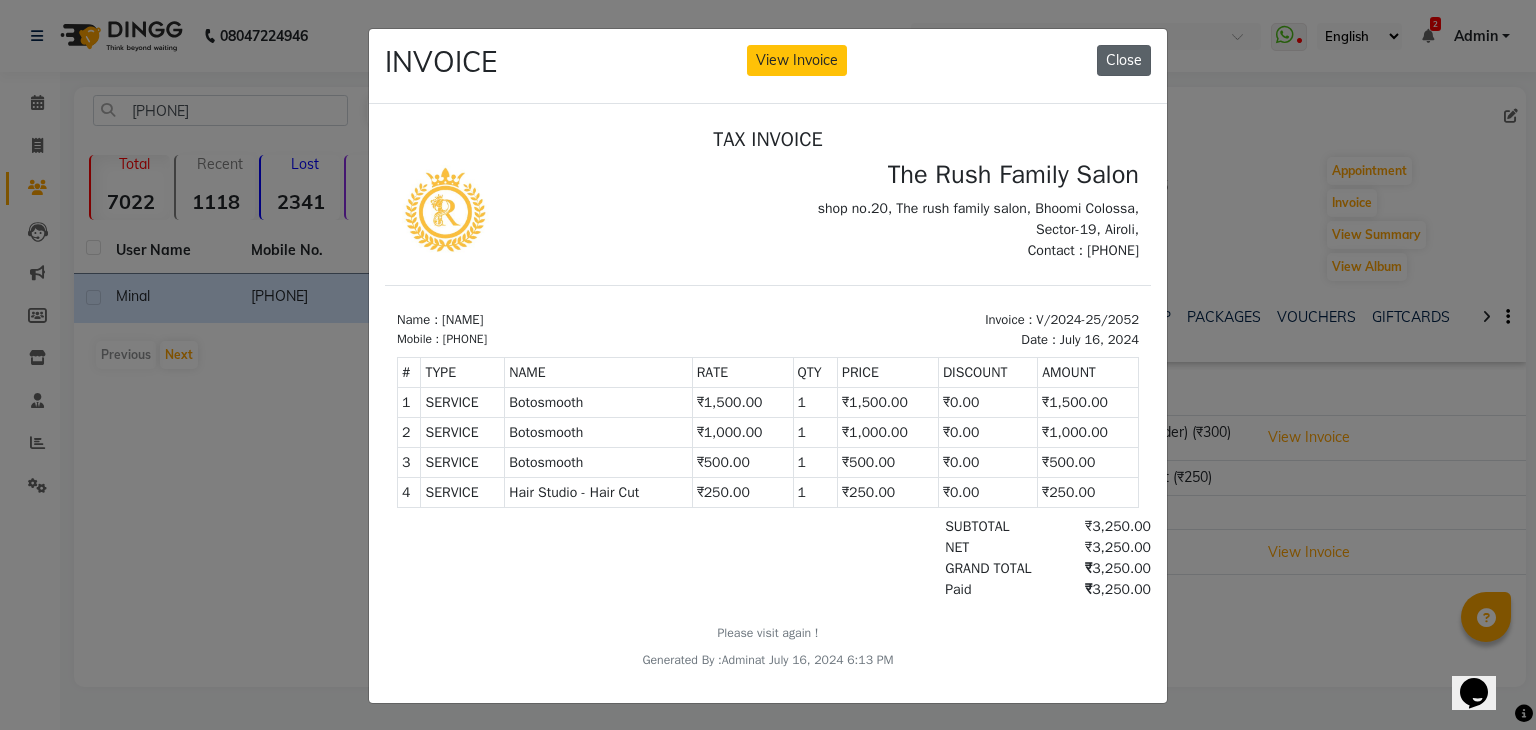 click on "Close" 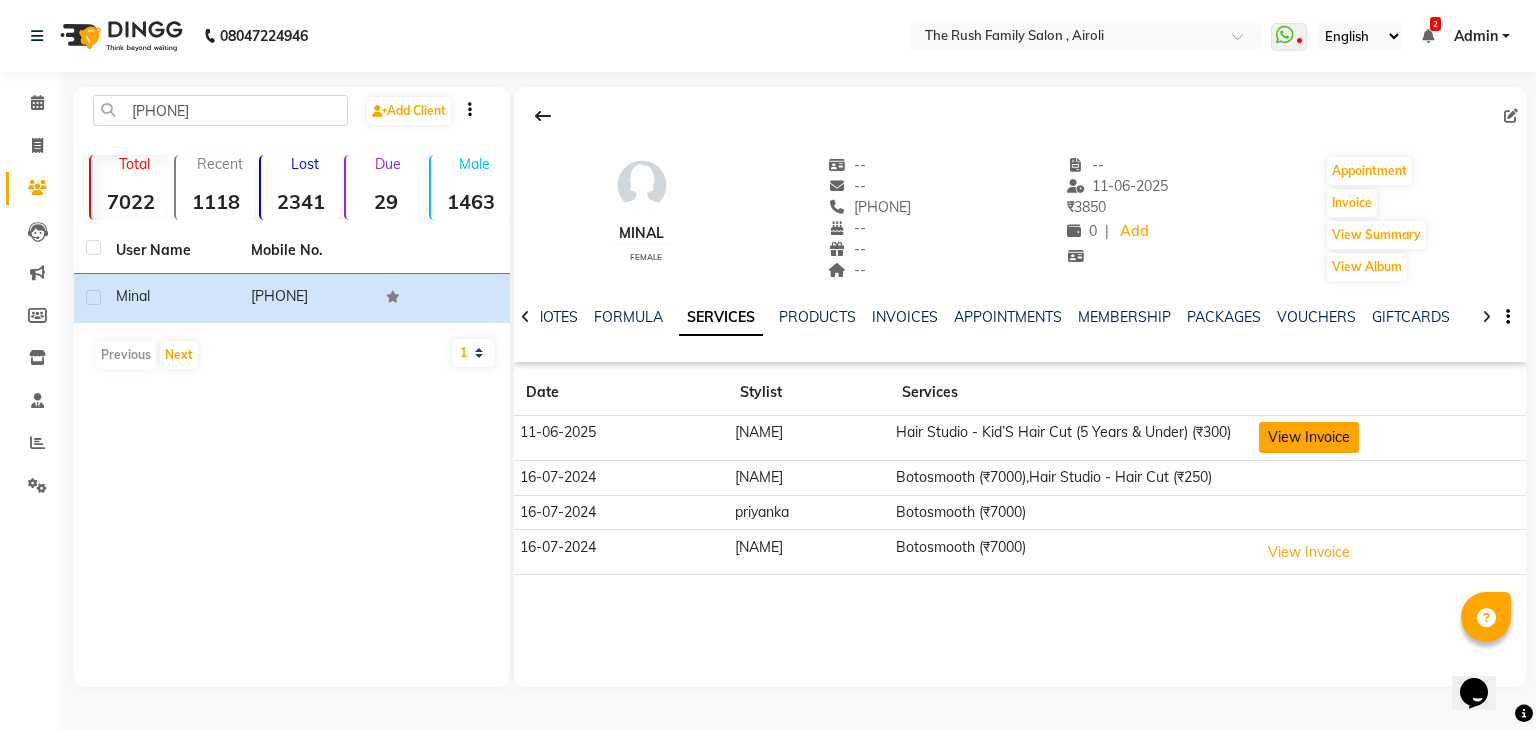 click on "View Invoice" 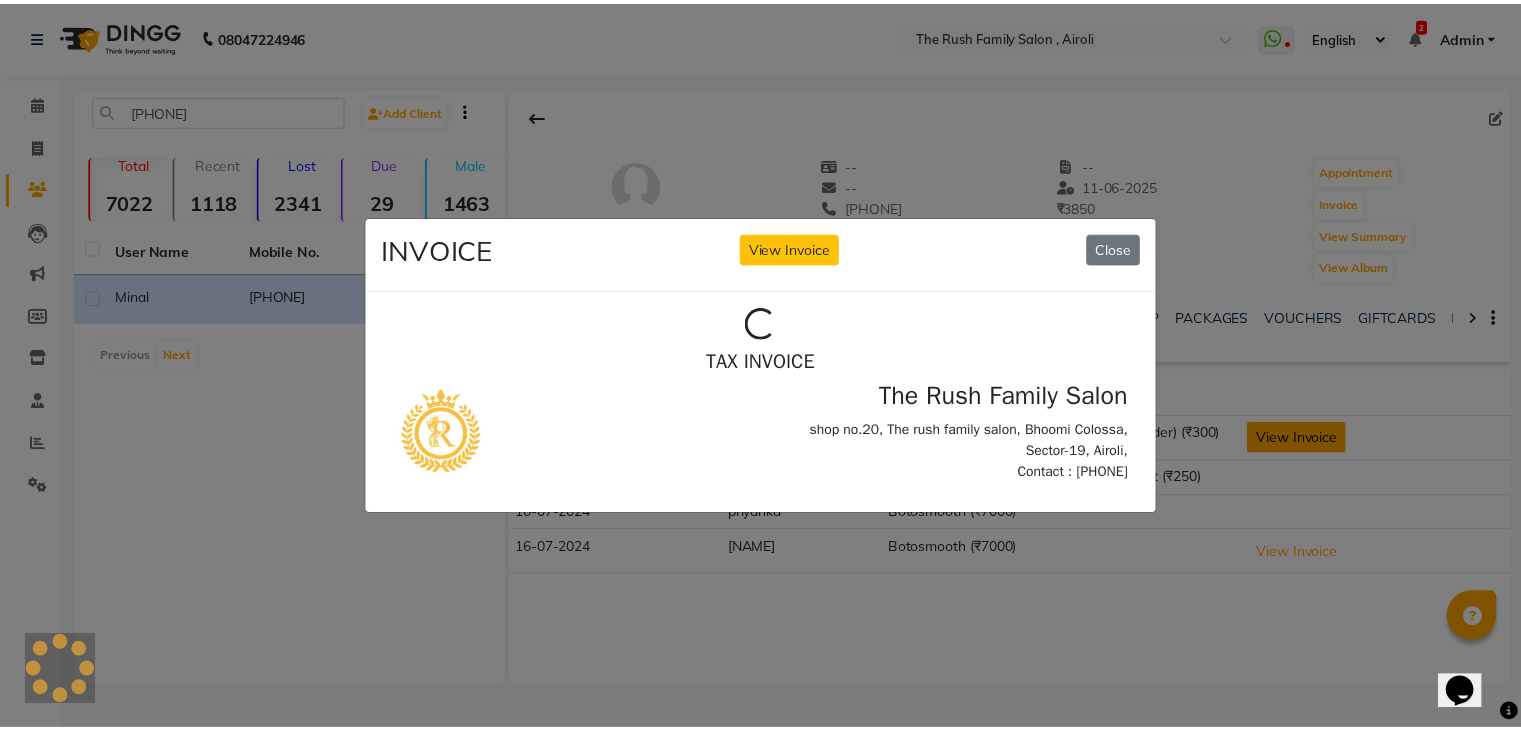 scroll, scrollTop: 0, scrollLeft: 0, axis: both 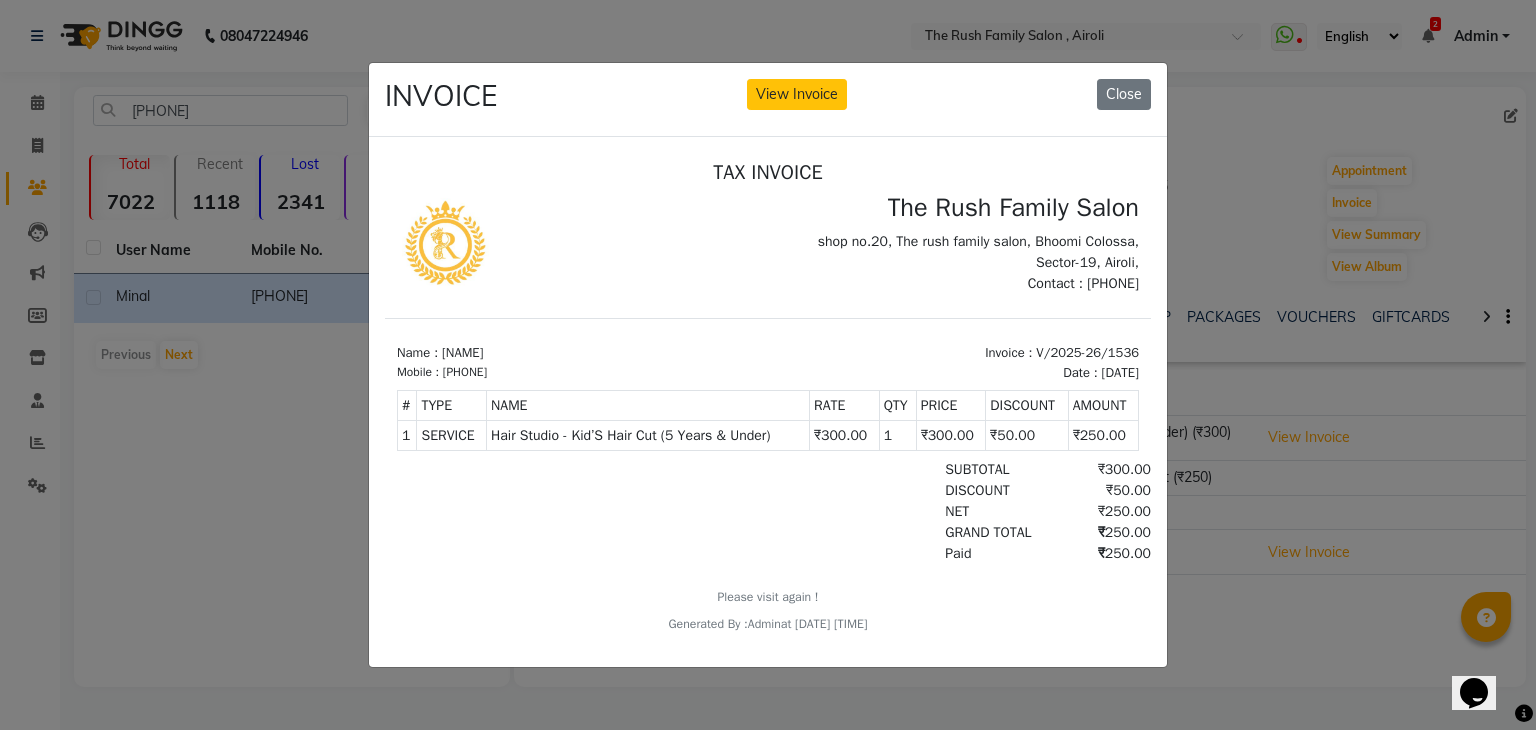 click on "INVOICE View Invoice Close" 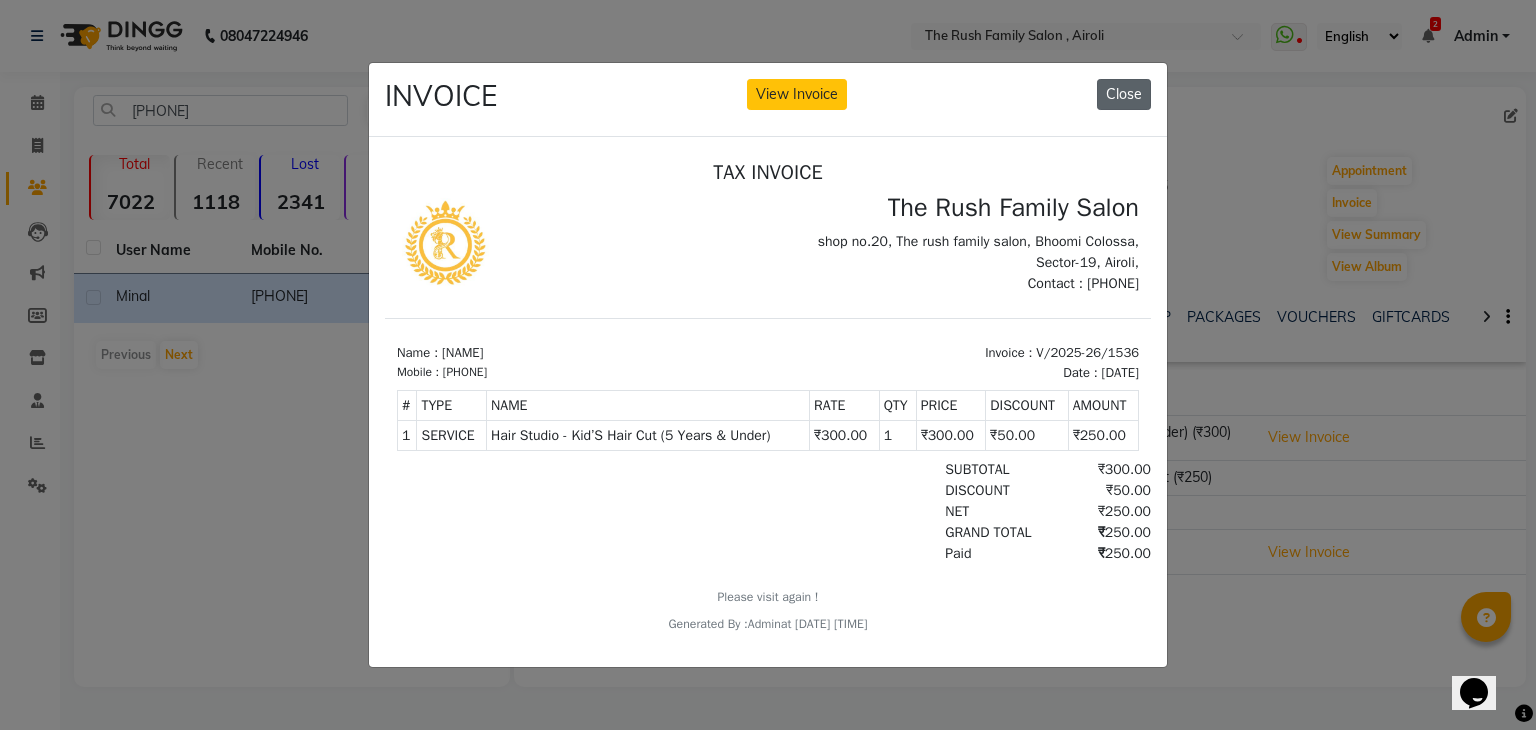 click on "Close" 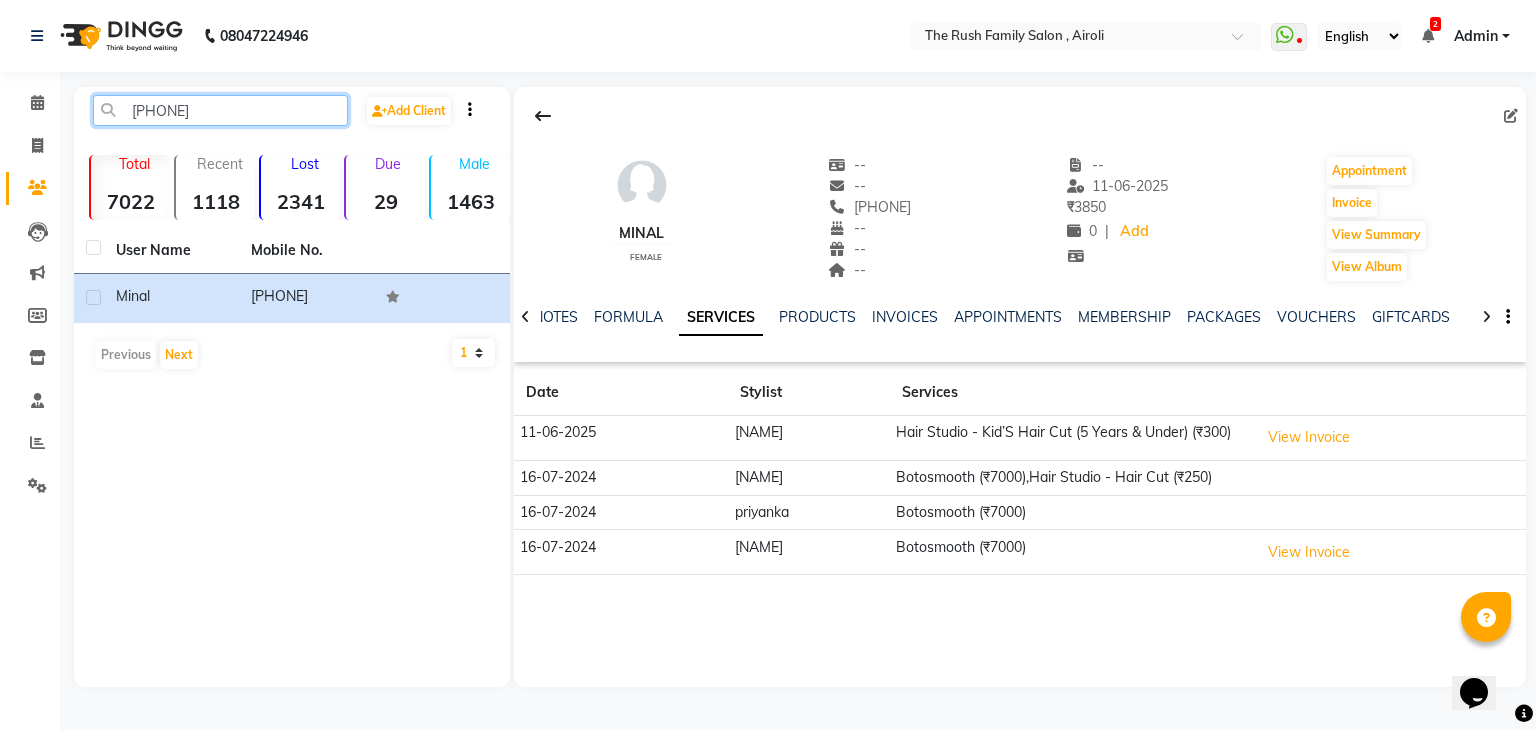click on "7738140820" 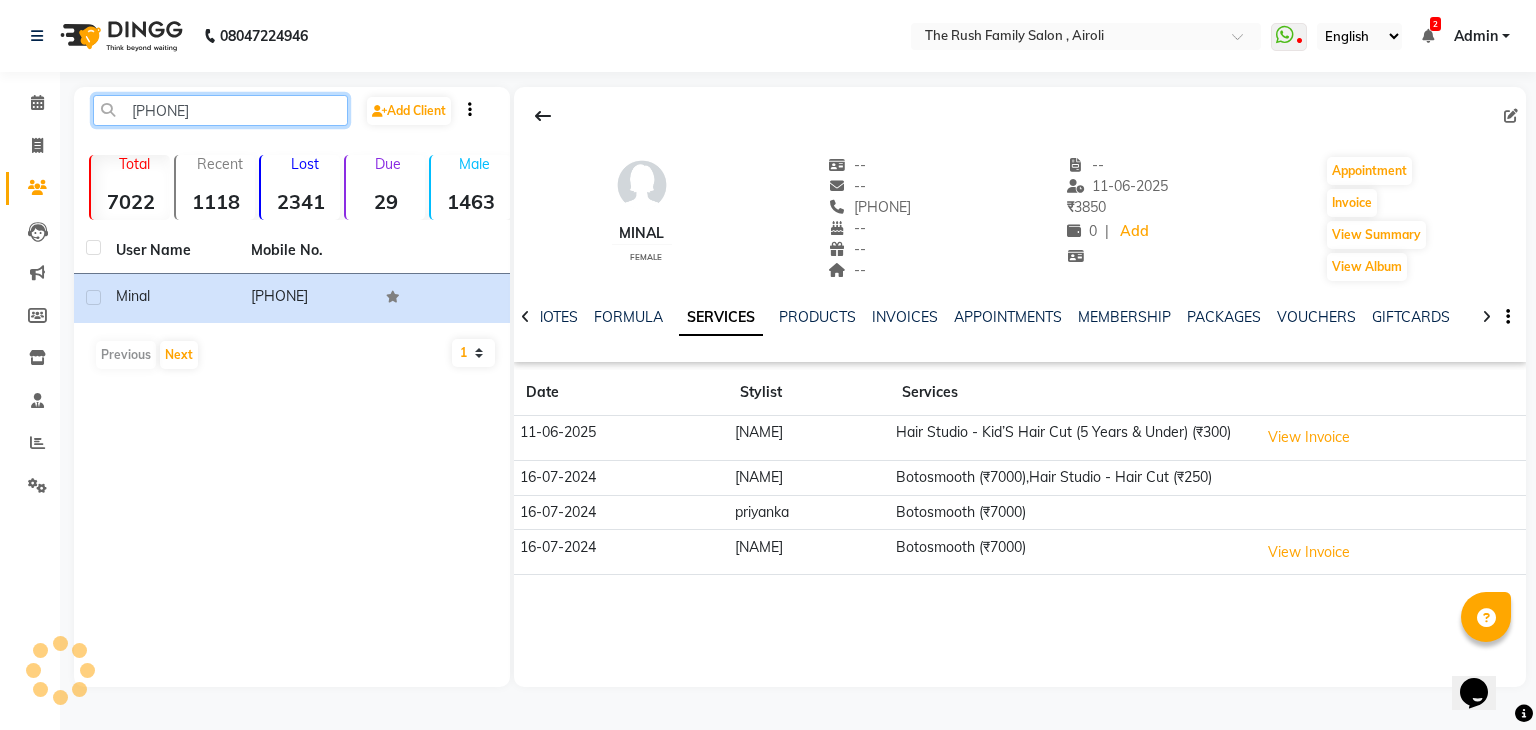 click on "7738140820" 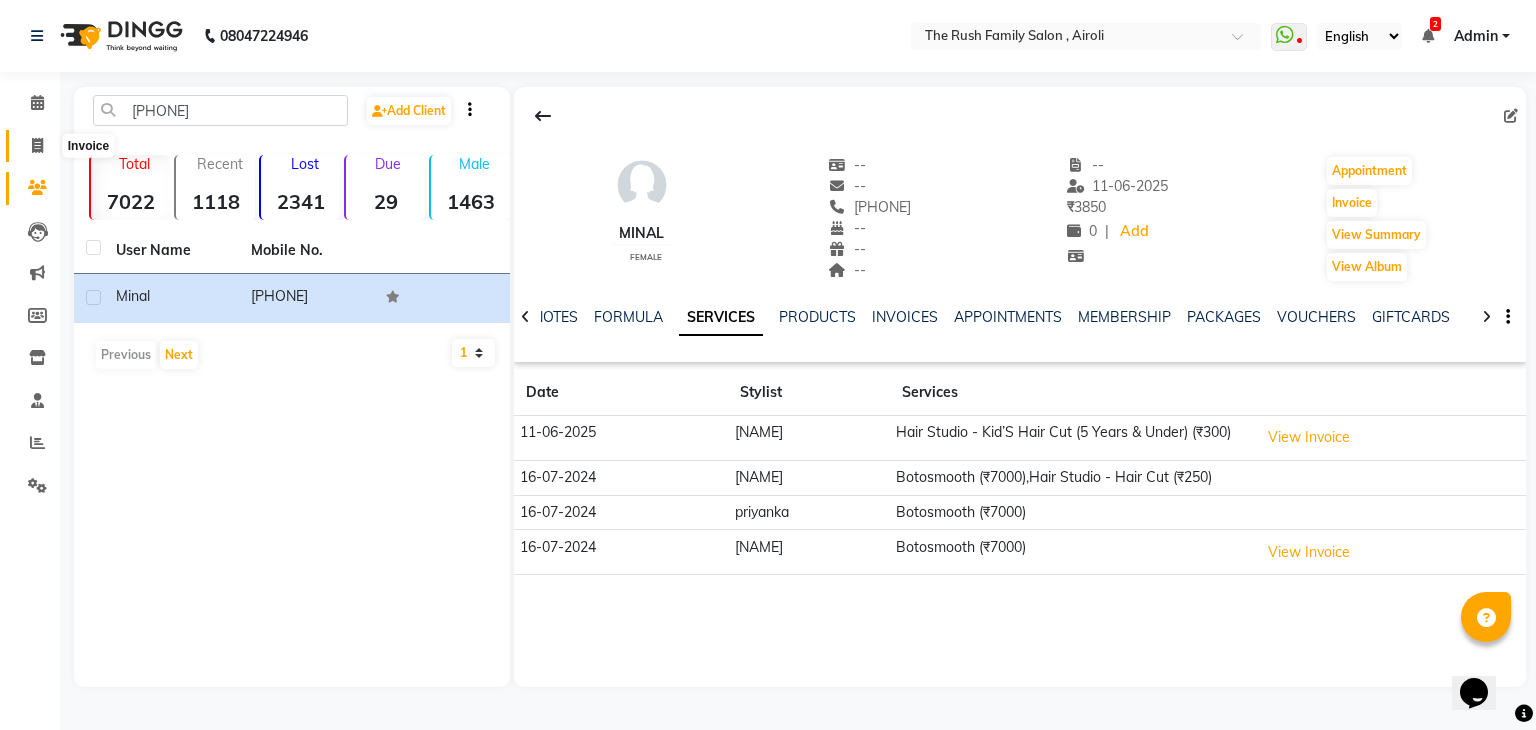 click 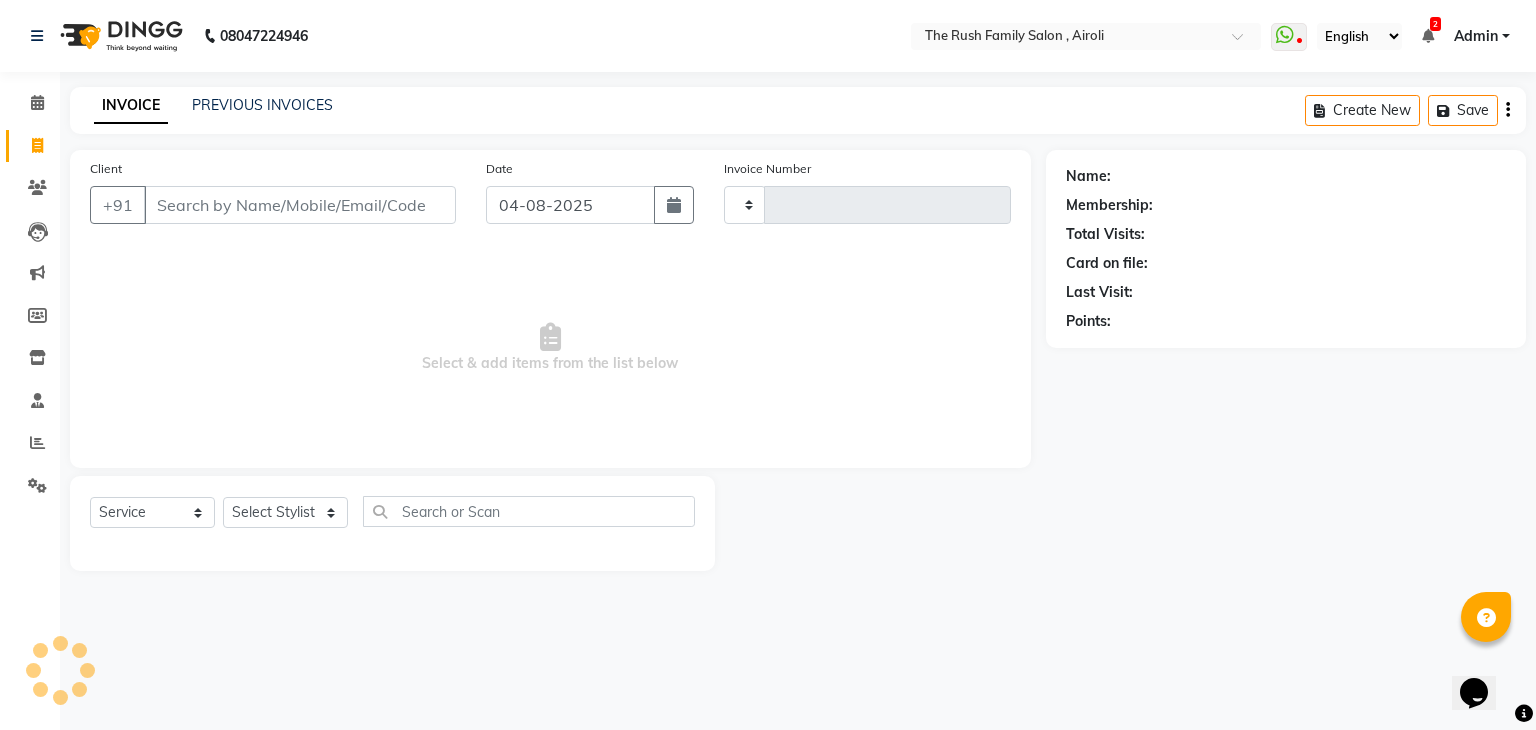 type on "2843" 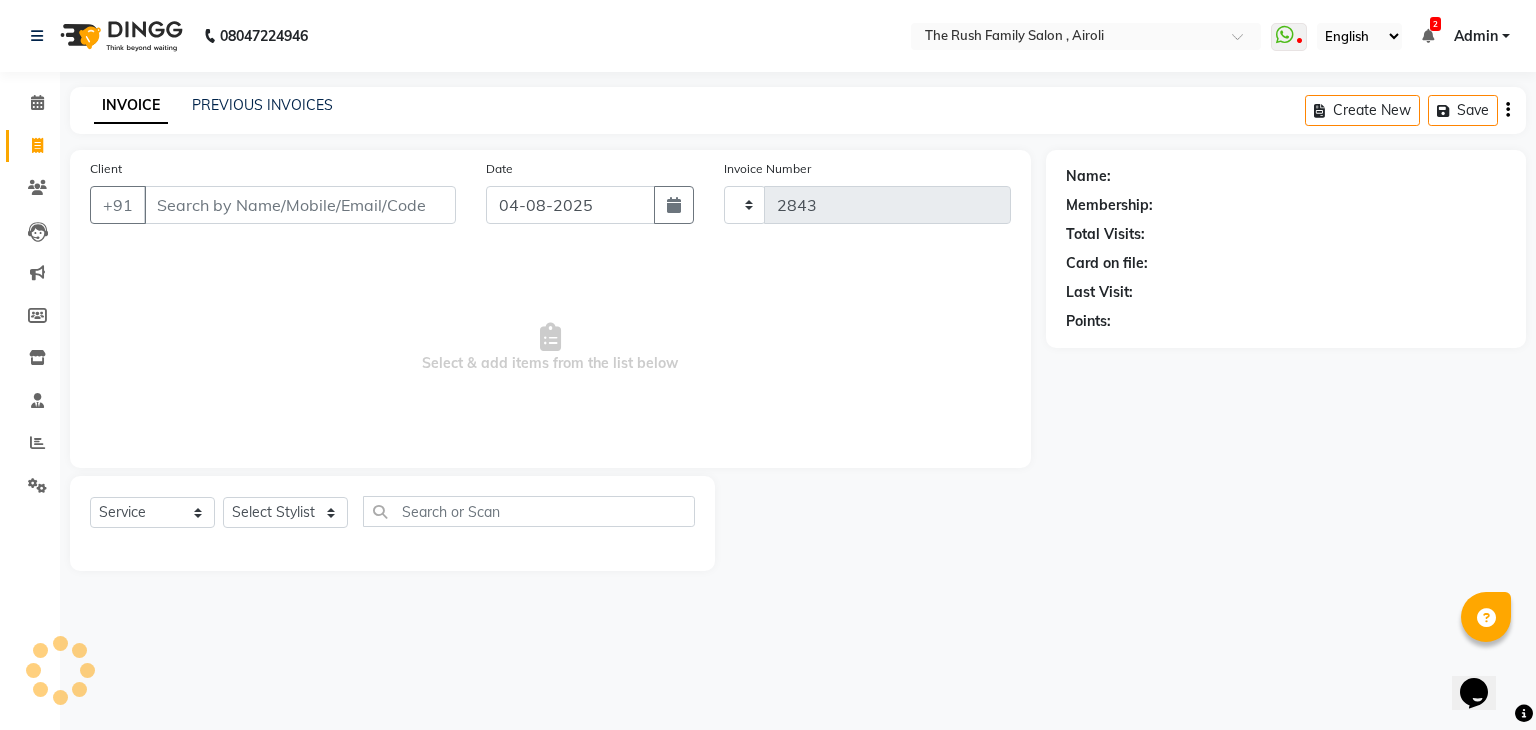 select on "5419" 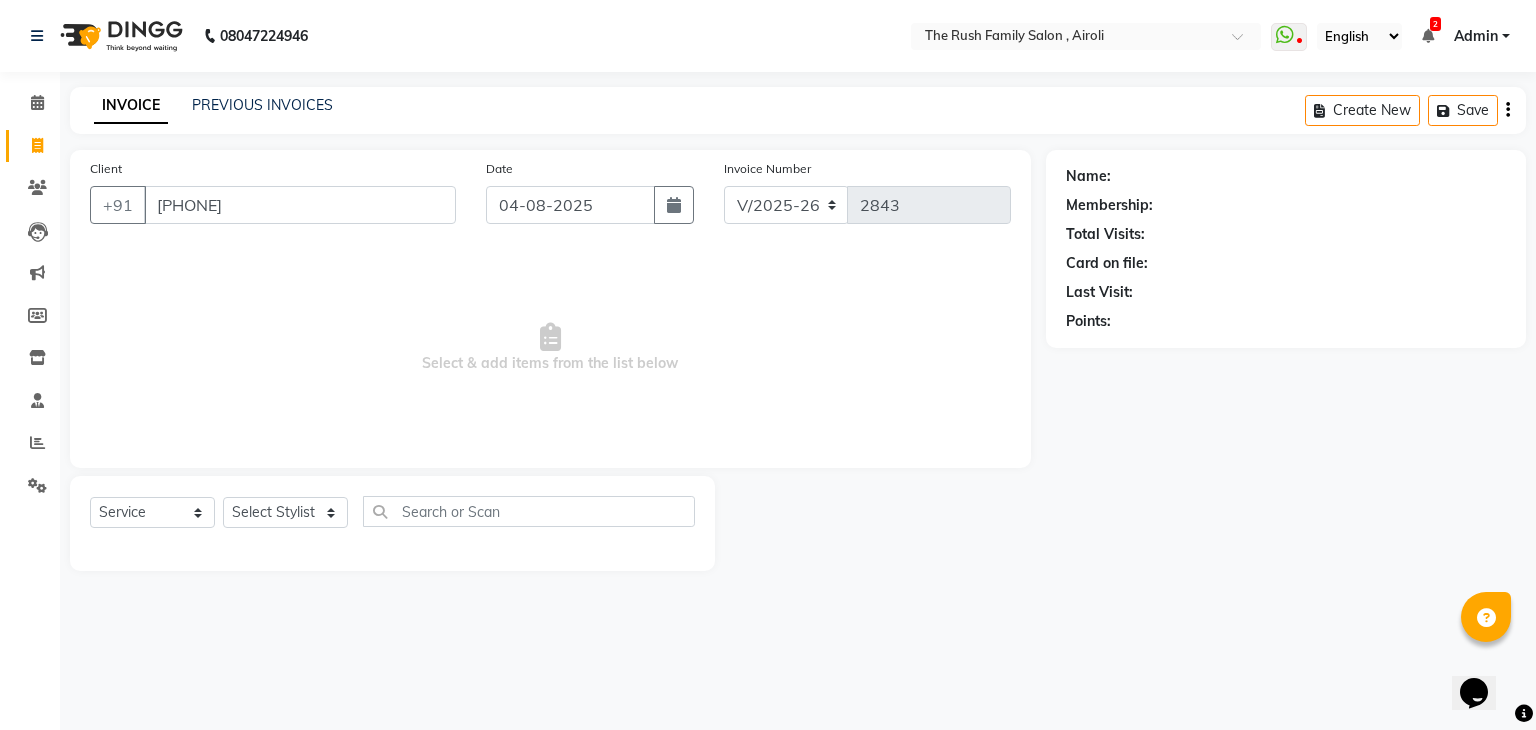 type on "7738140820" 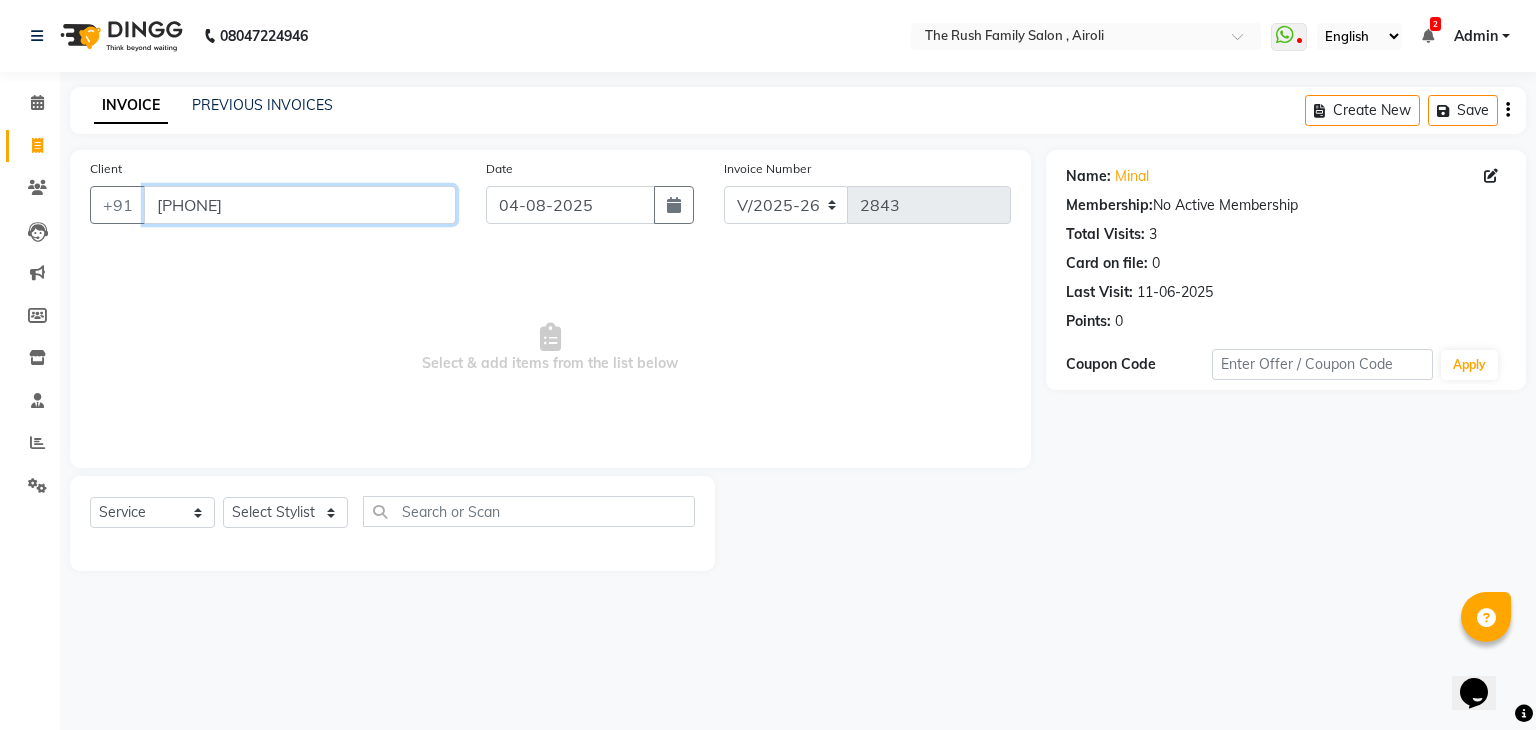 click on "7738140820" at bounding box center [300, 205] 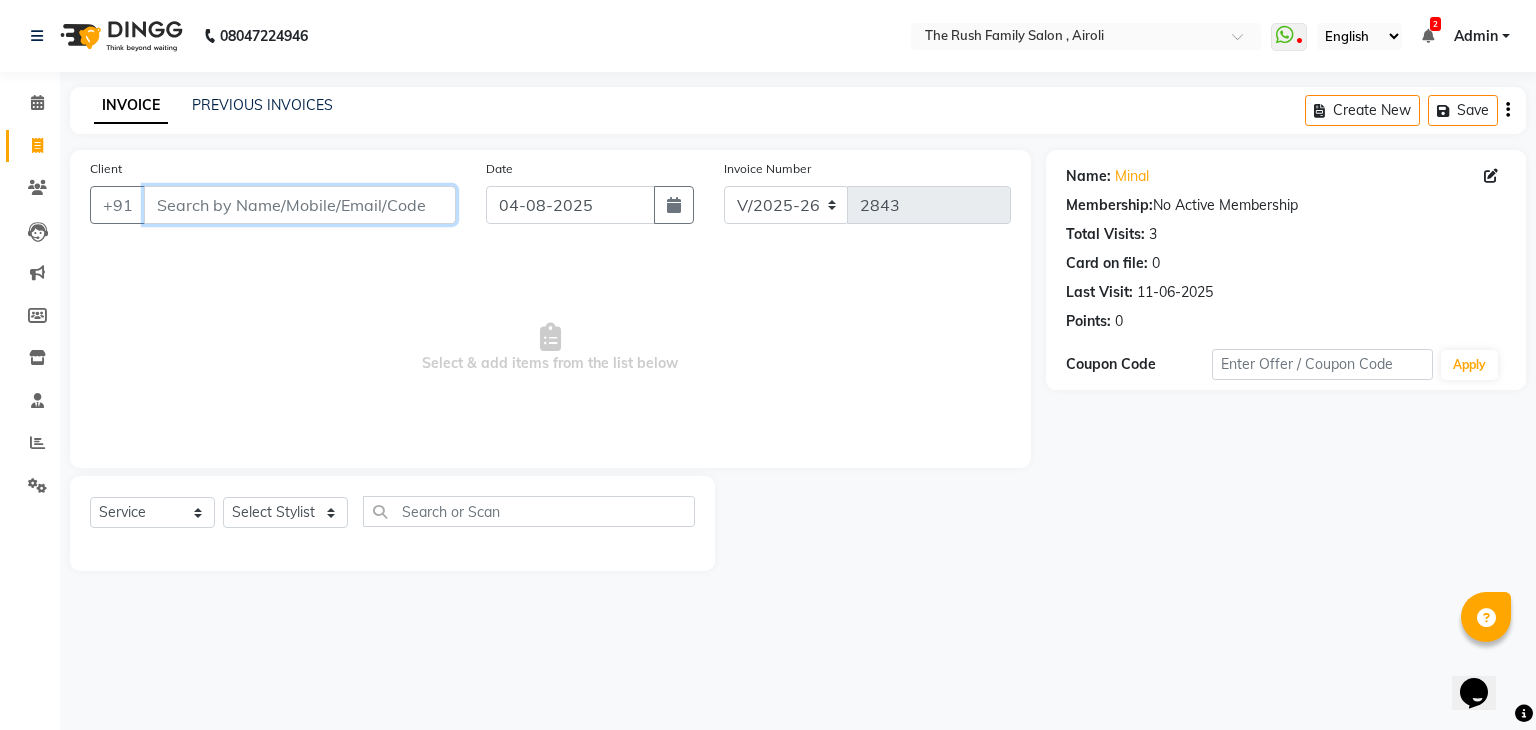 type 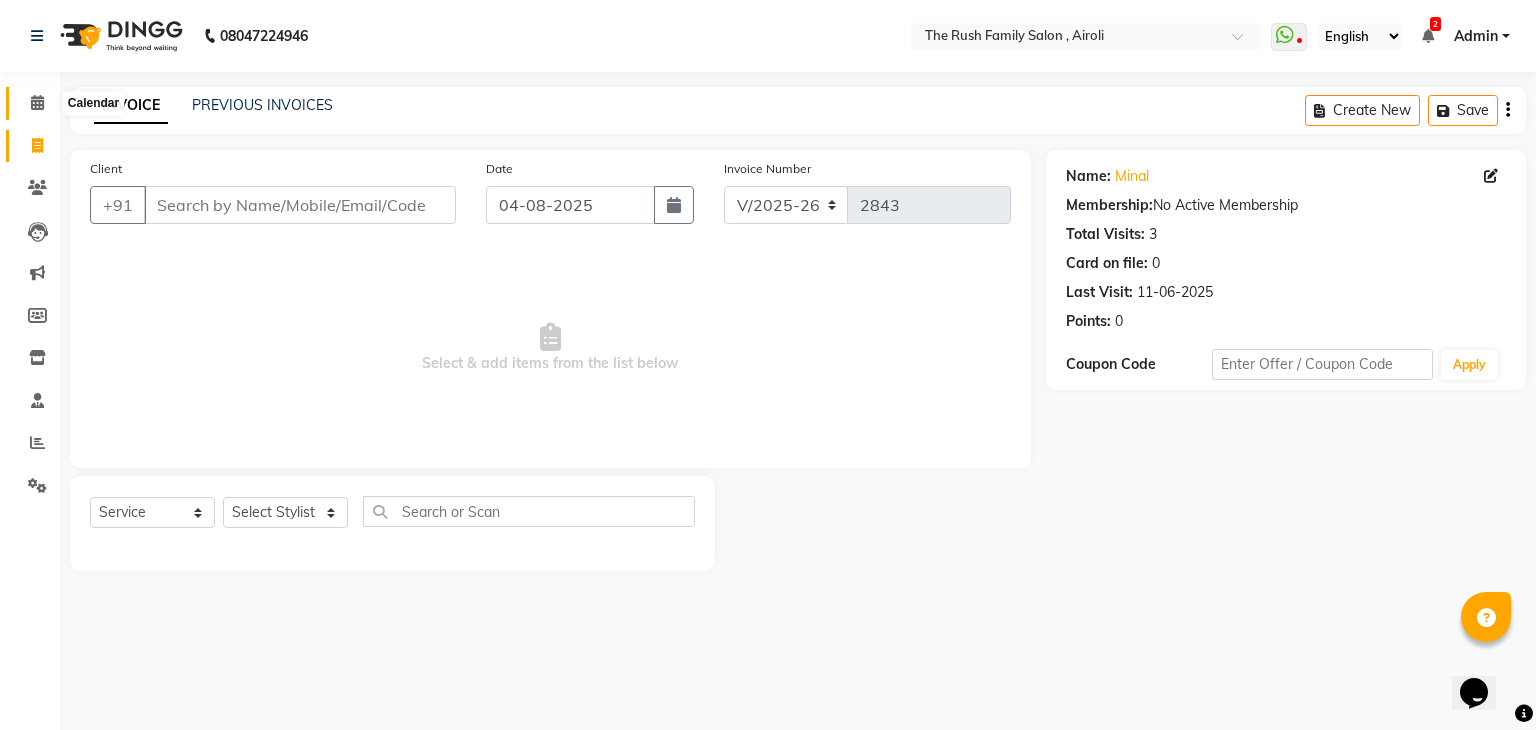 click 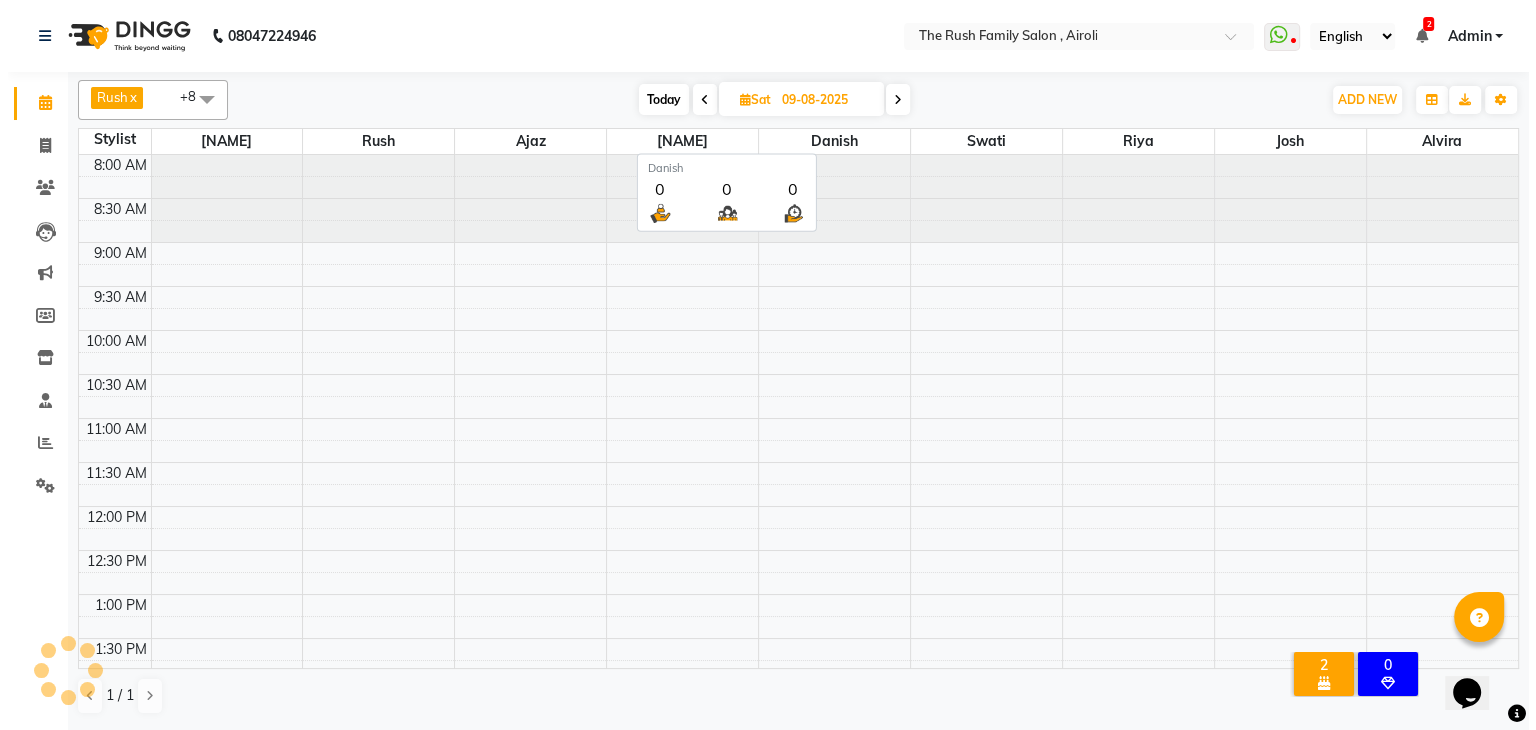 scroll, scrollTop: 0, scrollLeft: 0, axis: both 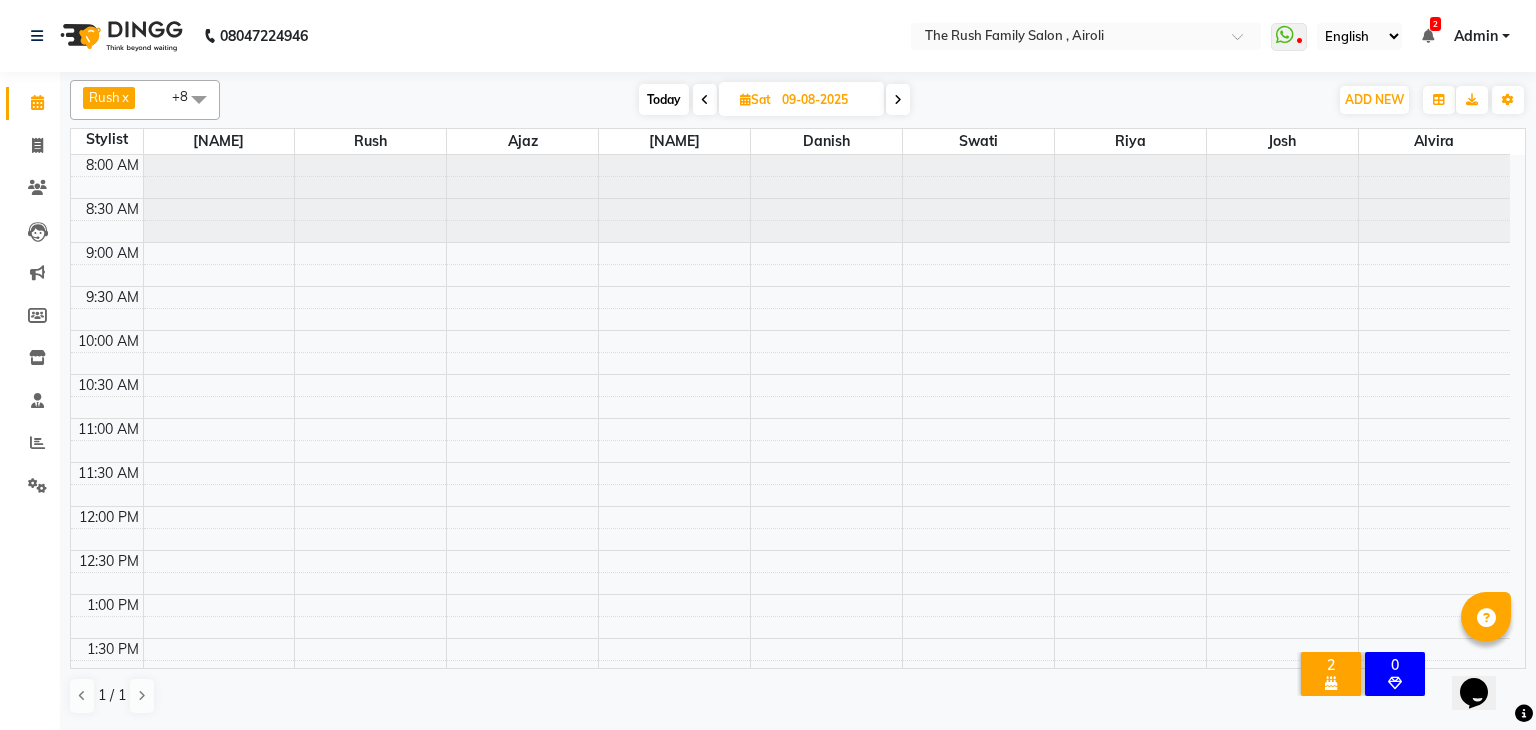 click on "8:00 AM 8:30 AM 9:00 AM 9:30 AM 10:00 AM 10:30 AM 11:00 AM 11:30 AM 12:00 PM 12:30 PM 1:00 PM 1:30 PM 2:00 PM 2:30 PM 3:00 PM 3:30 PM 4:00 PM 4:30 PM 5:00 PM 5:30 PM 6:00 PM 6:30 PM 7:00 PM 7:30 PM 8:00 PM 8:30 PM 9:00 PM 9:30 PM 10:00 PM 10:30 PM             Supriya Tambe, 02:30 PM-03:10 PM, Double touch up" at bounding box center (790, 814) 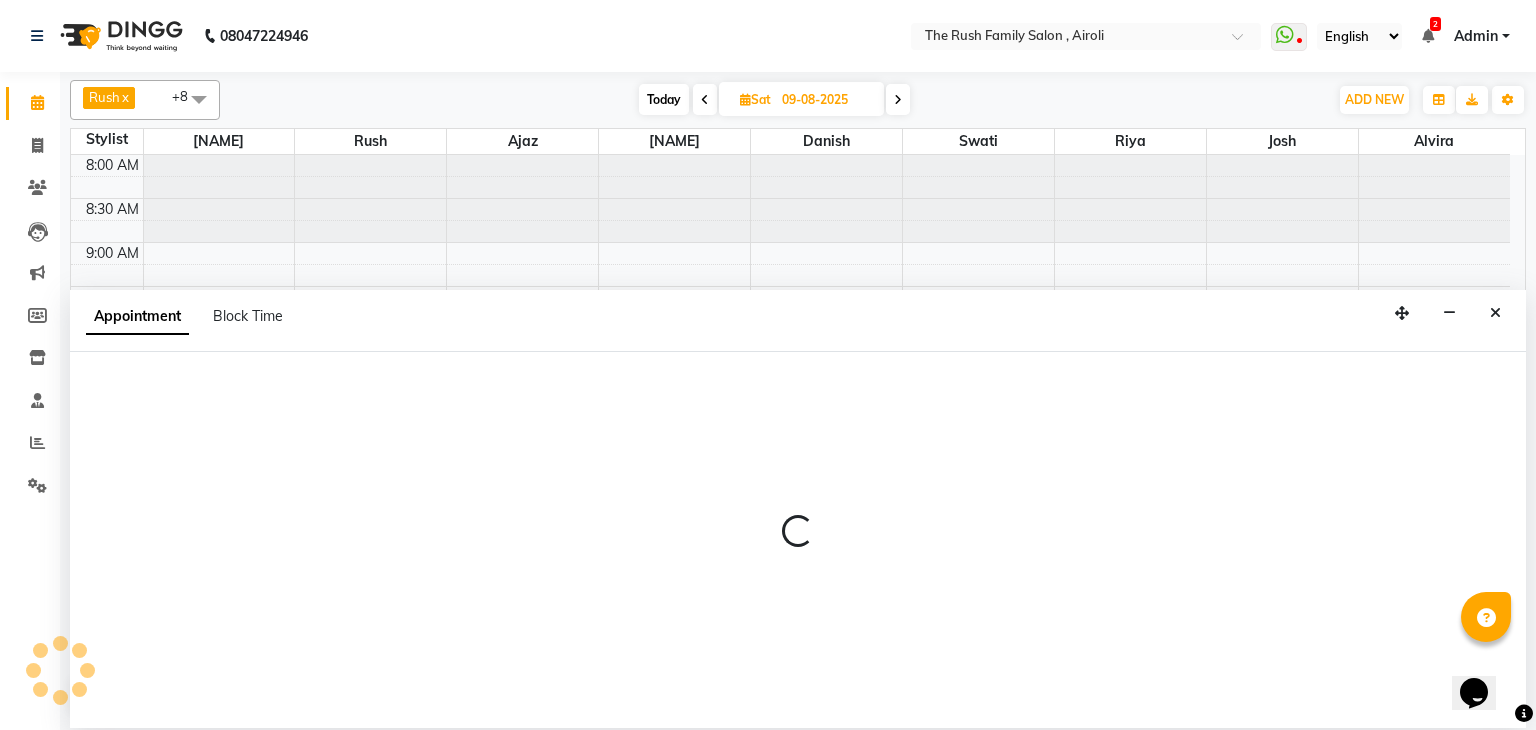 select on "53300" 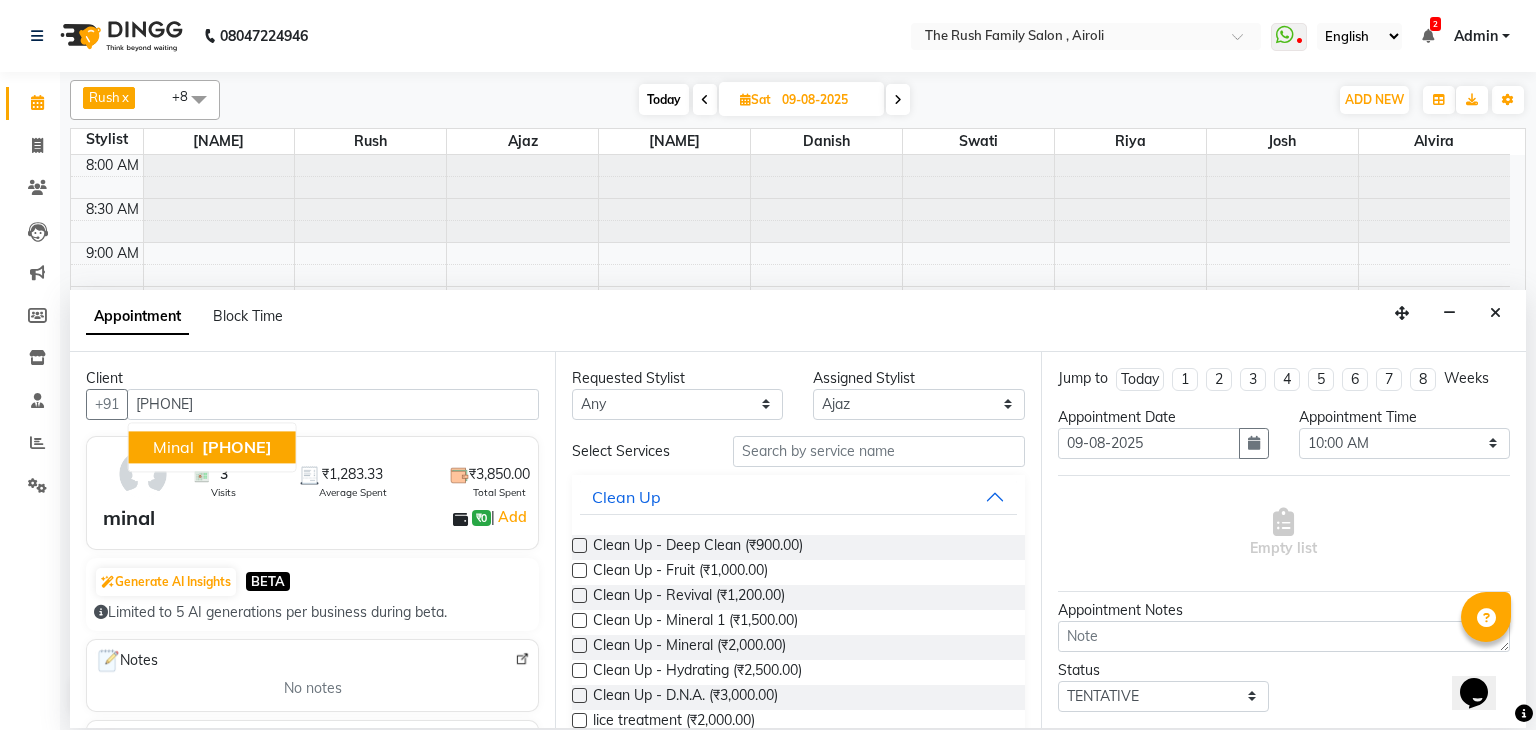 click on "7738140820" at bounding box center [237, 447] 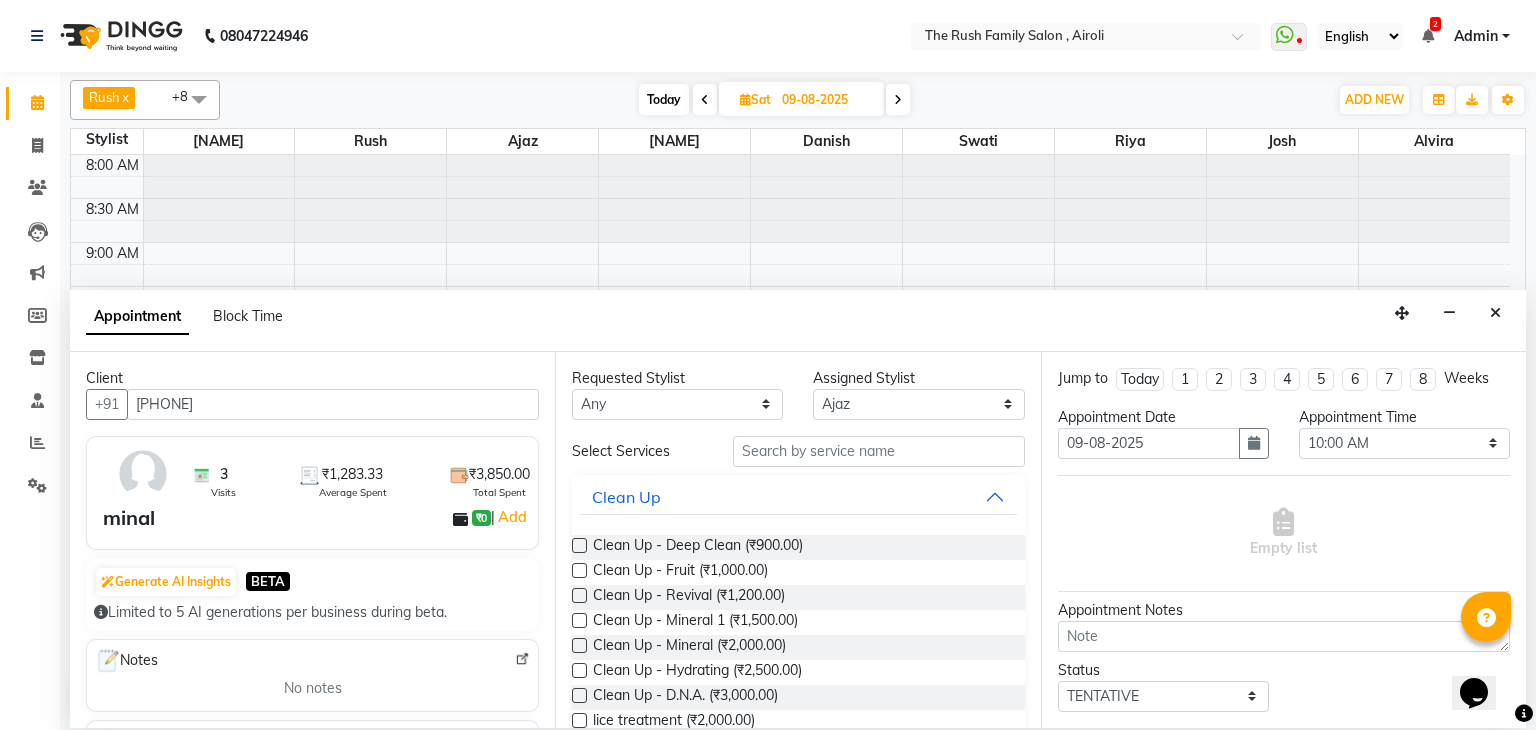 type on "7738140820" 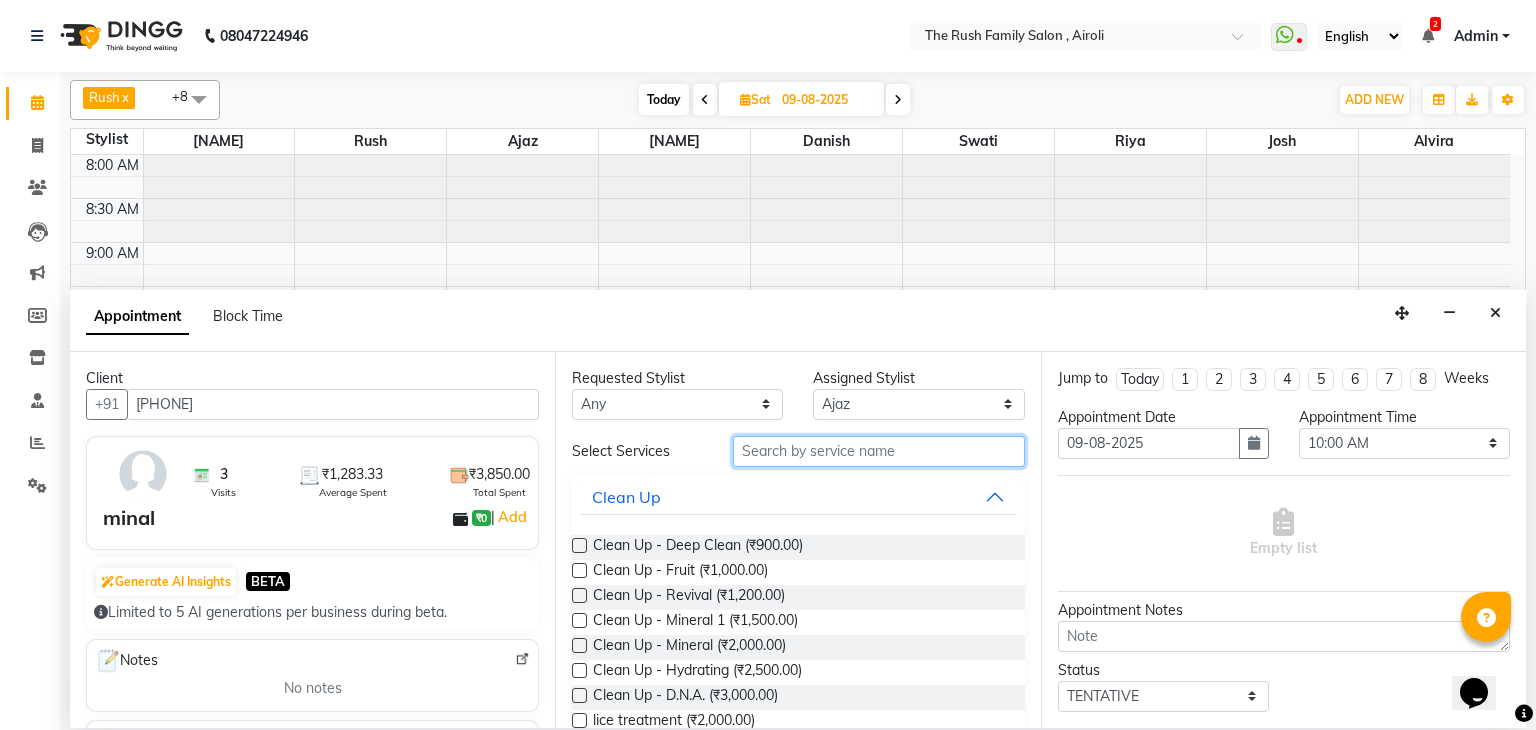 click at bounding box center [879, 451] 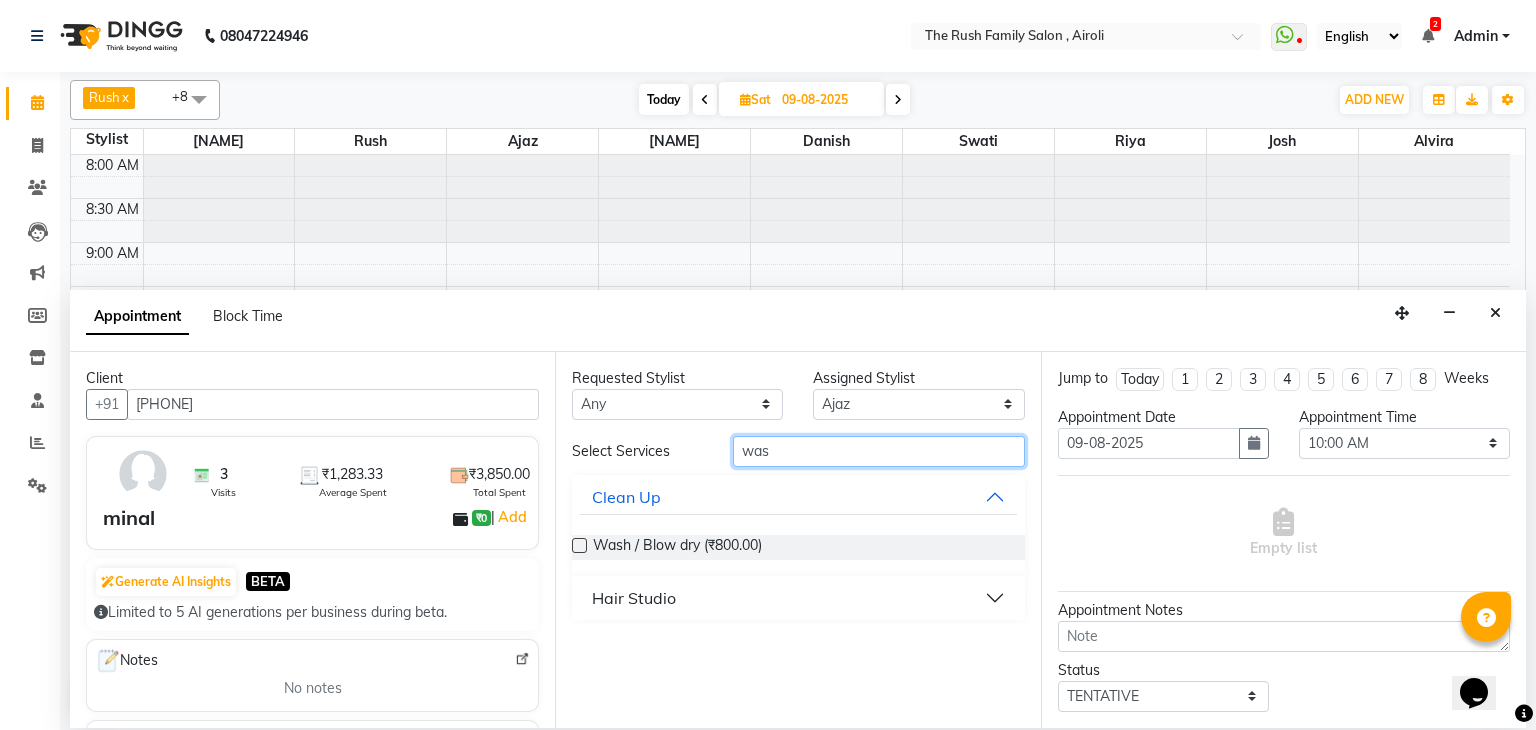 click on "was" at bounding box center [879, 451] 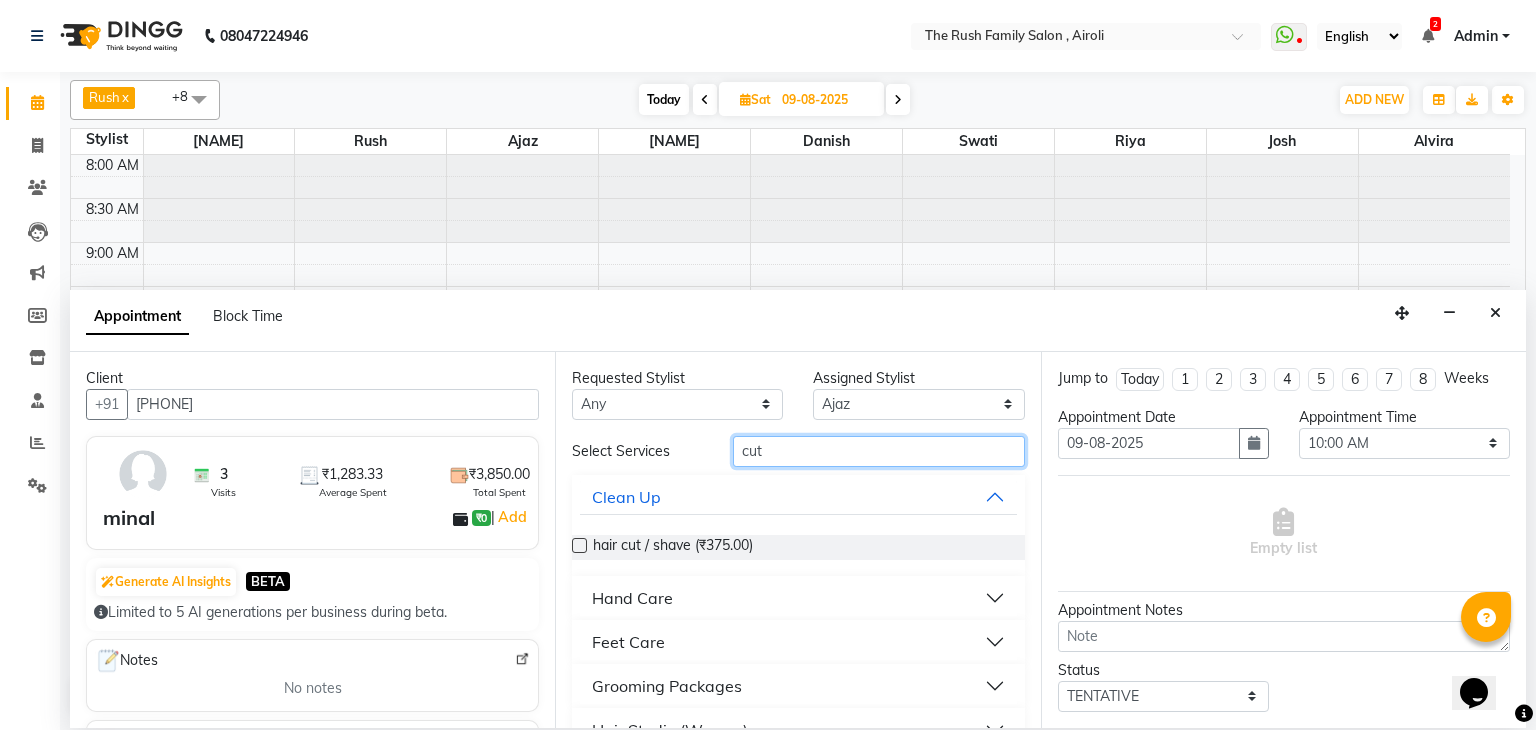 type on "cut" 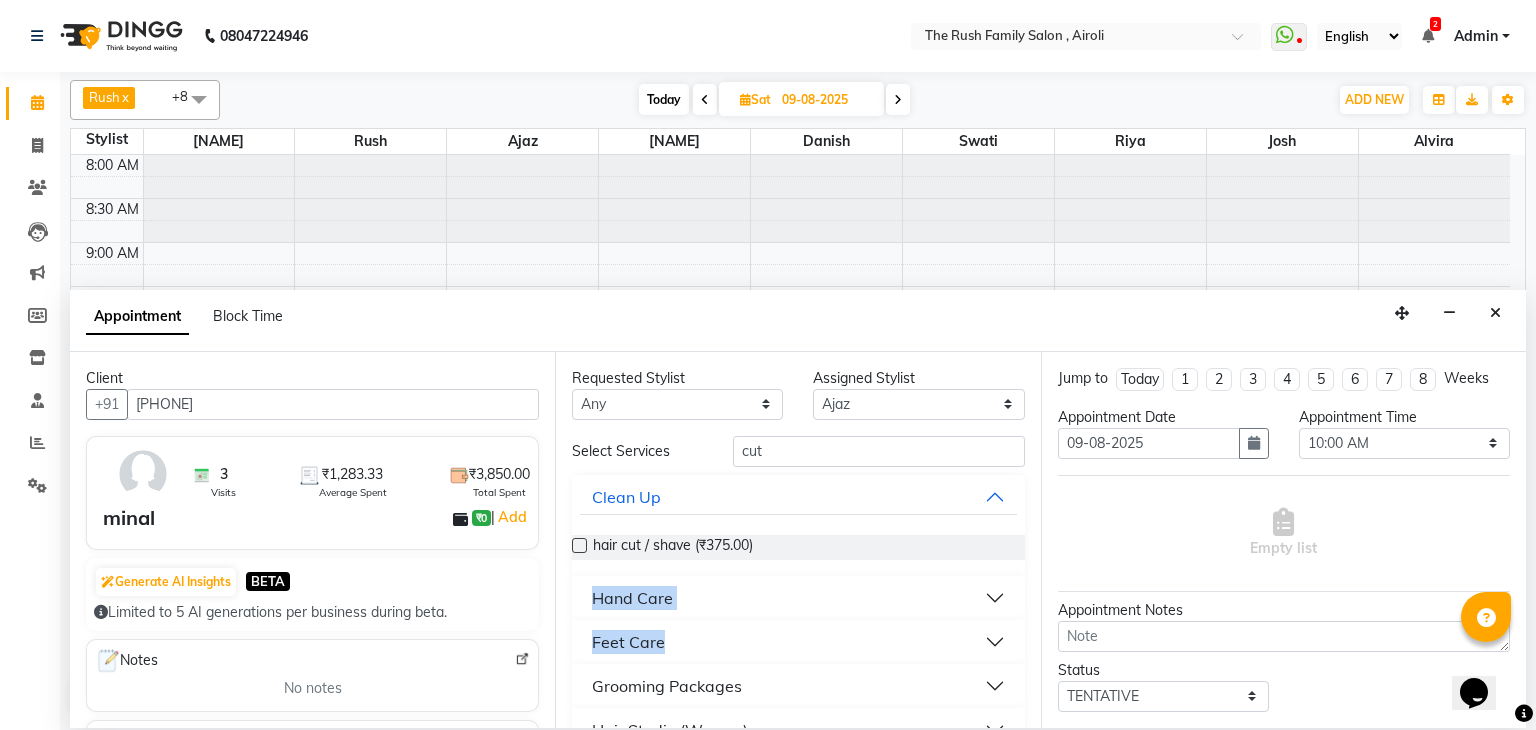 drag, startPoint x: 1019, startPoint y: 518, endPoint x: 1033, endPoint y: 625, distance: 107.912 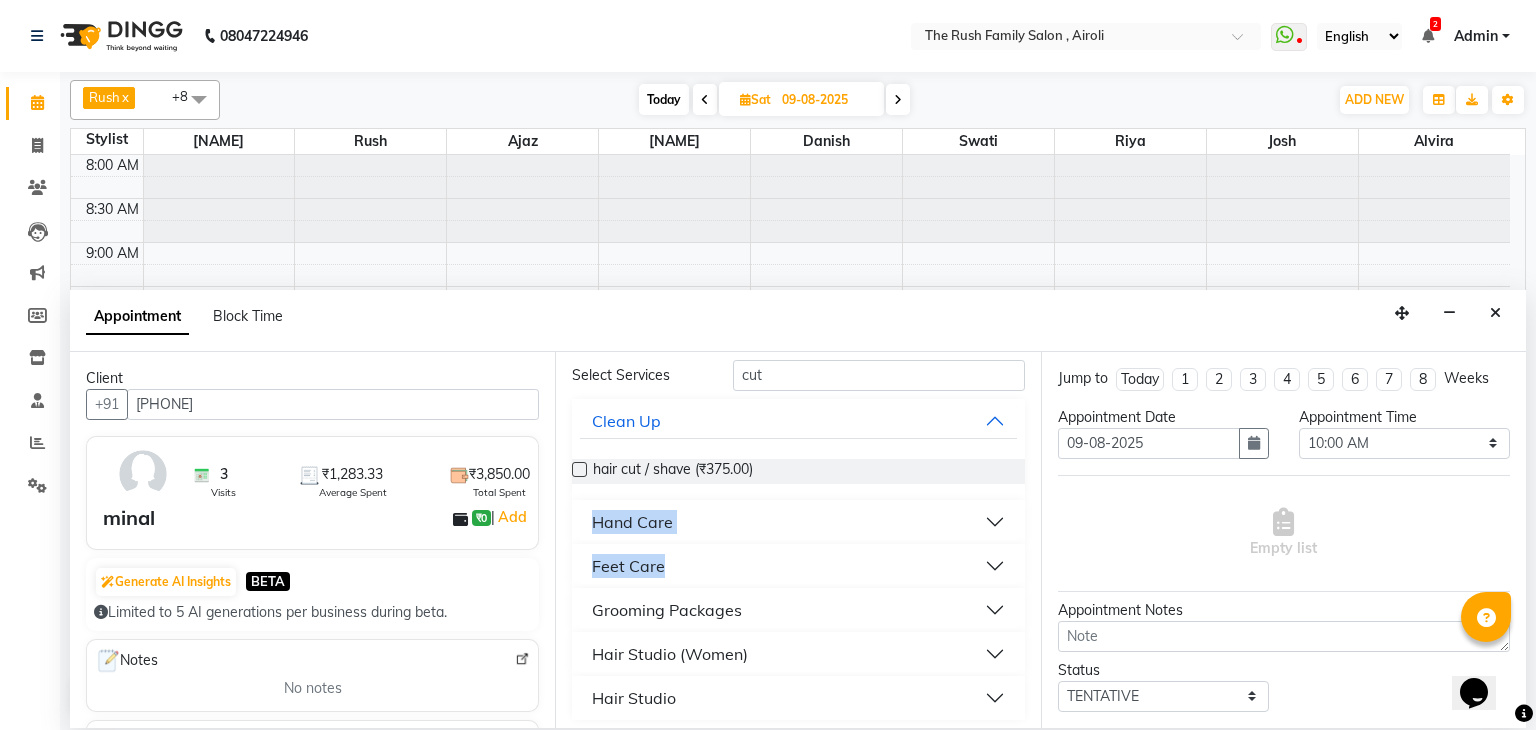 scroll, scrollTop: 84, scrollLeft: 0, axis: vertical 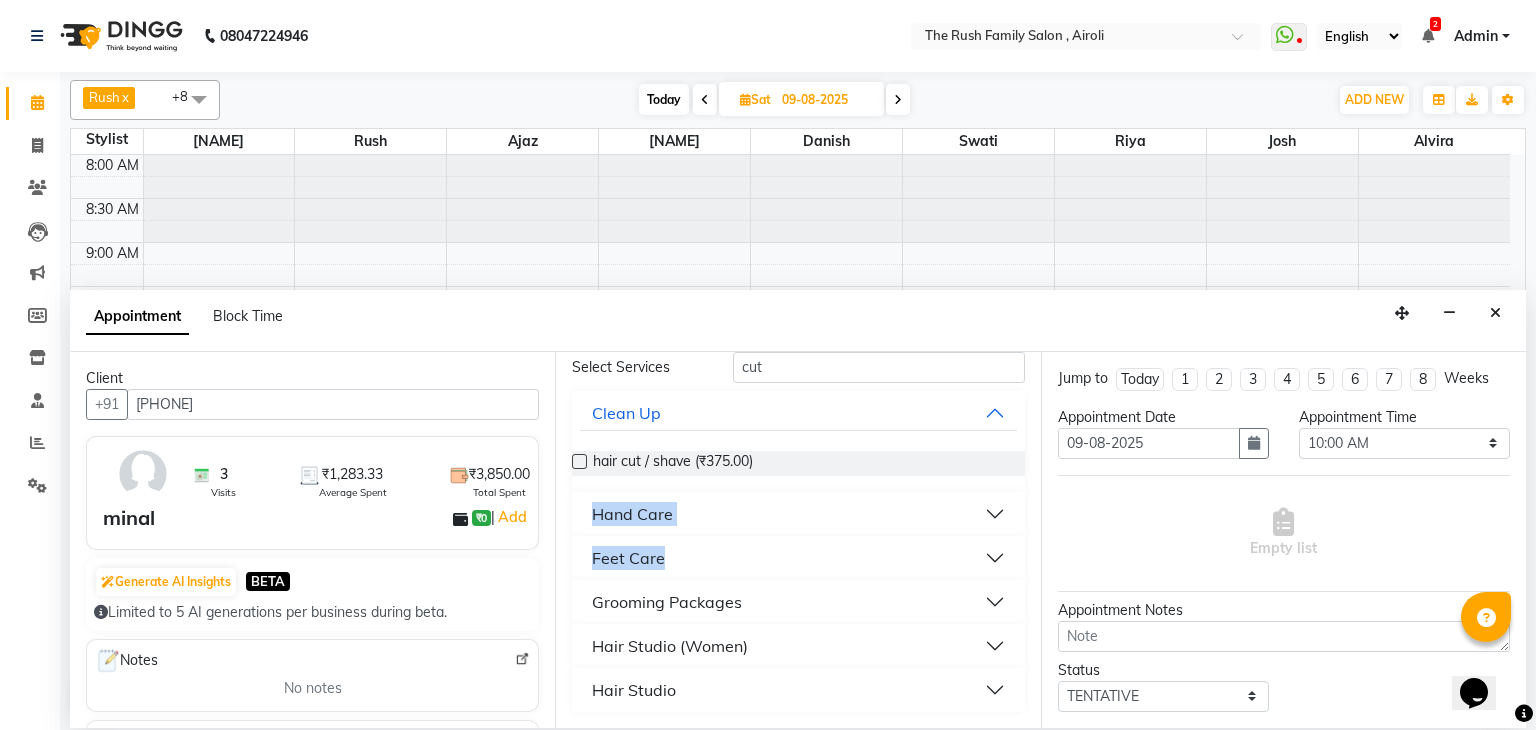 click on "Hair Studio (Women)" at bounding box center [798, 646] 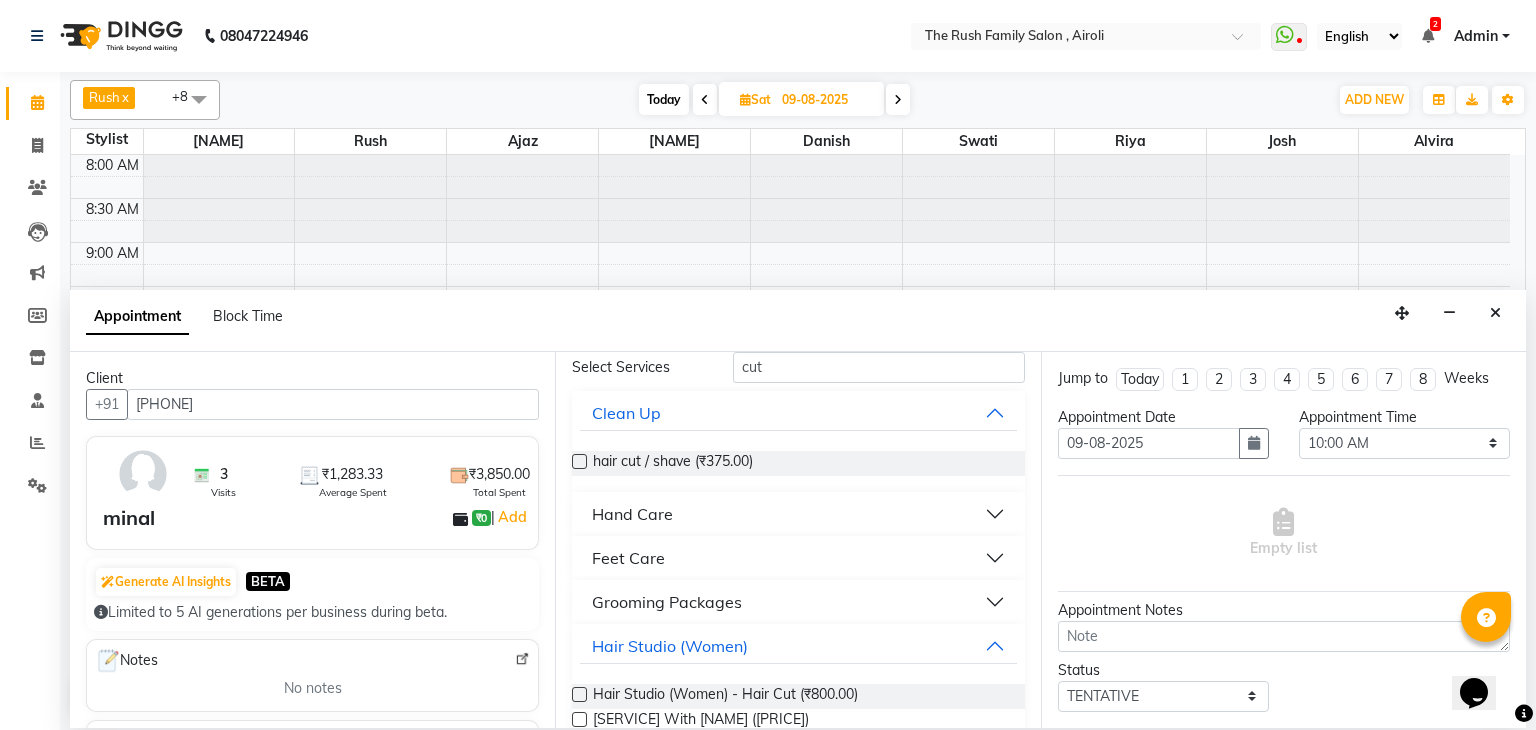 click at bounding box center (579, 694) 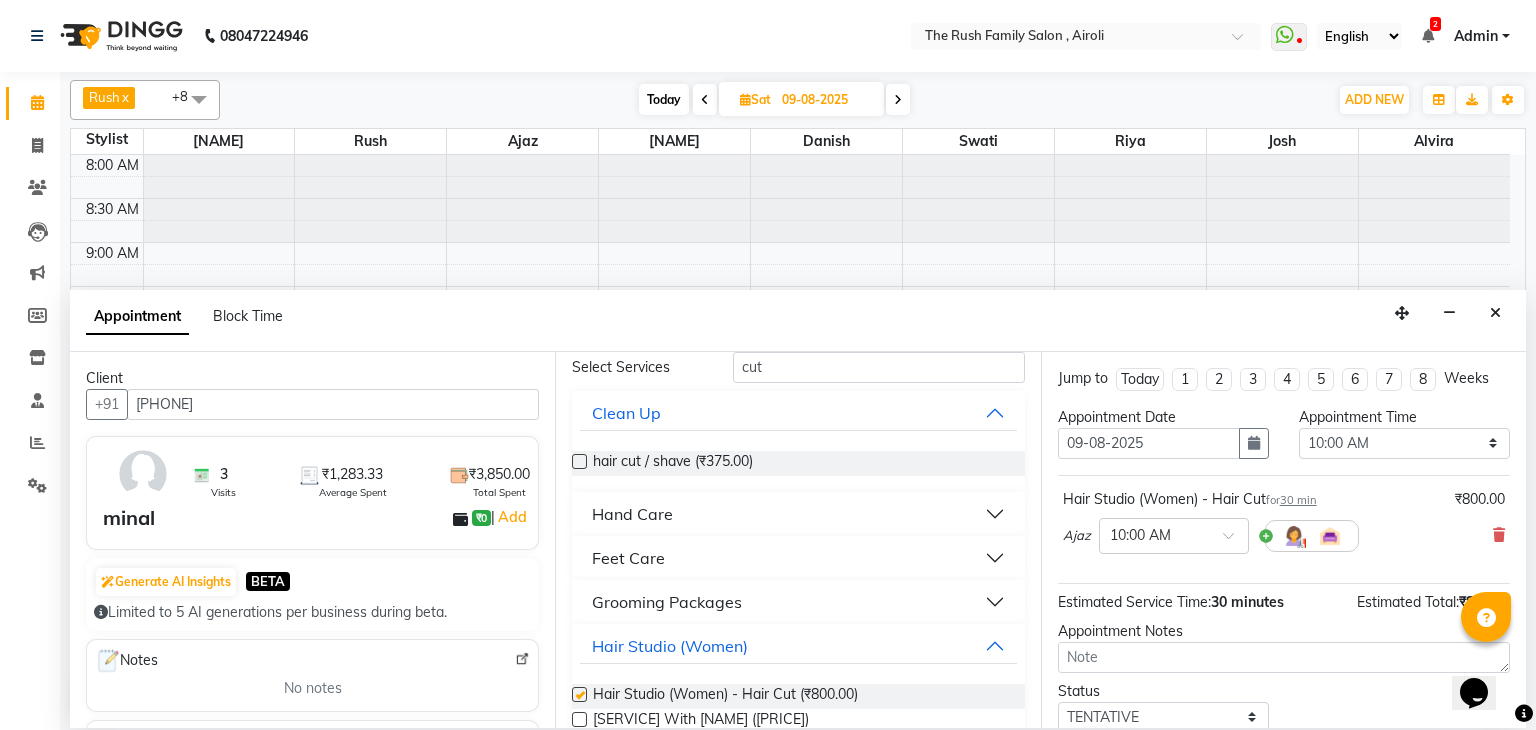 checkbox on "false" 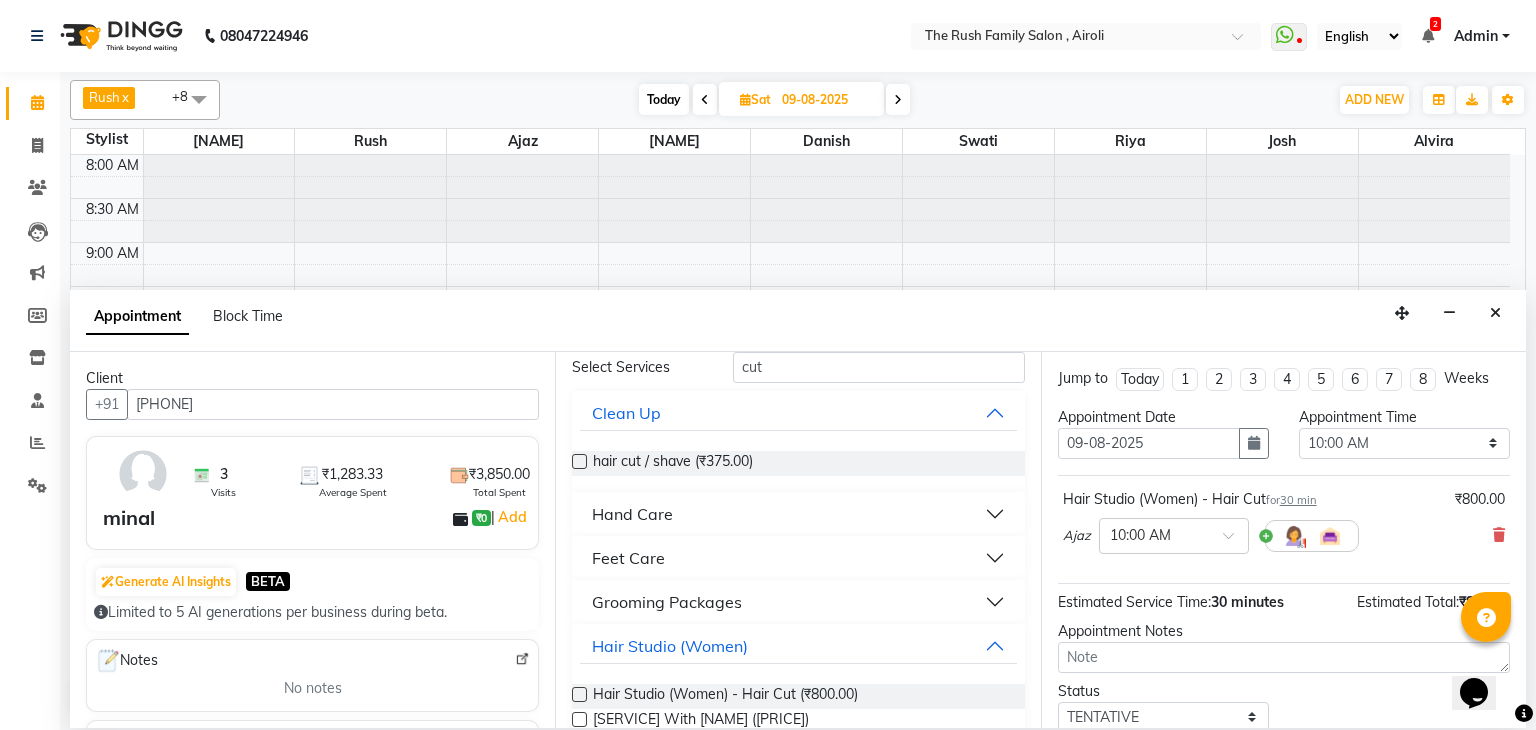click on "Ajaz" at bounding box center (1077, 536) 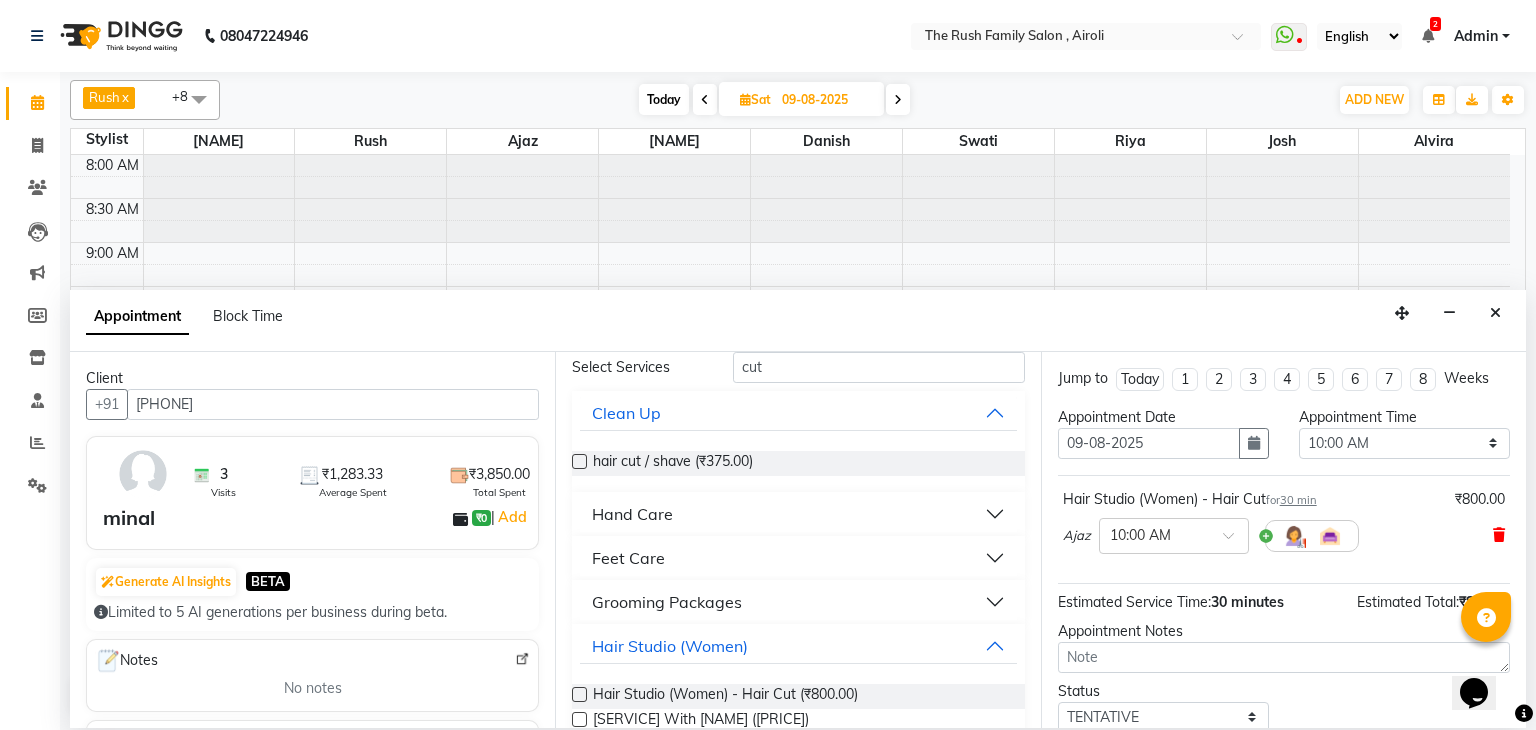 click at bounding box center (1499, 535) 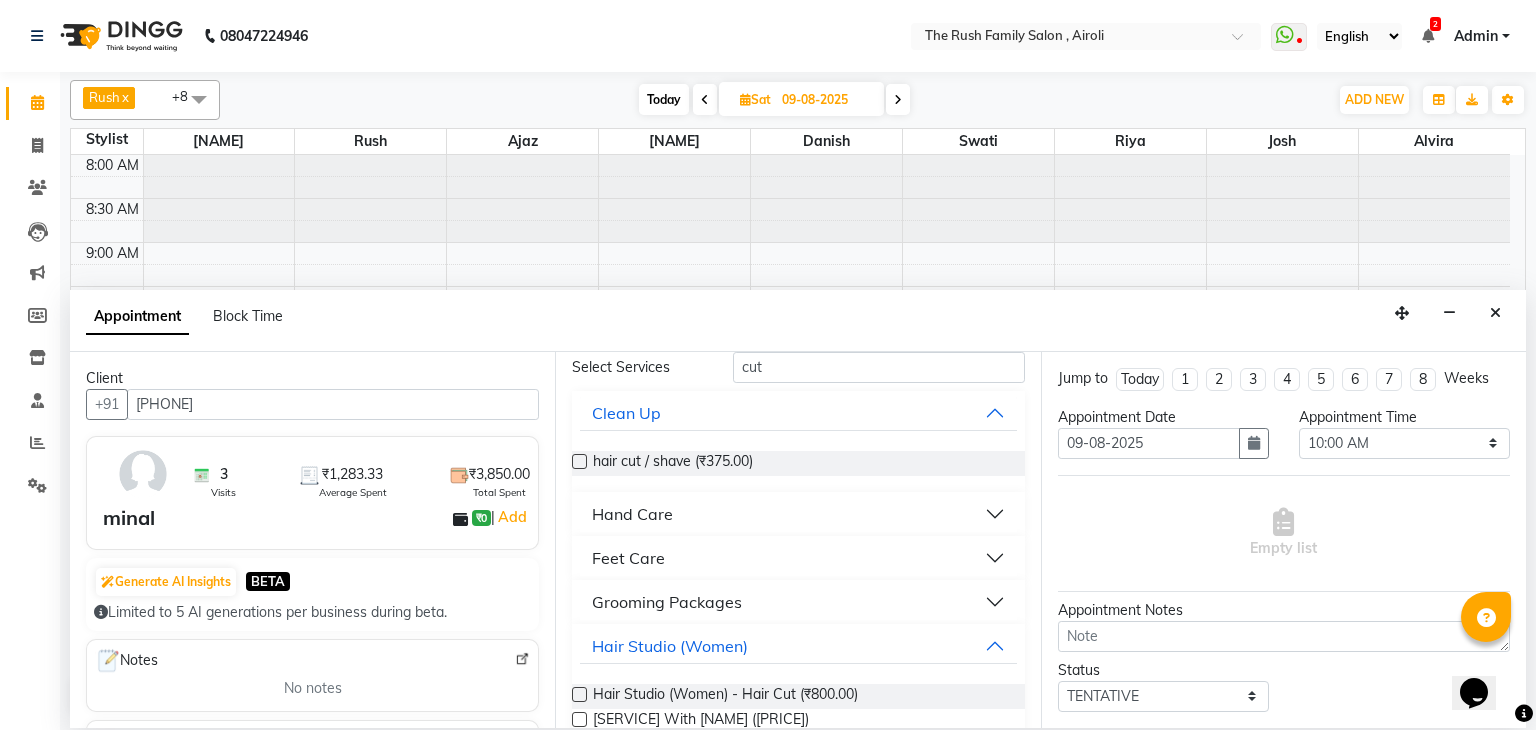 scroll, scrollTop: 0, scrollLeft: 0, axis: both 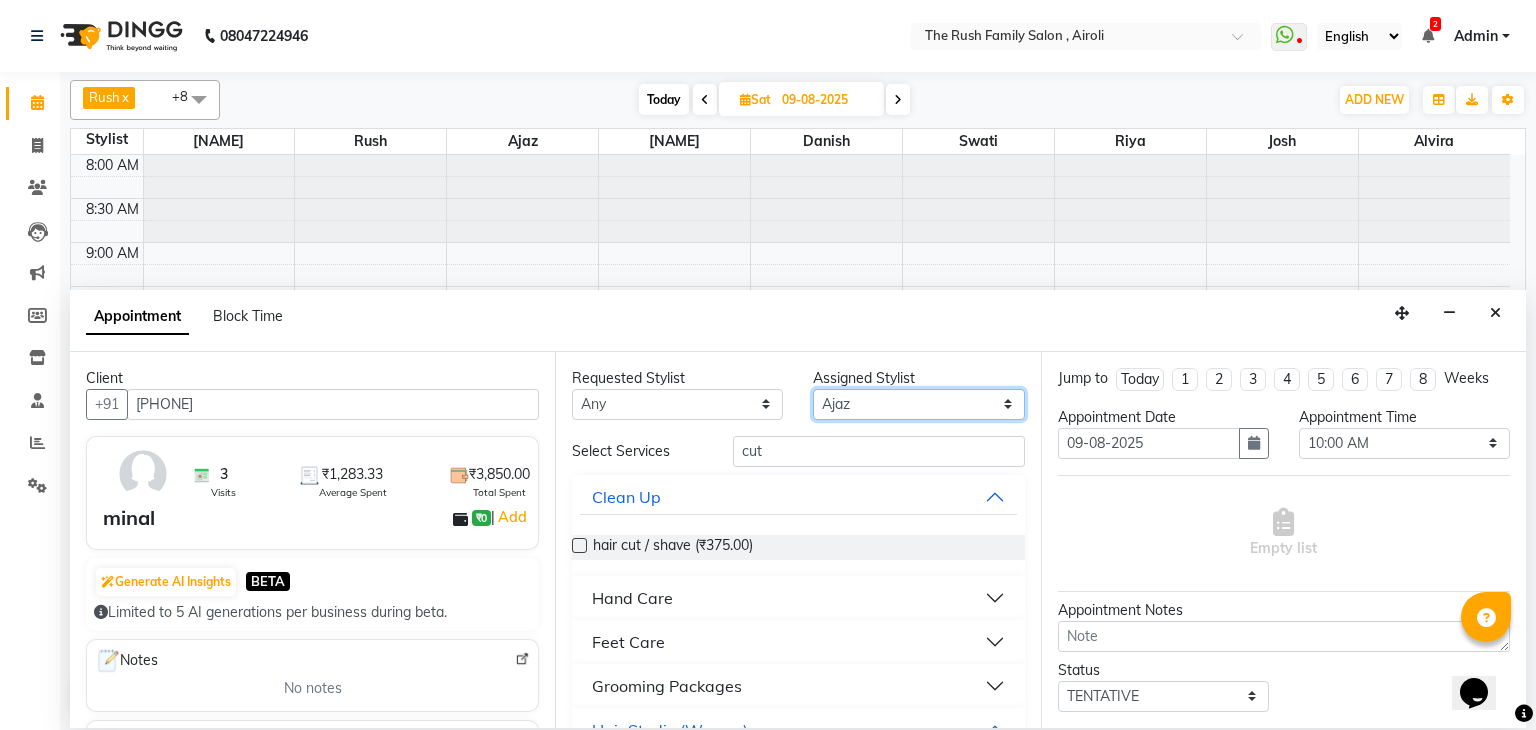 click on "Select Ajaz Alvira Danish Guddi Jayesh Josh  mumtaz Naeem Neha Riya    Rush Swati" at bounding box center [918, 404] 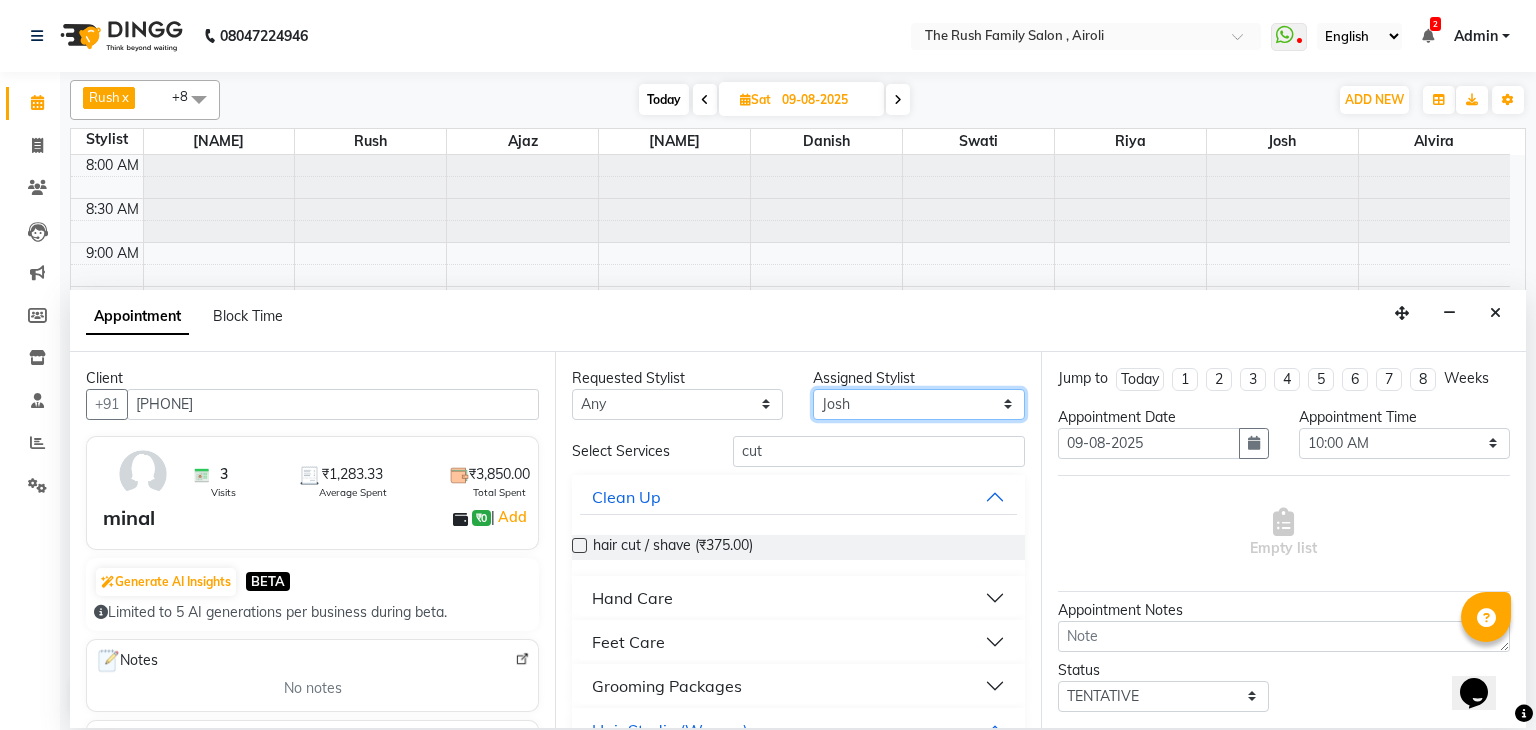 click on "Select Ajaz Alvira Danish Guddi Jayesh Josh  mumtaz Naeem Neha Riya    Rush Swati" at bounding box center [918, 404] 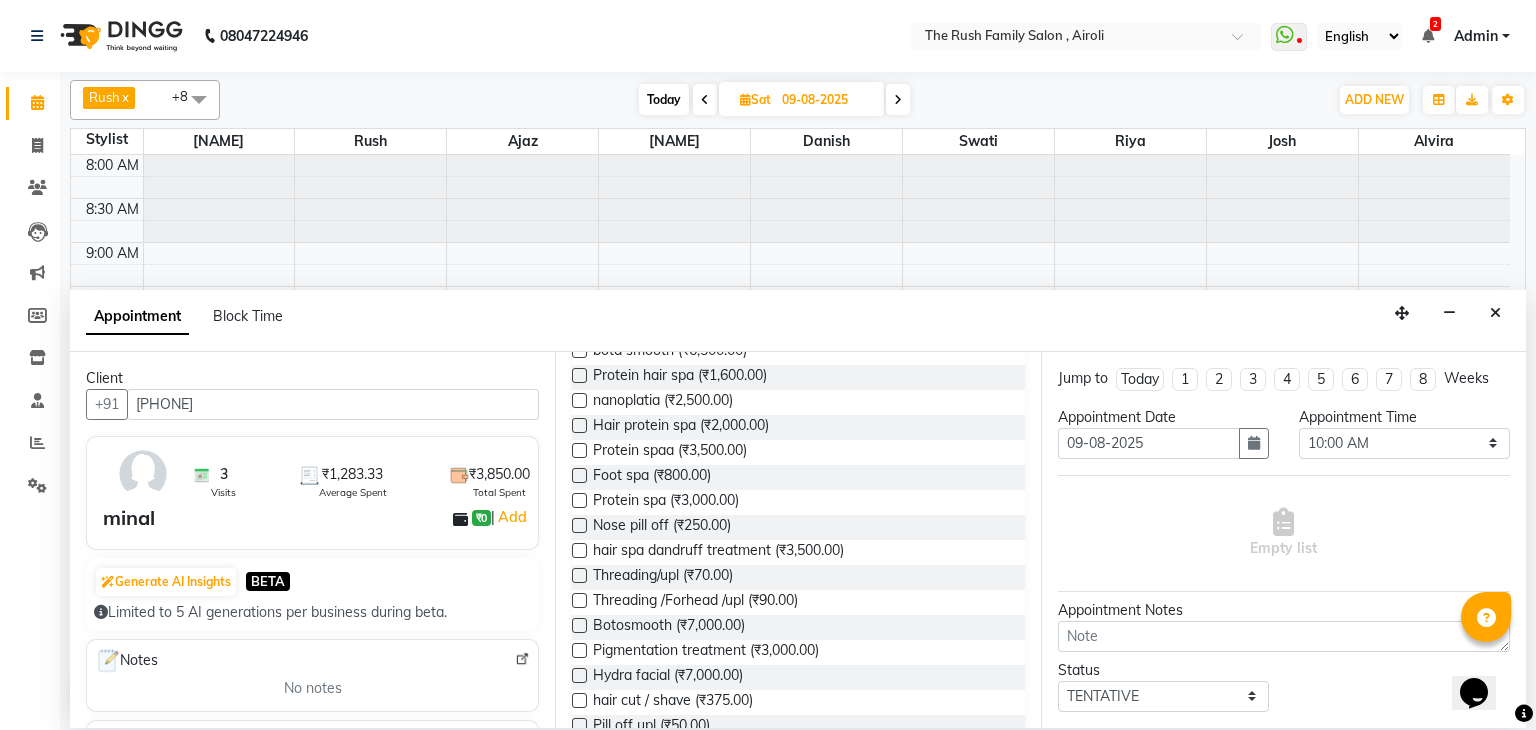 scroll, scrollTop: 526, scrollLeft: 0, axis: vertical 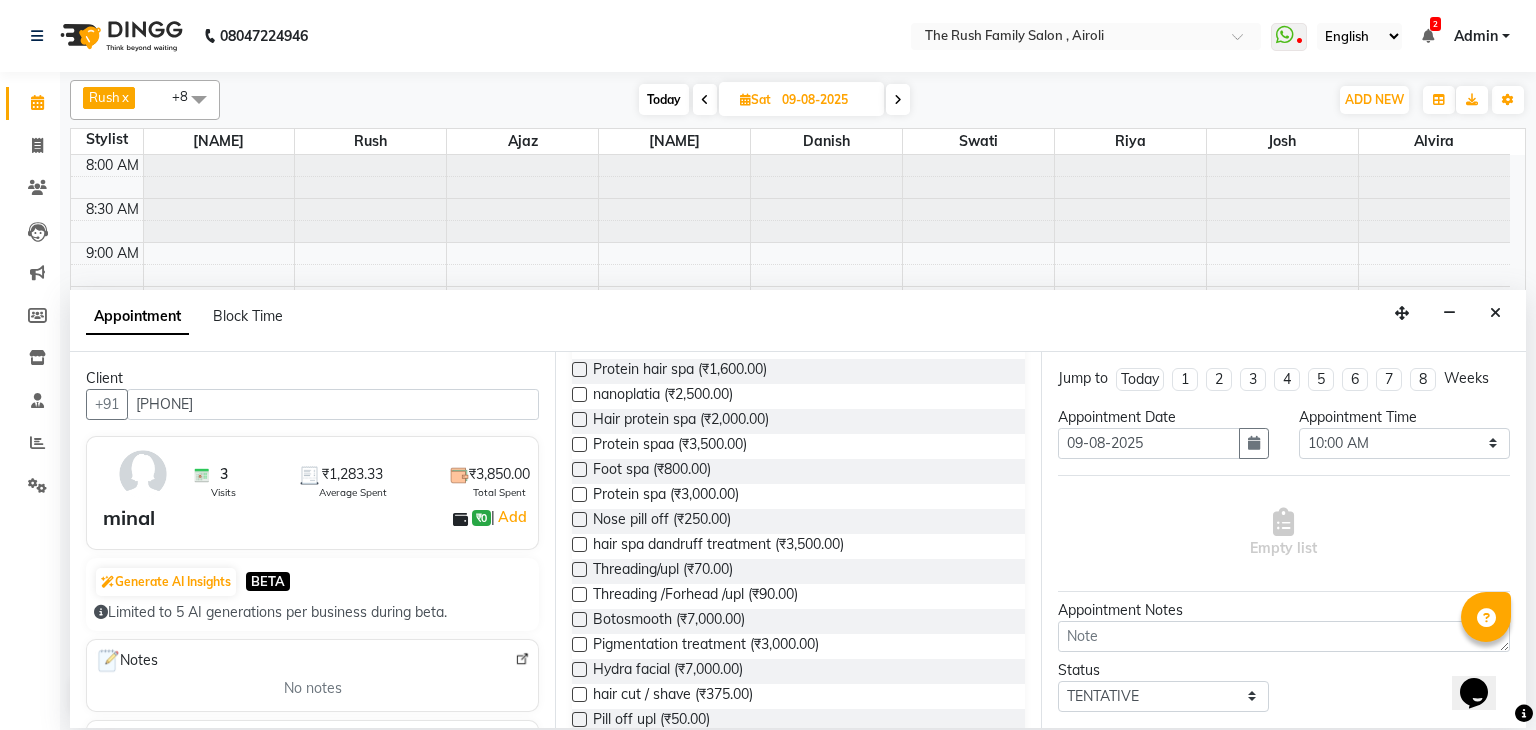 click on "hair cut / shave (₹375.00)" at bounding box center [798, 696] 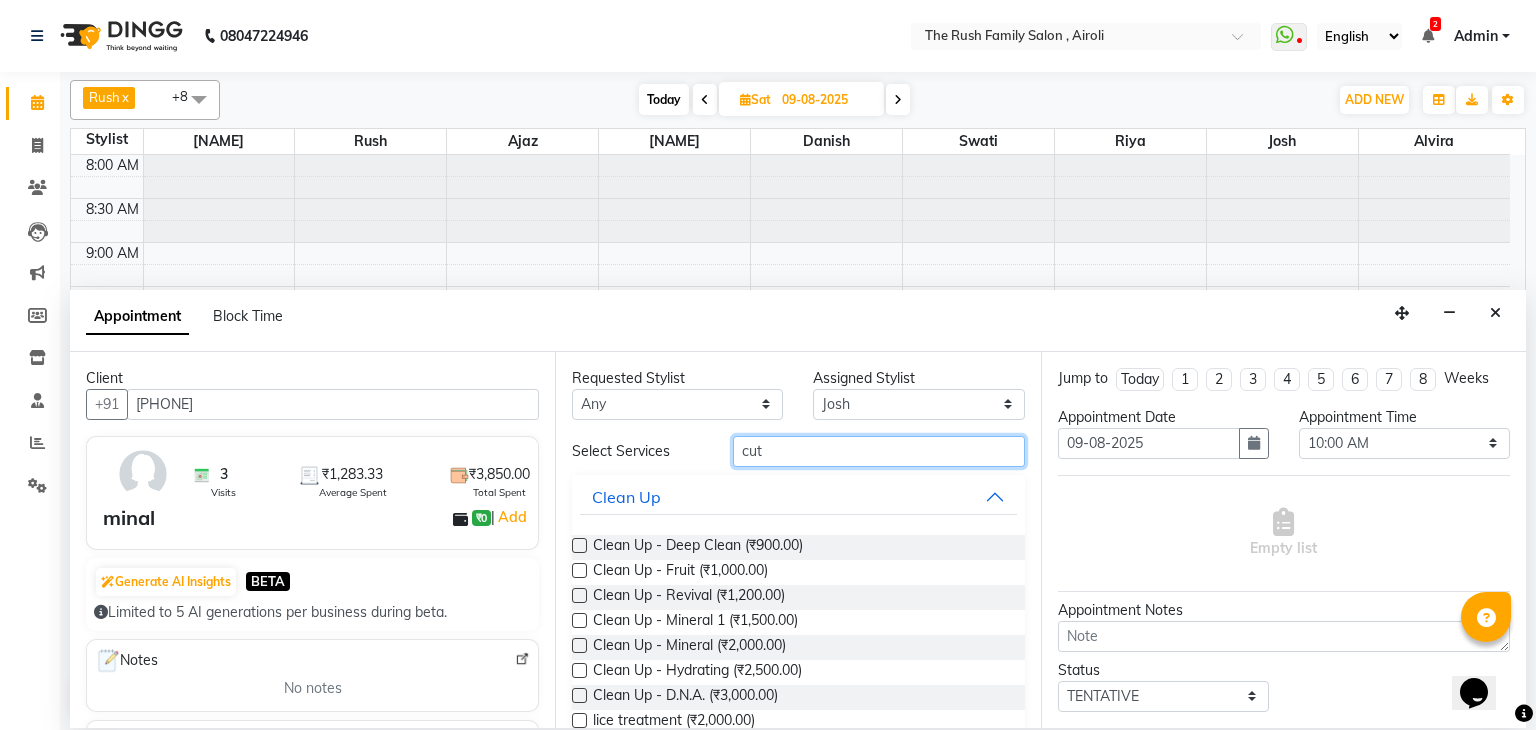 click on "cut" at bounding box center [879, 451] 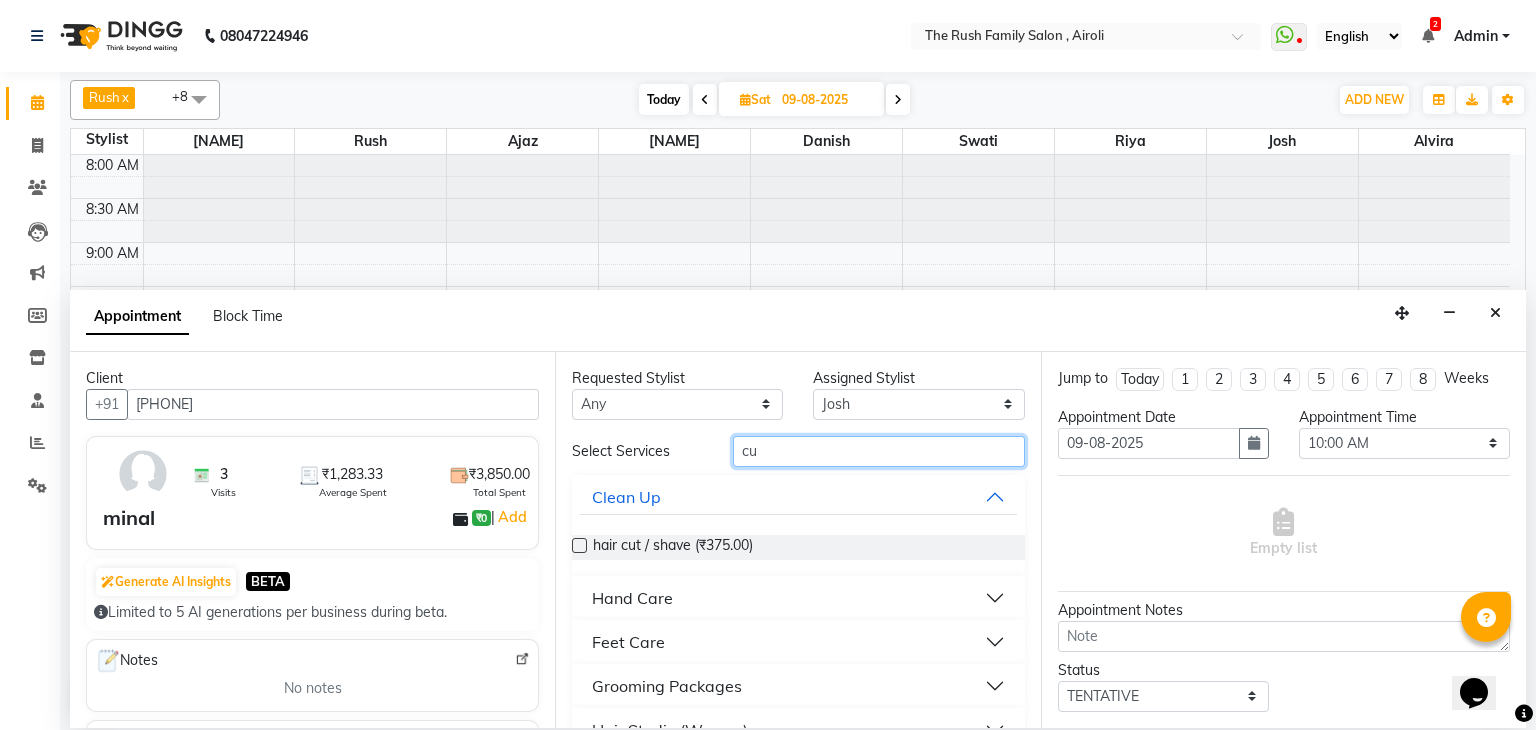 type on "cut" 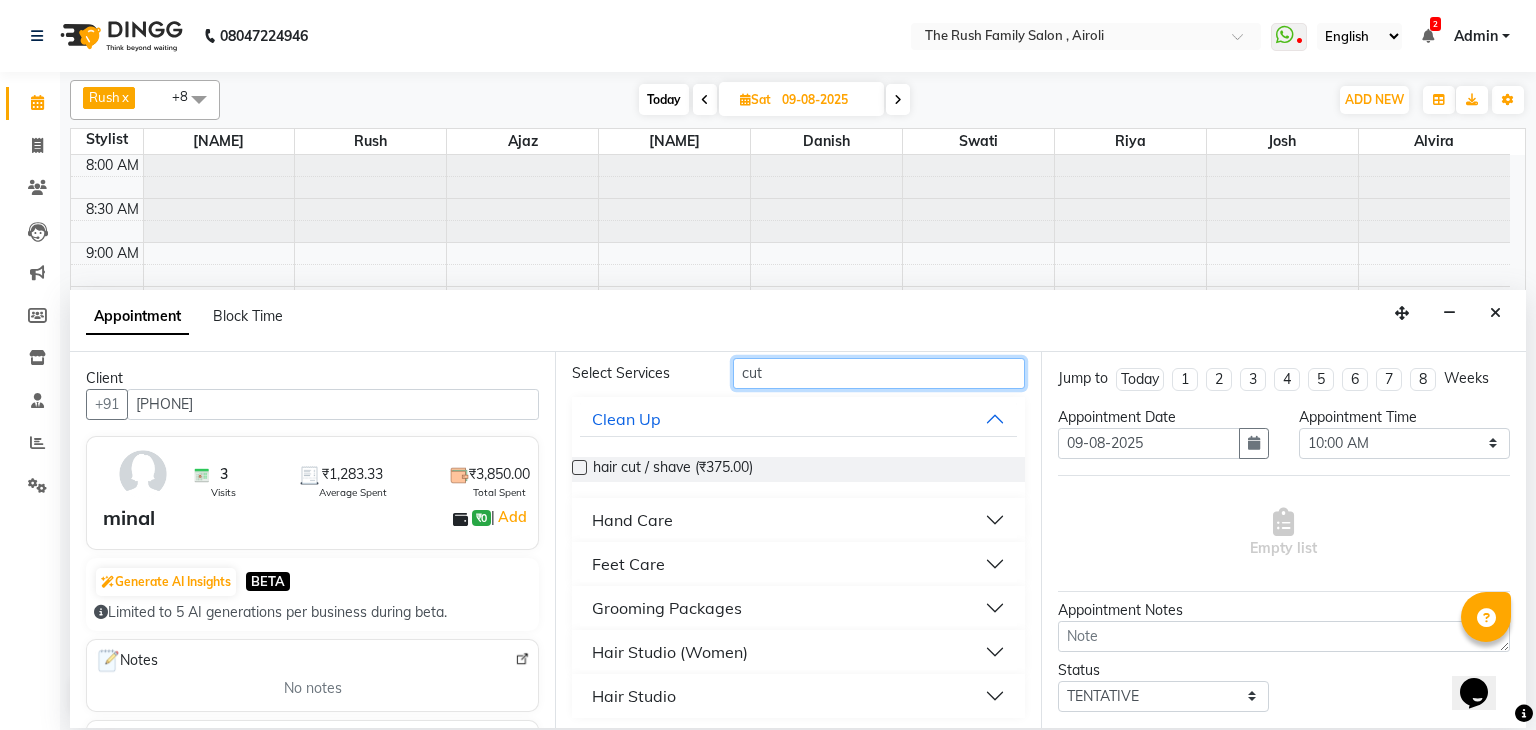 scroll, scrollTop: 84, scrollLeft: 0, axis: vertical 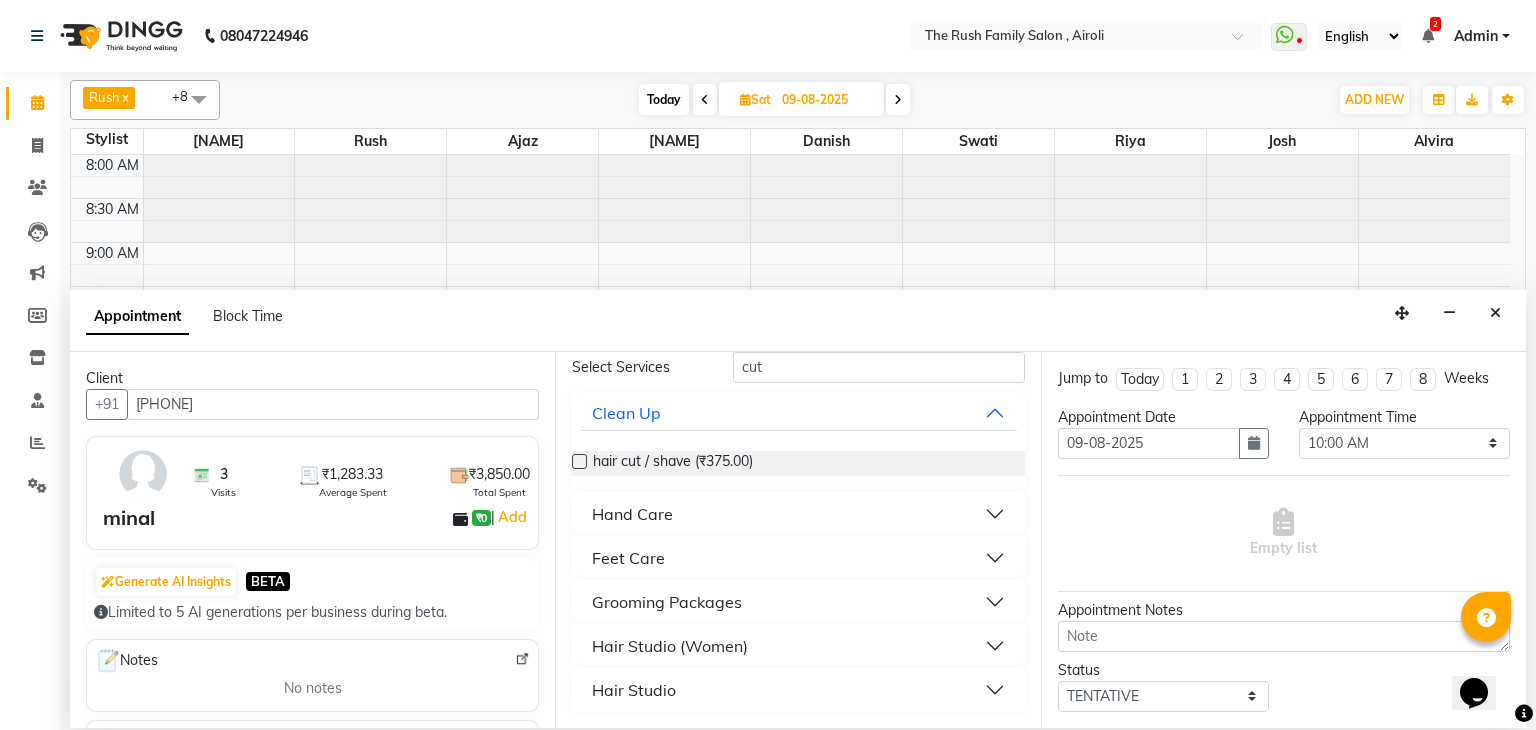 click on "Hair Studio (Women)" at bounding box center (798, 646) 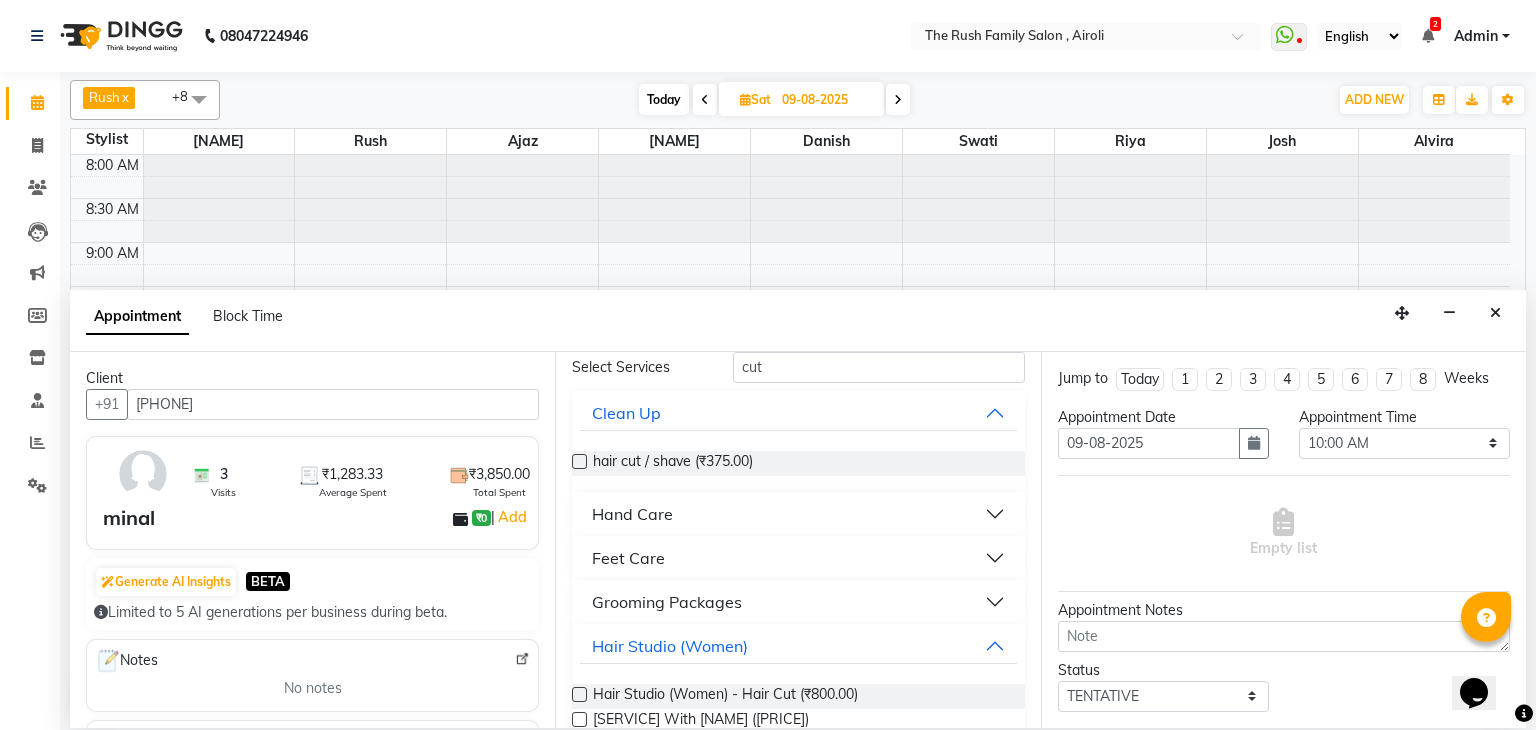 click at bounding box center (579, 694) 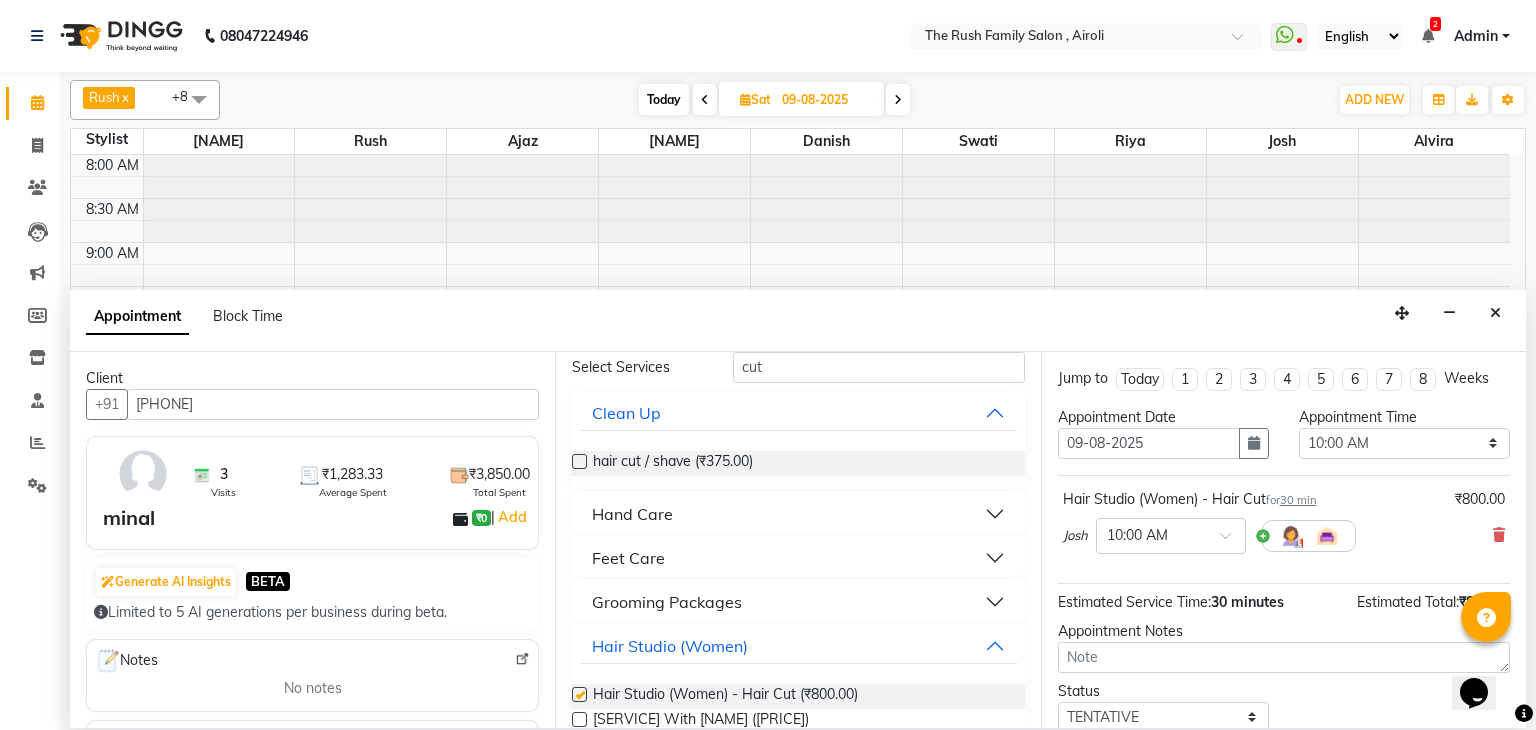 checkbox on "false" 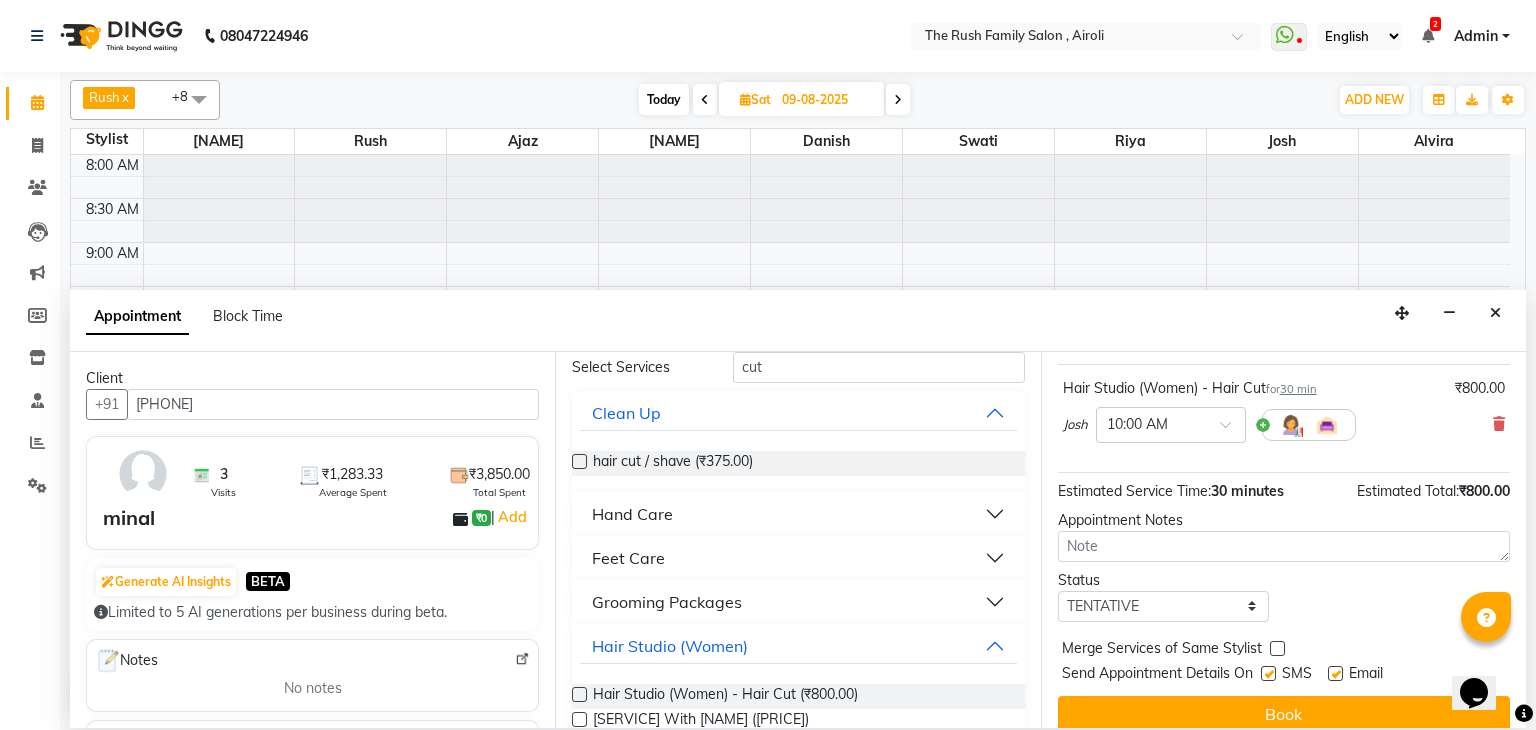 scroll, scrollTop: 119, scrollLeft: 0, axis: vertical 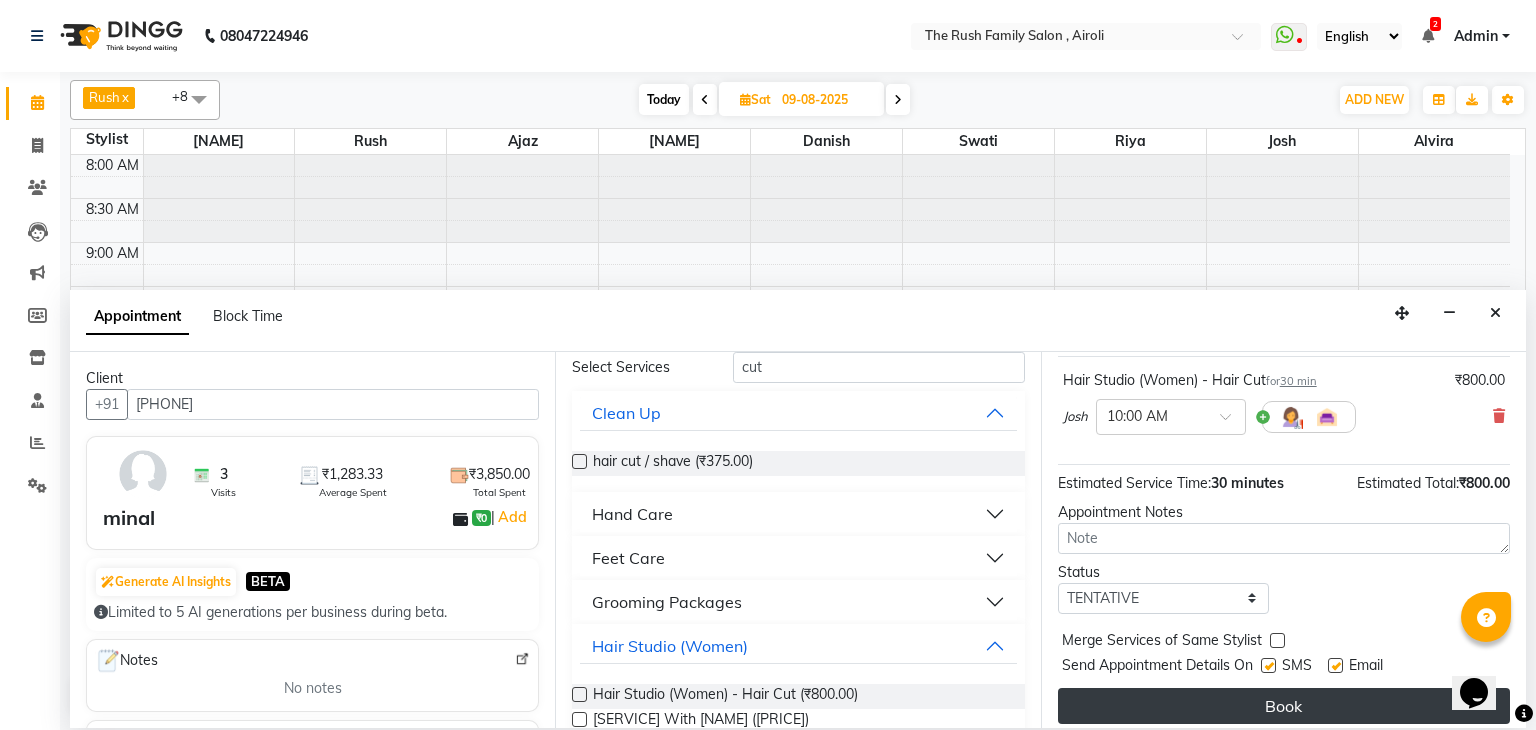 click on "Book" at bounding box center [1284, 706] 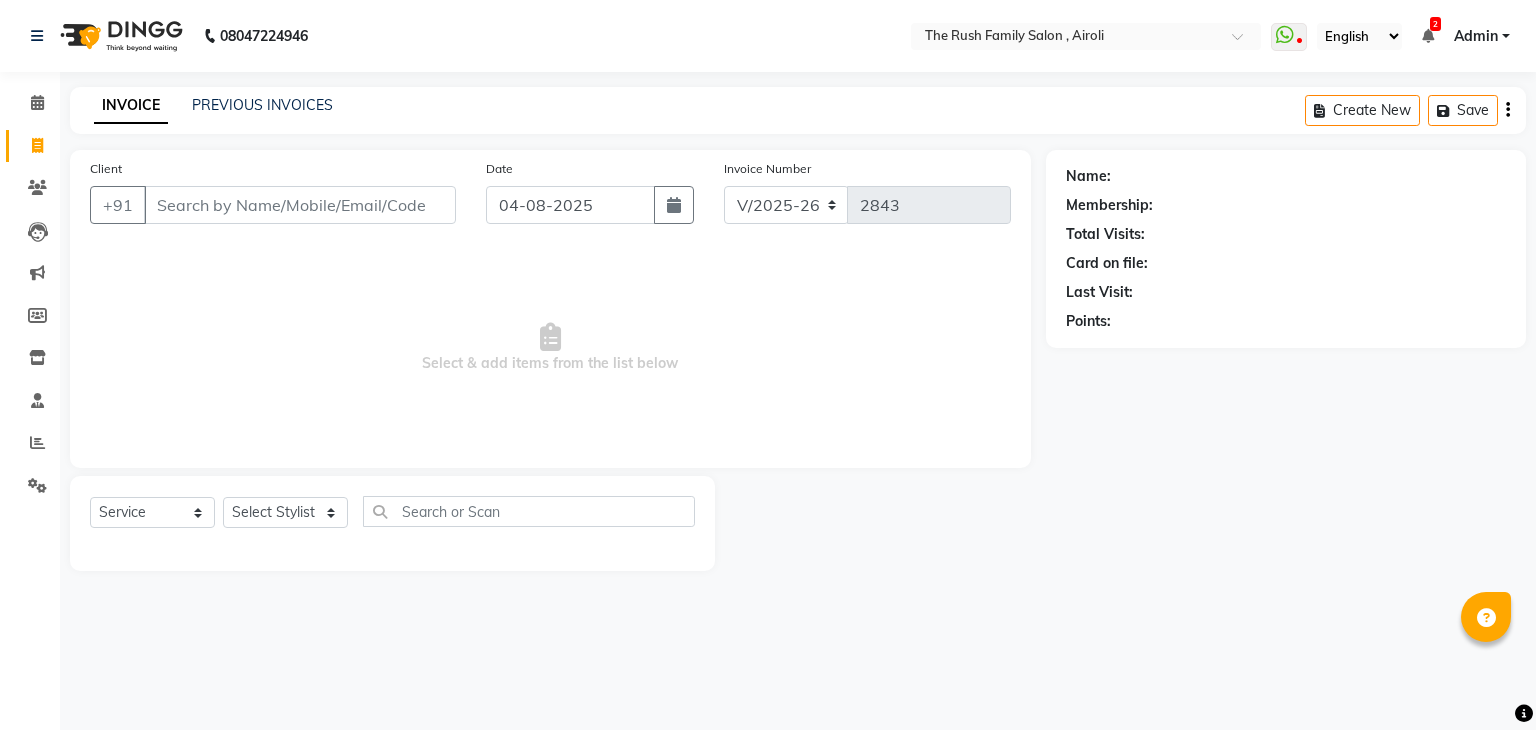 select on "5419" 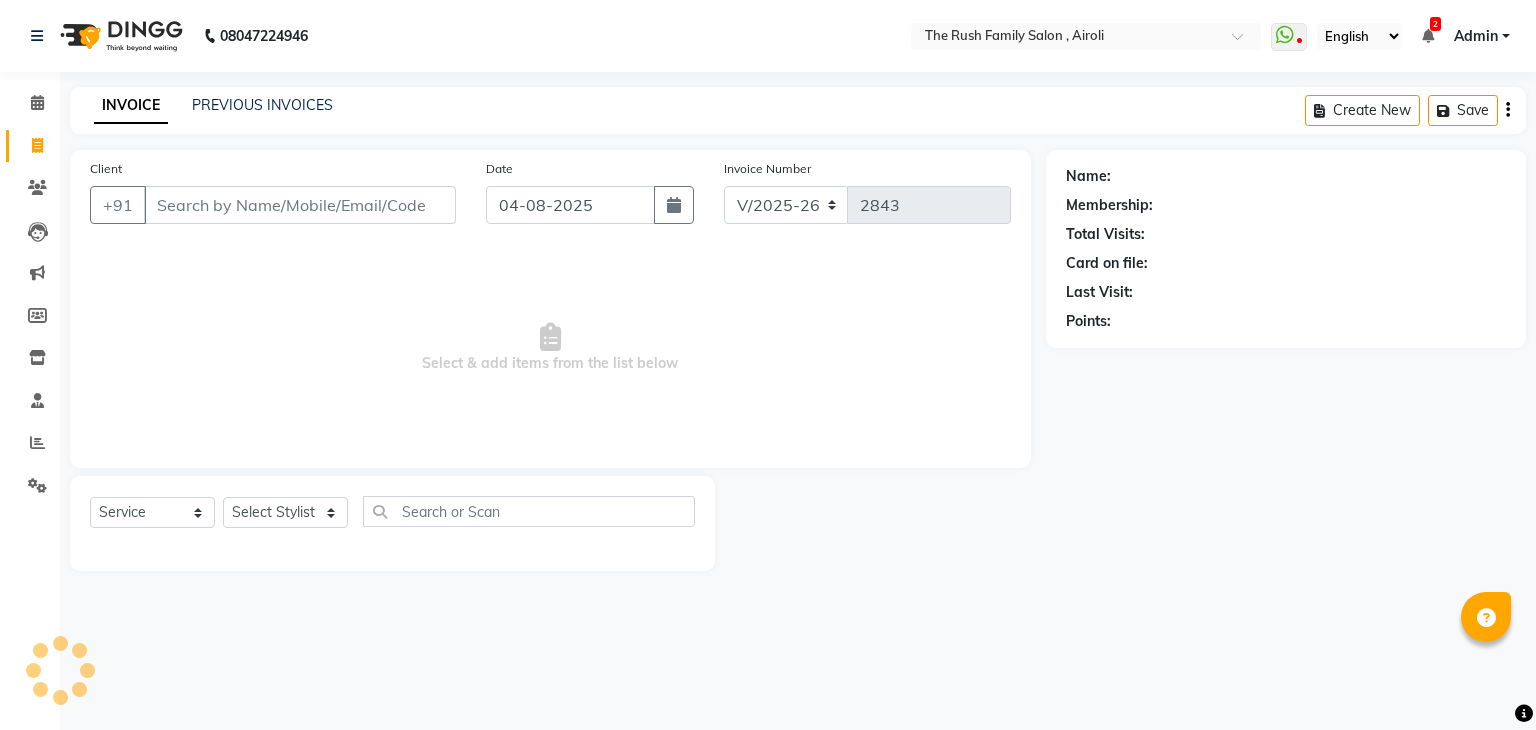 scroll, scrollTop: 0, scrollLeft: 0, axis: both 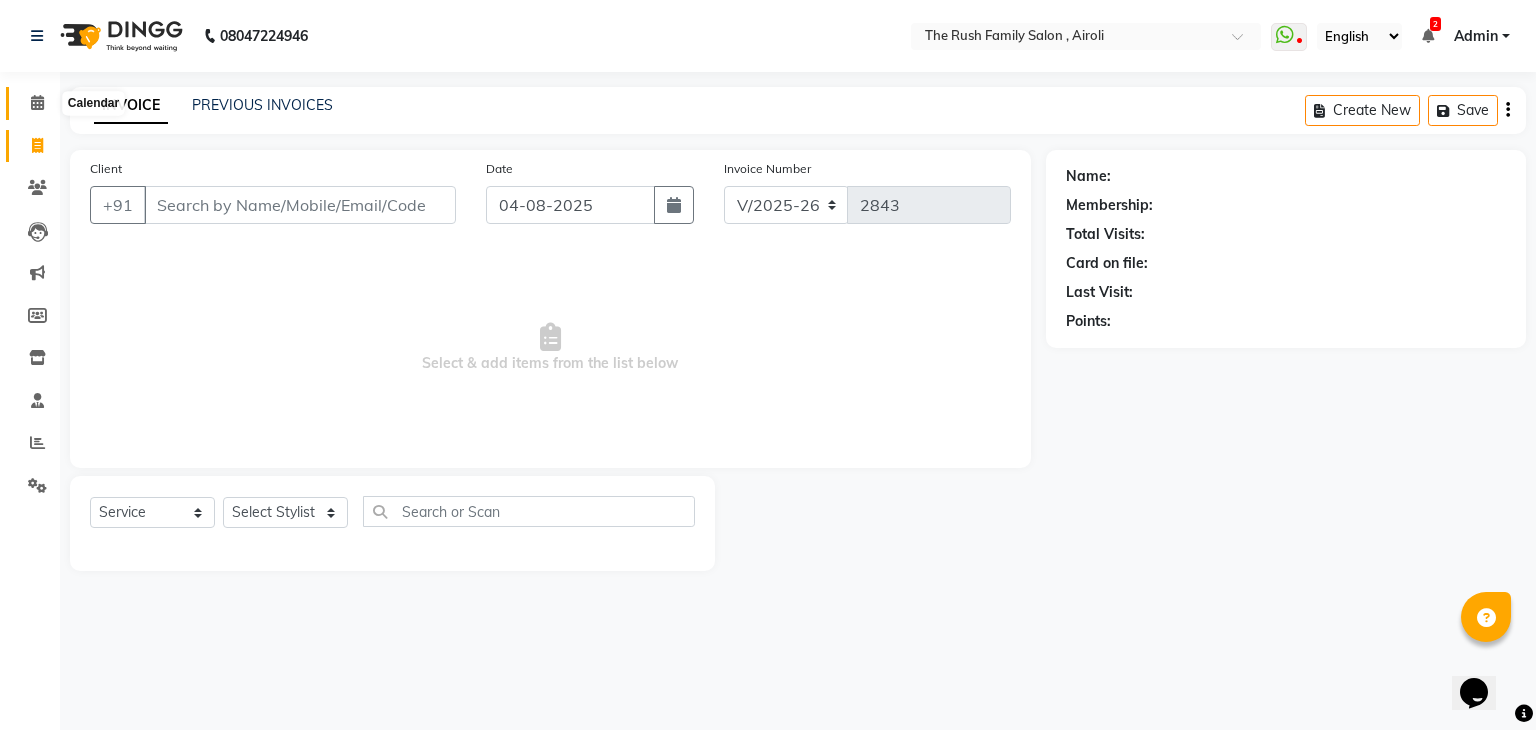 click 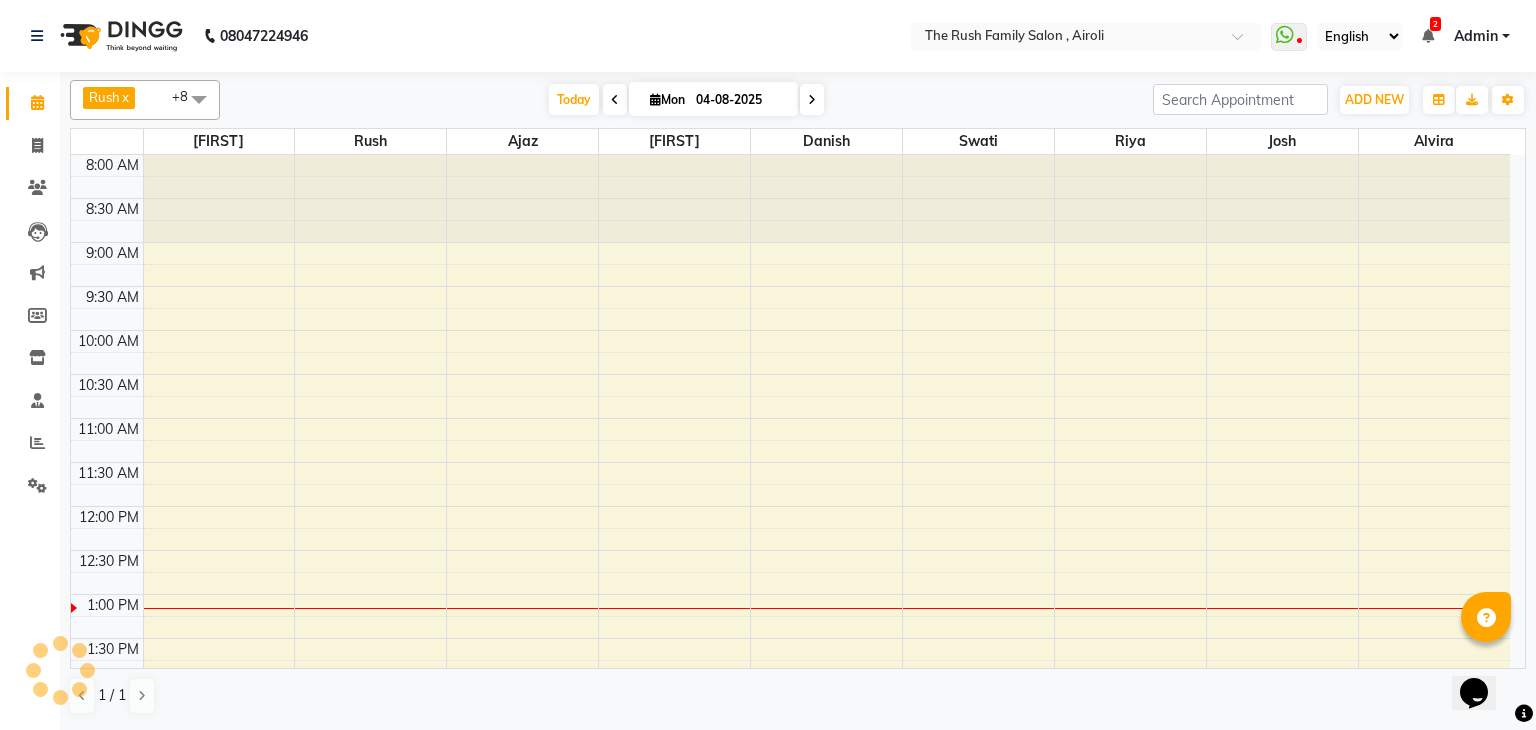 scroll, scrollTop: 0, scrollLeft: 0, axis: both 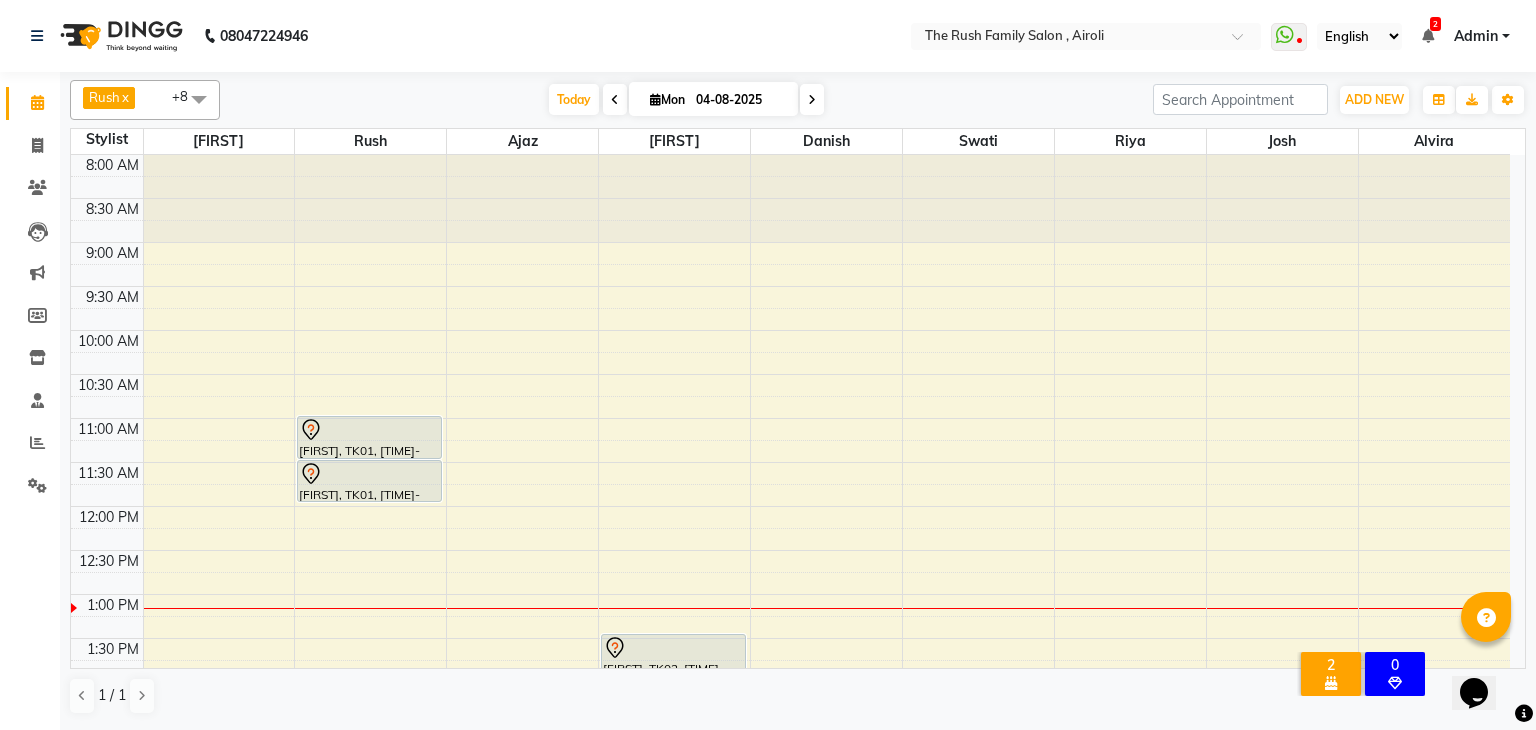 click on "04-08-2025" at bounding box center [740, 100] 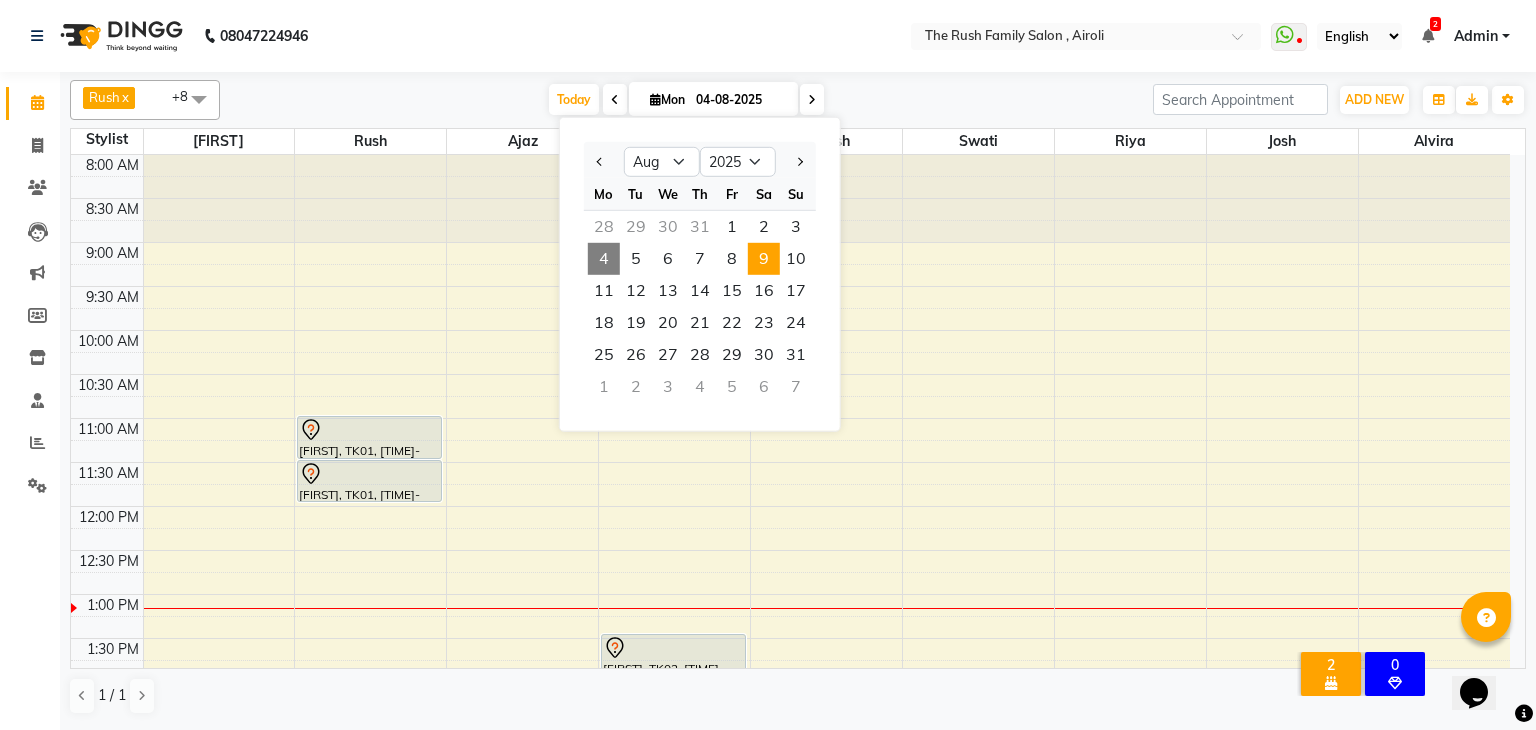 click on "9" at bounding box center (764, 259) 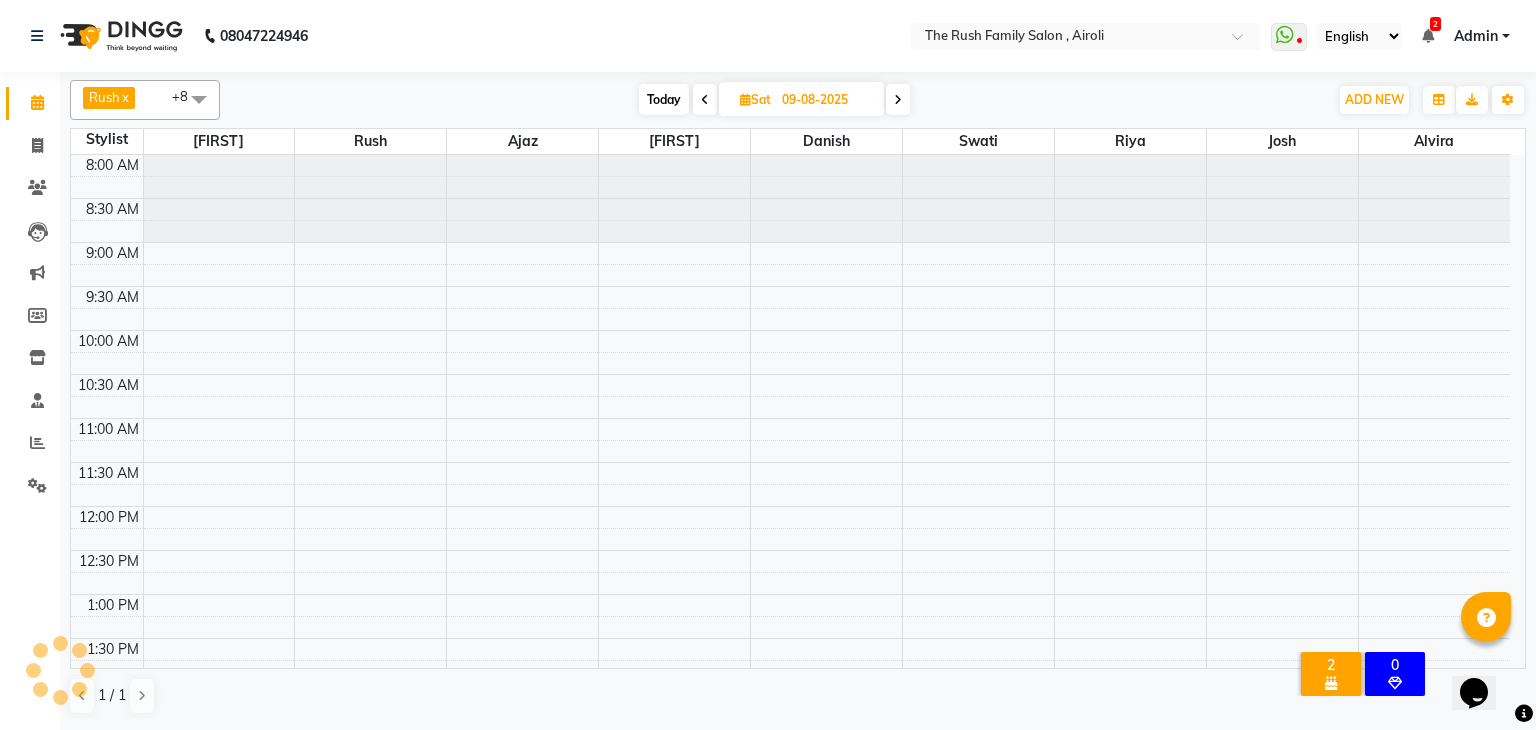 scroll, scrollTop: 436, scrollLeft: 0, axis: vertical 